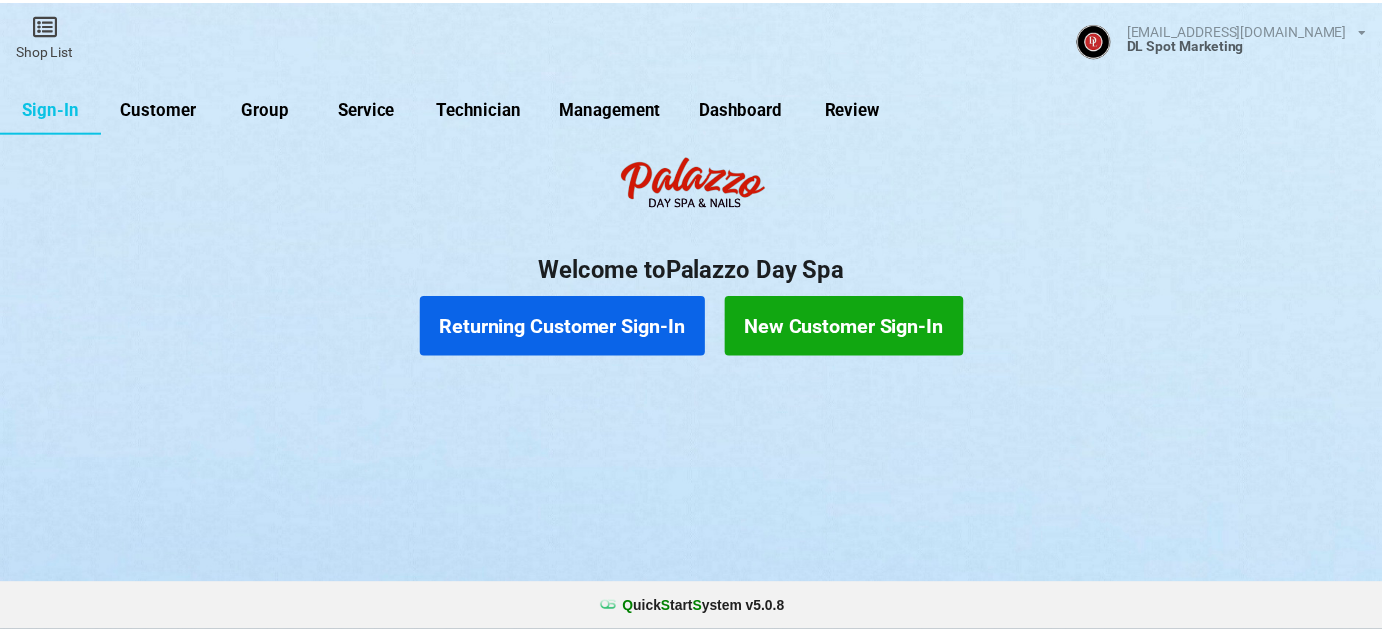 scroll, scrollTop: 0, scrollLeft: 0, axis: both 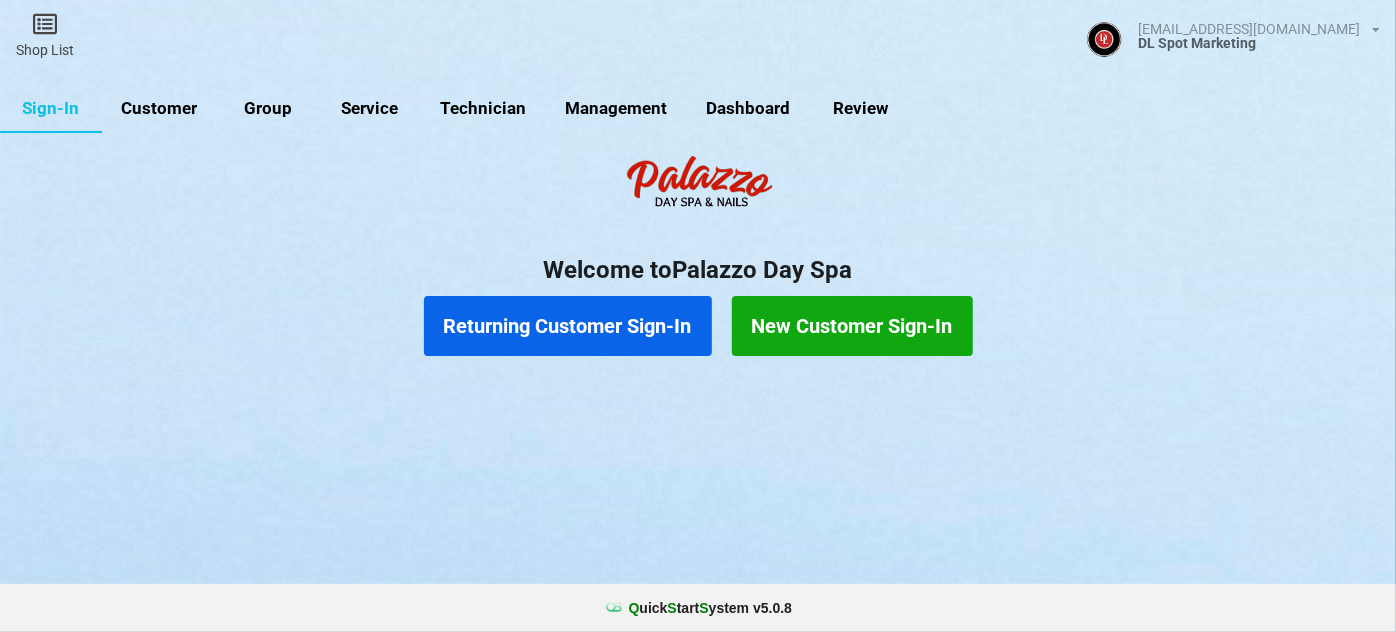 click on "Customer" at bounding box center [159, 109] 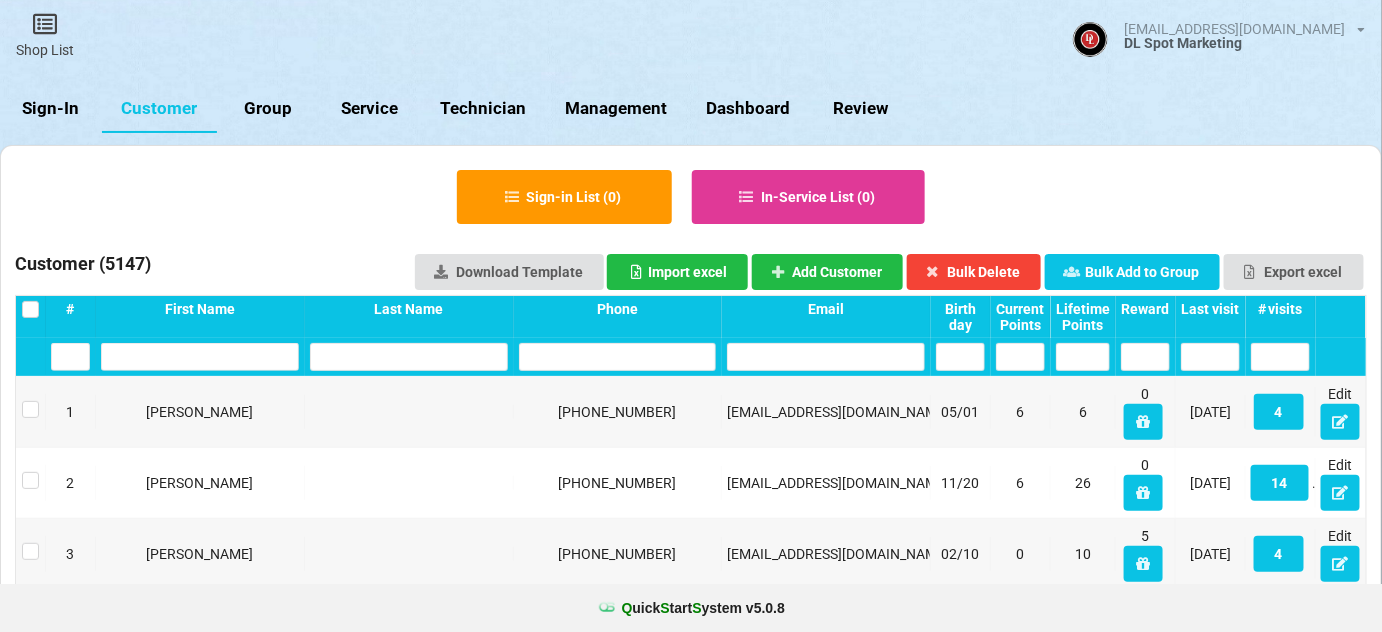 click on "Sign-In" at bounding box center [51, 109] 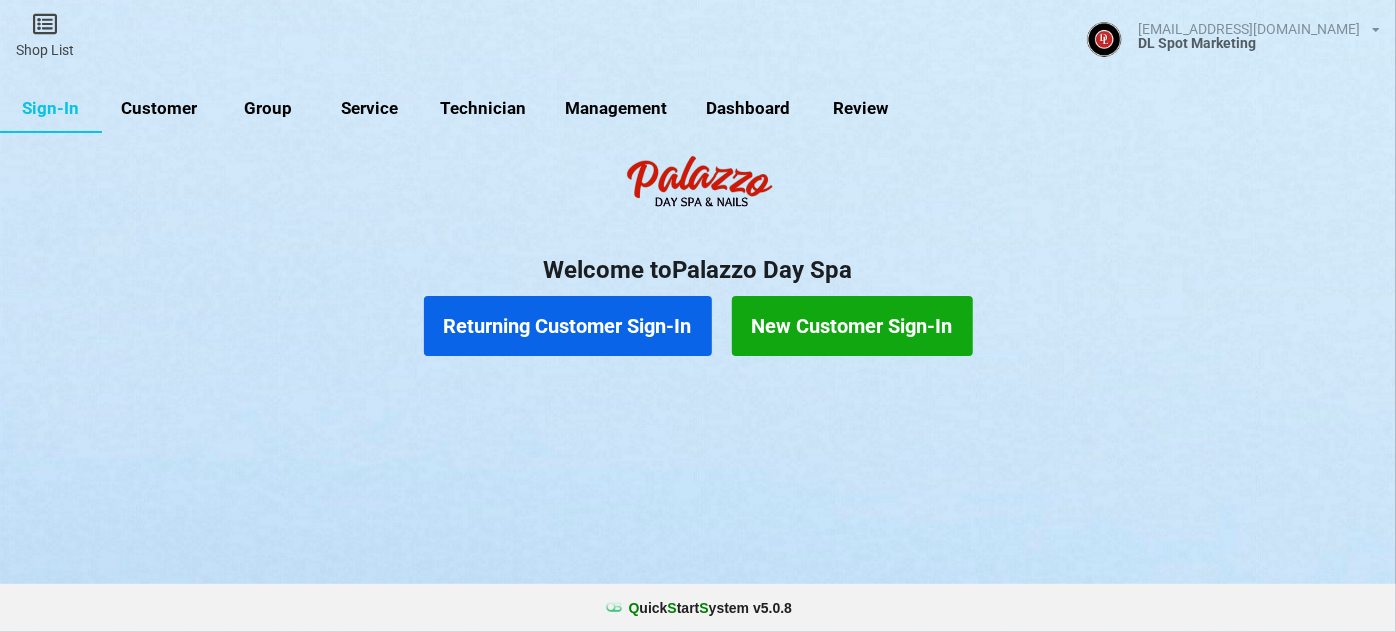 click on "Customer" at bounding box center [159, 109] 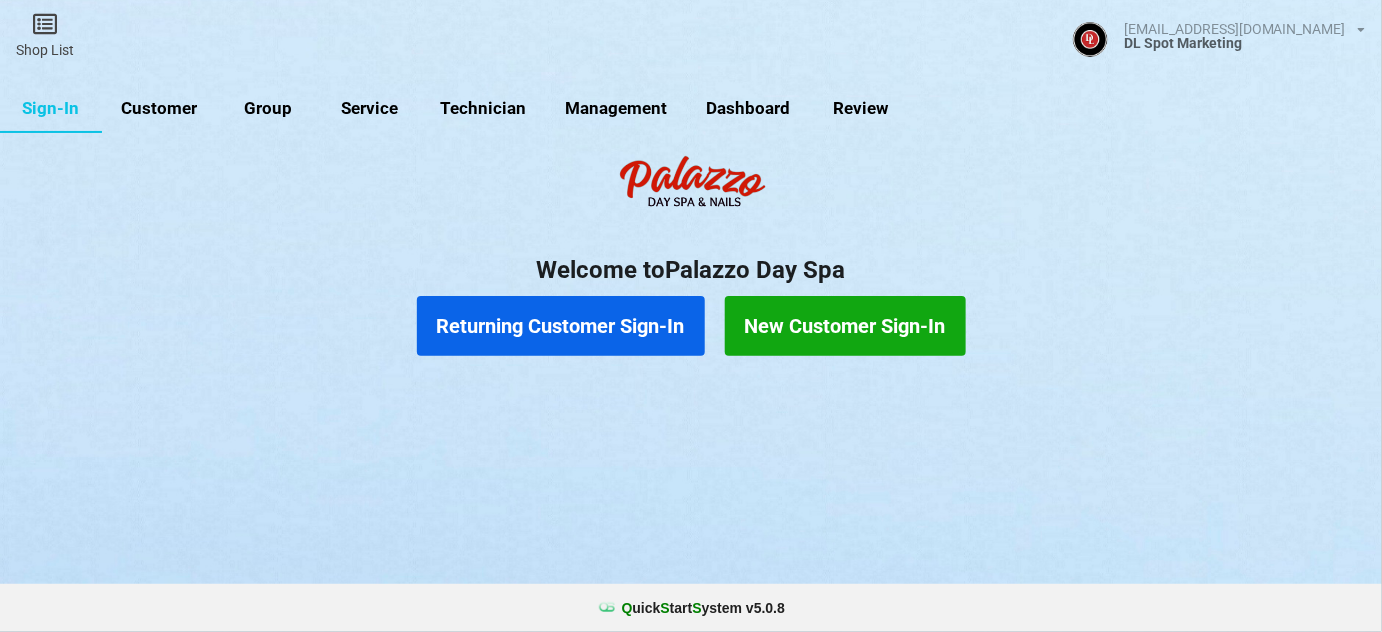 select on "25" 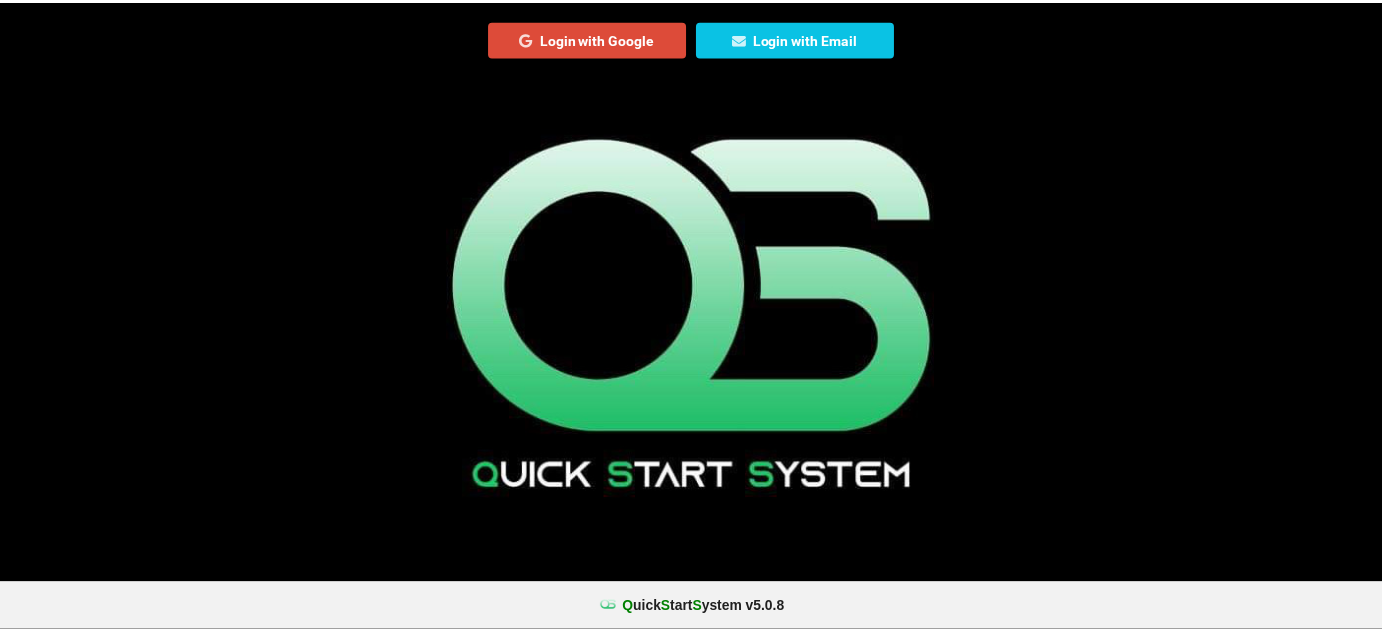 scroll, scrollTop: 0, scrollLeft: 0, axis: both 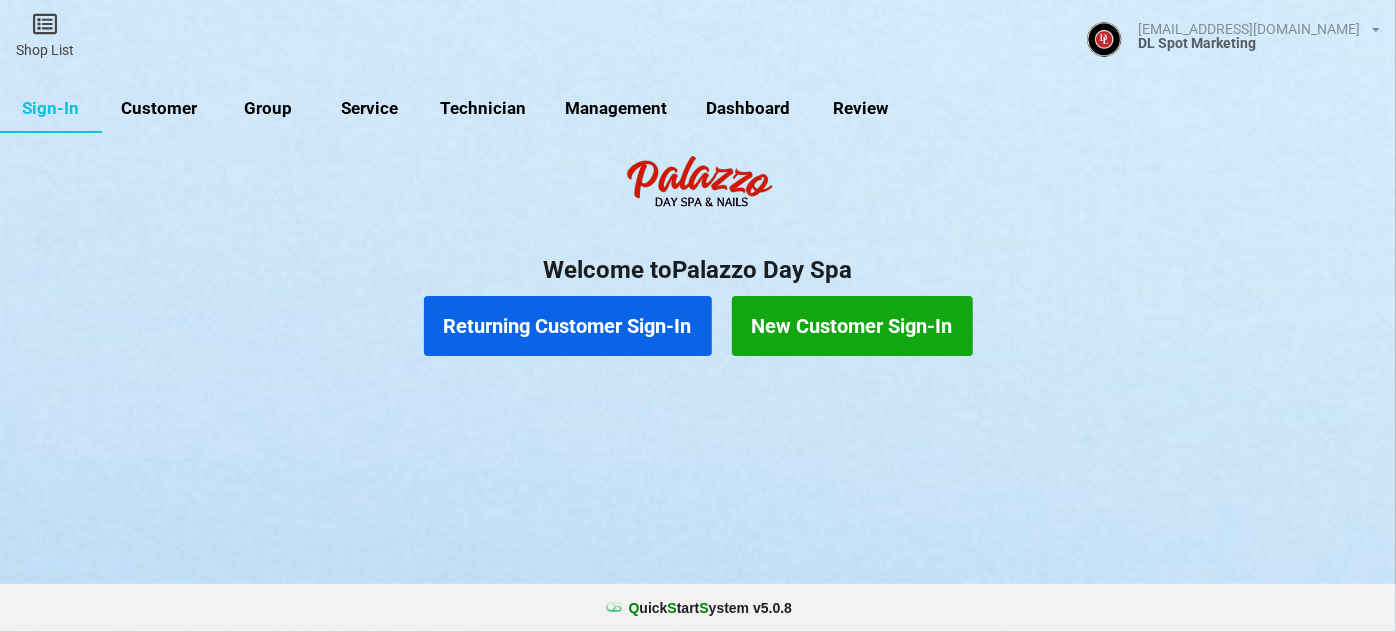 click on "Customer" at bounding box center [159, 109] 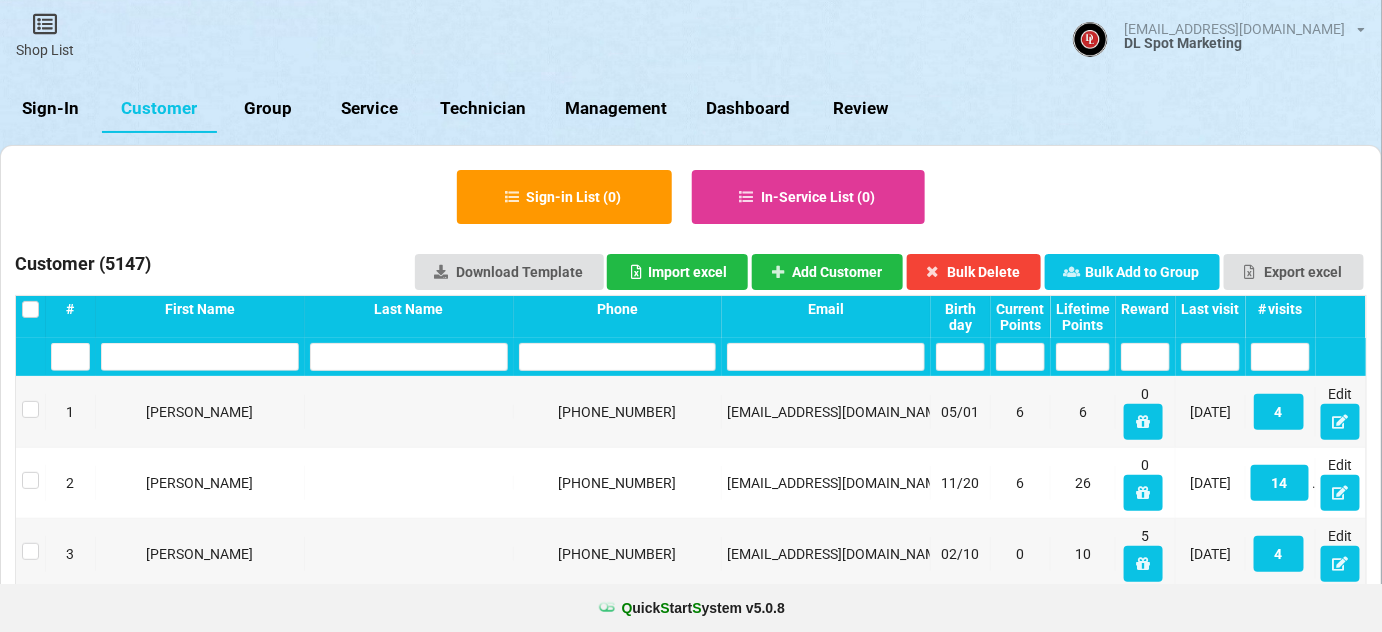 click on "Last visit" at bounding box center (1210, 309) 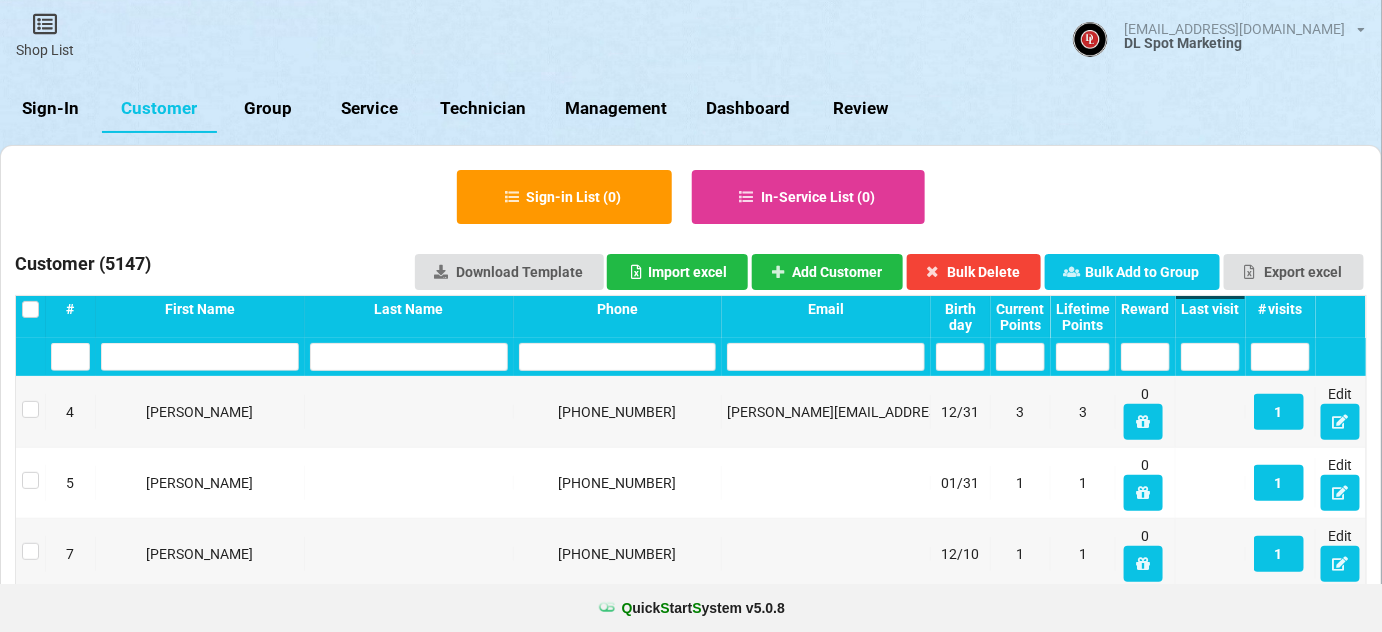 click on "Last visit" at bounding box center [1210, 309] 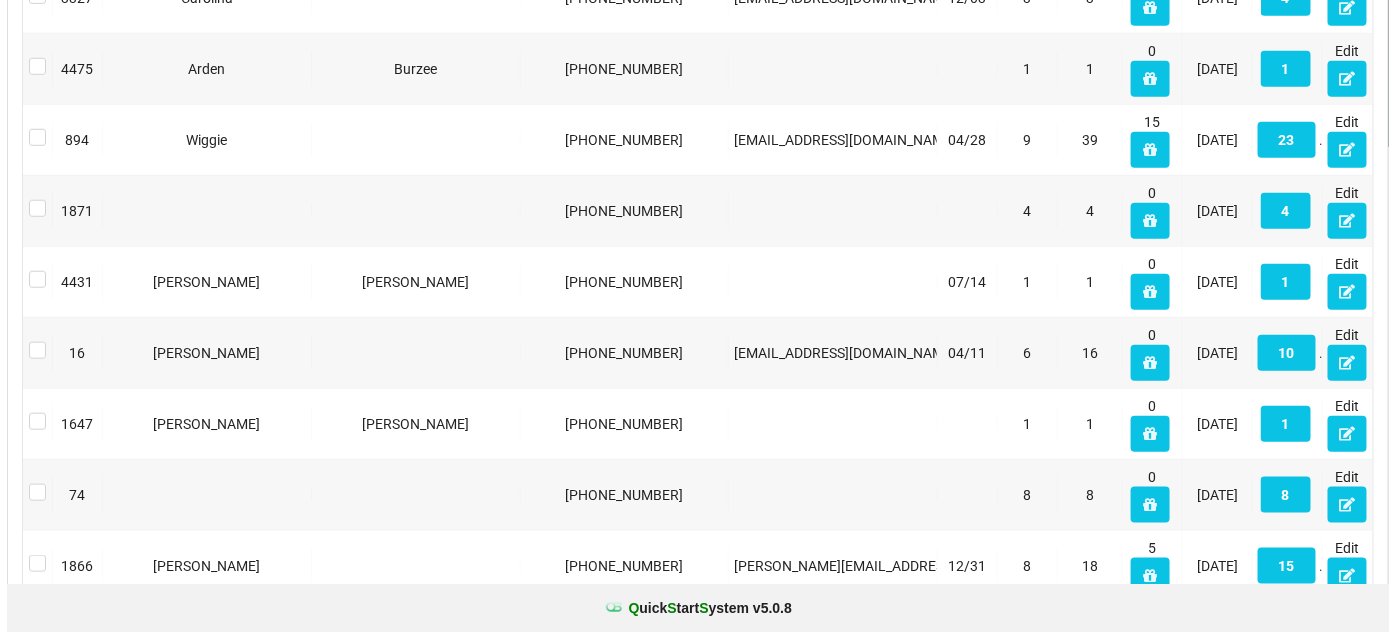 scroll, scrollTop: 0, scrollLeft: 0, axis: both 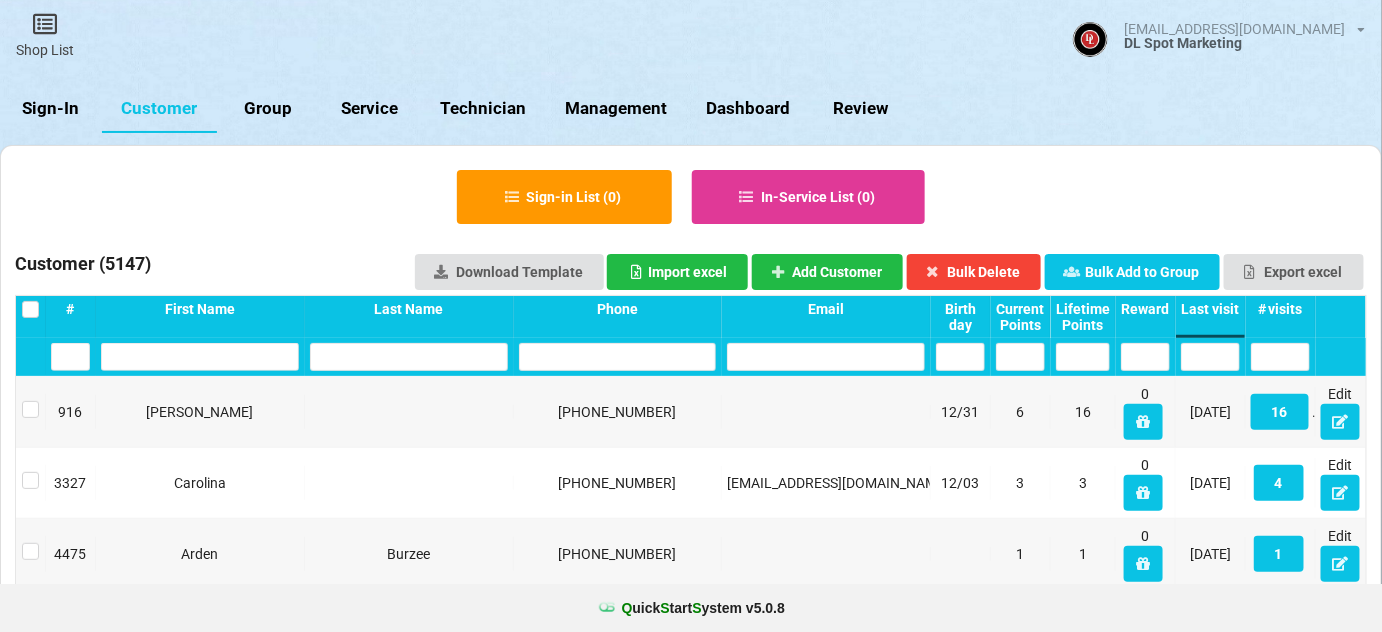 click on "Sign-In" at bounding box center [51, 109] 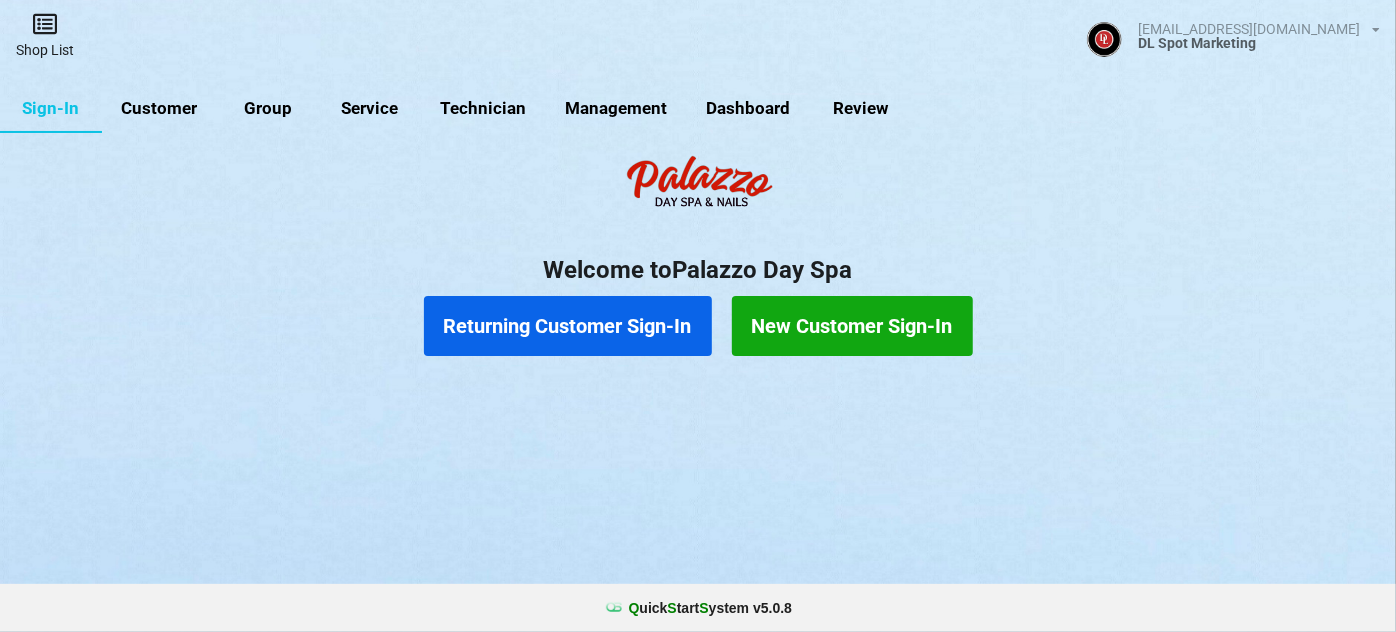 click on "Shop List" at bounding box center (45, 35) 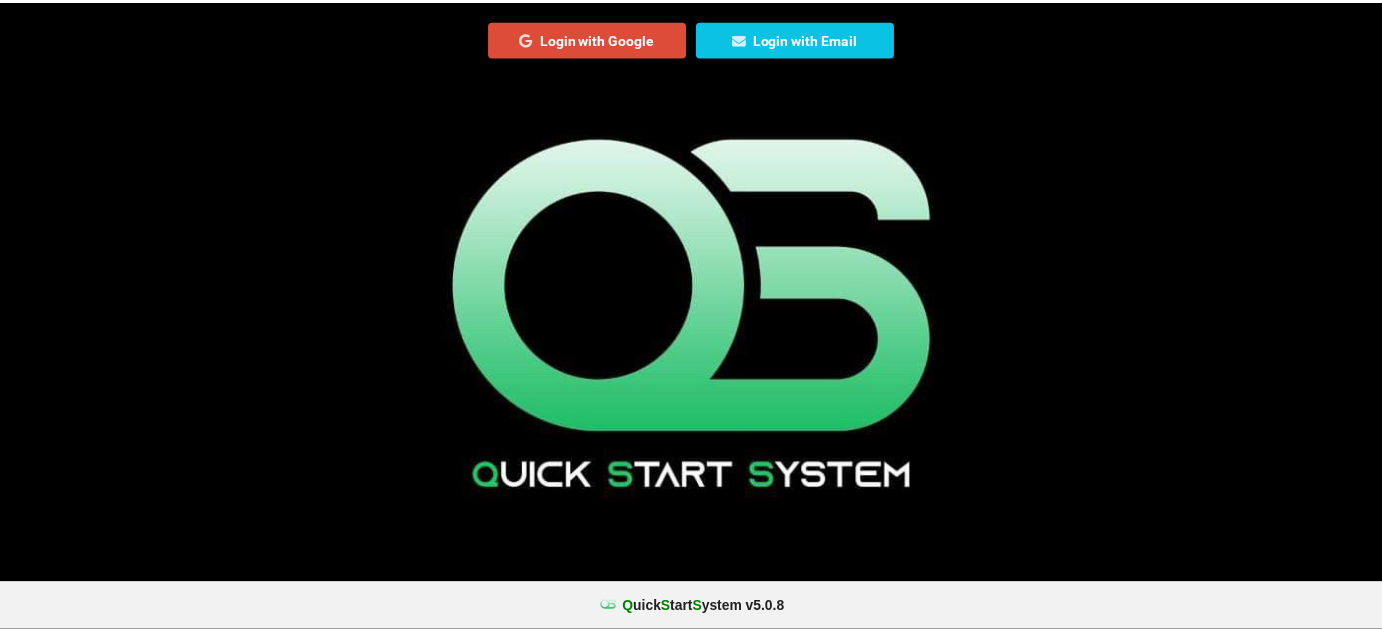 scroll, scrollTop: 0, scrollLeft: 0, axis: both 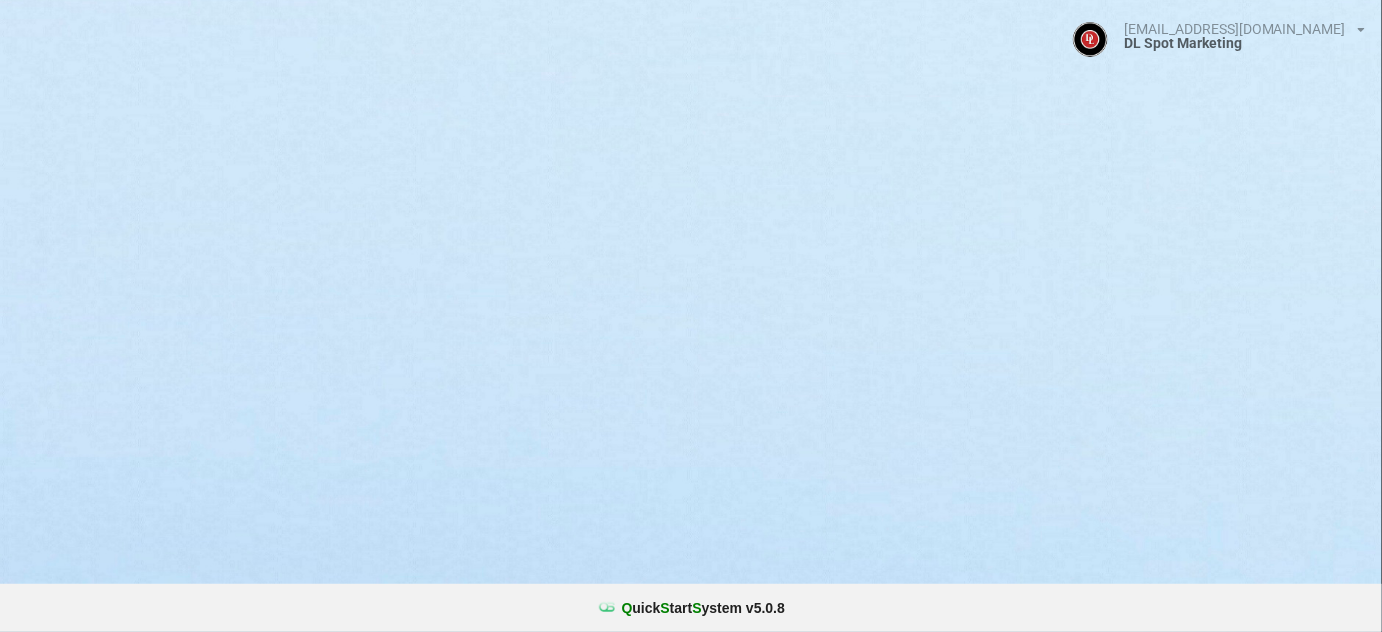 select on "25" 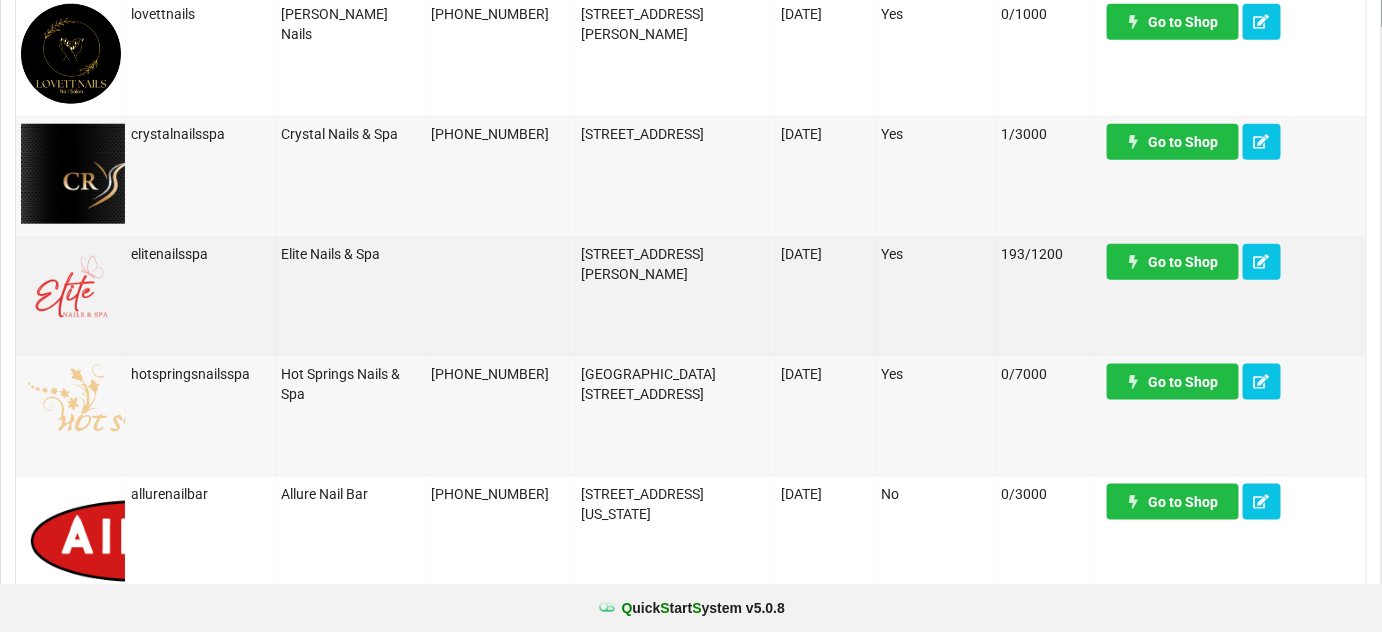 scroll, scrollTop: 605, scrollLeft: 0, axis: vertical 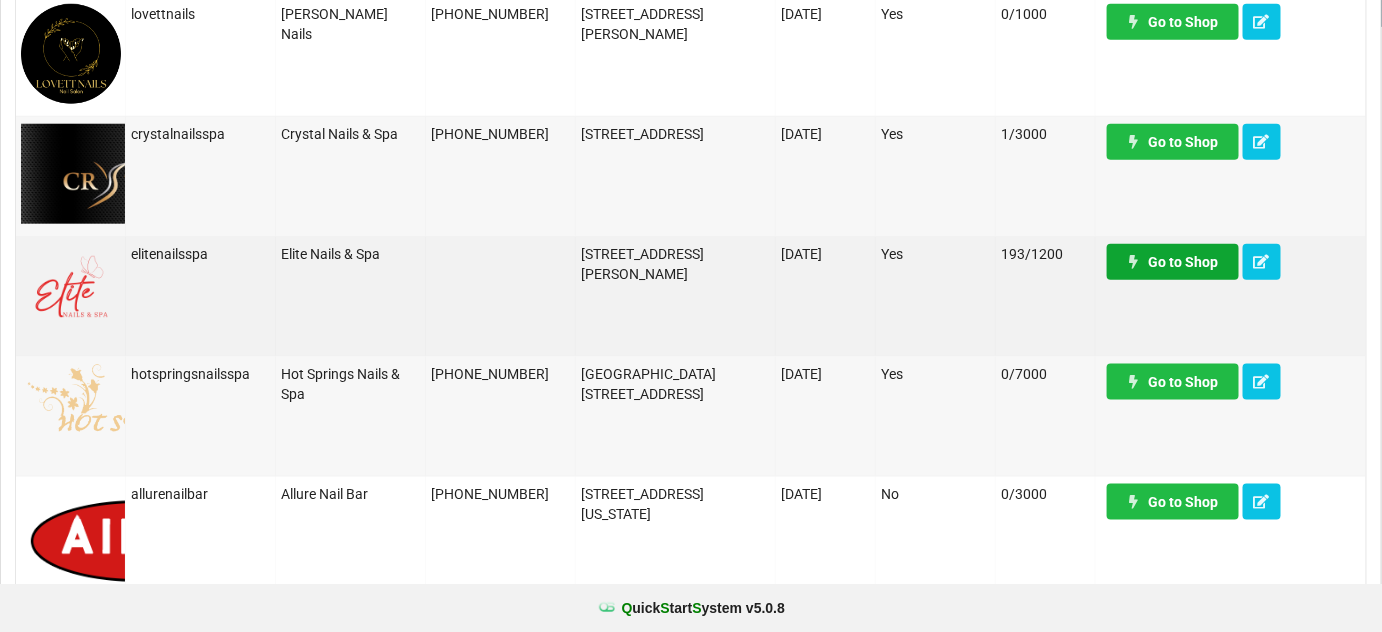 click on "Go to Shop" at bounding box center [1173, 262] 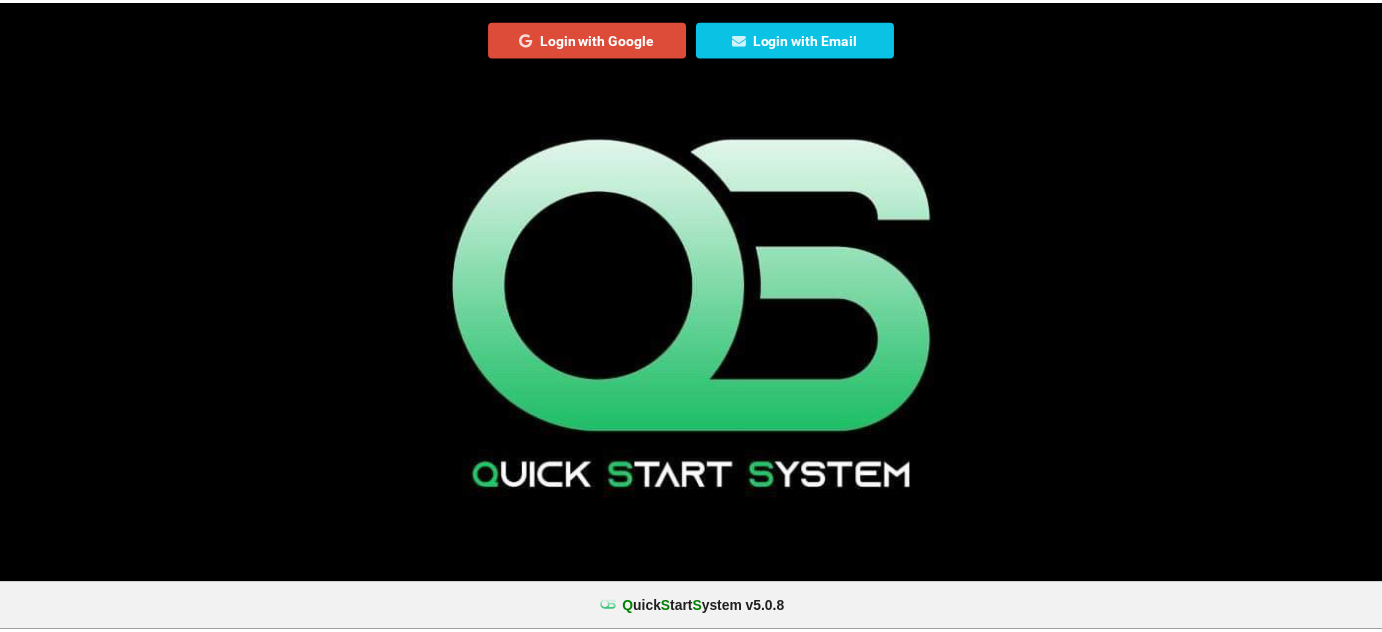 scroll, scrollTop: 0, scrollLeft: 0, axis: both 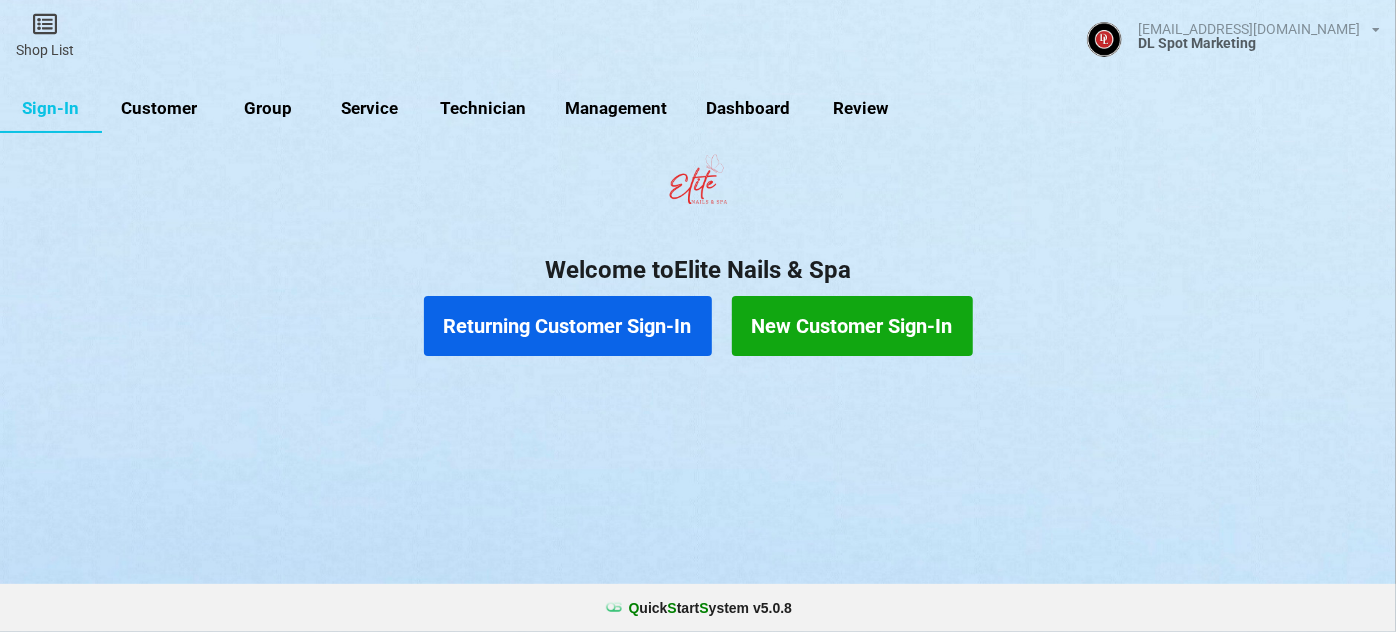 click on "Customer" at bounding box center (159, 109) 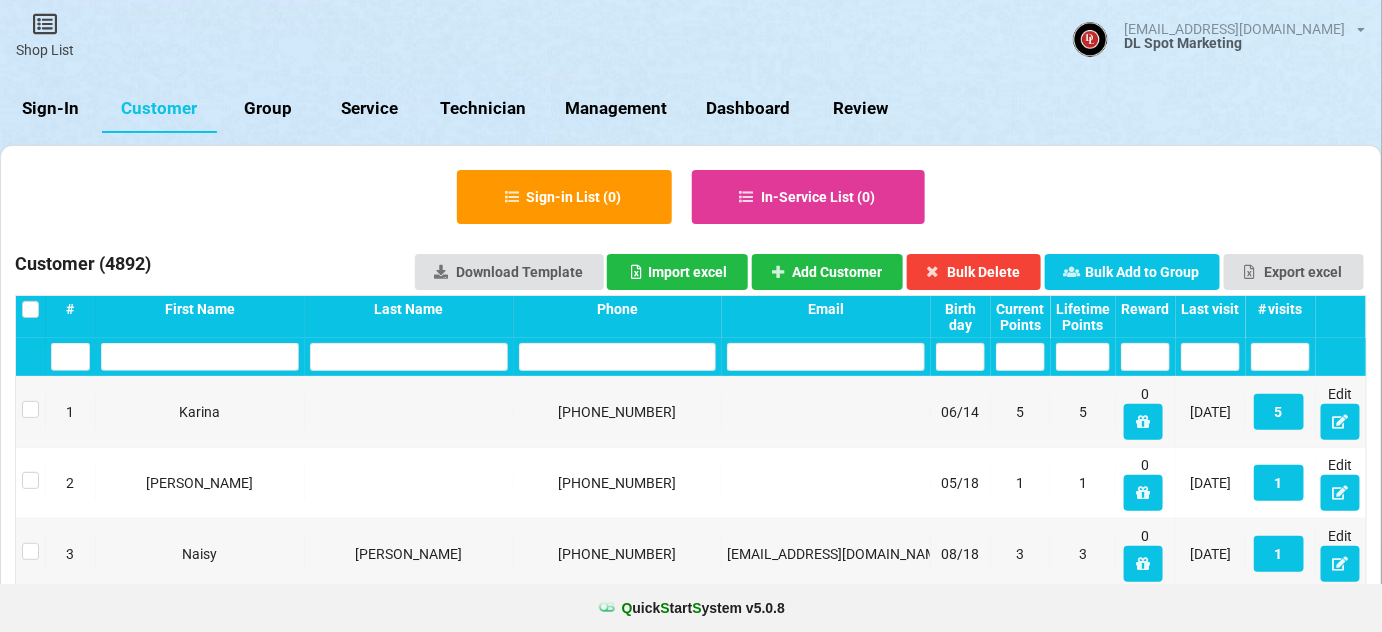 click on "Sign-In" at bounding box center (51, 109) 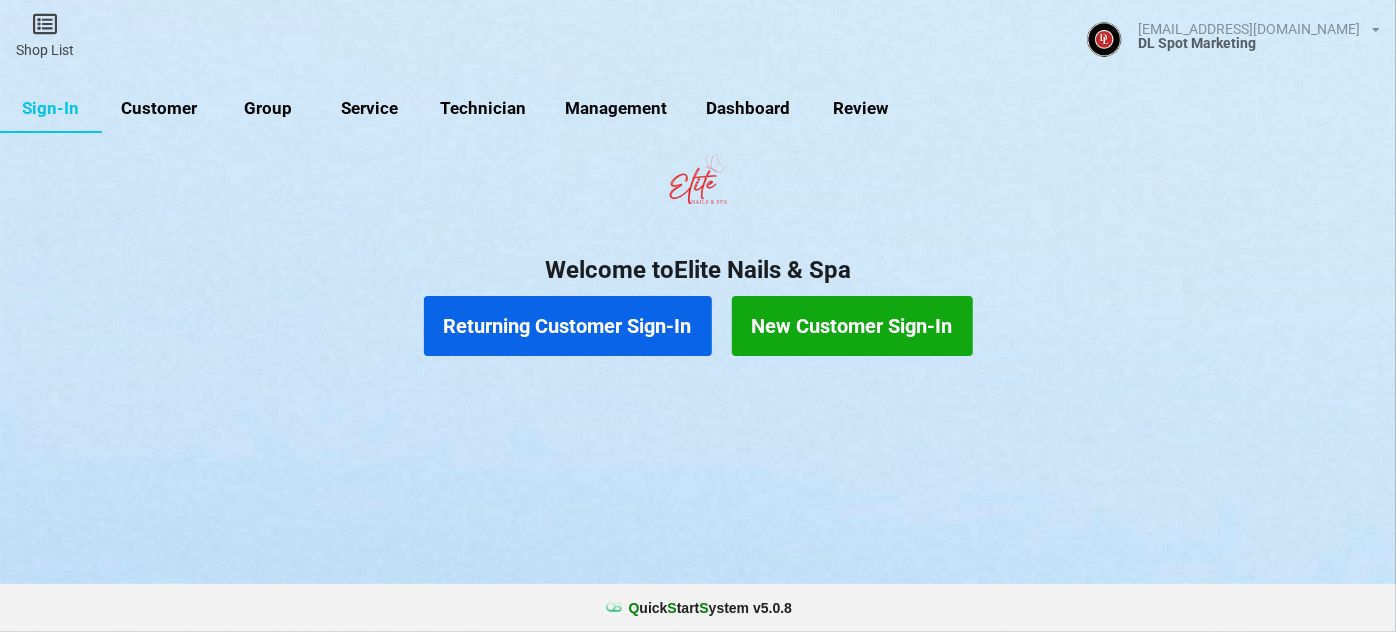click on "Customer" at bounding box center [159, 109] 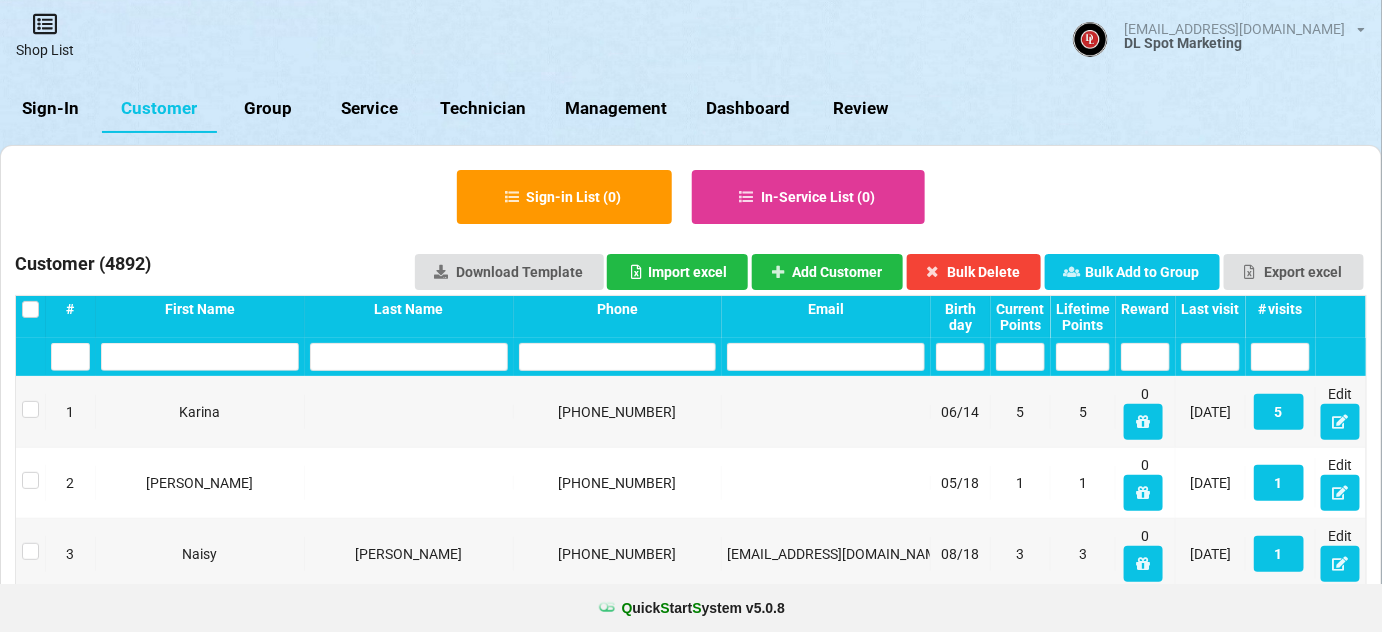 click on "Shop List" at bounding box center [45, 35] 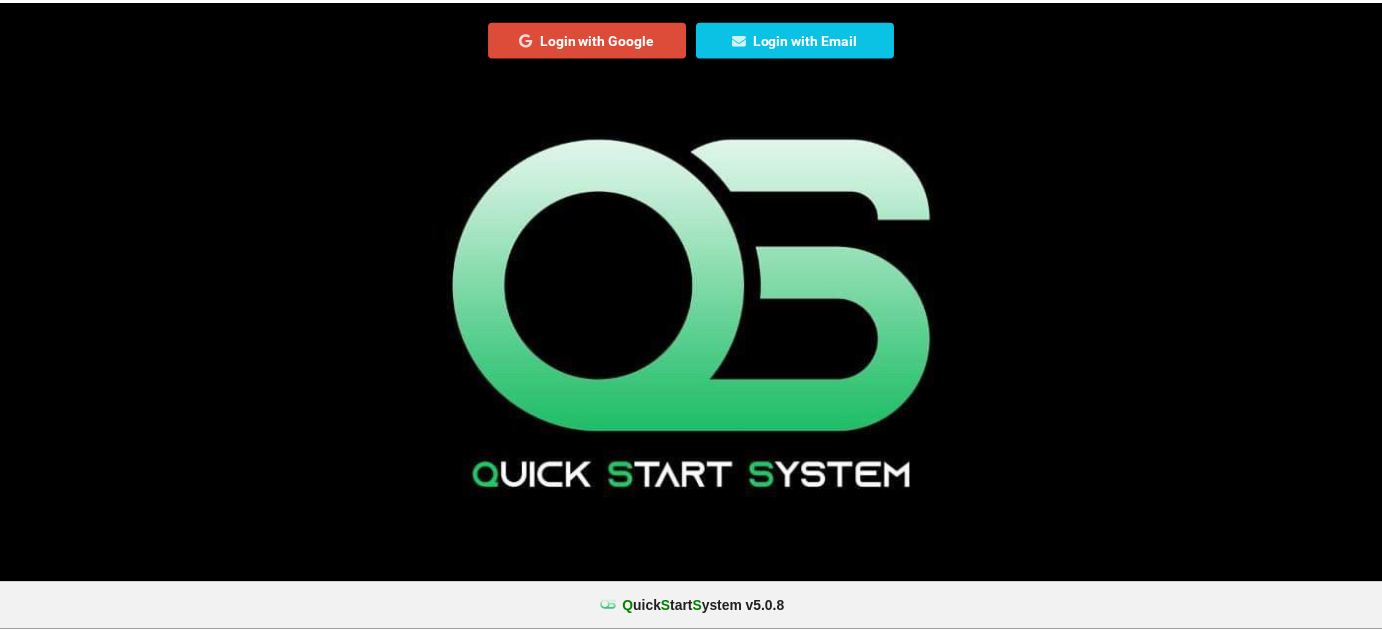 scroll, scrollTop: 0, scrollLeft: 0, axis: both 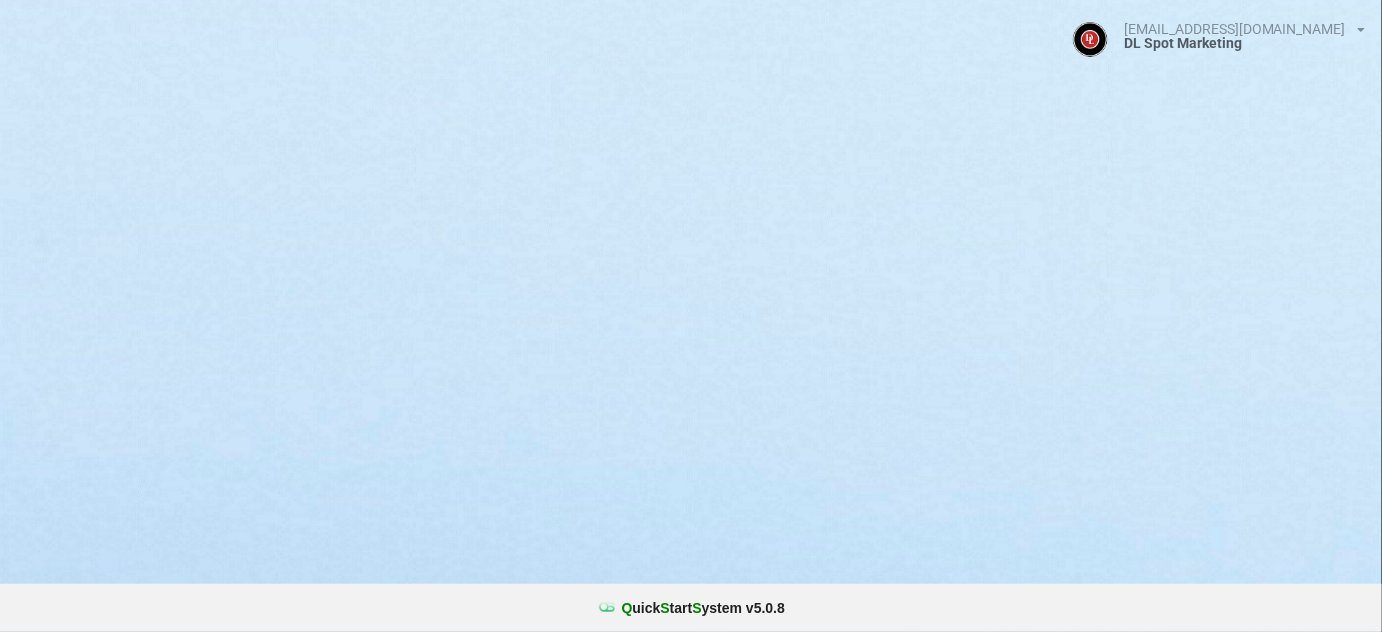 select on "25" 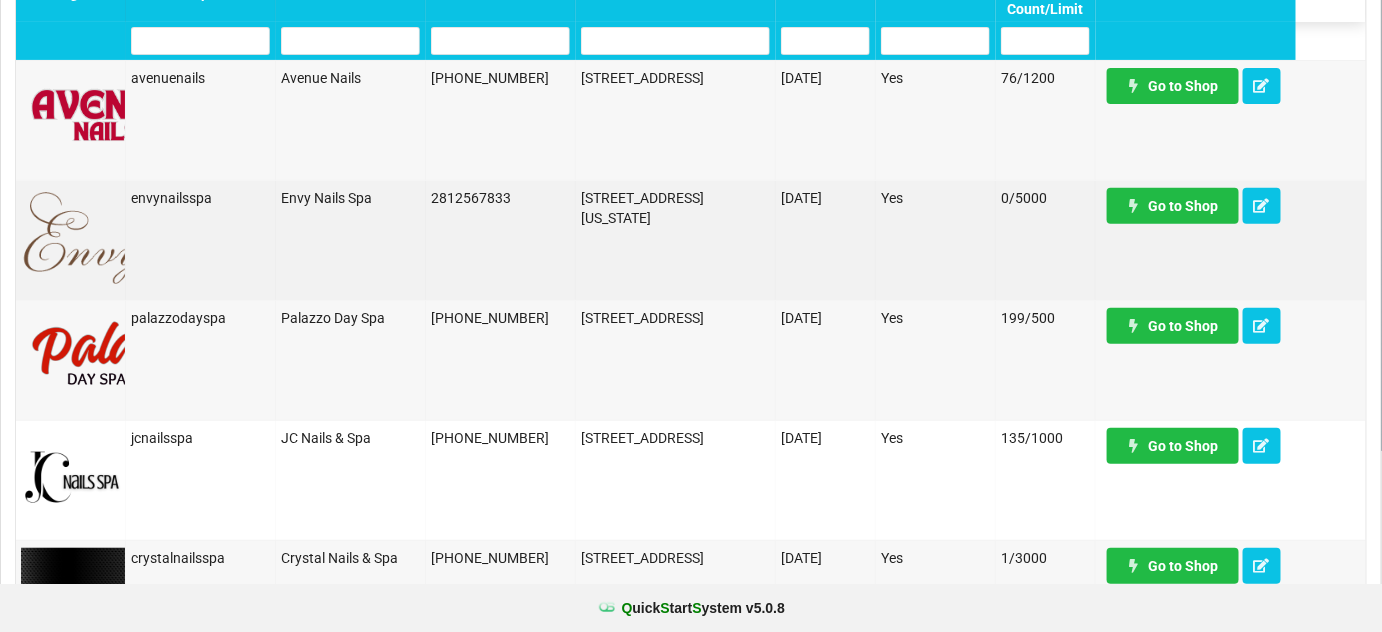 scroll, scrollTop: 121, scrollLeft: 0, axis: vertical 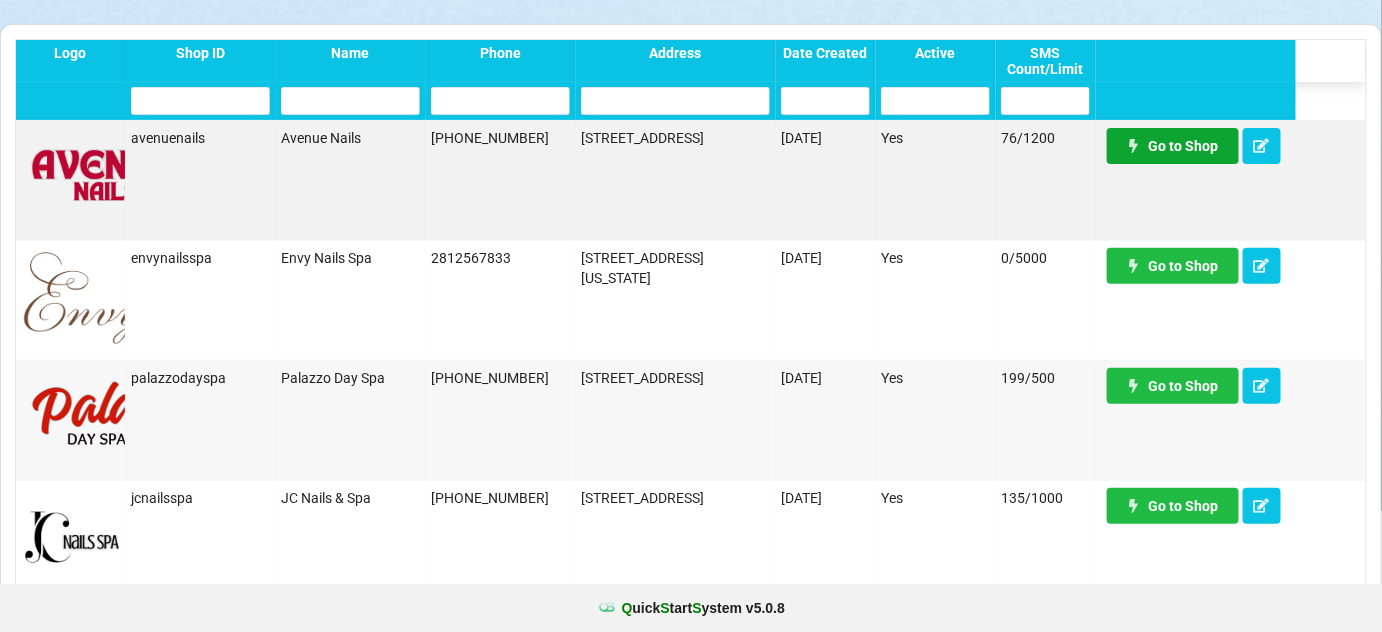 click on "Go to Shop" at bounding box center (1173, 146) 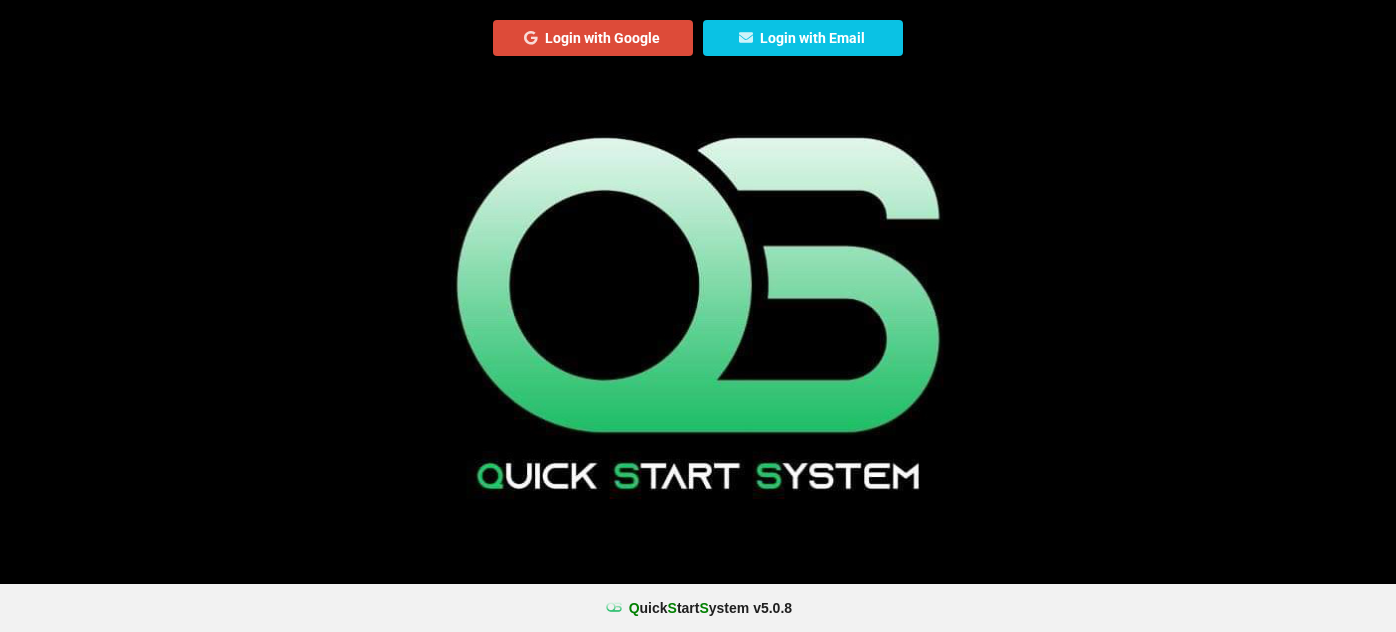 scroll, scrollTop: 0, scrollLeft: 0, axis: both 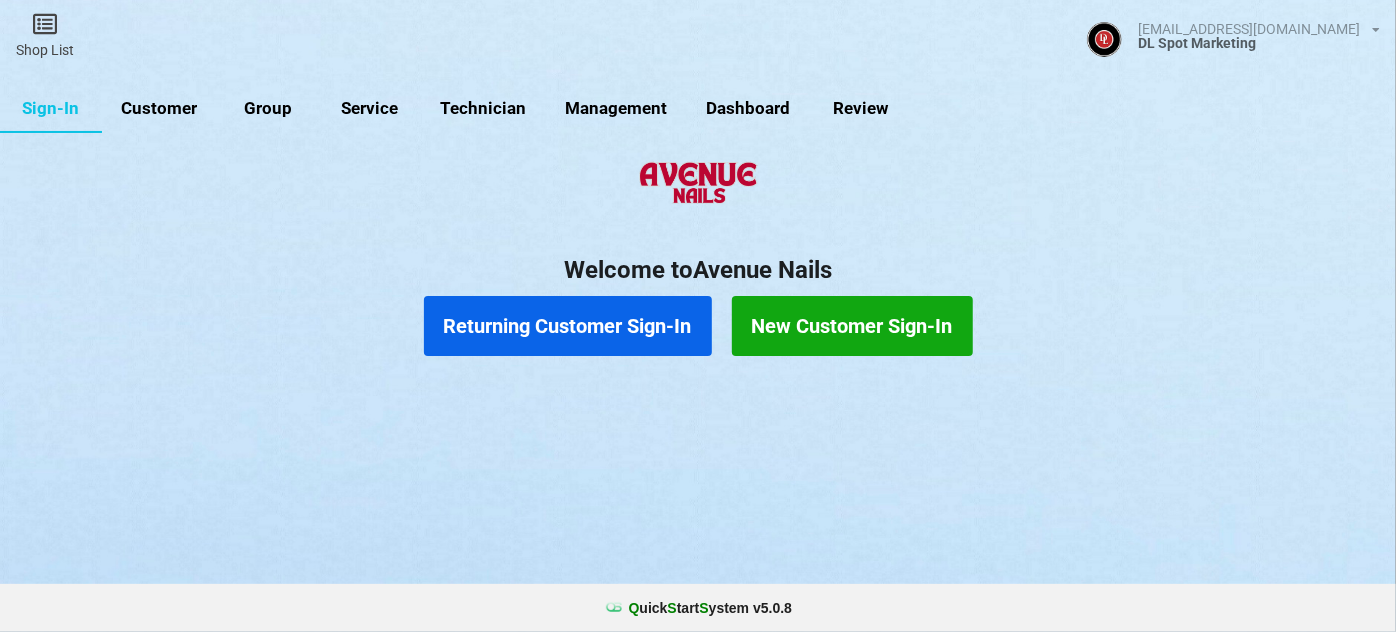 click on "Customer" at bounding box center (159, 109) 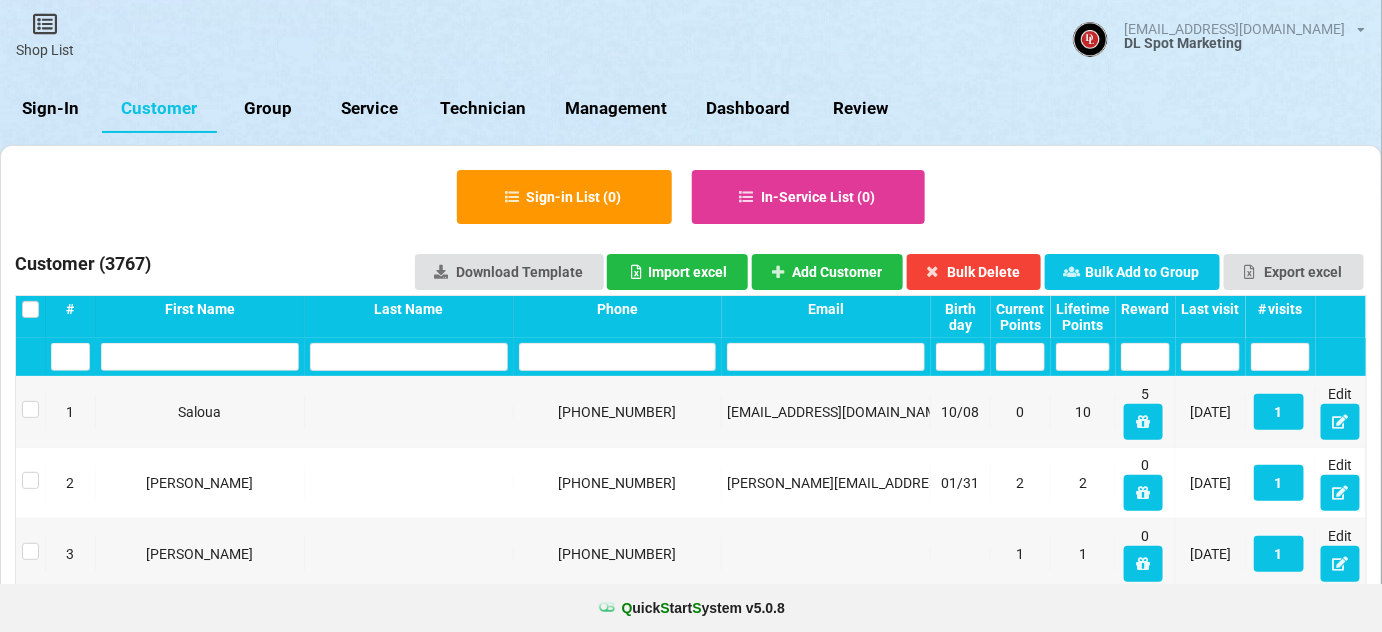 click on "Sign-In" at bounding box center [51, 109] 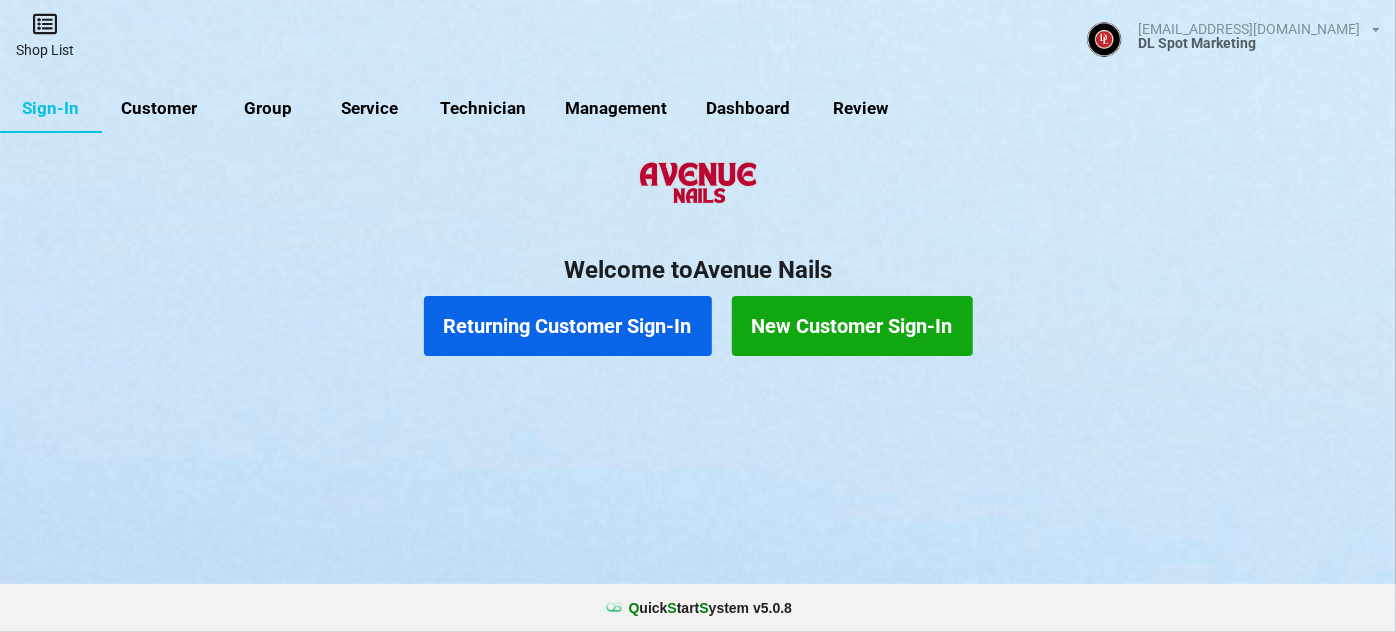 click at bounding box center (45, 24) 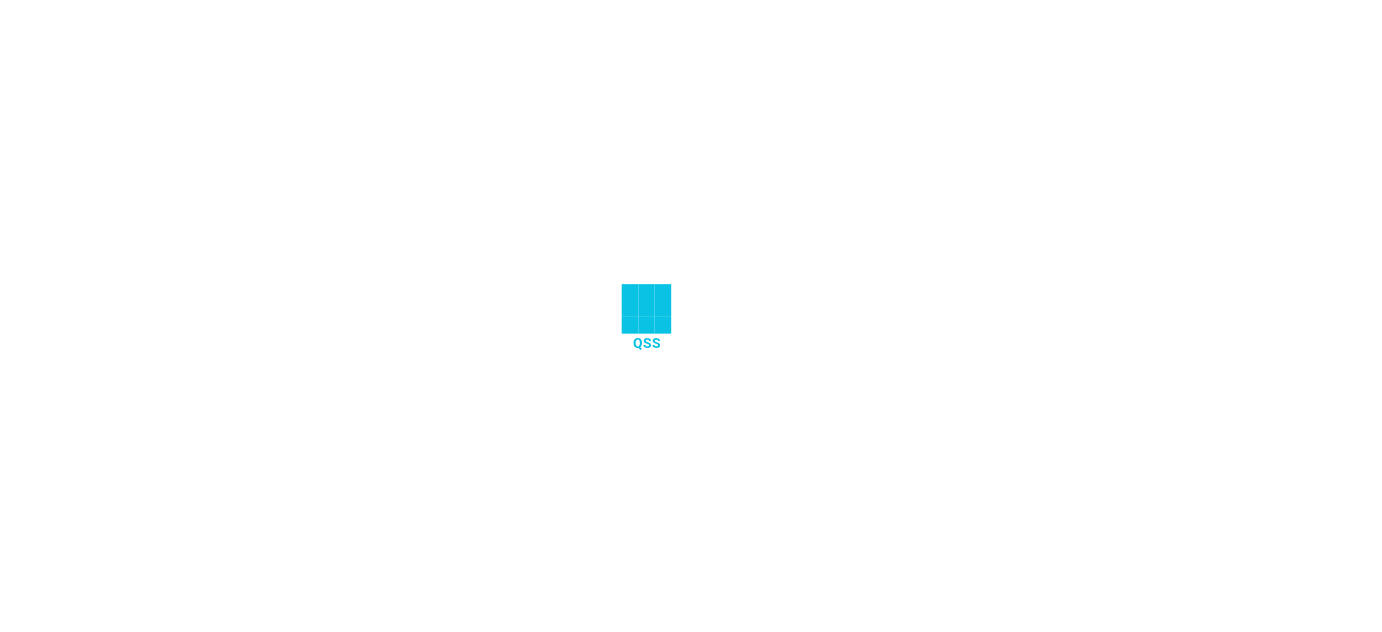 scroll, scrollTop: 0, scrollLeft: 0, axis: both 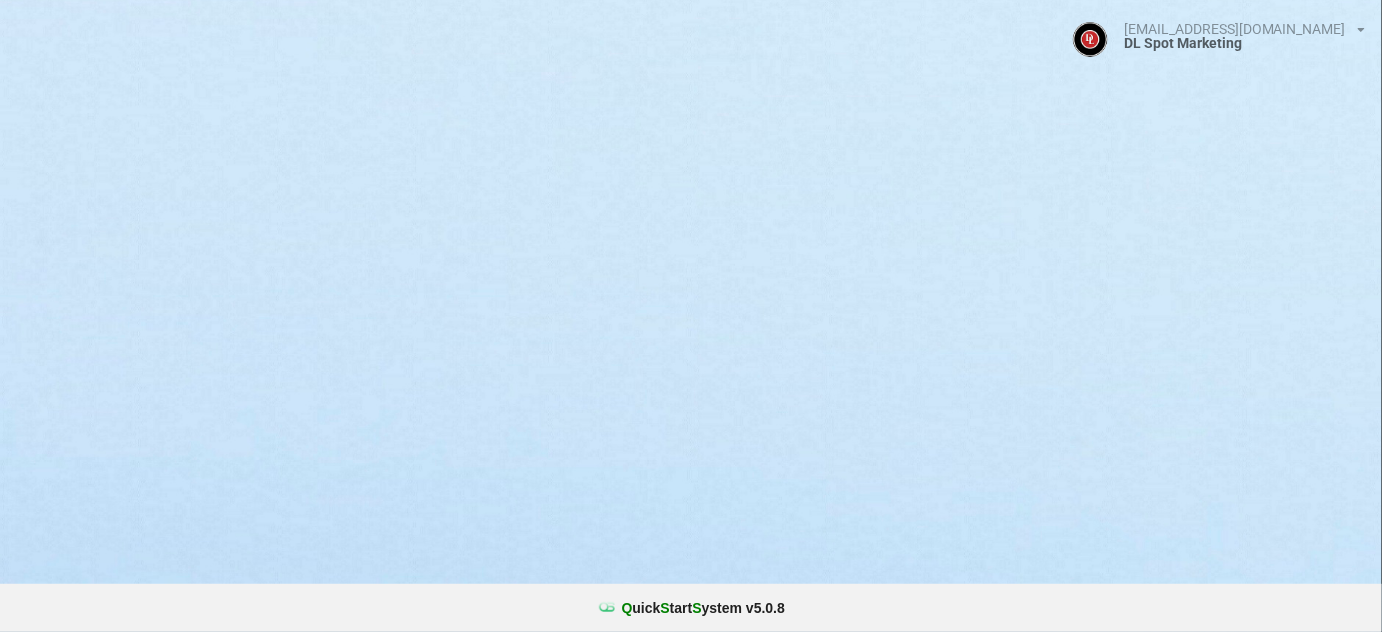 select on "25" 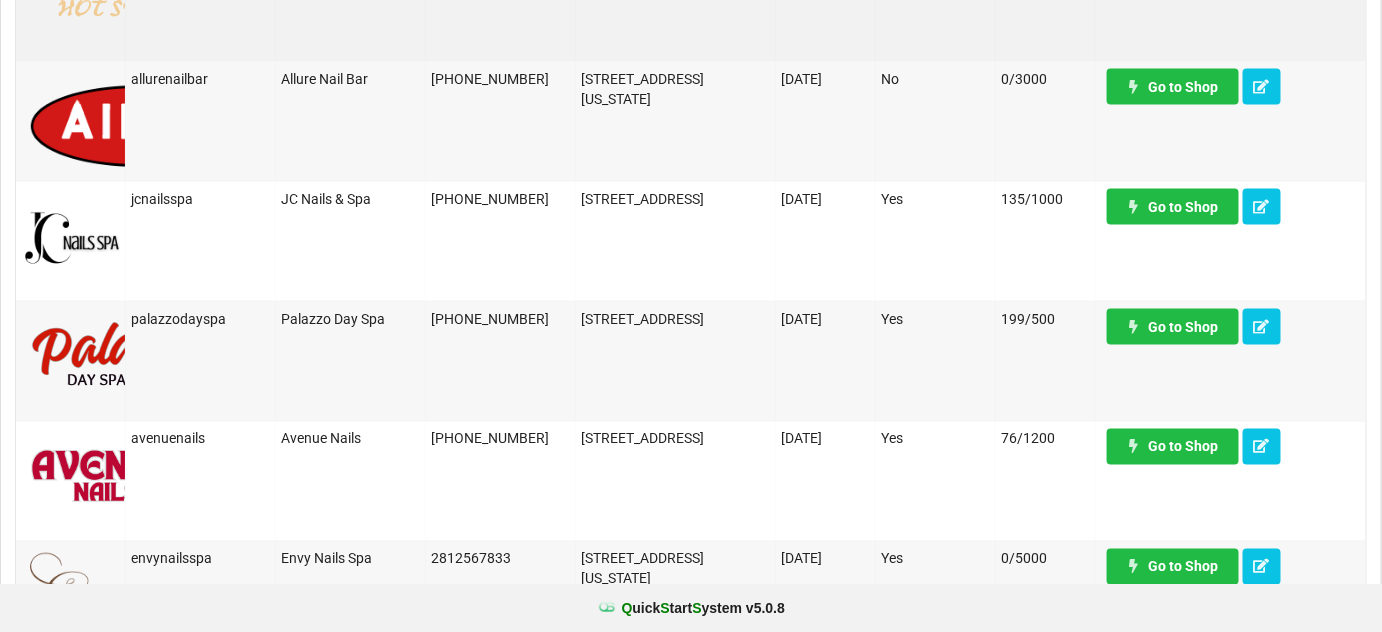 scroll, scrollTop: 969, scrollLeft: 0, axis: vertical 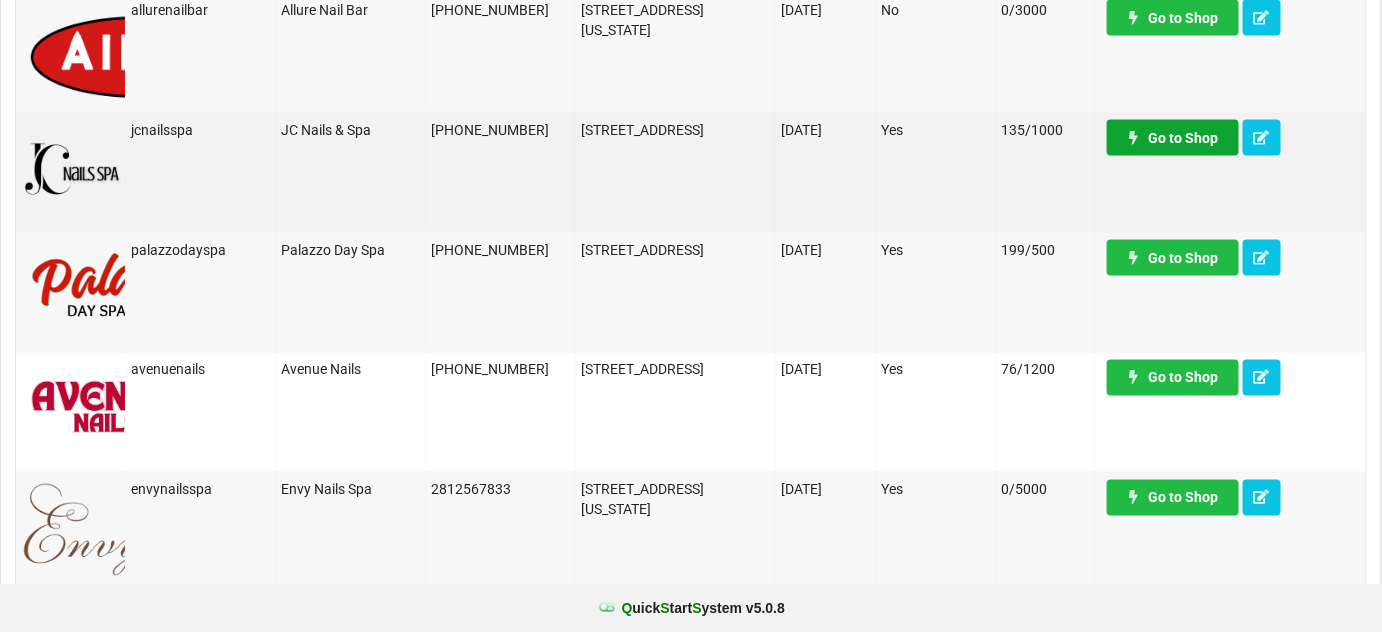 click on "Go to Shop" at bounding box center [1171, 136] 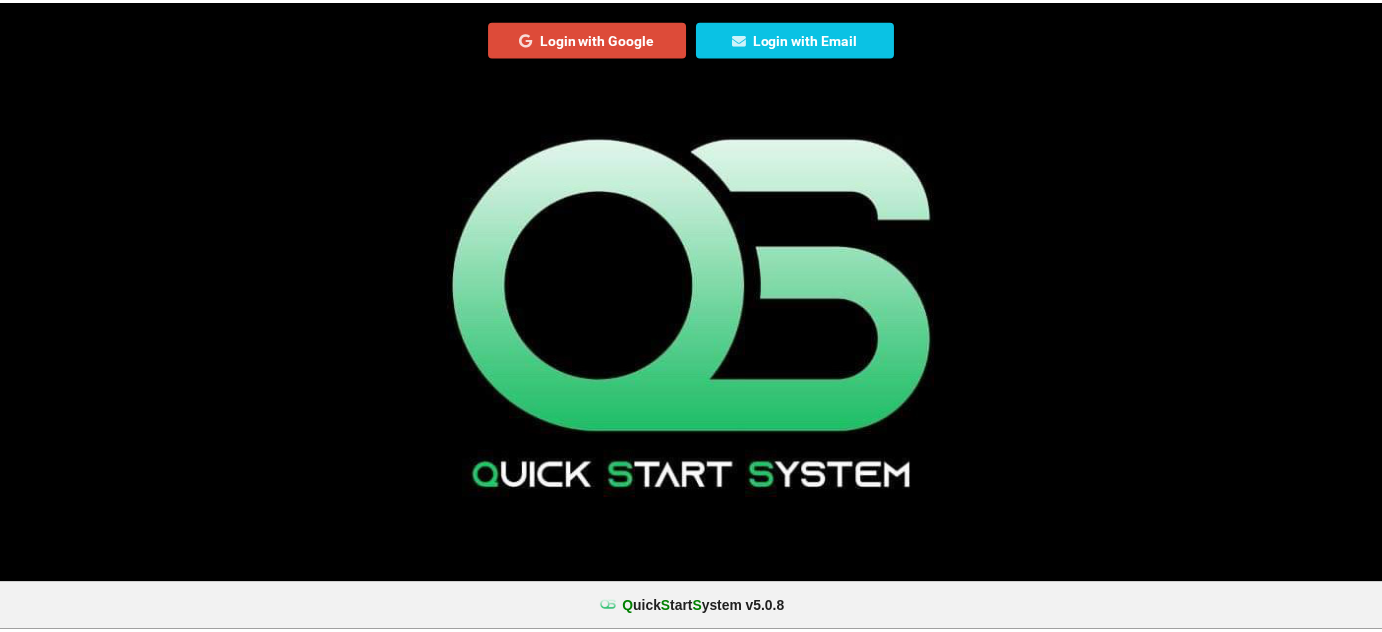 scroll, scrollTop: 0, scrollLeft: 0, axis: both 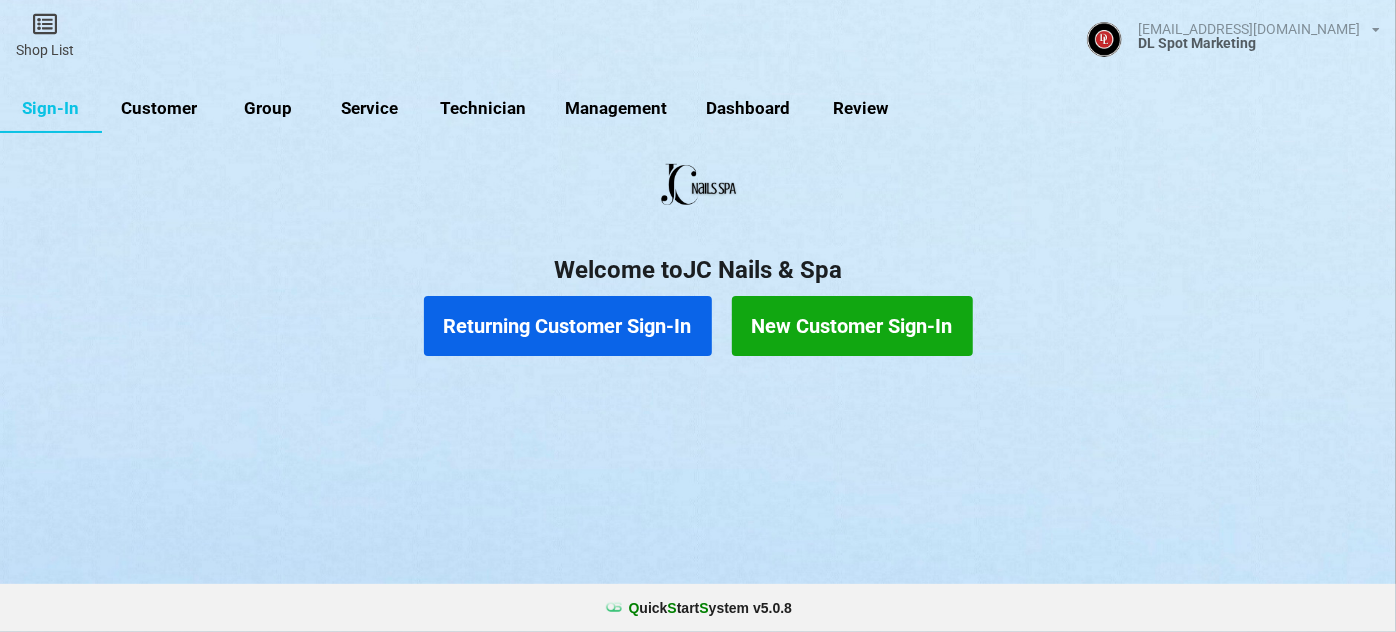click on "Returning Customer Sign-In" at bounding box center (568, 326) 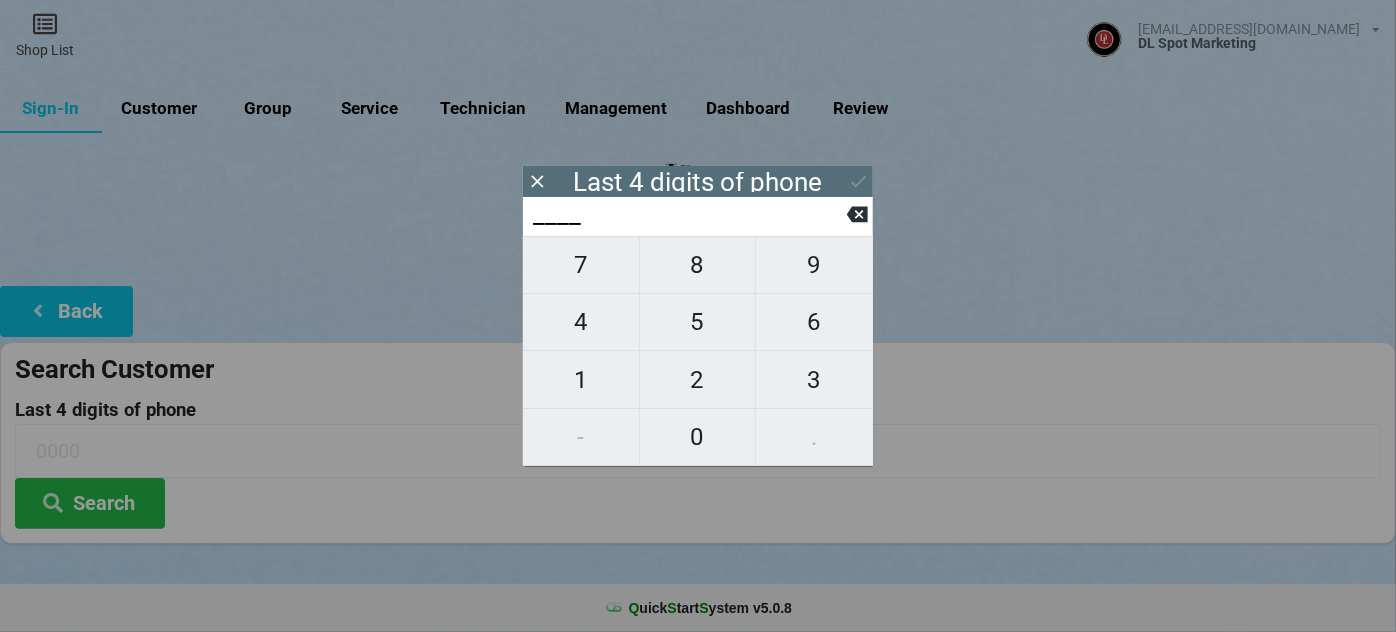type on "6___" 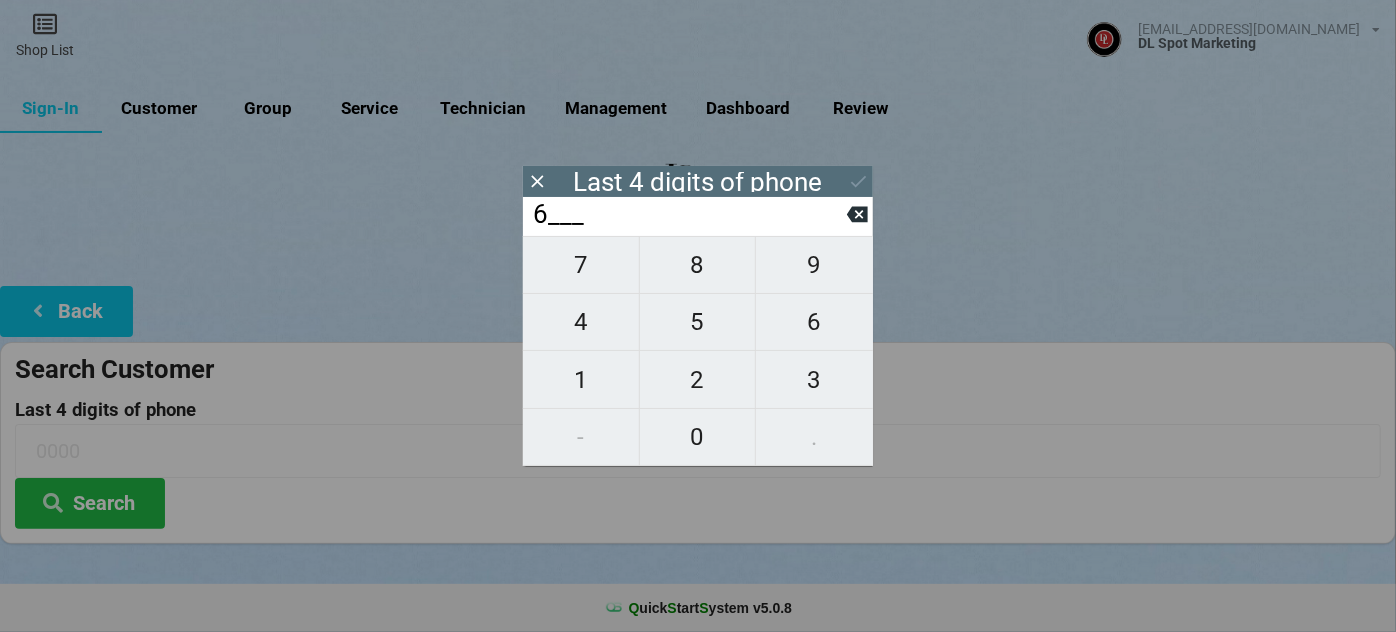 type on "6___" 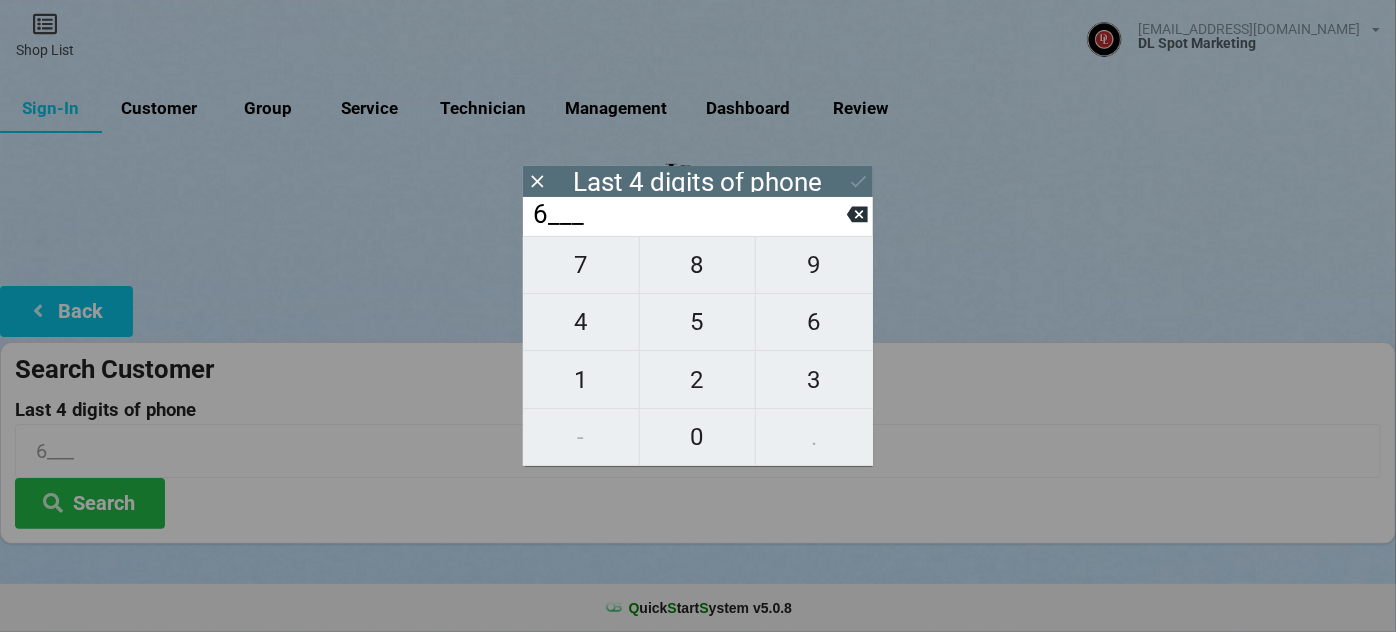 type on "61__" 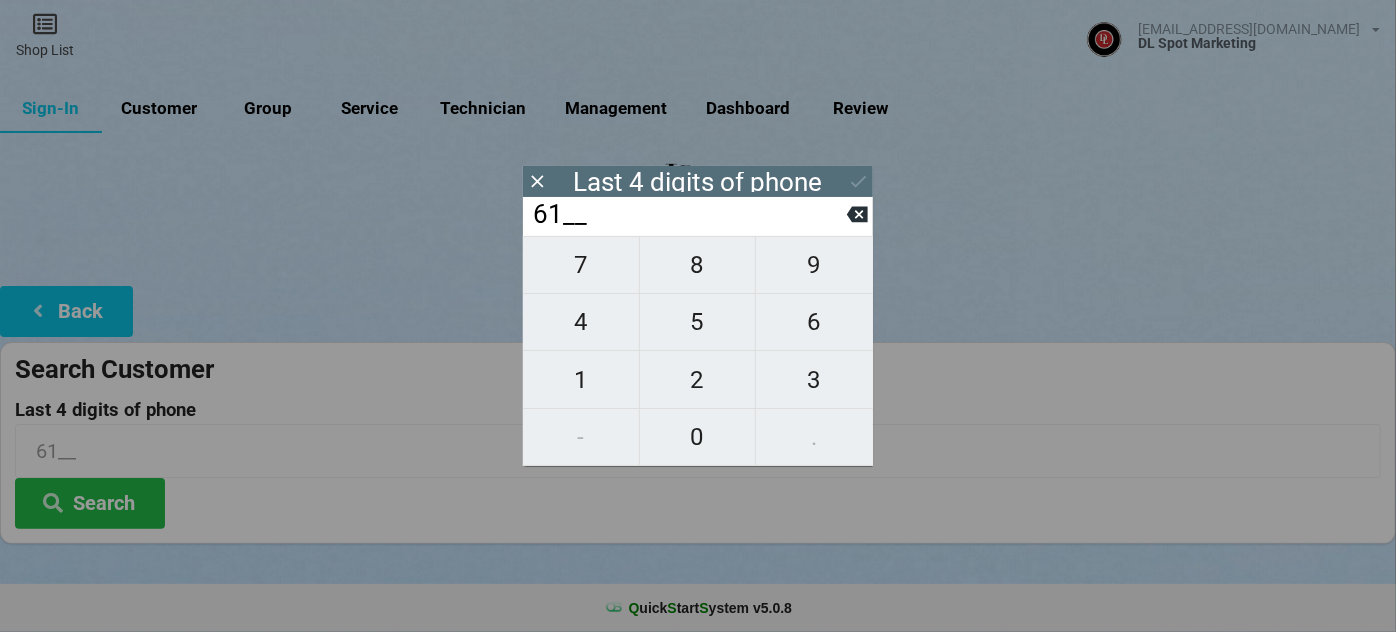 type on "617_" 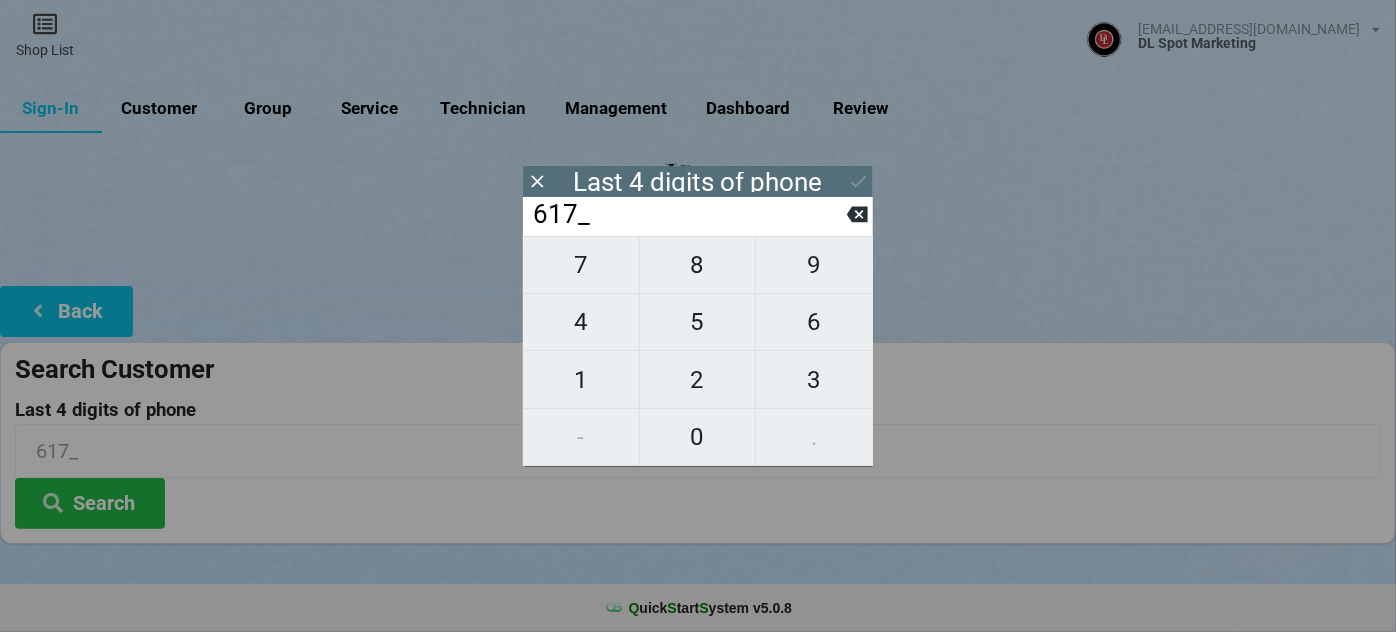 type on "6174" 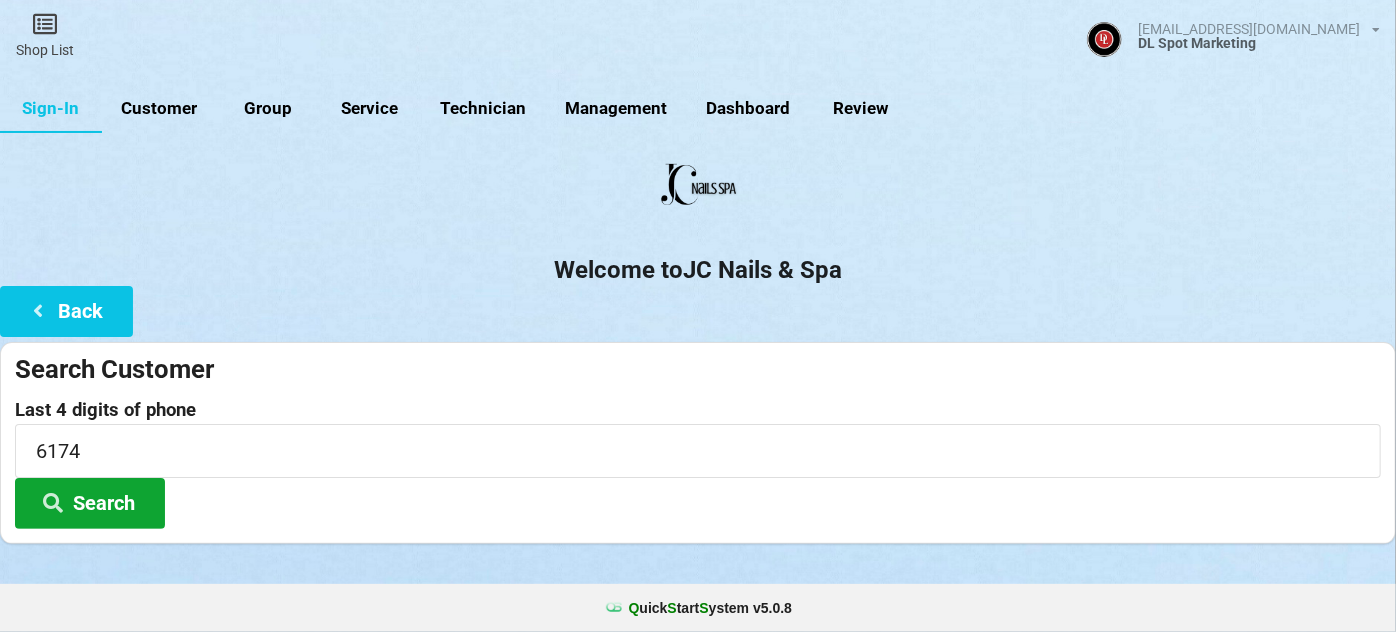 click on "Search" at bounding box center [90, 503] 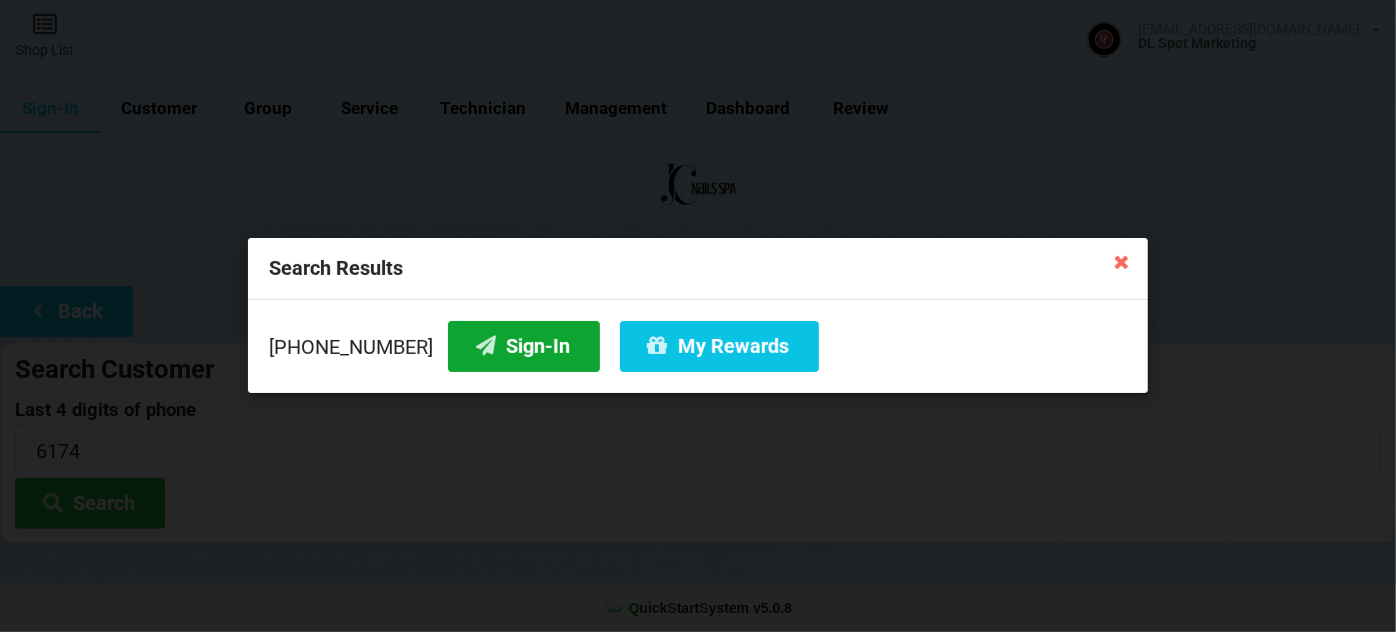 click on "Sign-In" at bounding box center [524, 346] 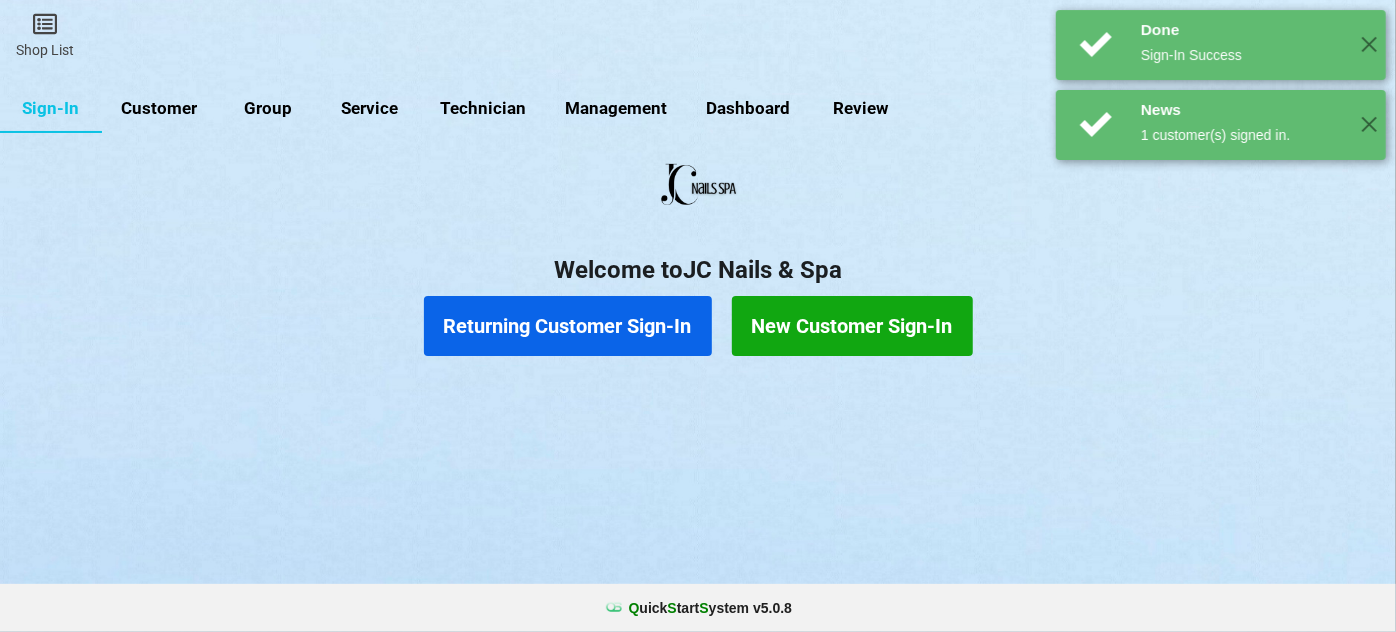 click on "Returning Customer Sign-In" at bounding box center (568, 326) 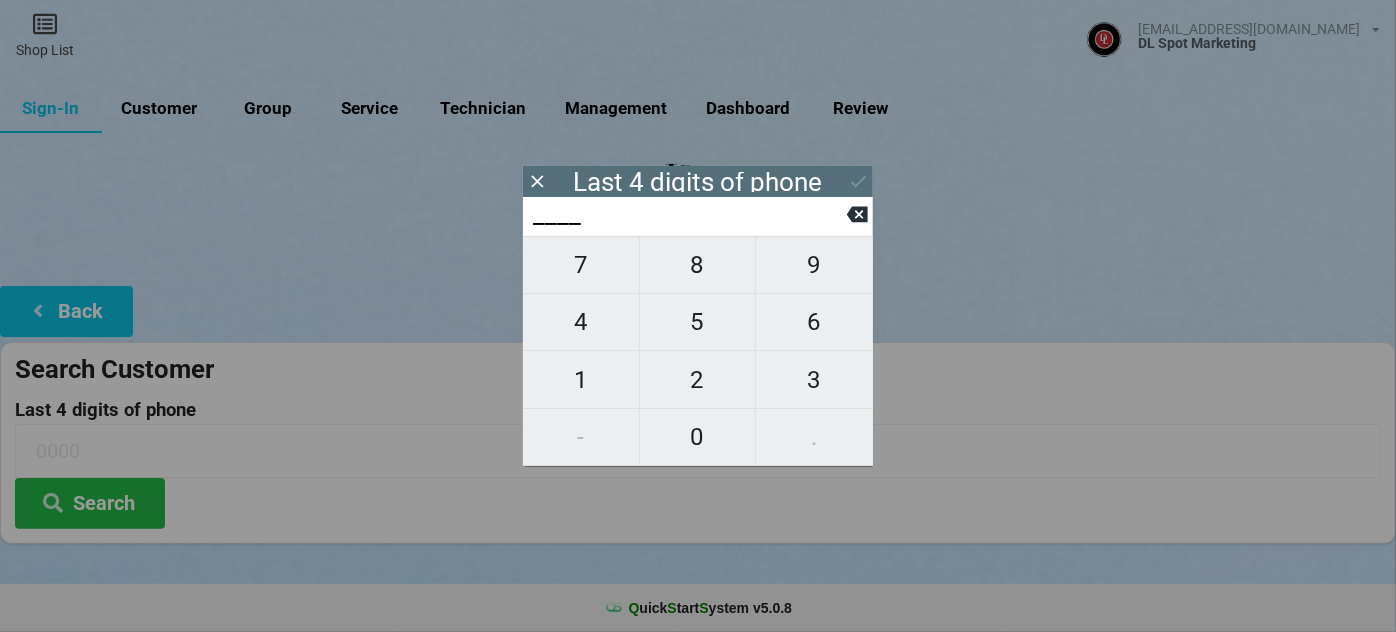 type on "8___" 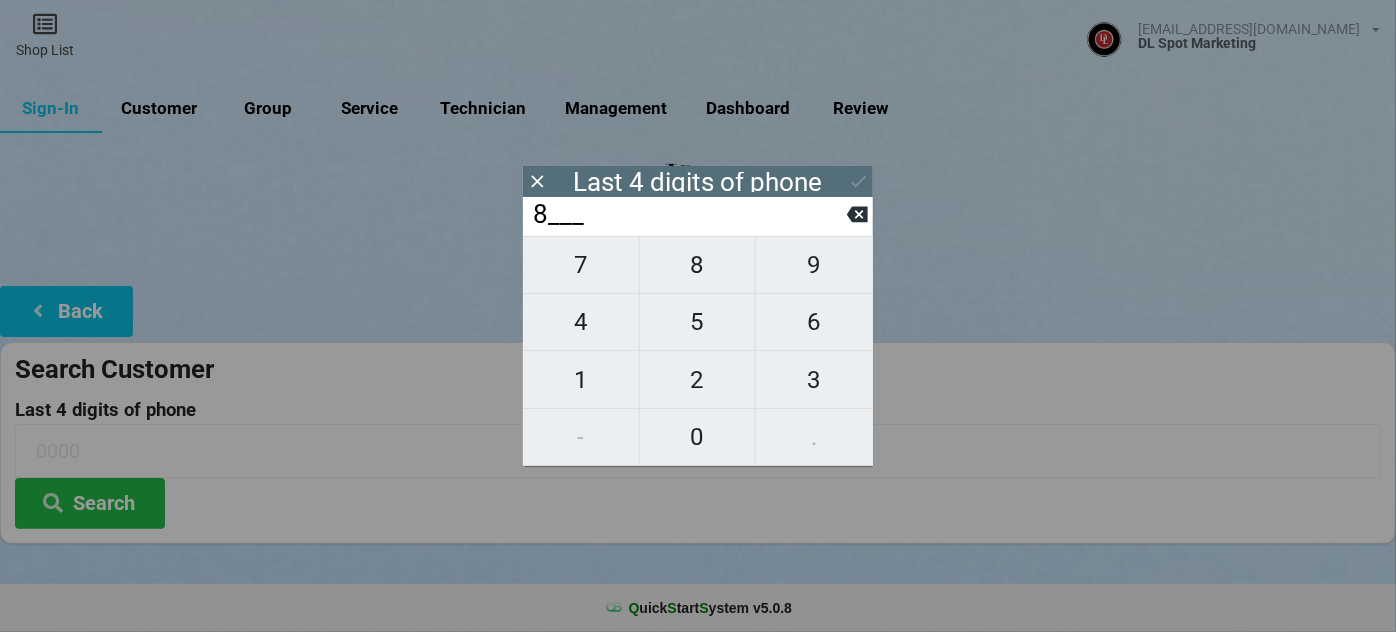type on "8___" 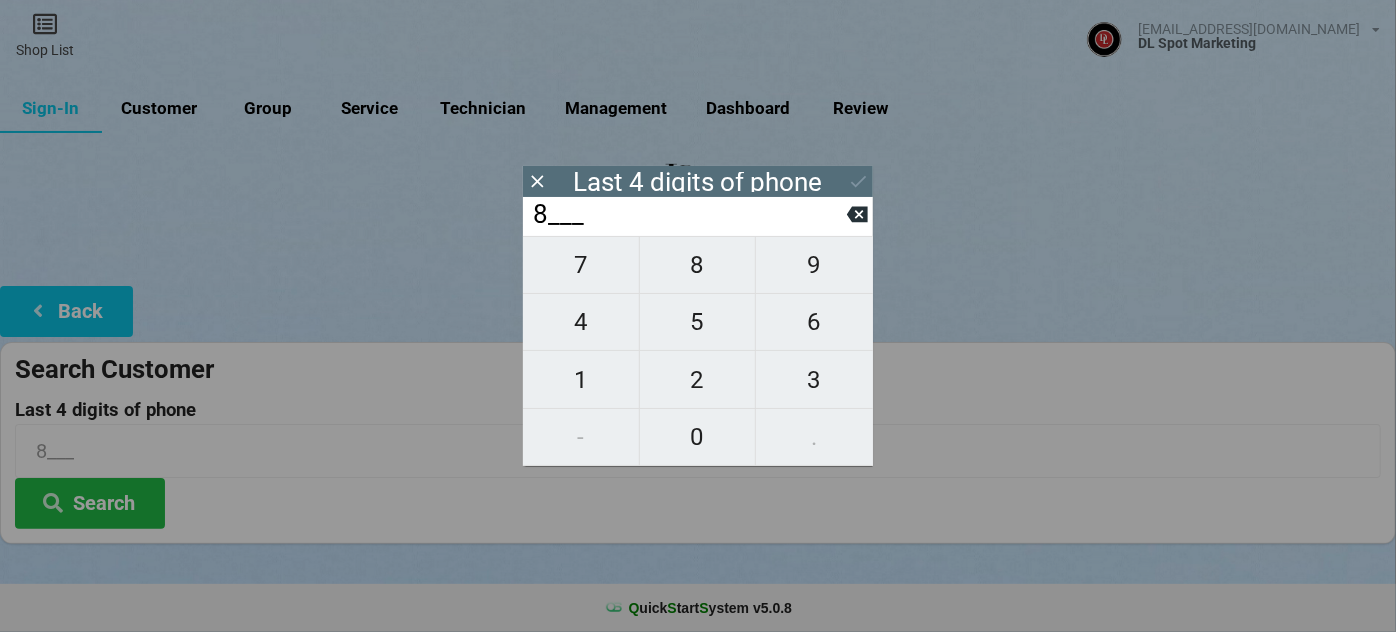 type on "82__" 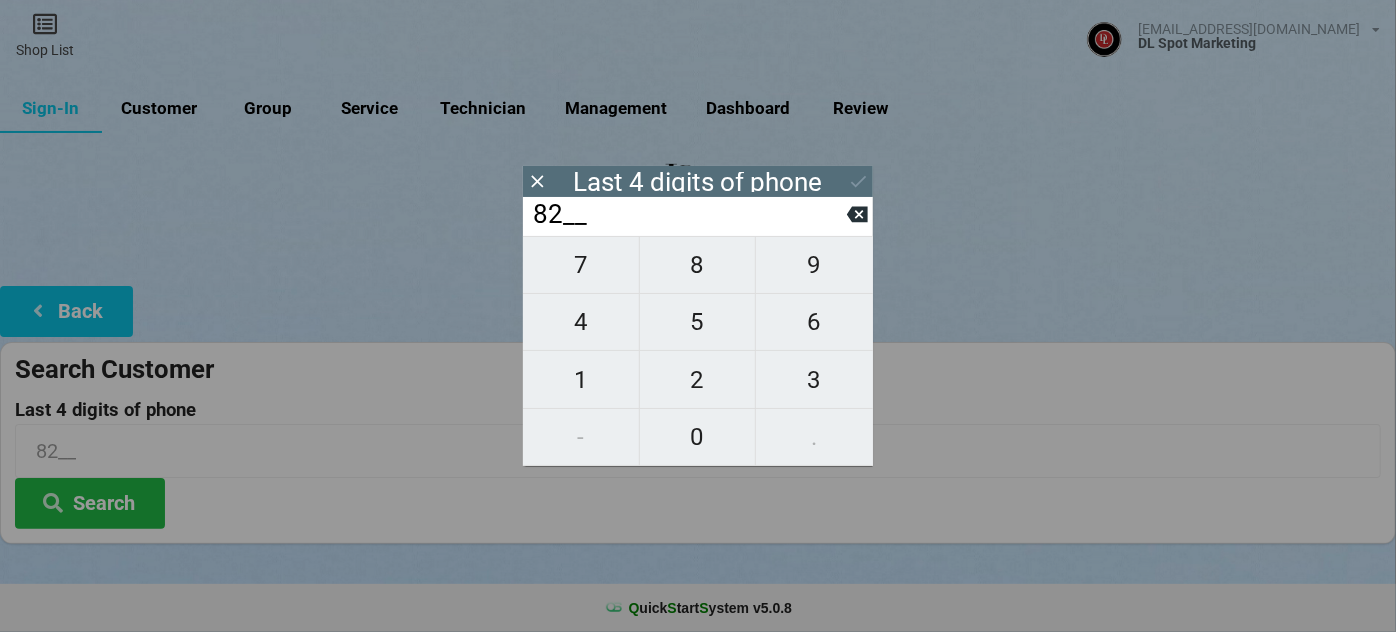 type on "829_" 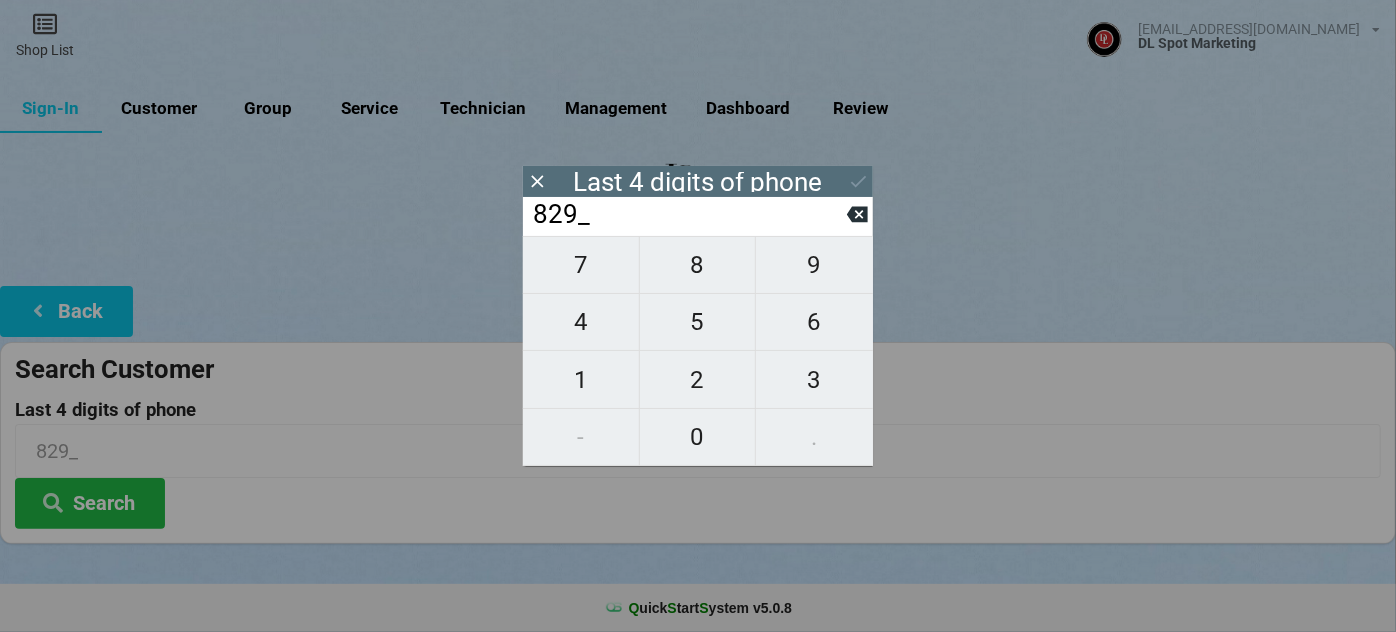 type on "8294" 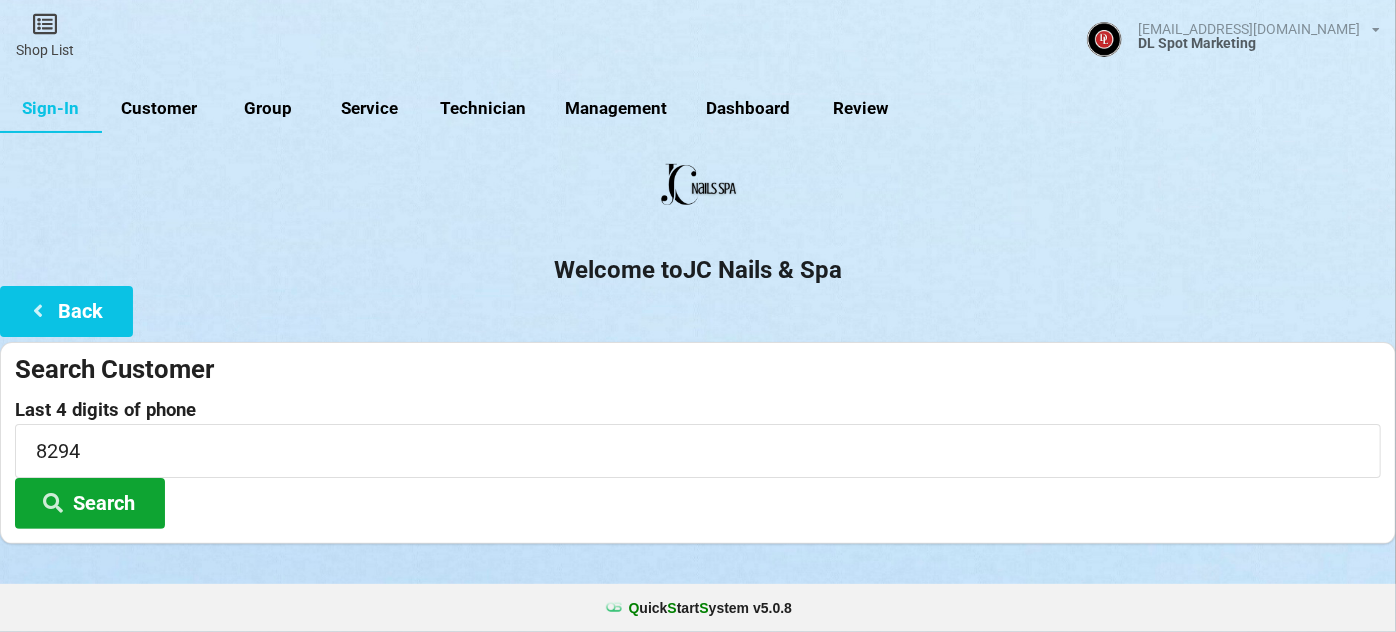click on "Search" at bounding box center (90, 503) 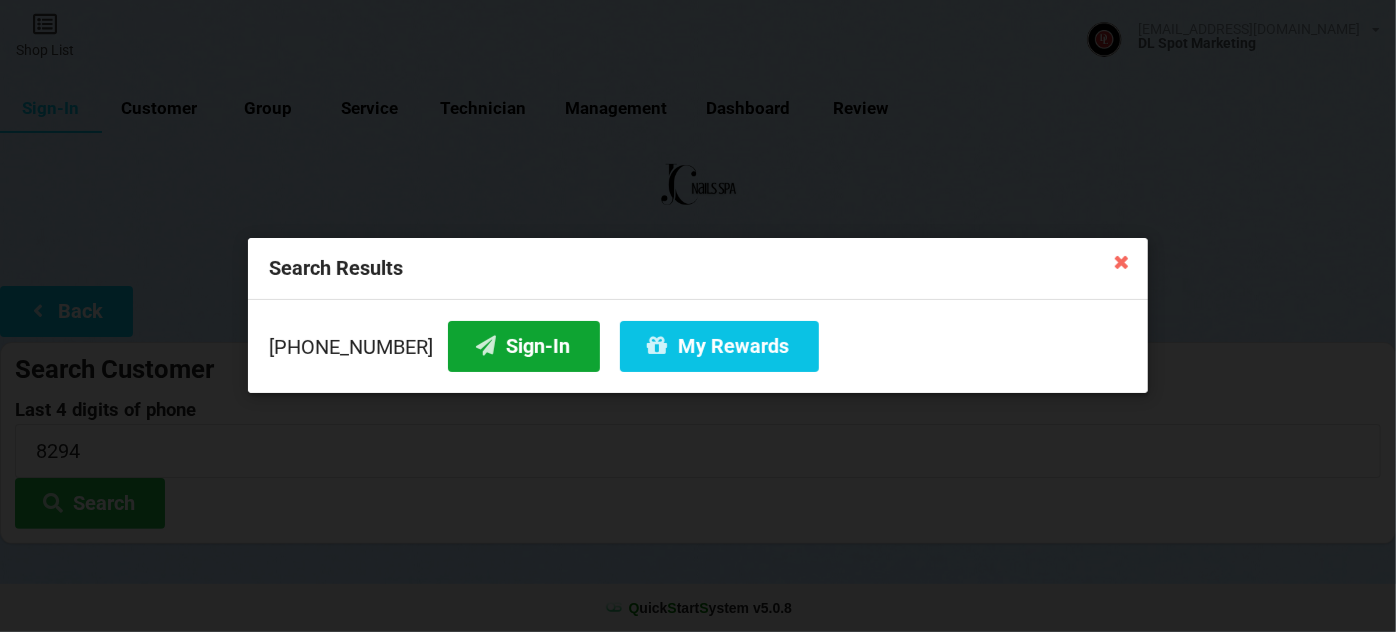 click on "Sign-In" at bounding box center [524, 346] 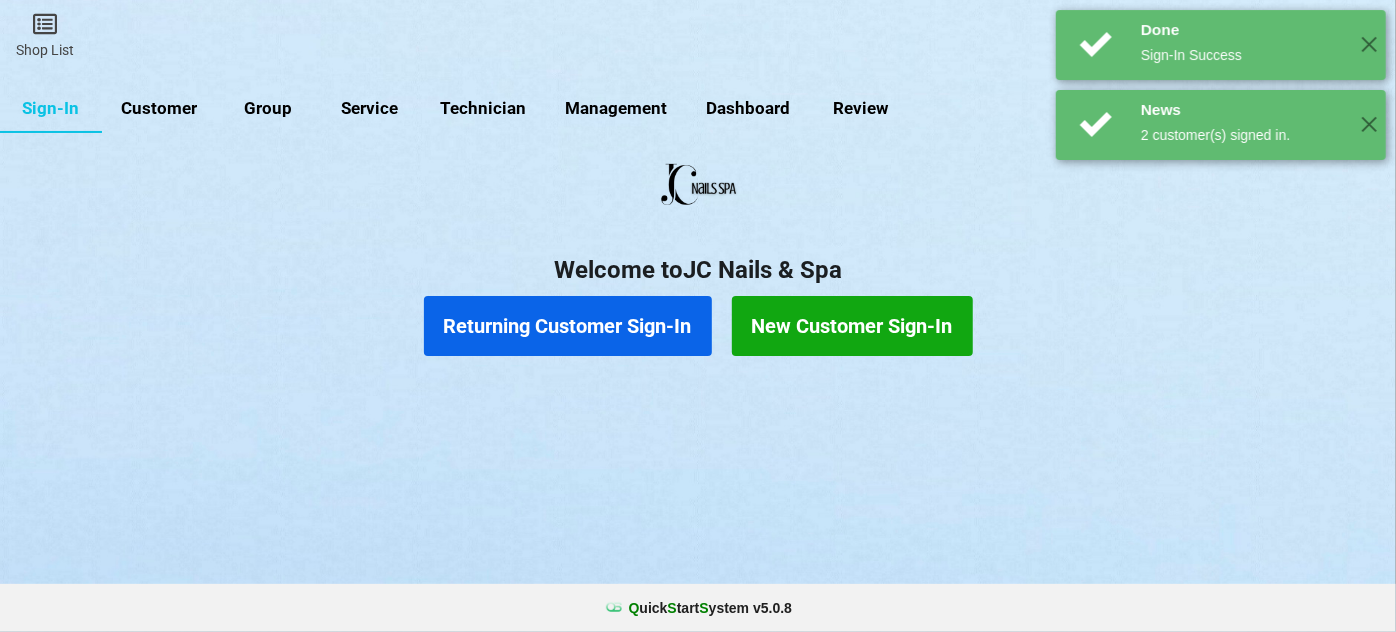click on "Returning Customer Sign-In" at bounding box center [568, 326] 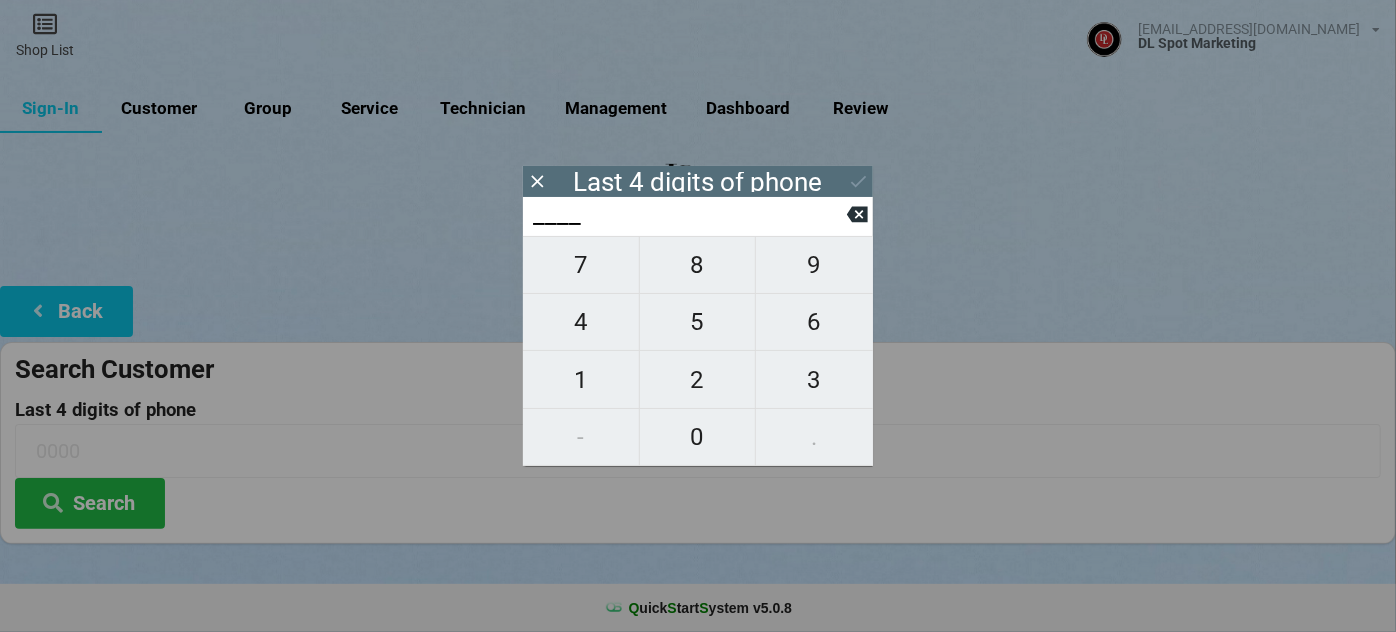 type on "1___" 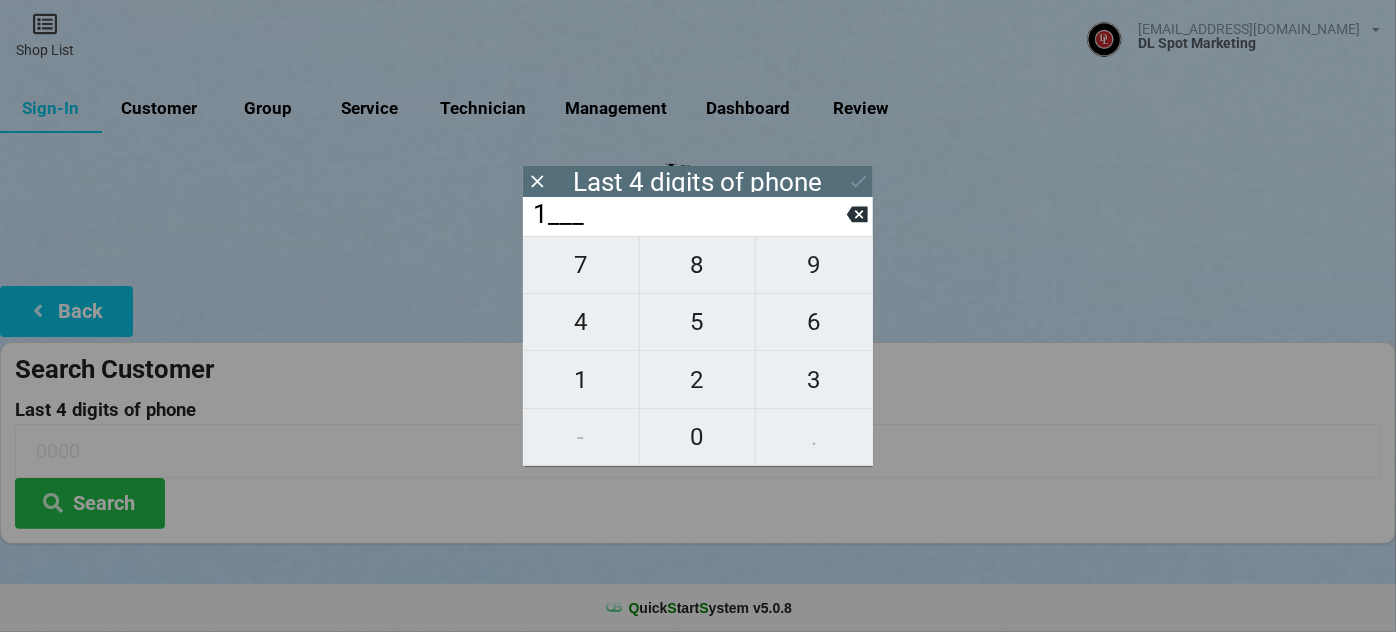 type on "1___" 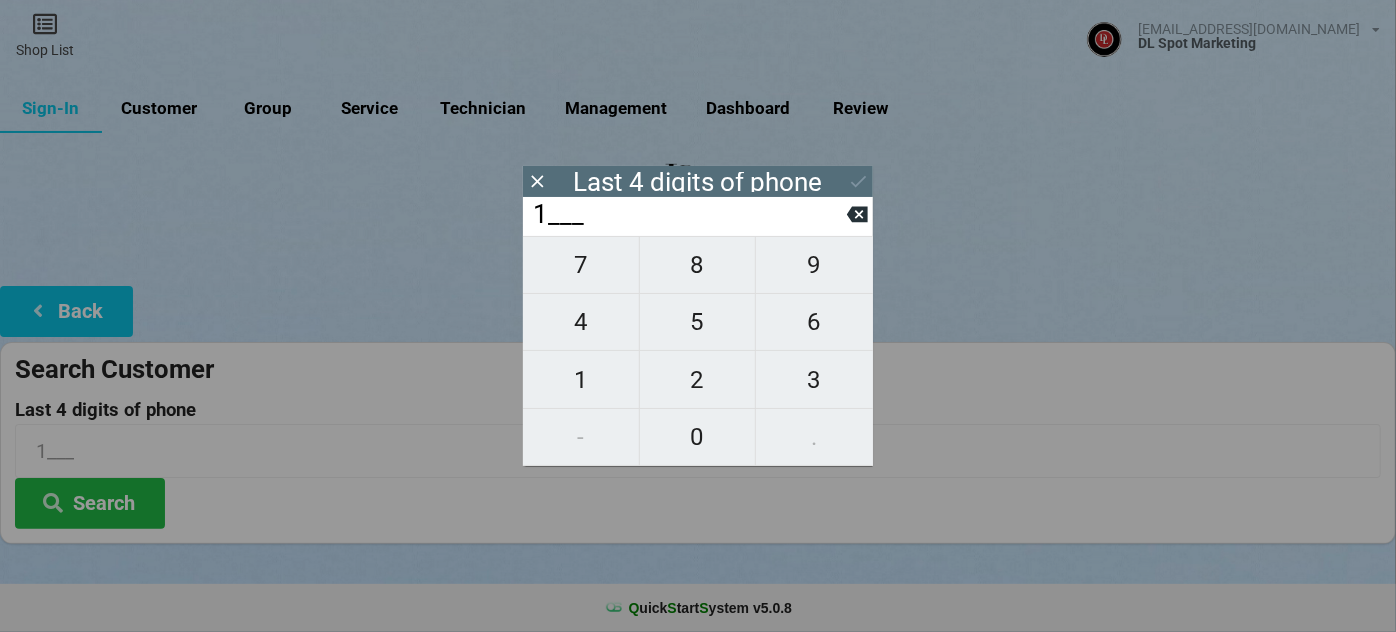 type on "10__" 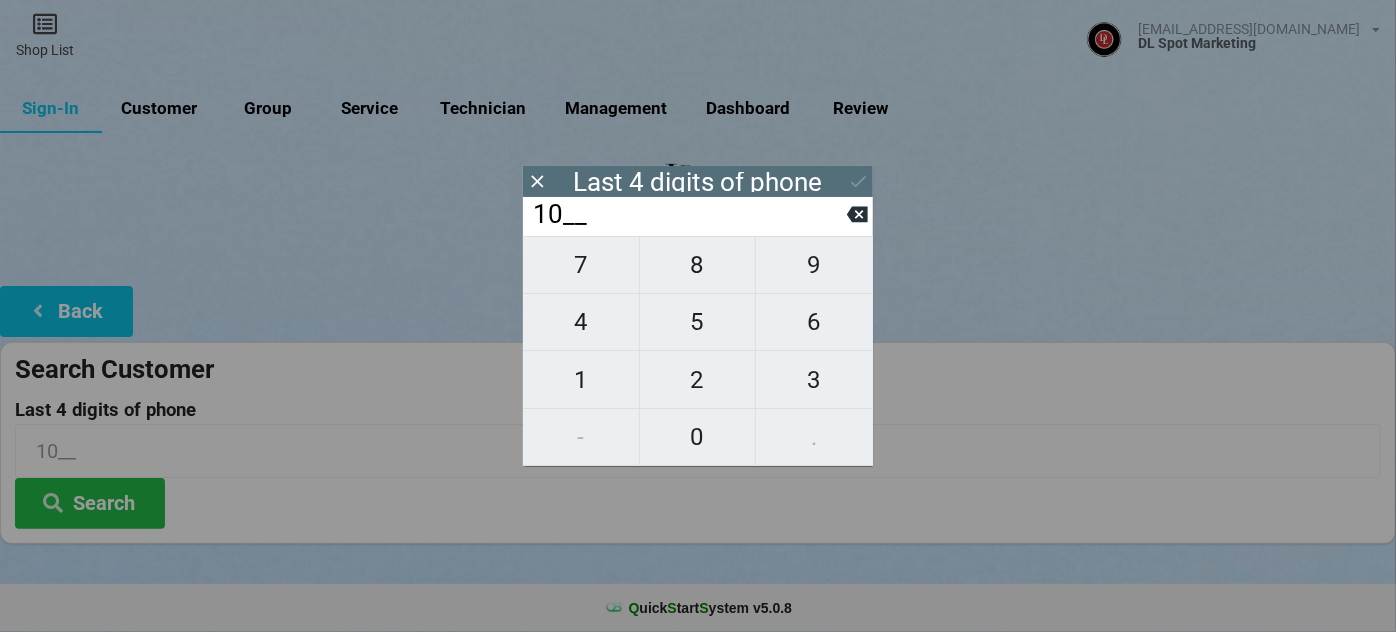 type on "102_" 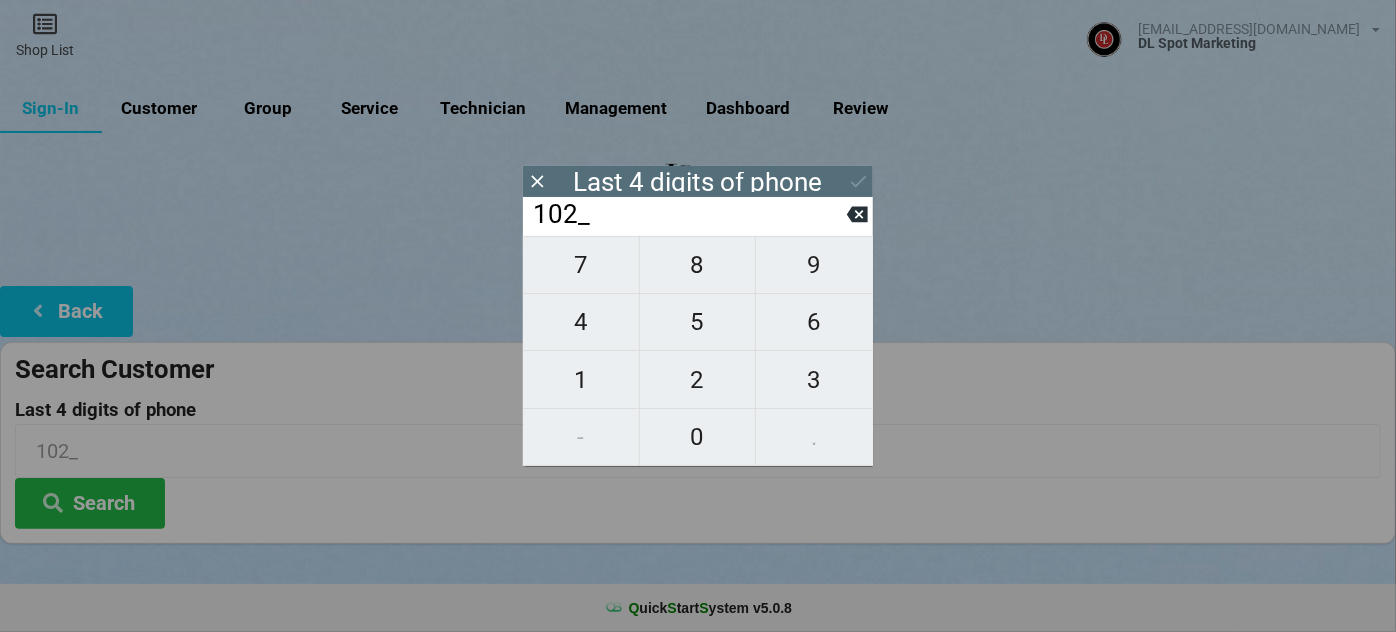 type on "1023" 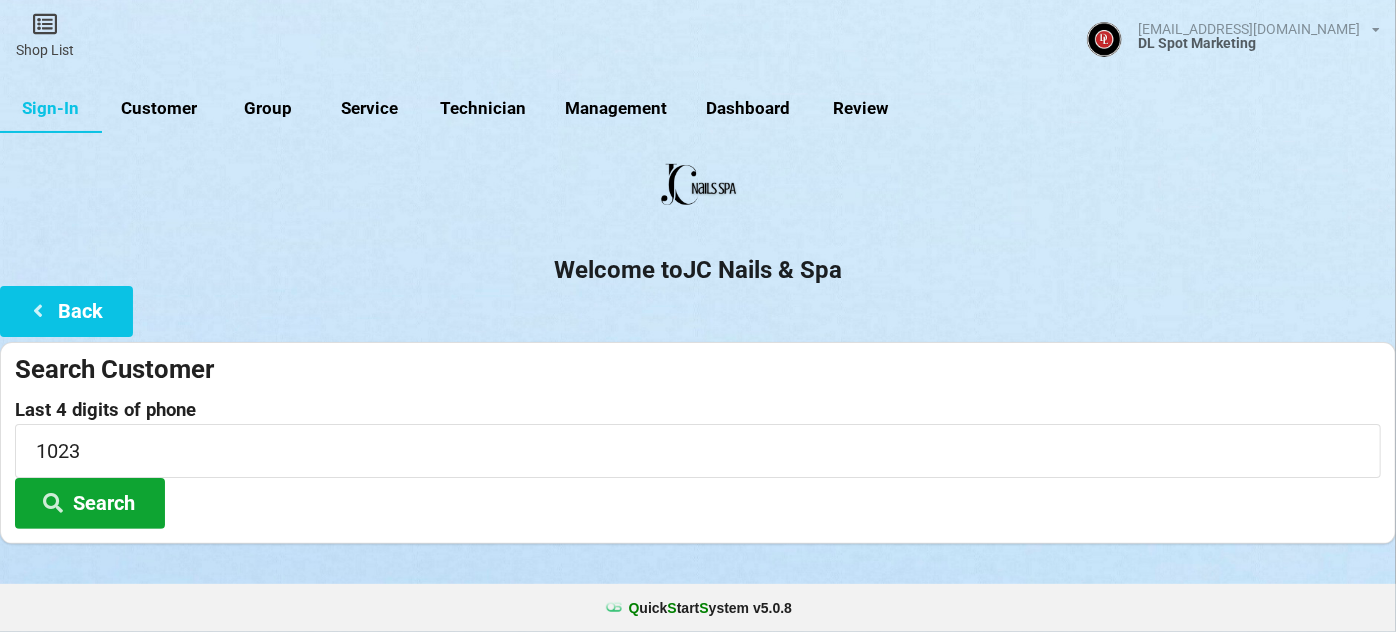click on "Search" at bounding box center [90, 503] 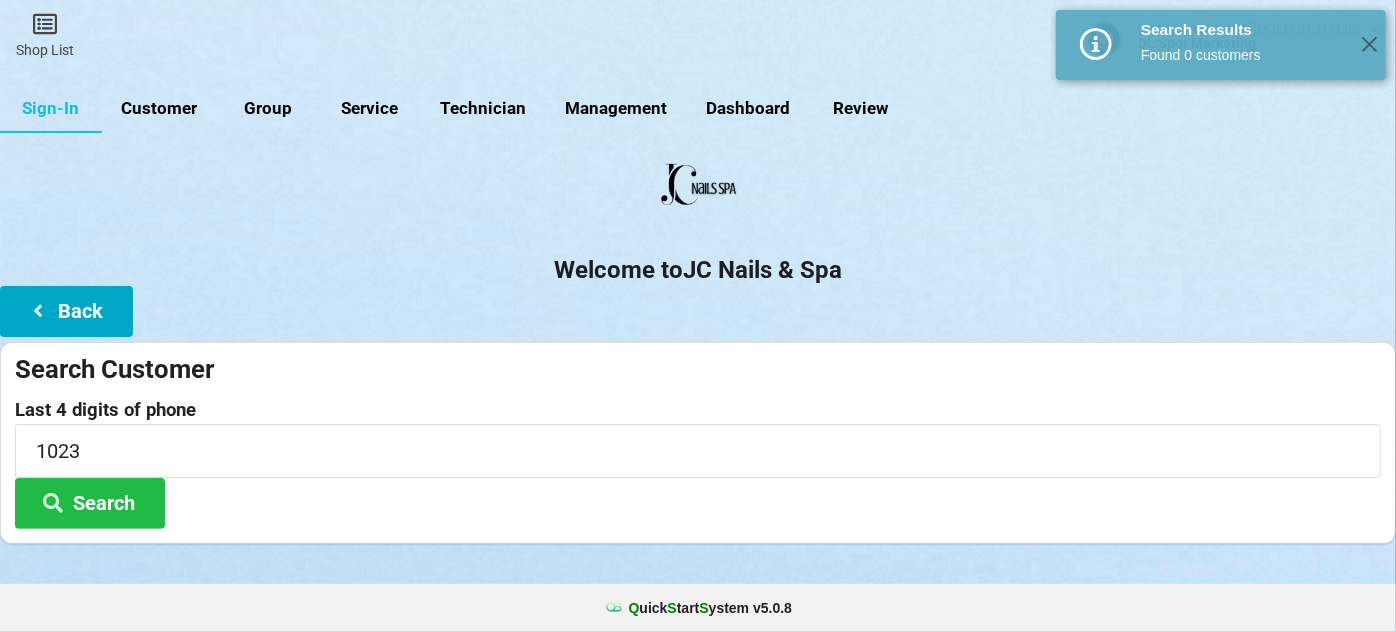 click on "Back" at bounding box center (66, 311) 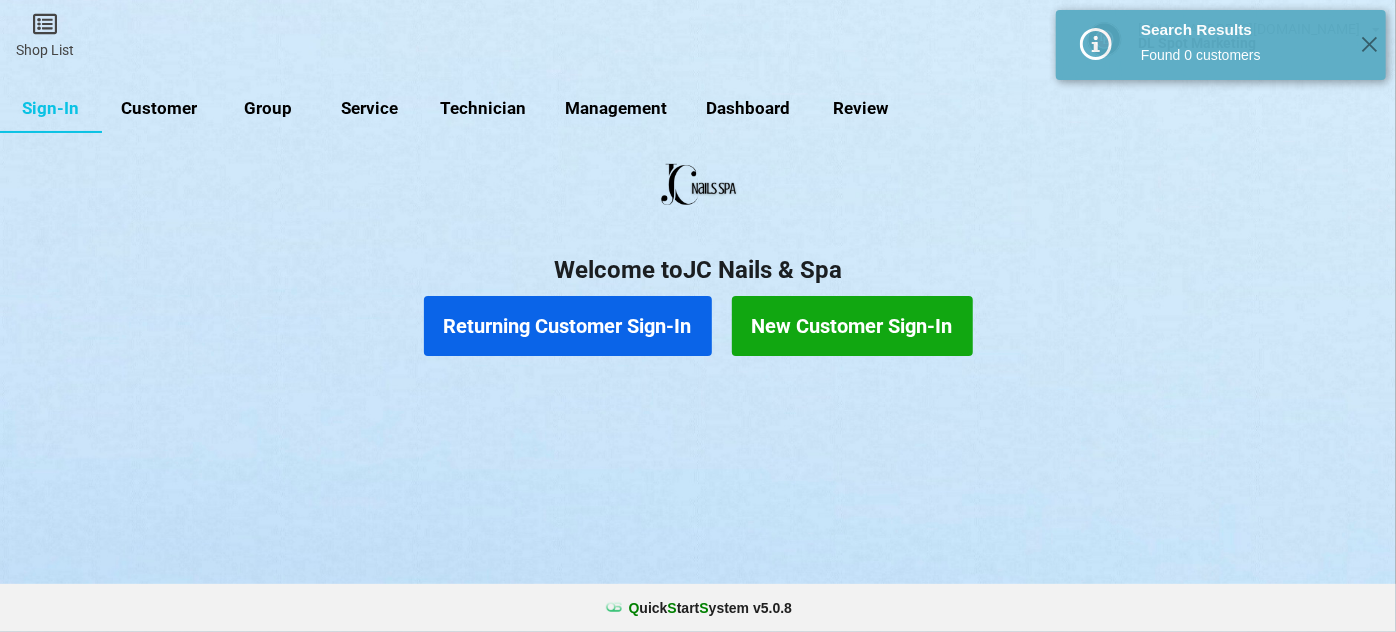 click on "New Customer Sign-In" at bounding box center [852, 326] 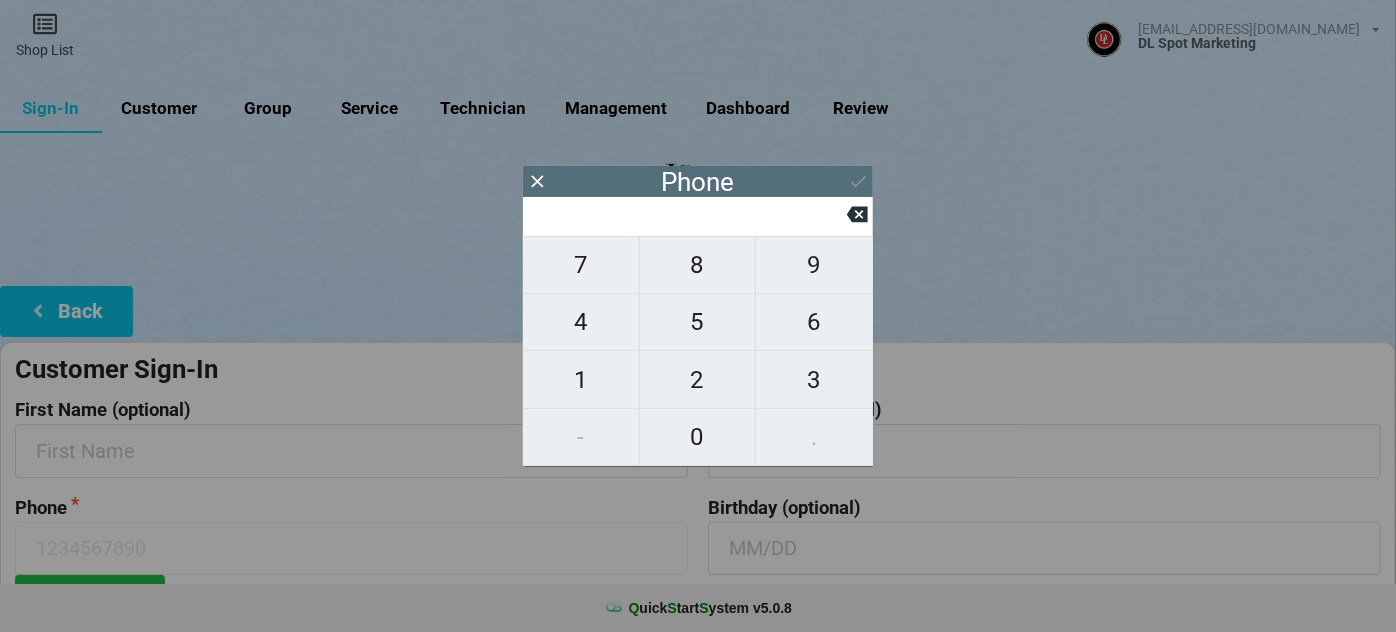 type on "4" 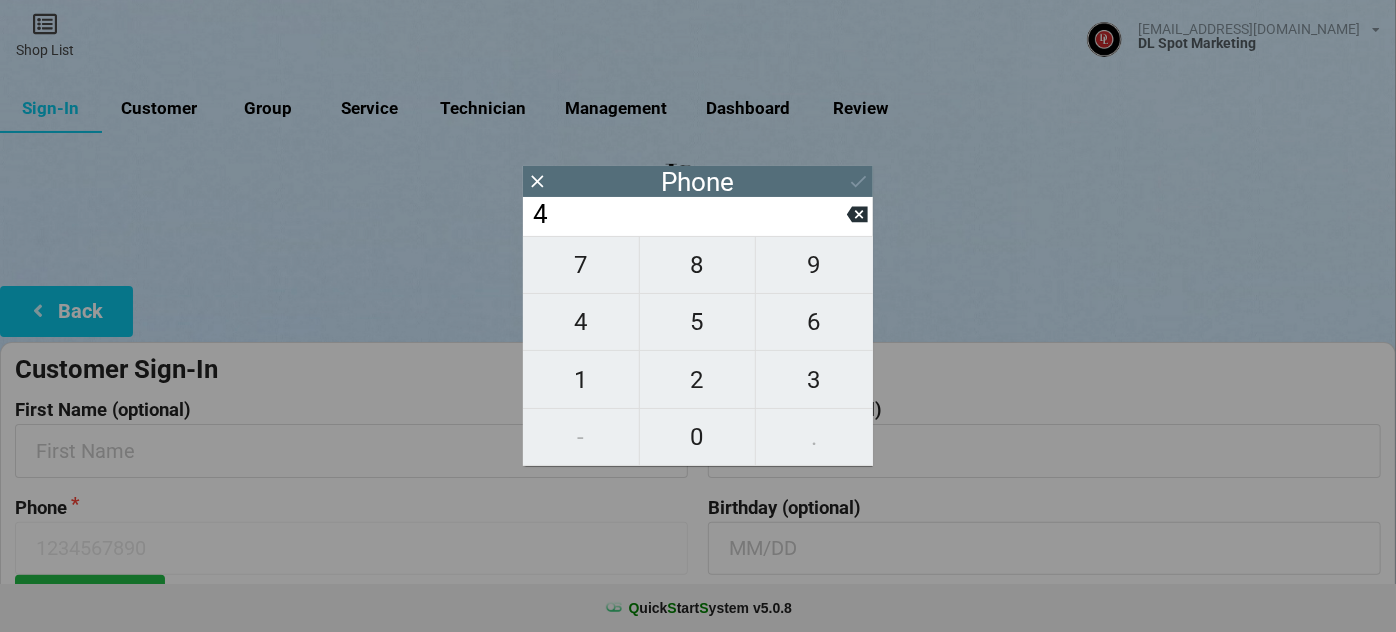 type on "4" 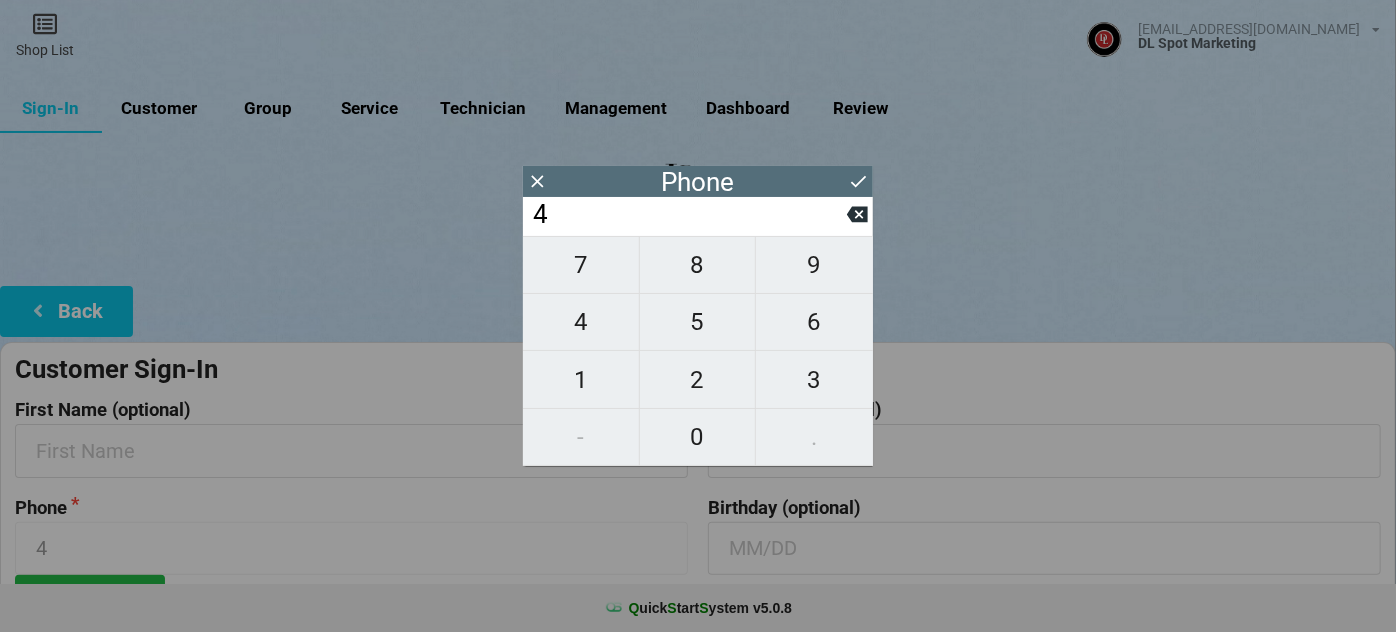 type on "40" 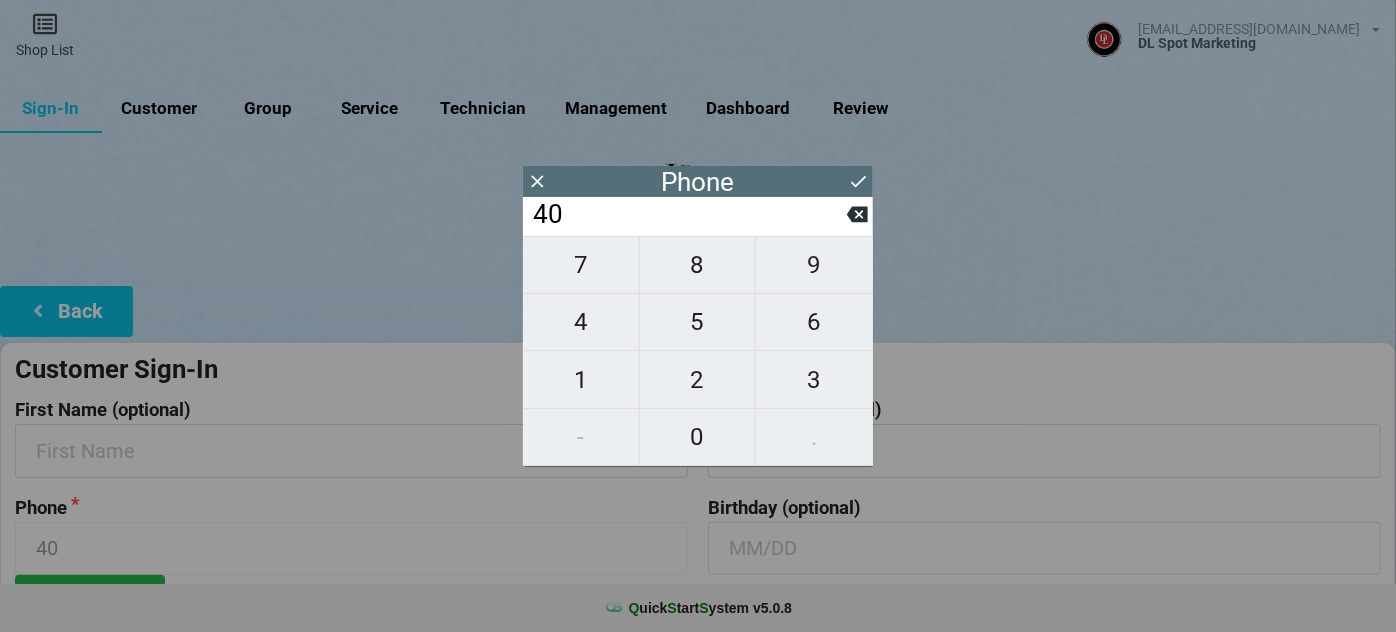 type on "408" 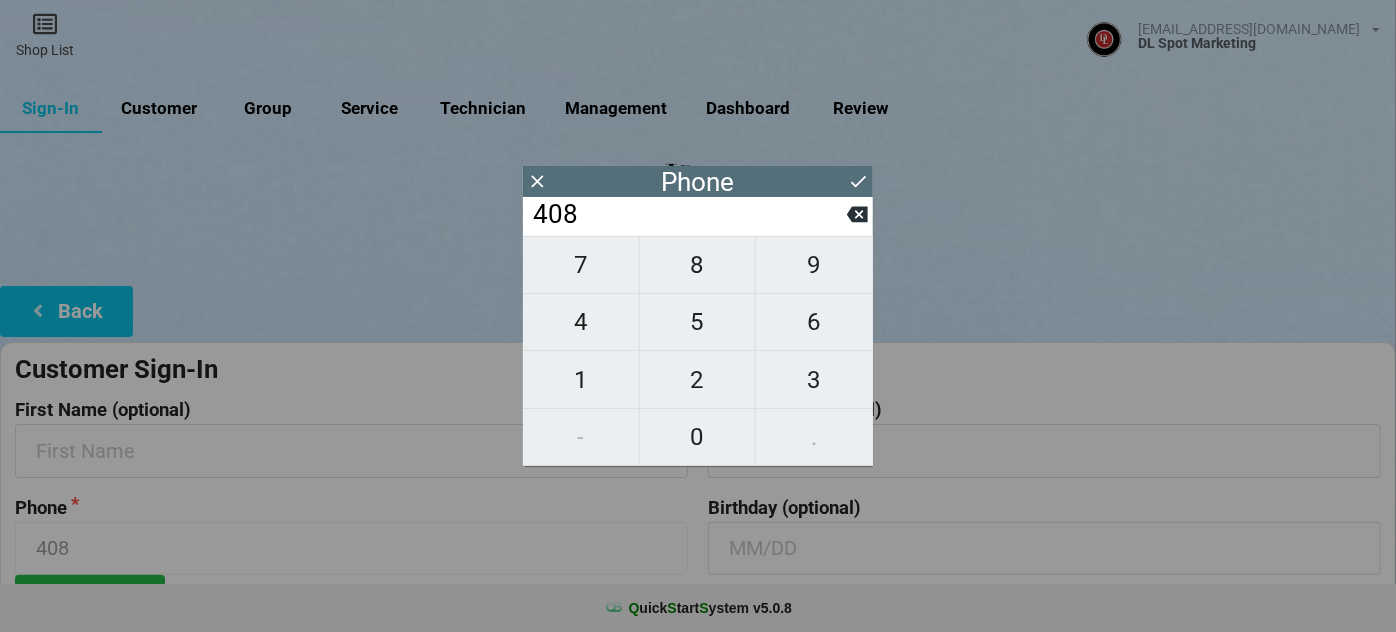 type on "4085" 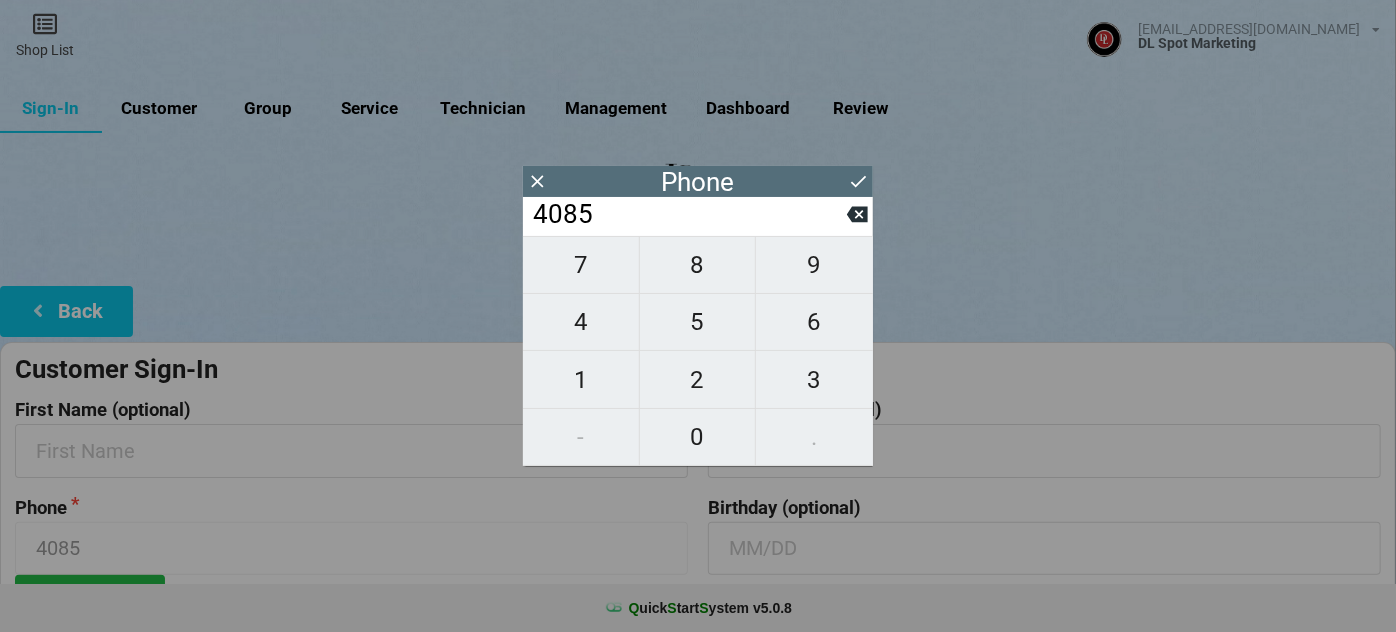 type on "40850" 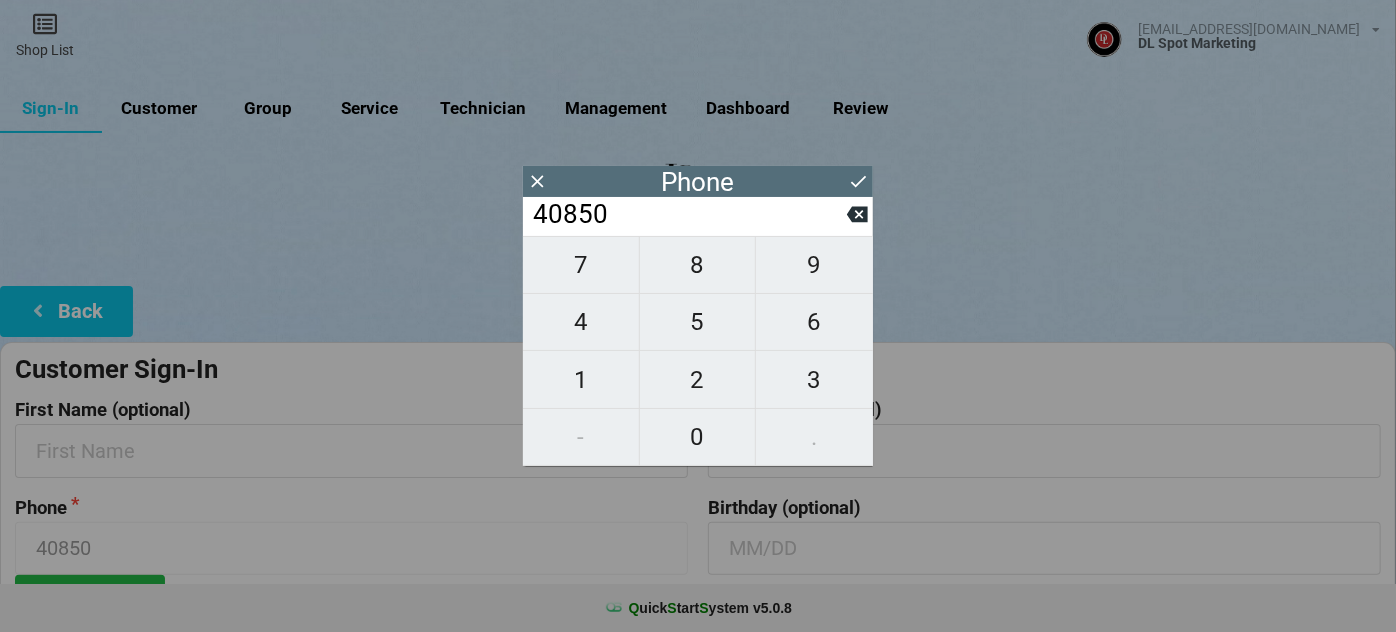 type on "408507" 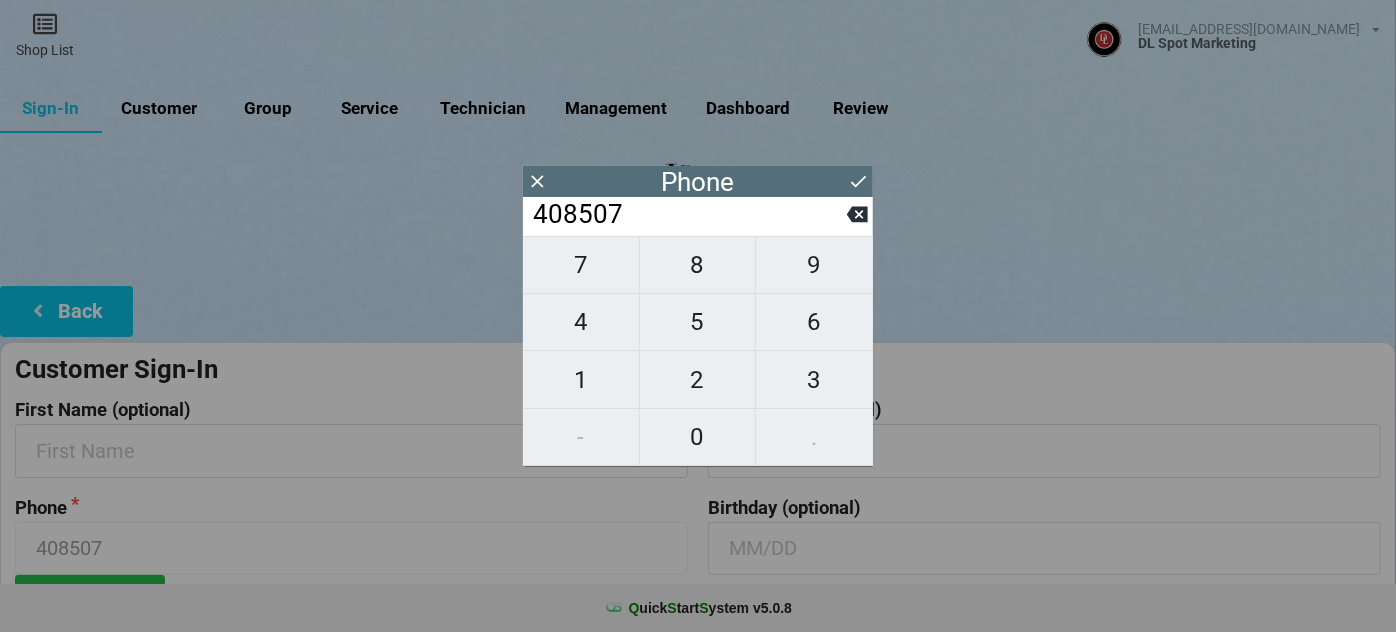 type on "4085071" 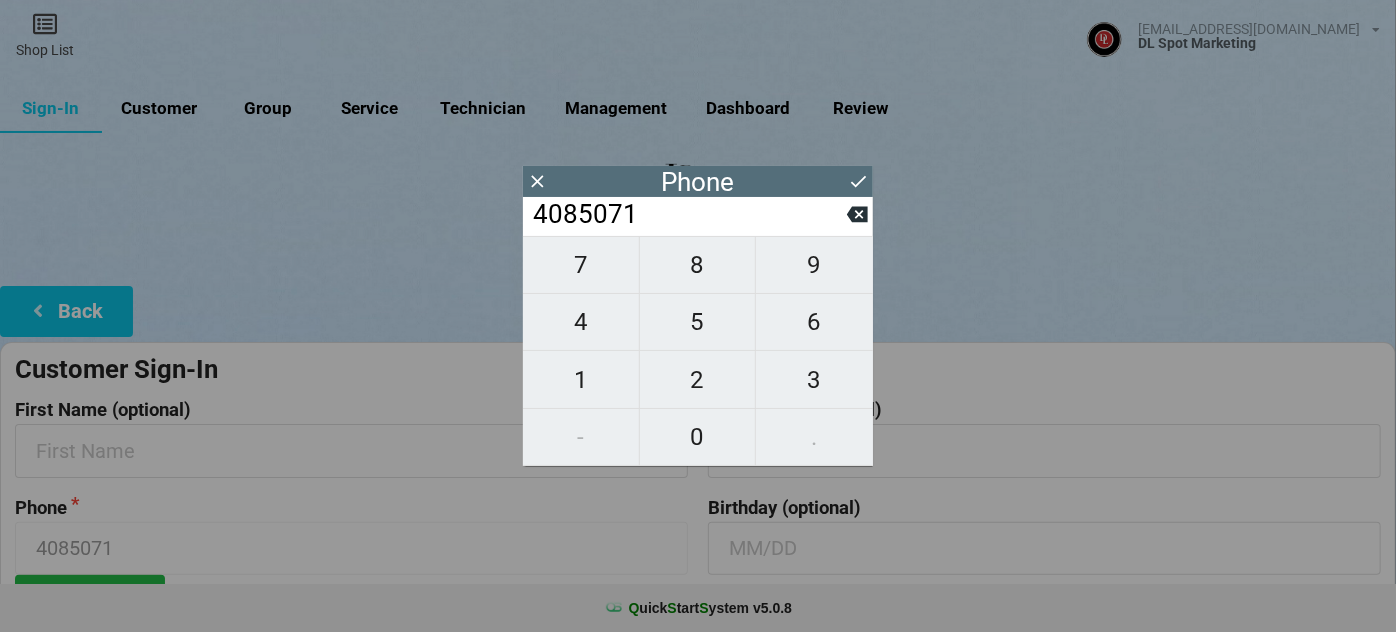 type on "40850710" 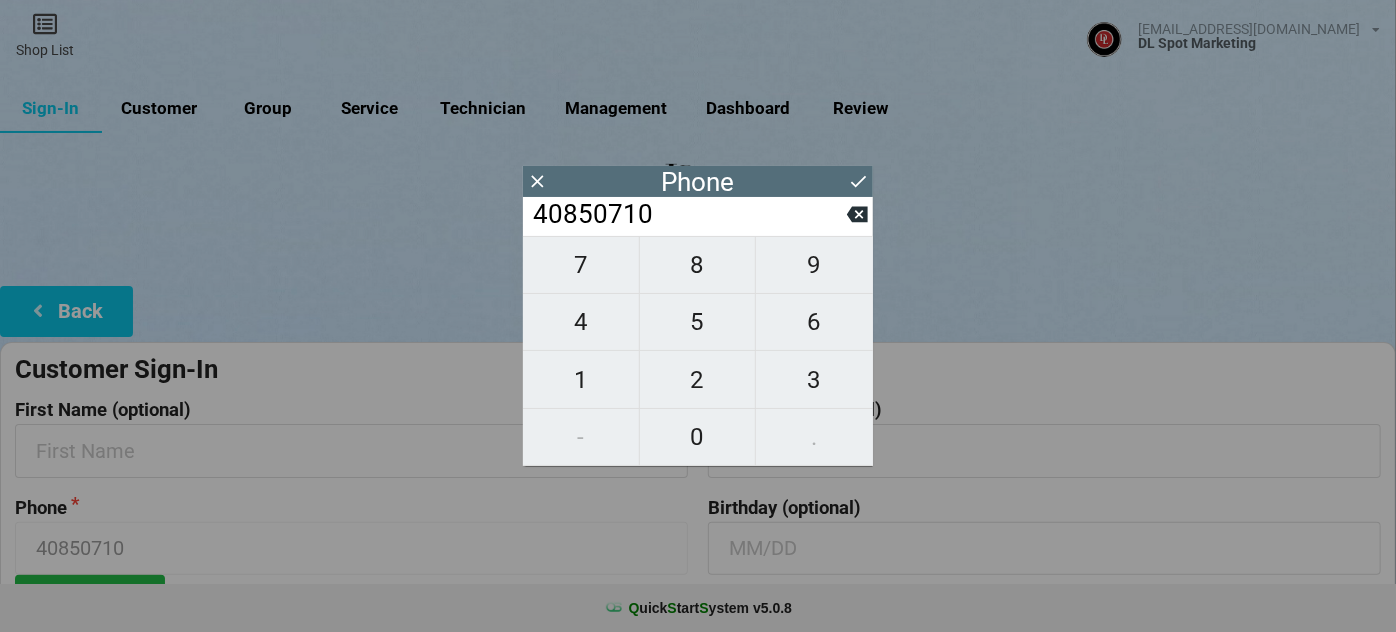 type on "408507102" 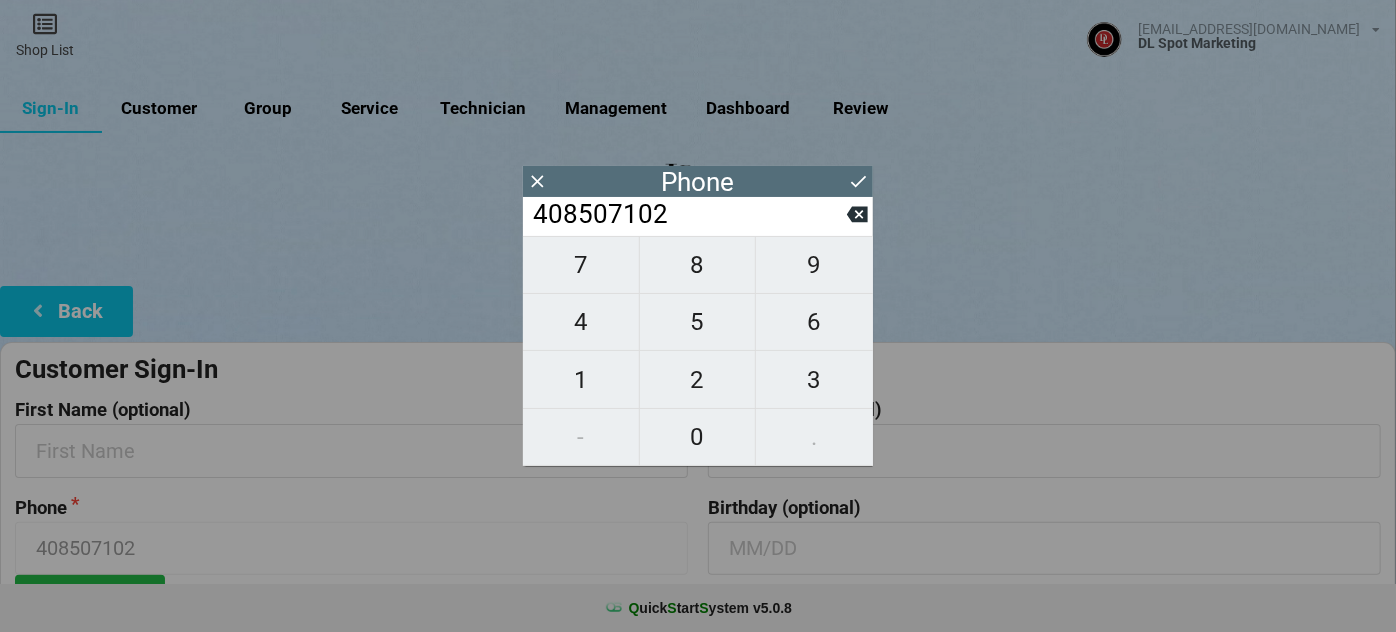 type on "4085071023" 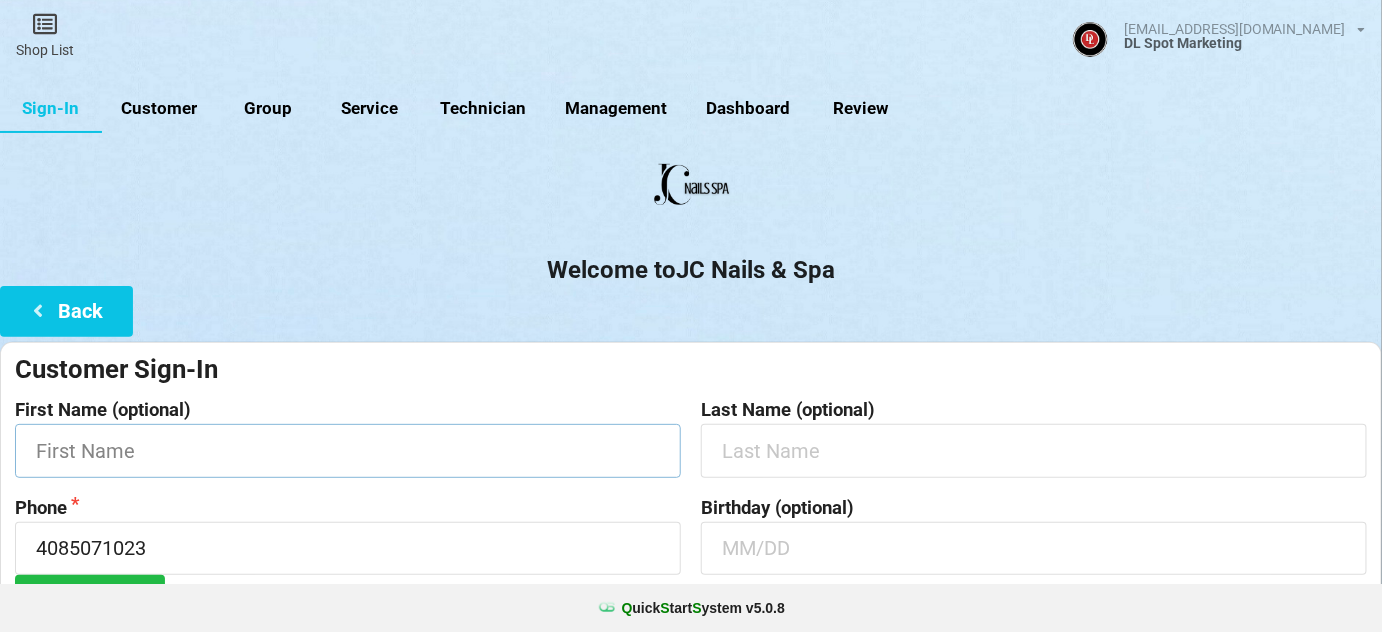 click at bounding box center [348, 450] 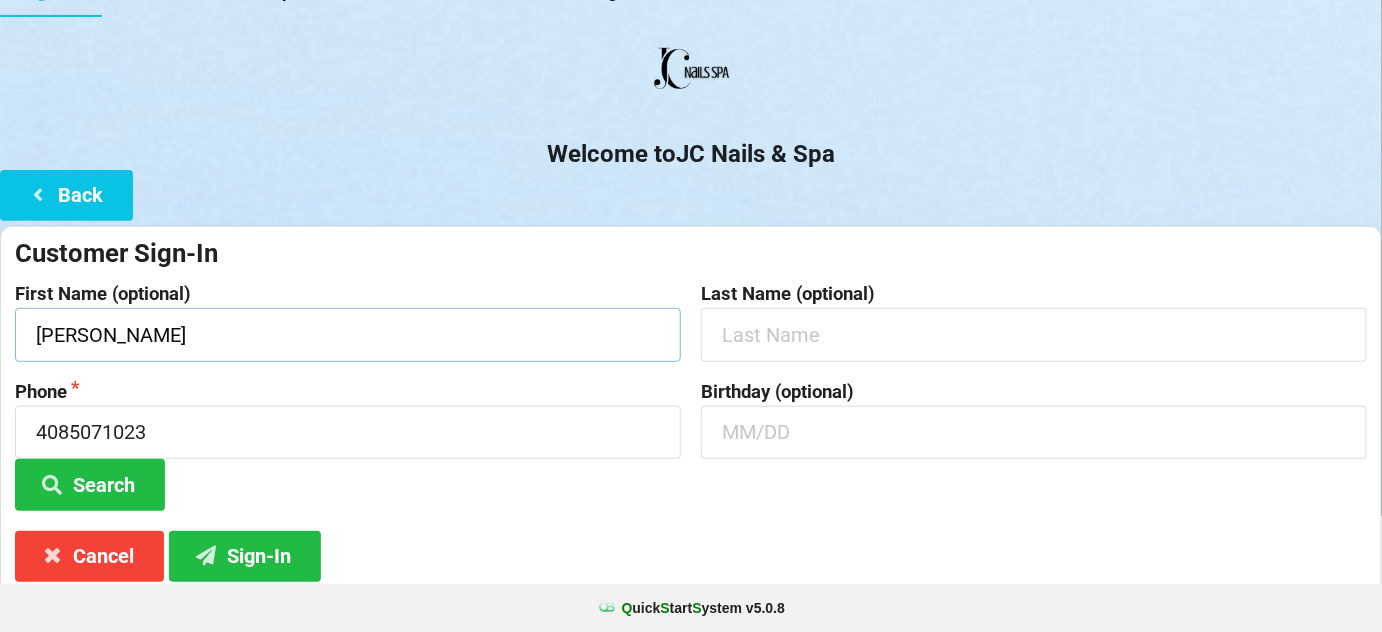 scroll, scrollTop: 121, scrollLeft: 0, axis: vertical 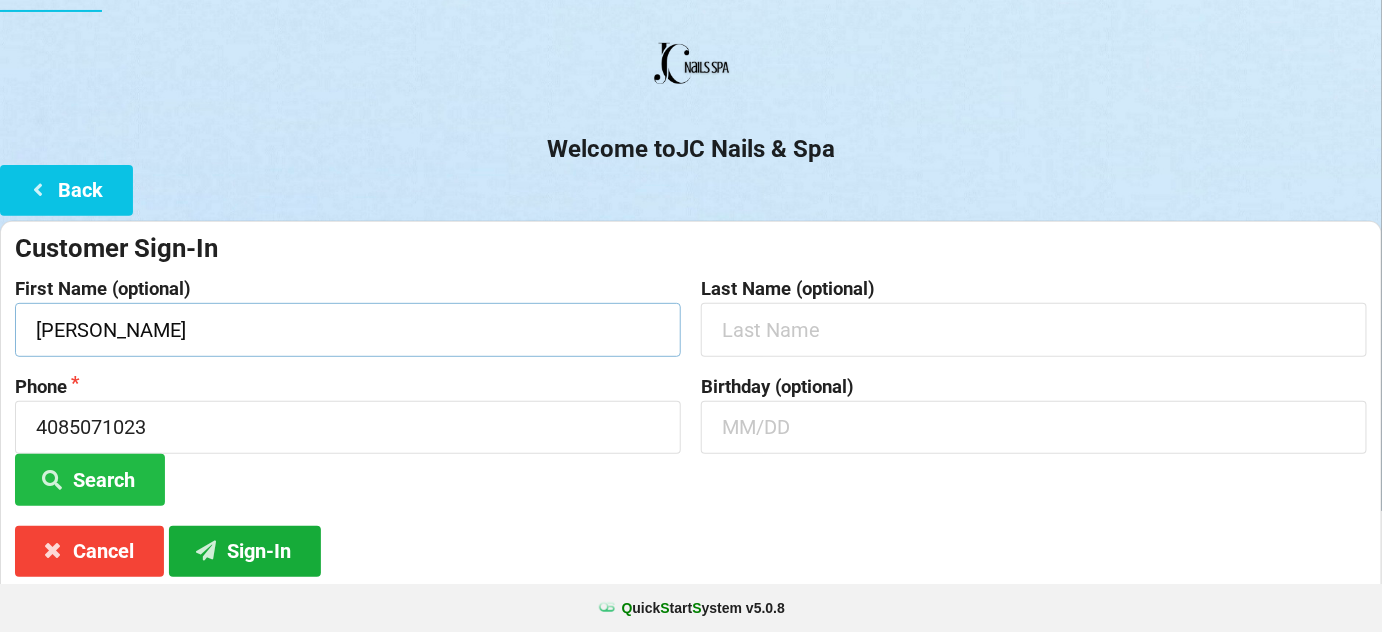 type on "Annie" 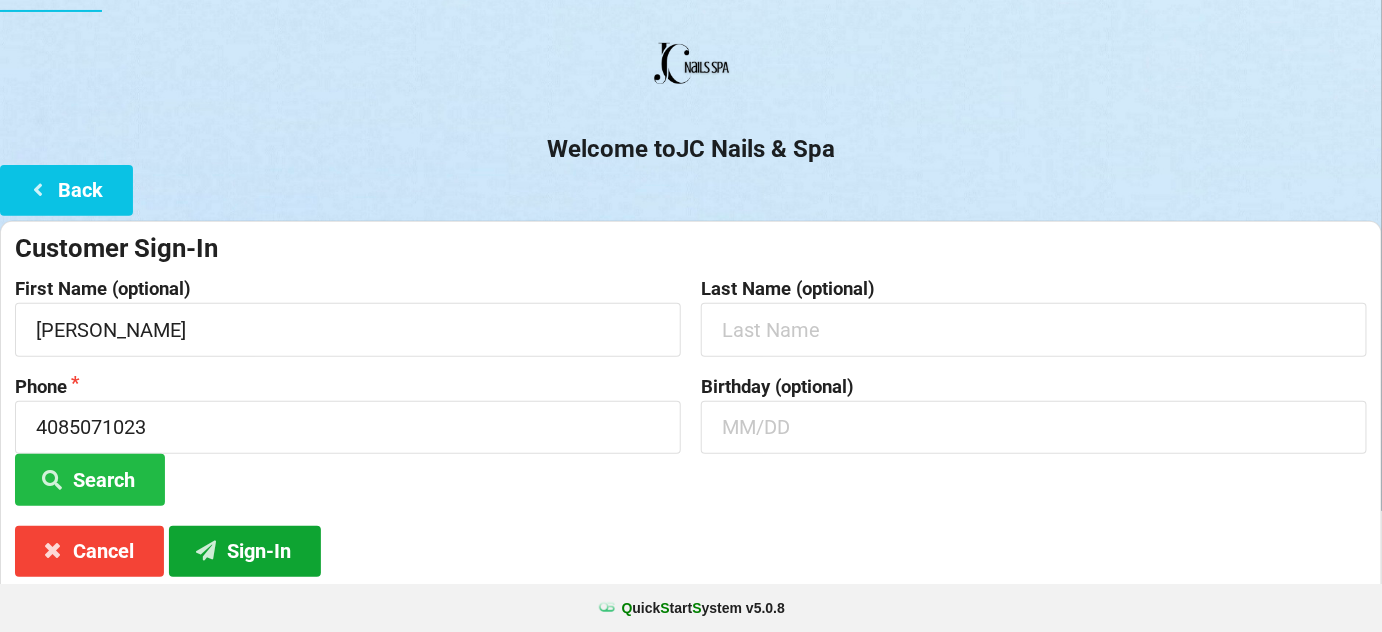 click on "Sign-In" at bounding box center (245, 551) 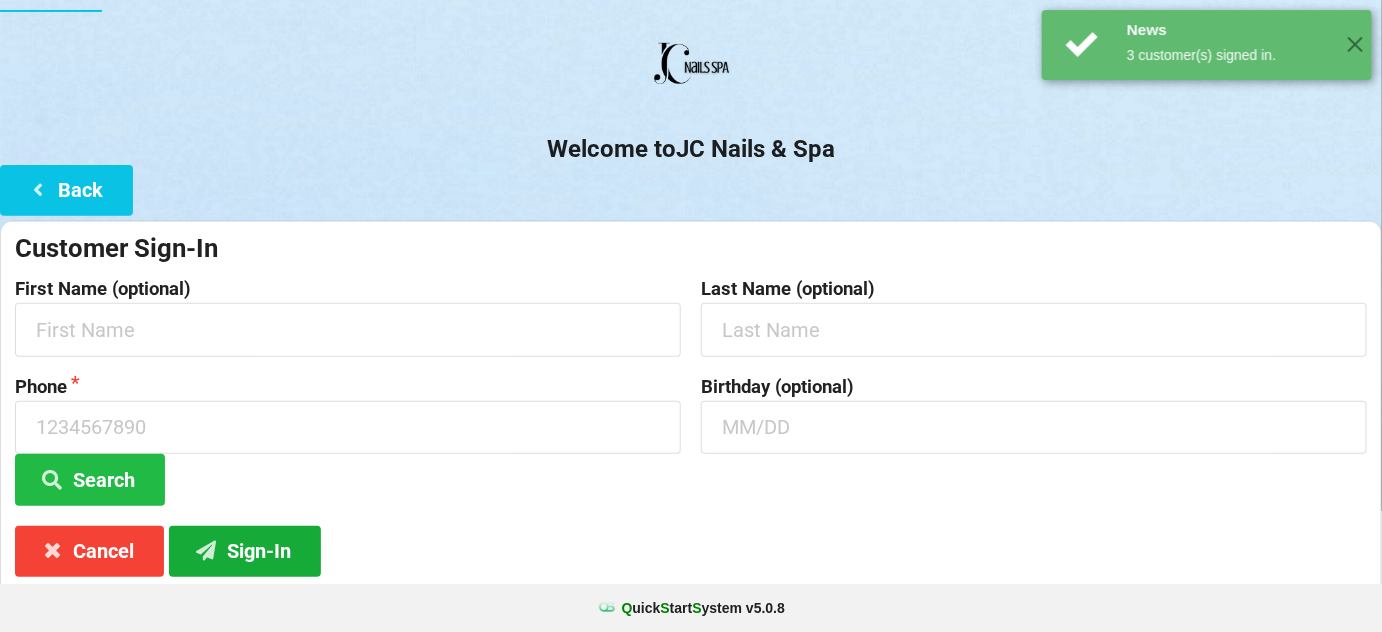 scroll, scrollTop: 0, scrollLeft: 0, axis: both 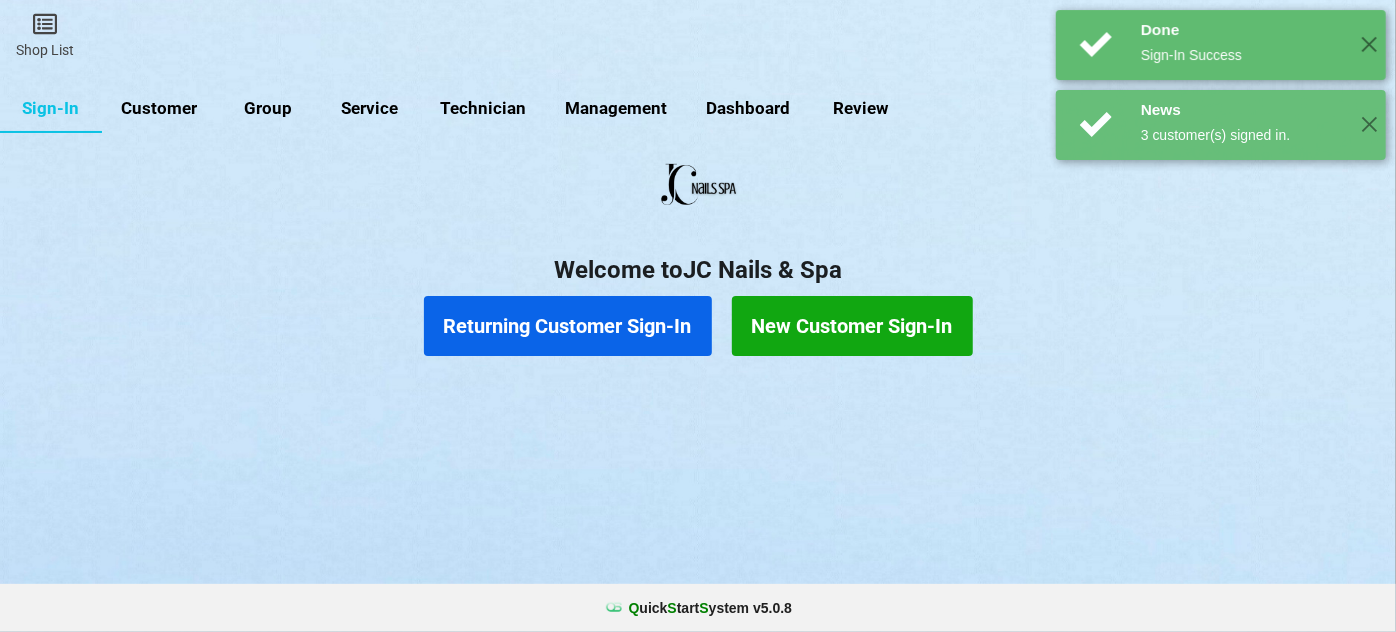 click on "Returning Customer Sign-In" at bounding box center [568, 326] 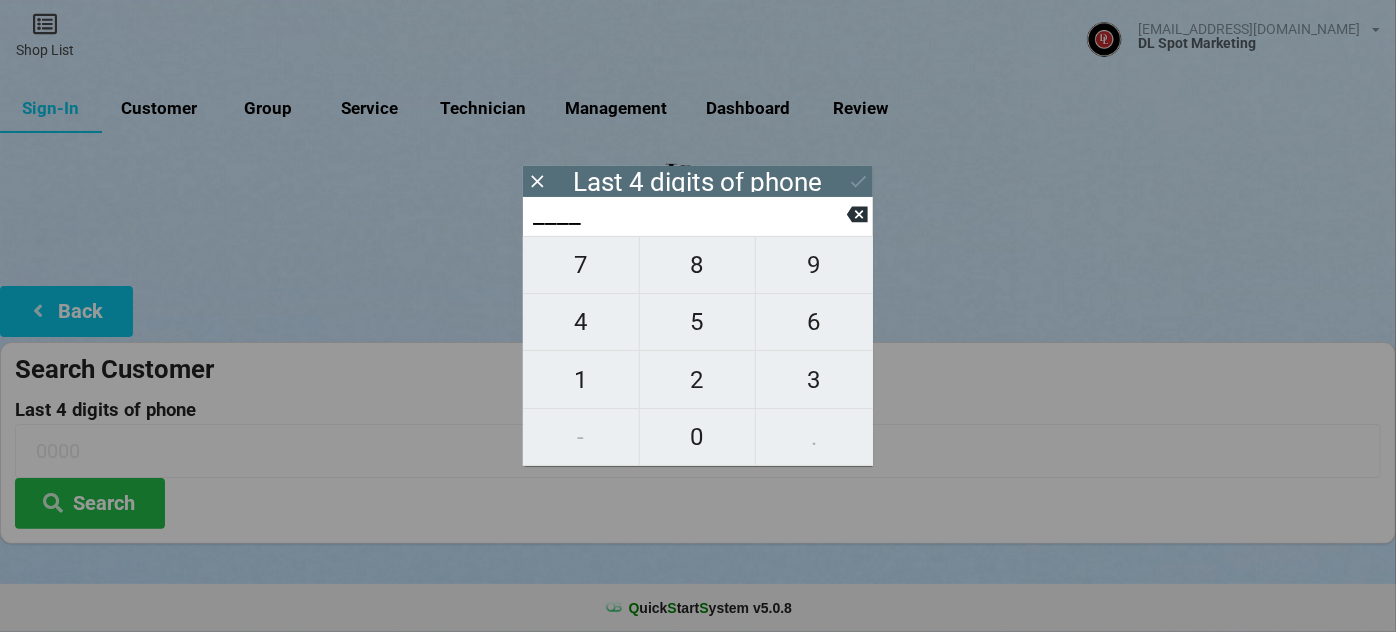 type on "2___" 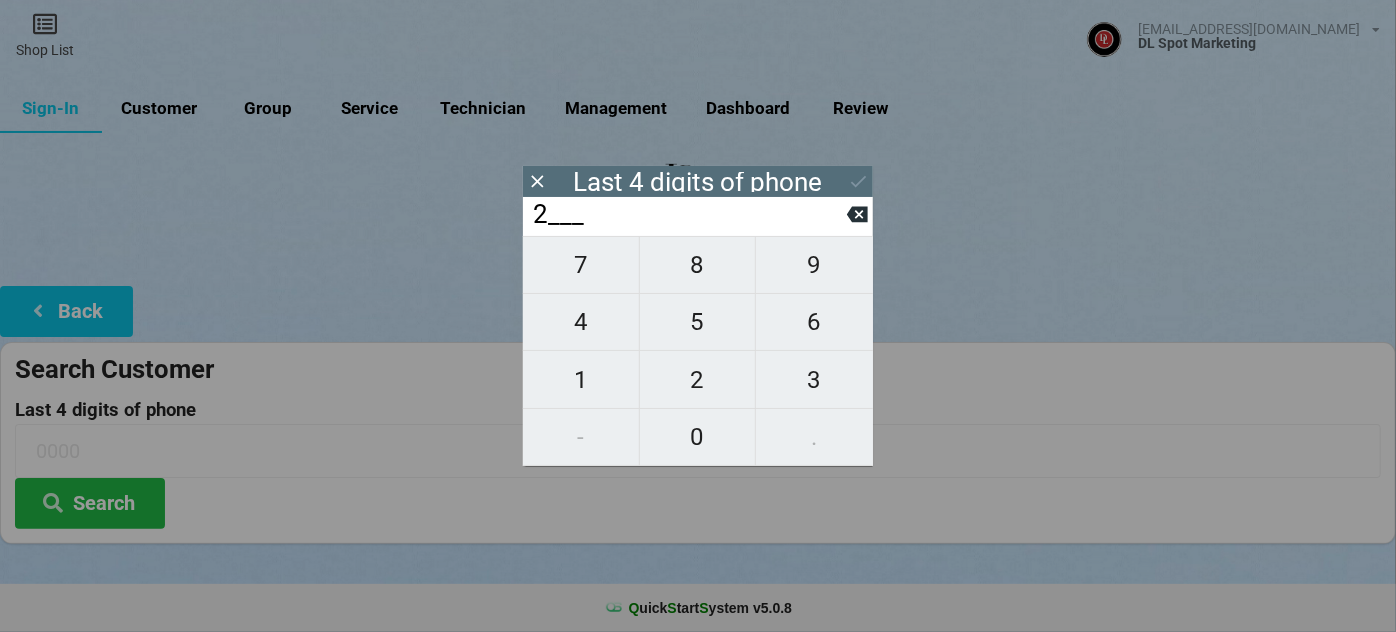 type on "2___" 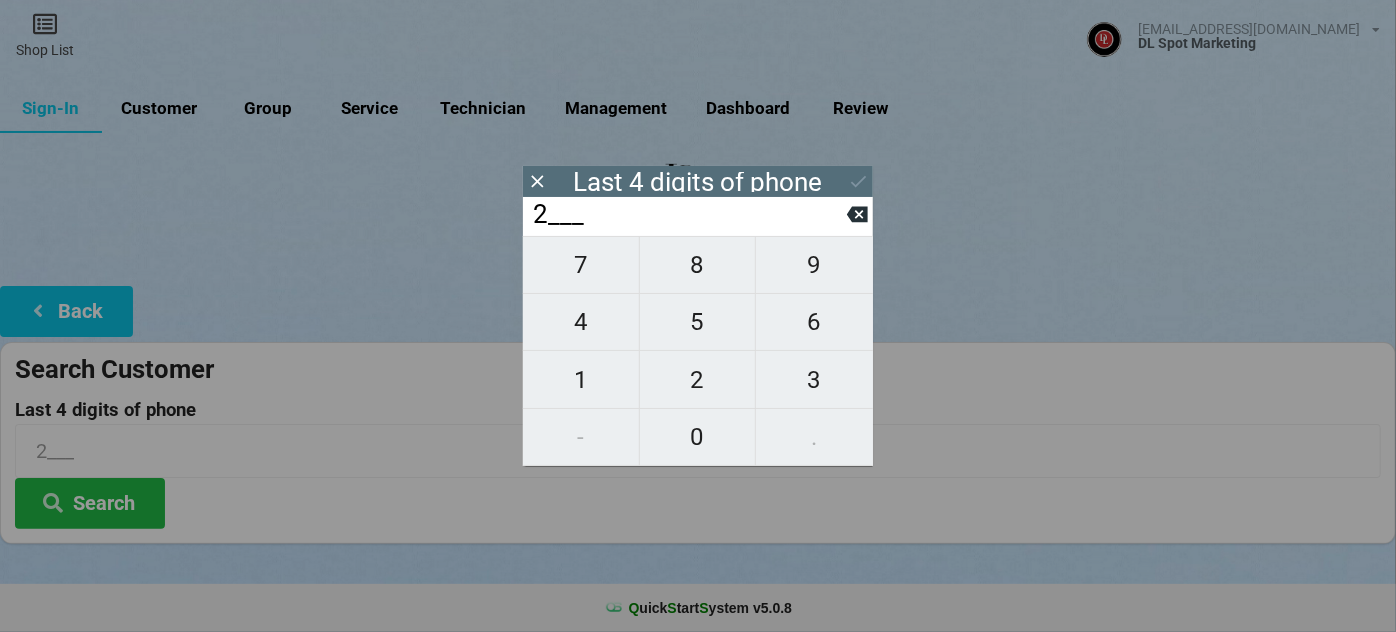 type on "28__" 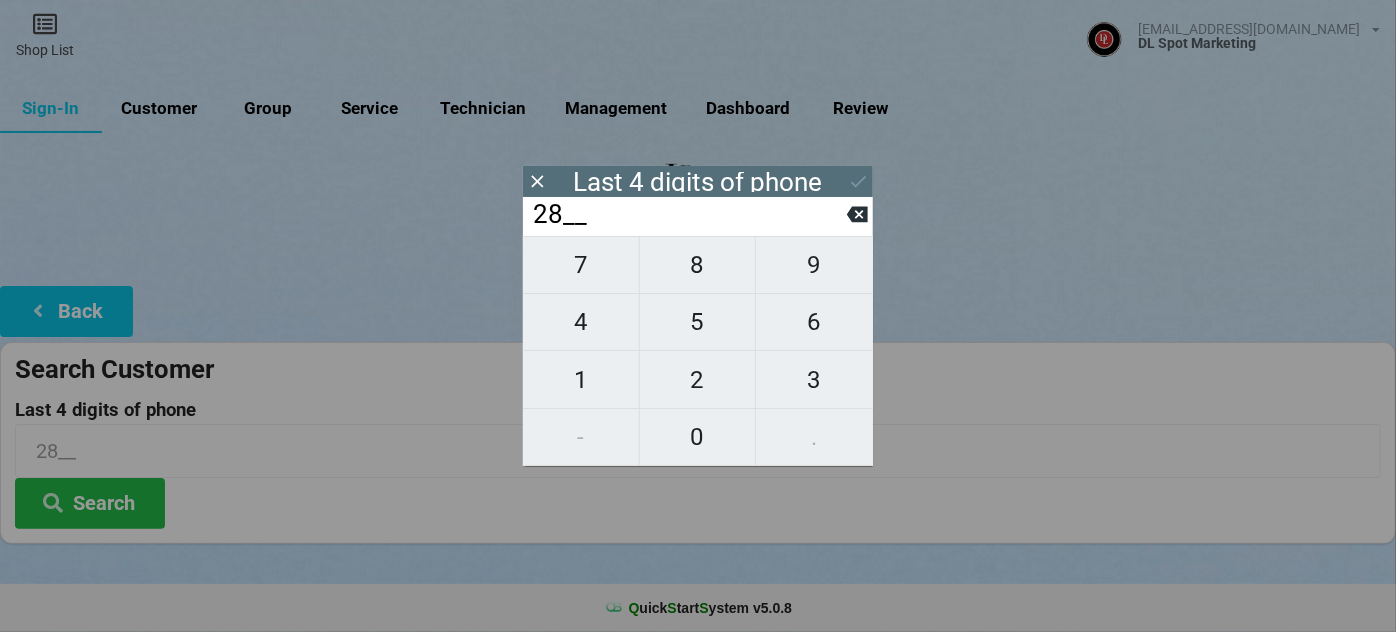 type on "286_" 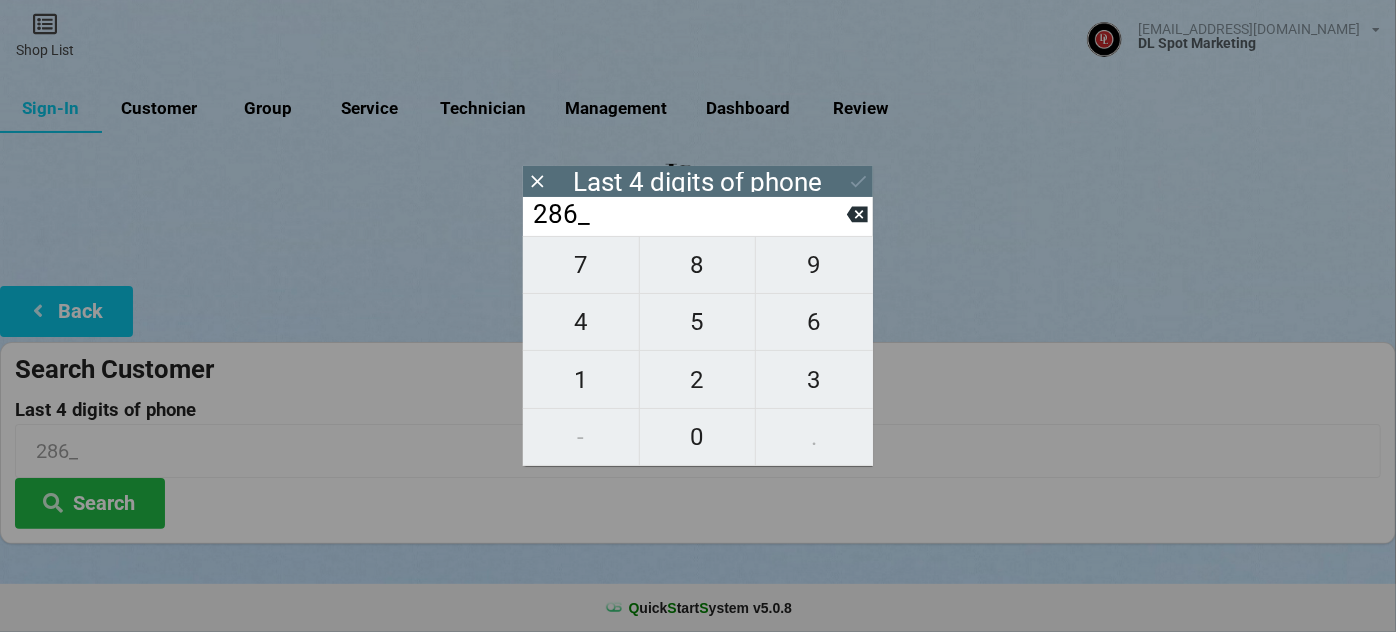 type on "2866" 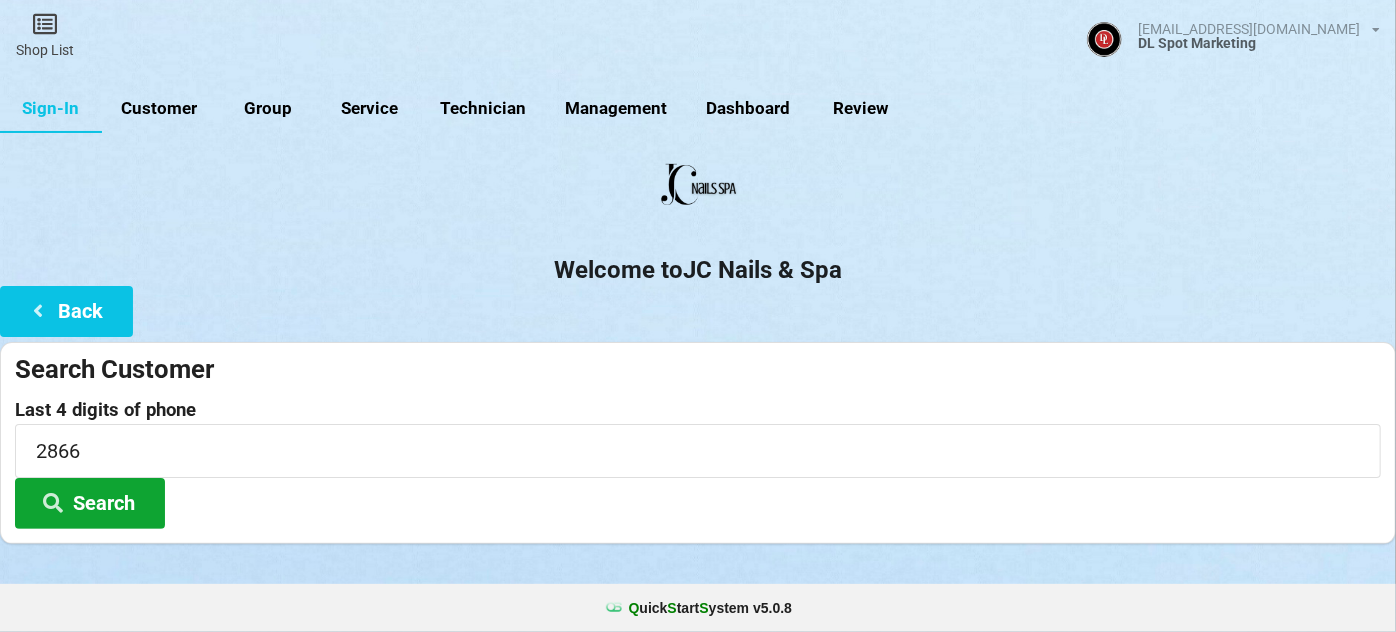 click on "Search" at bounding box center [90, 503] 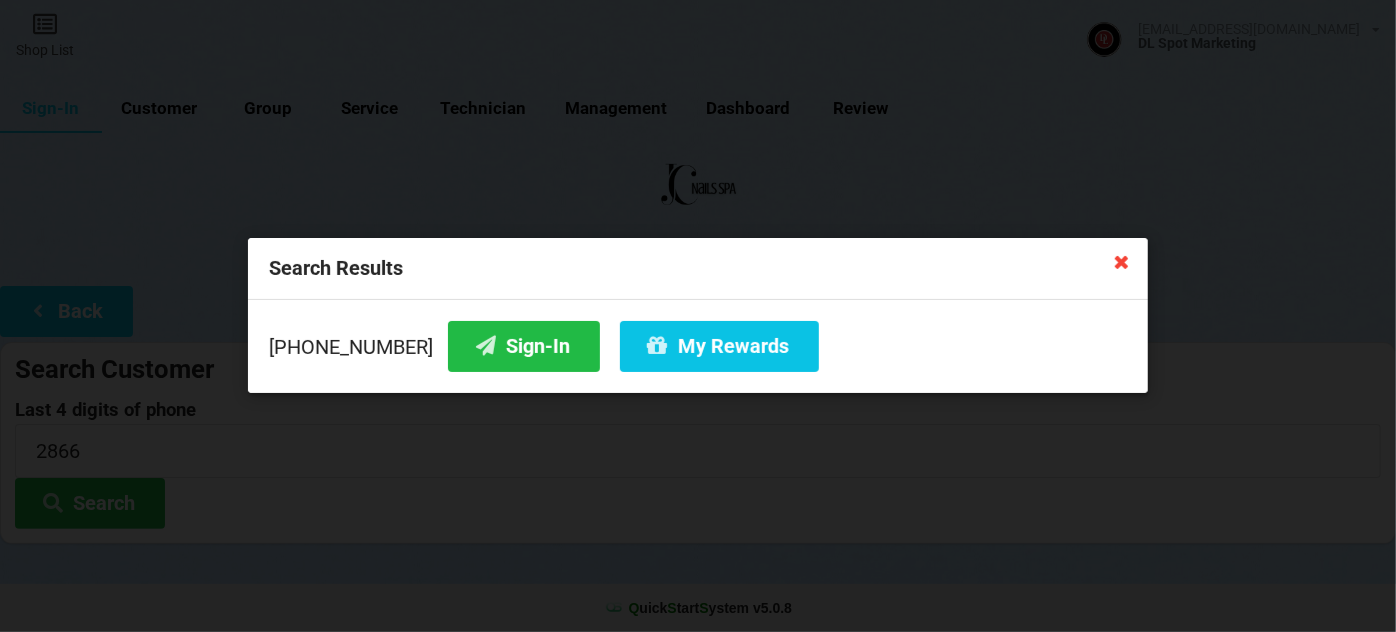 click at bounding box center [1122, 261] 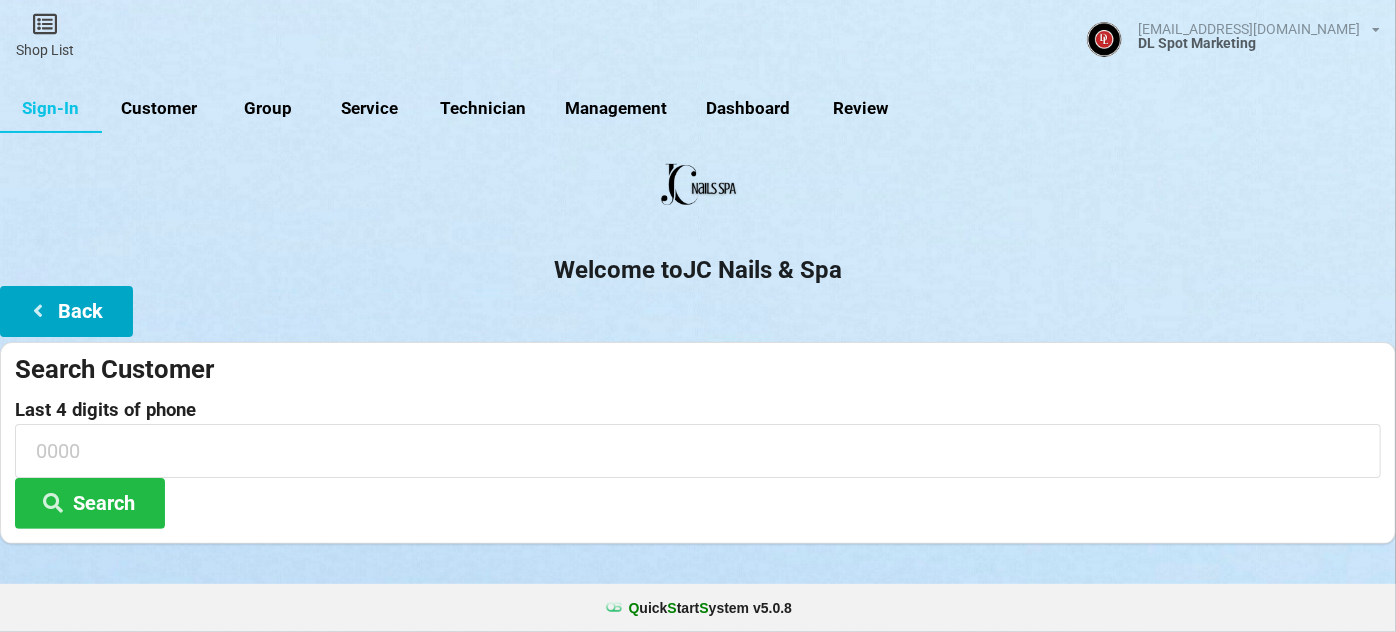 click on "Back" at bounding box center [66, 311] 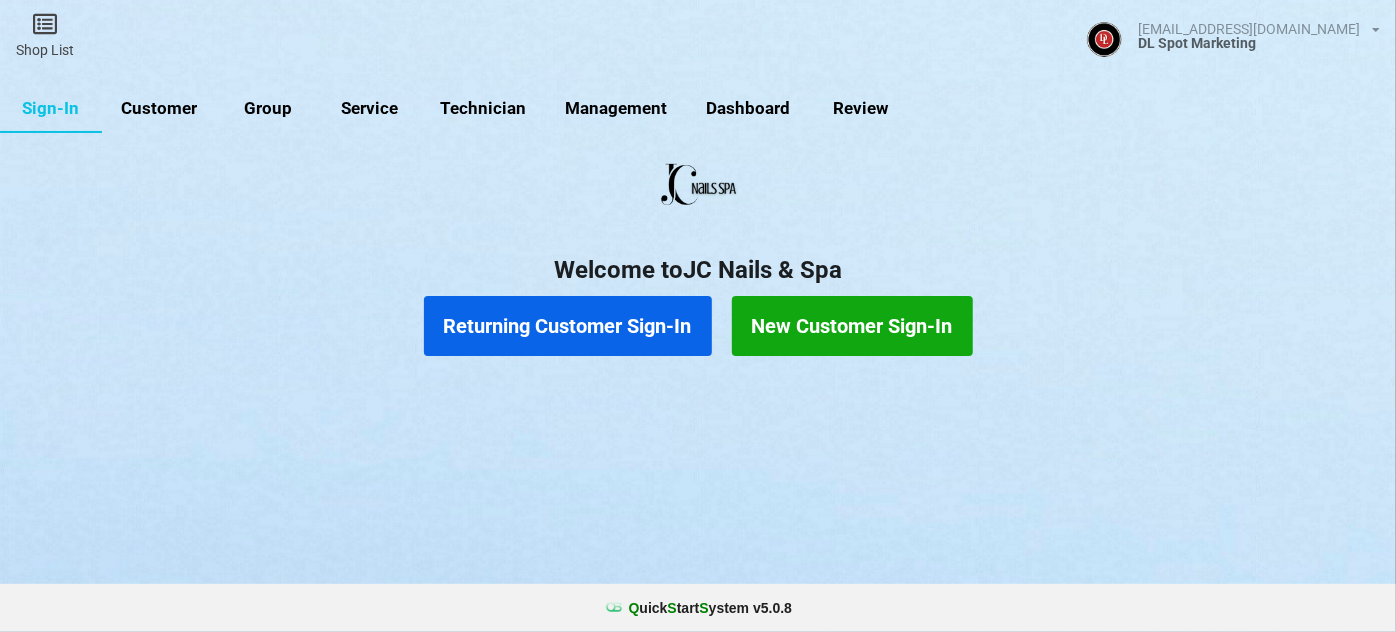 click on "New Customer Sign-In" at bounding box center (852, 326) 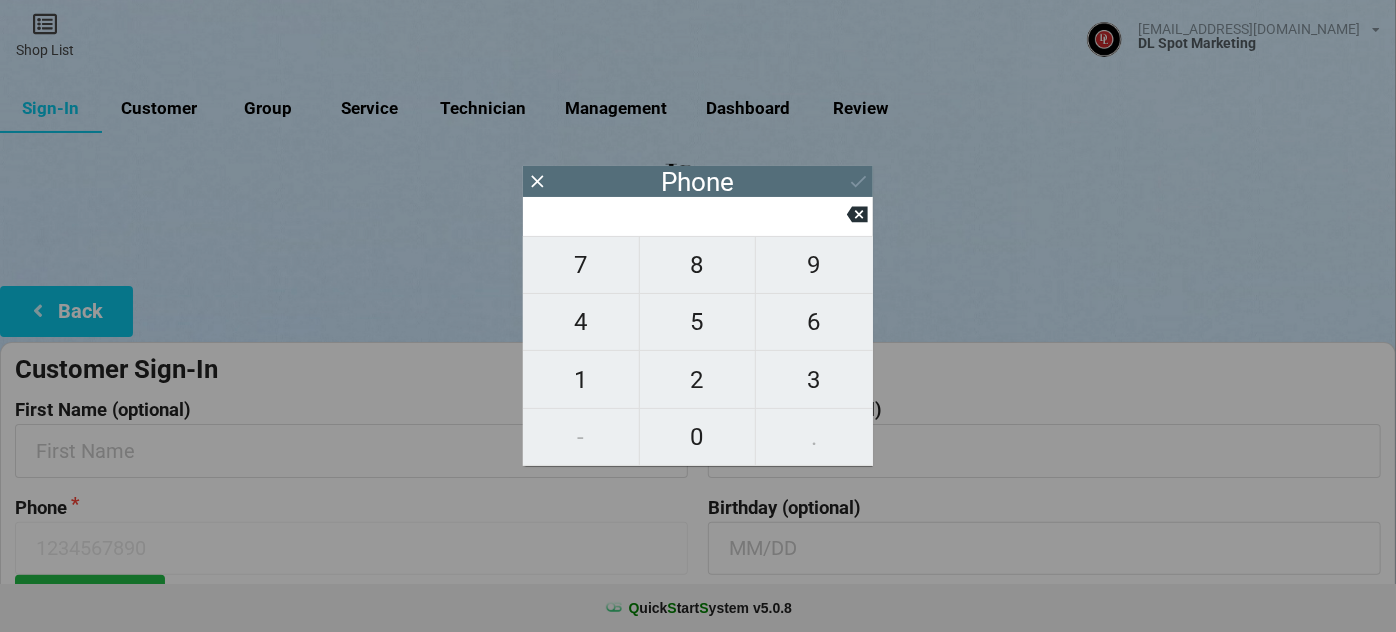 type on "5" 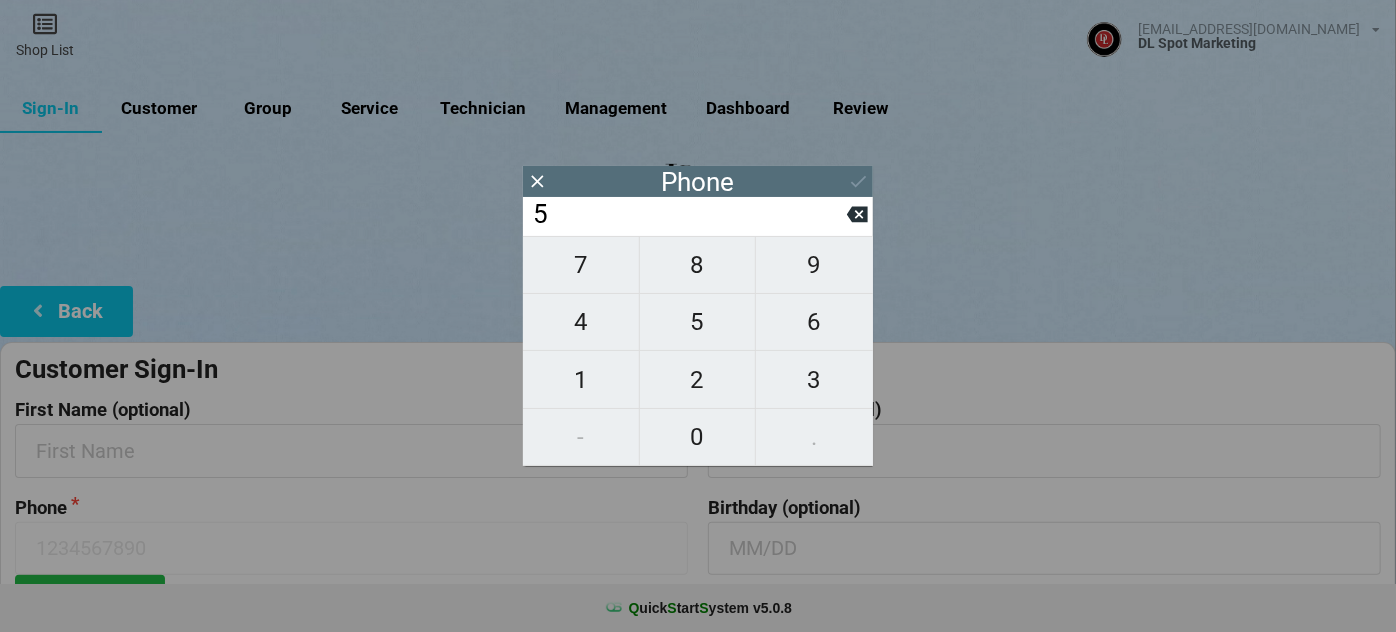 type on "5" 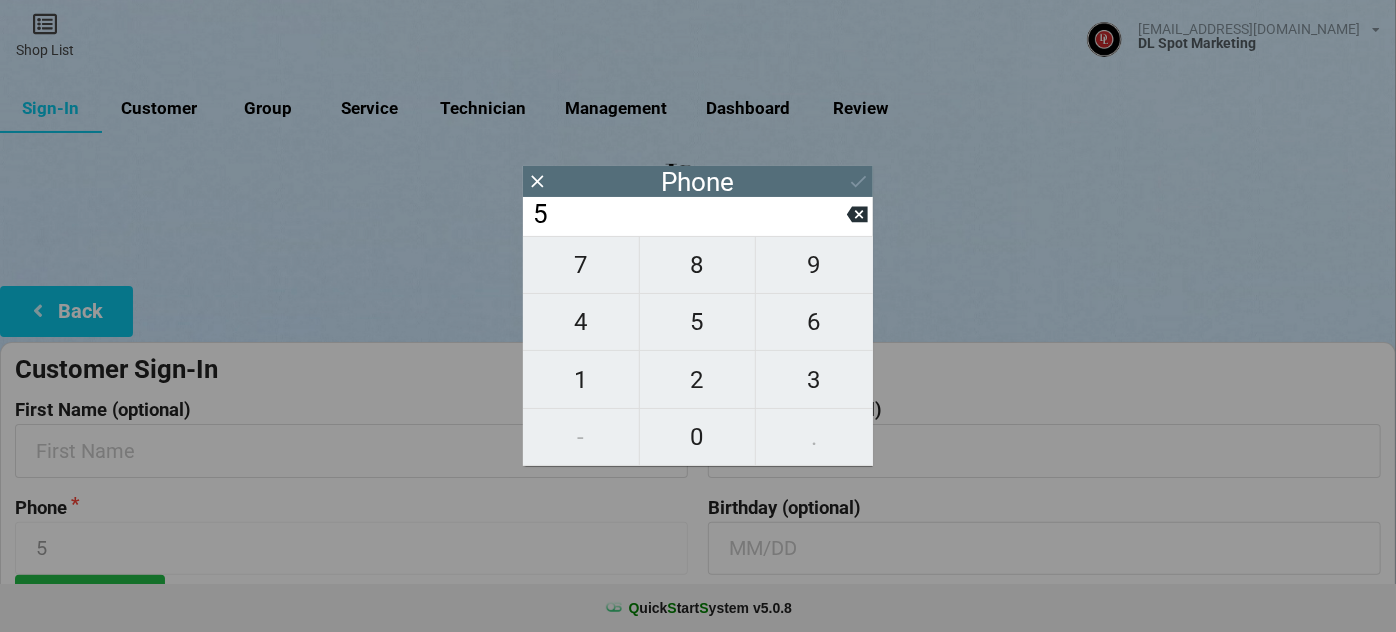 type on "51" 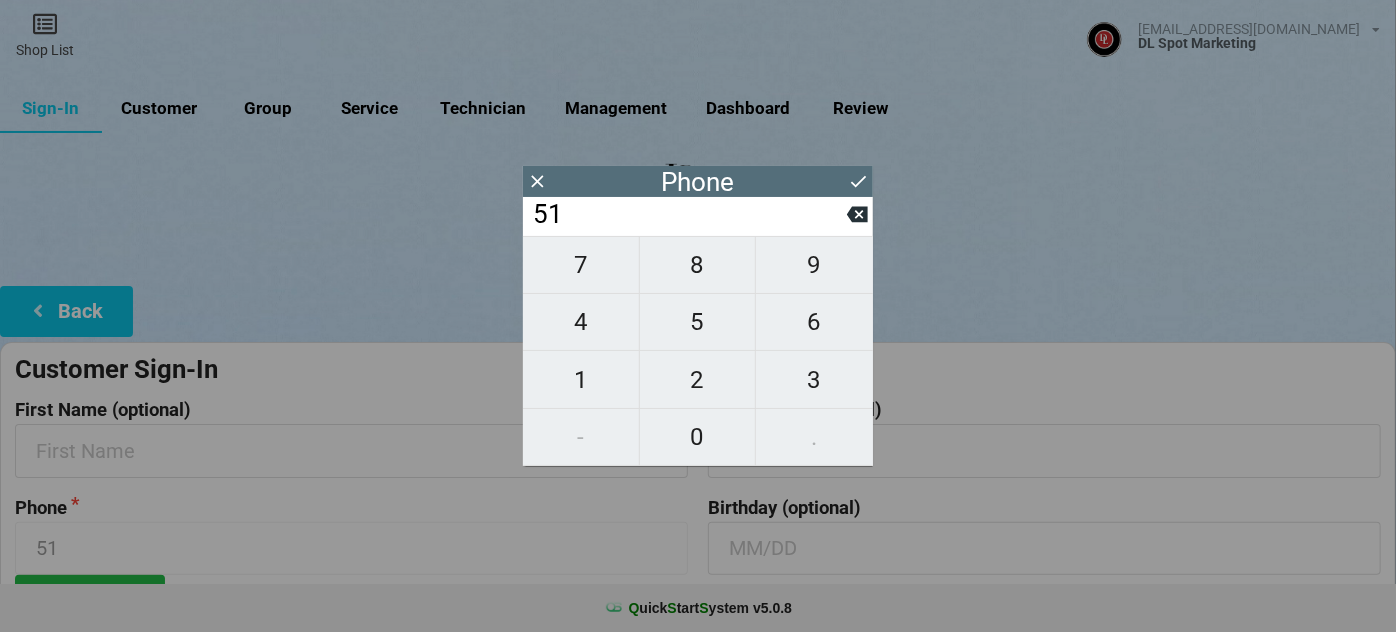 type on "510" 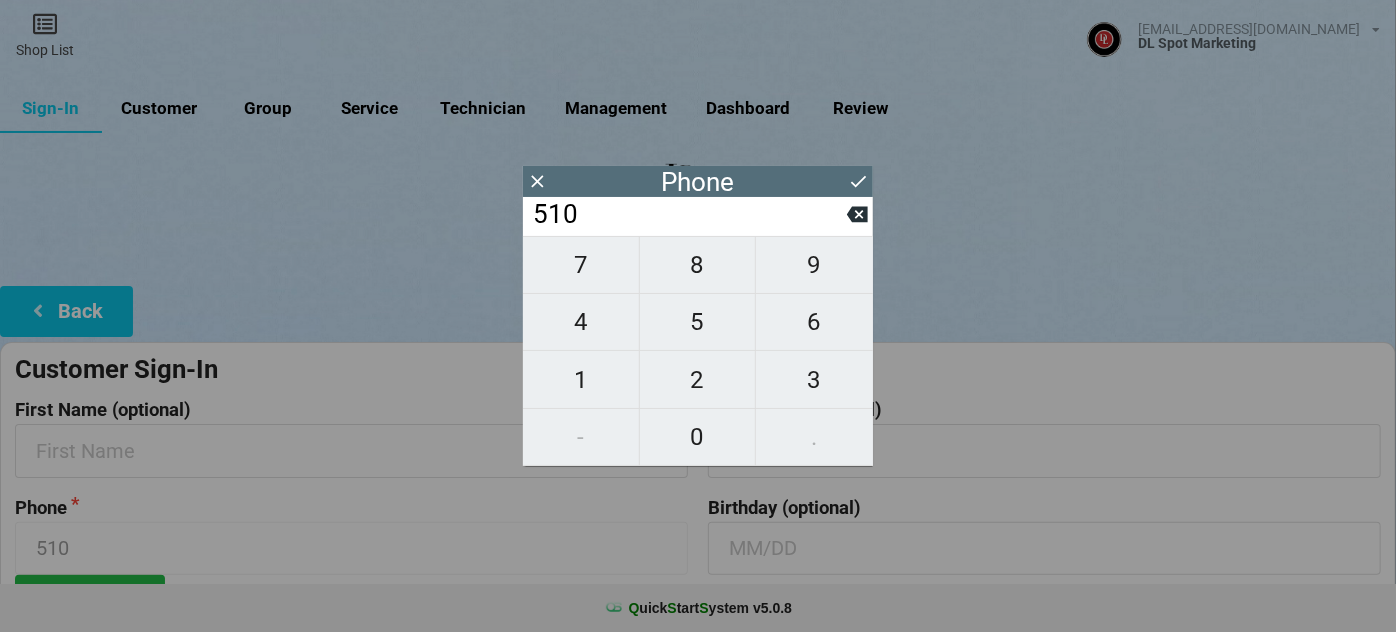 type on "5102" 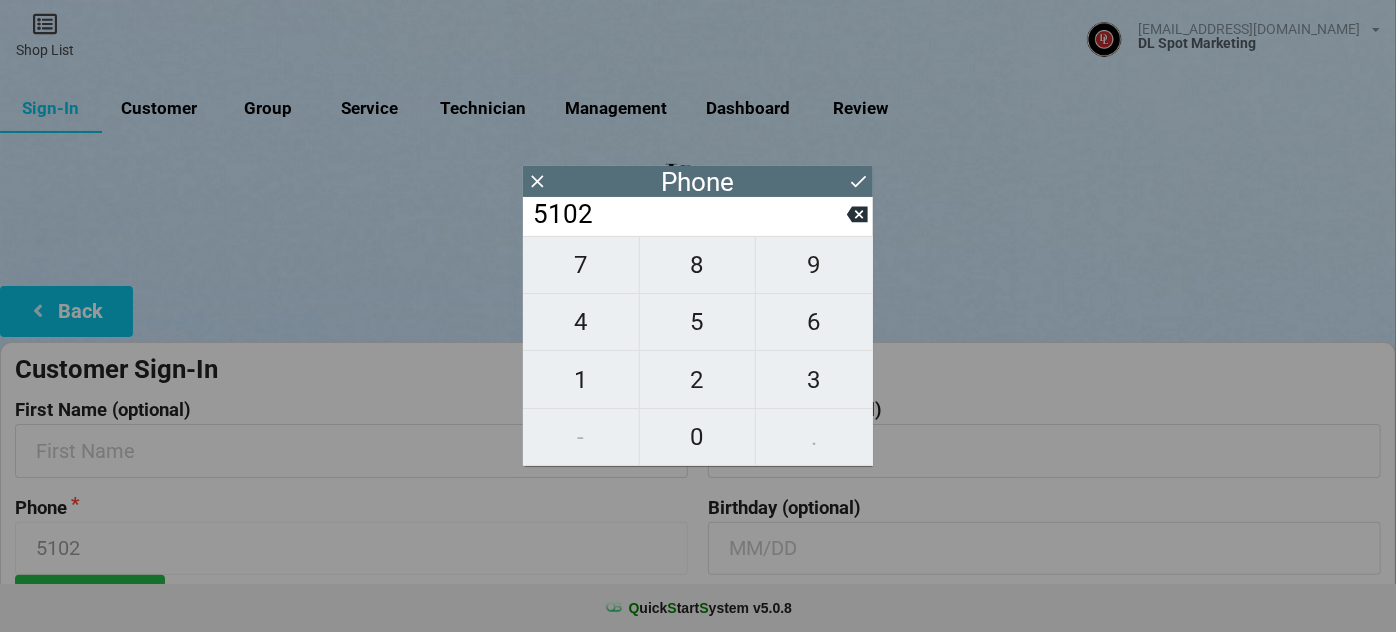 type on "51022" 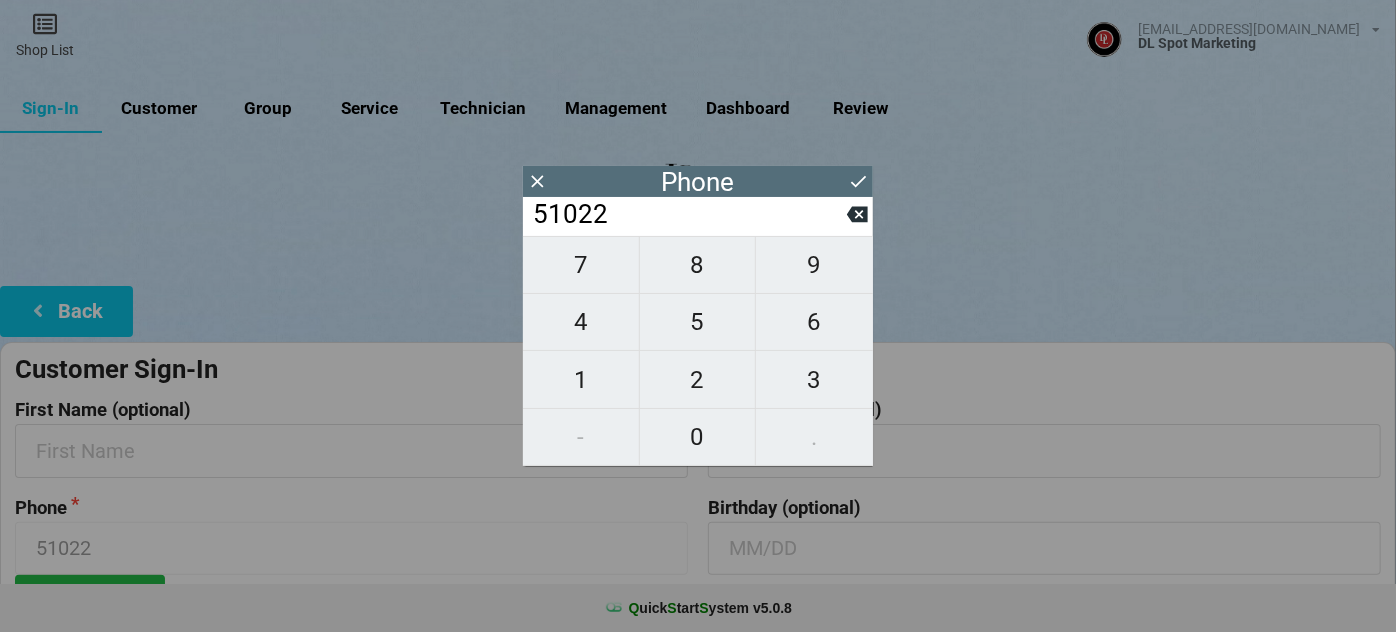 type on "510220" 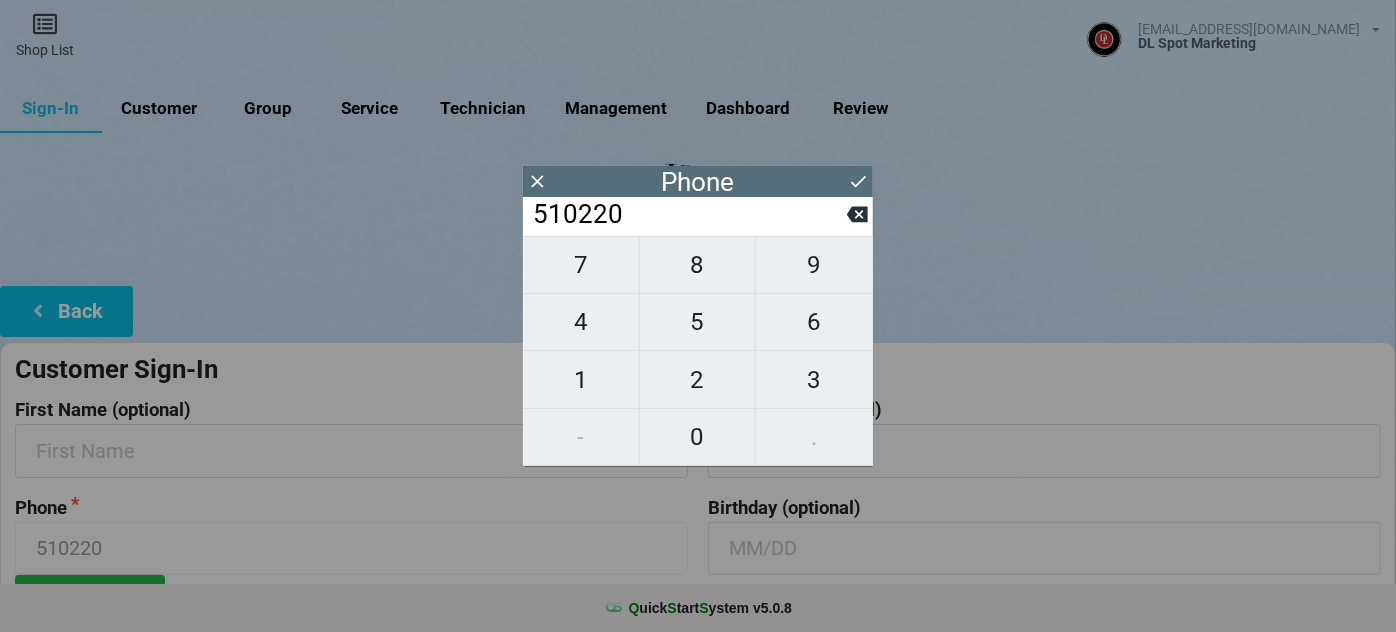 type on "5102202" 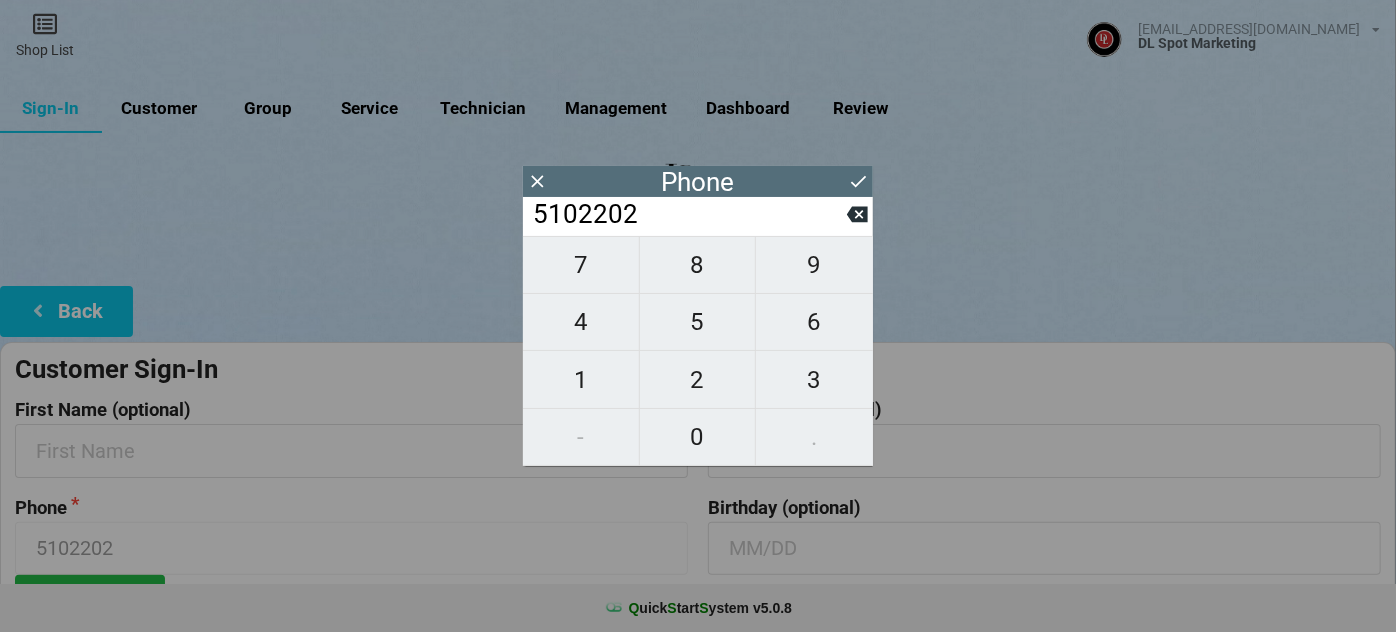 type on "51022028" 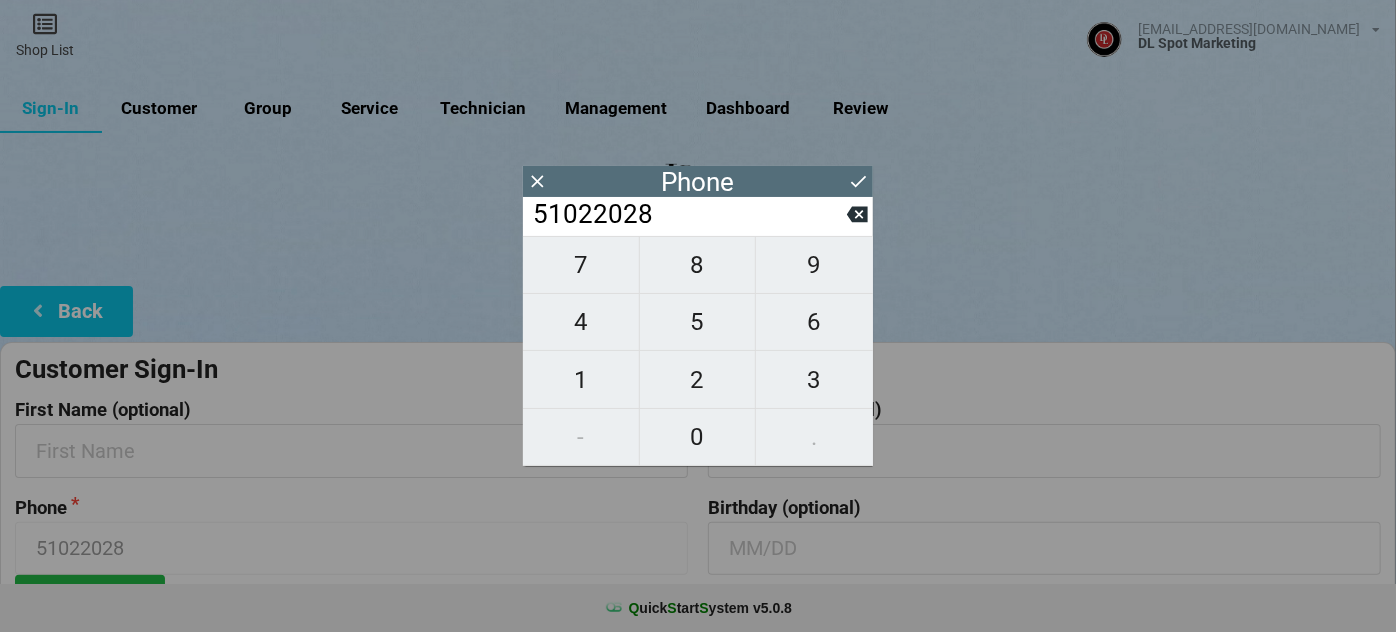 type on "510220286" 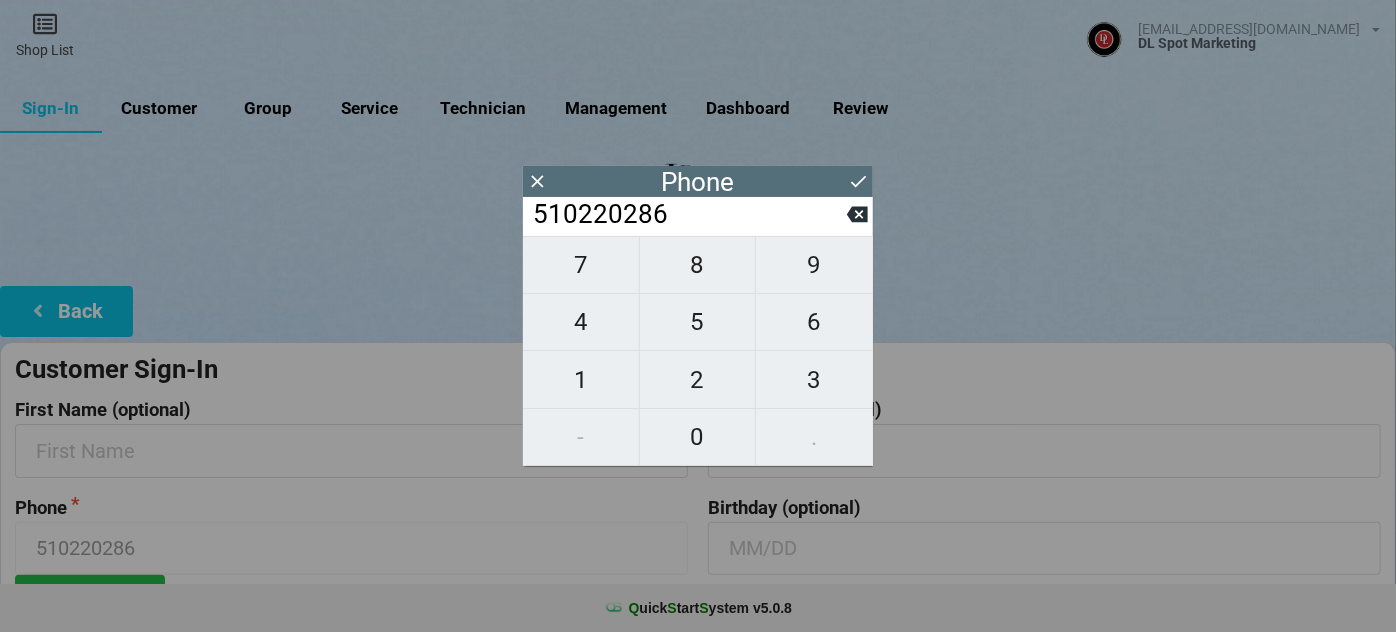 type on "5102202866" 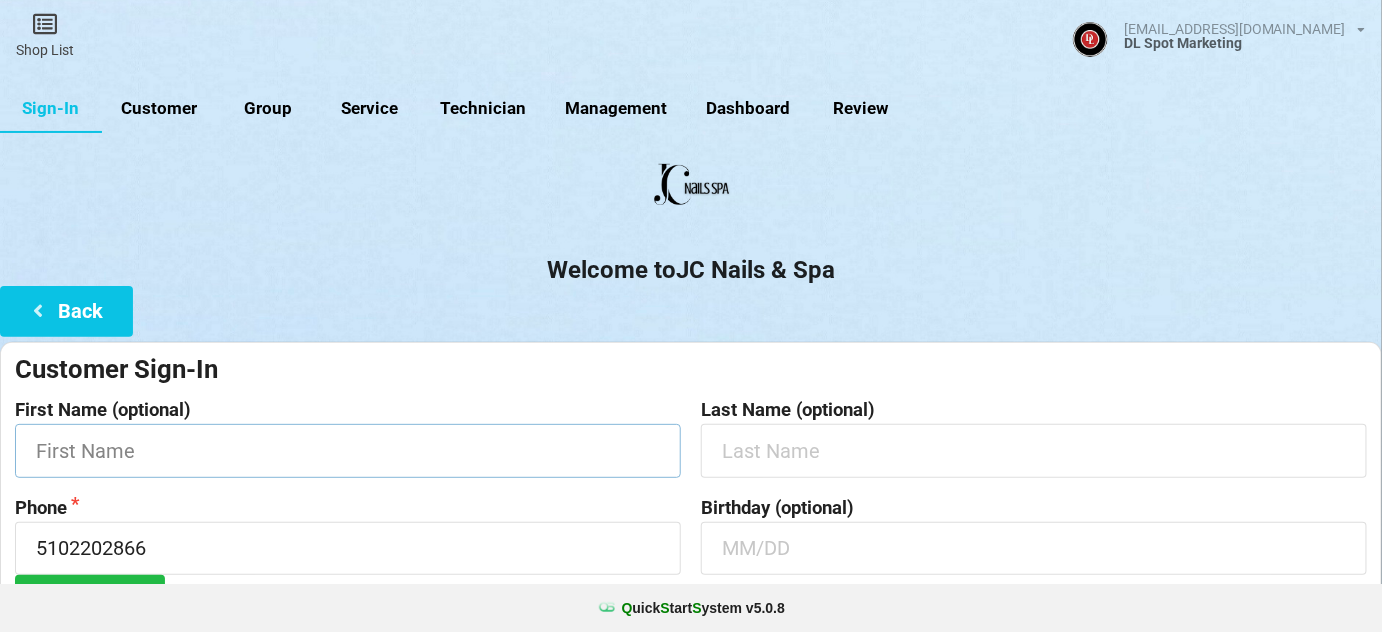 click at bounding box center [348, 450] 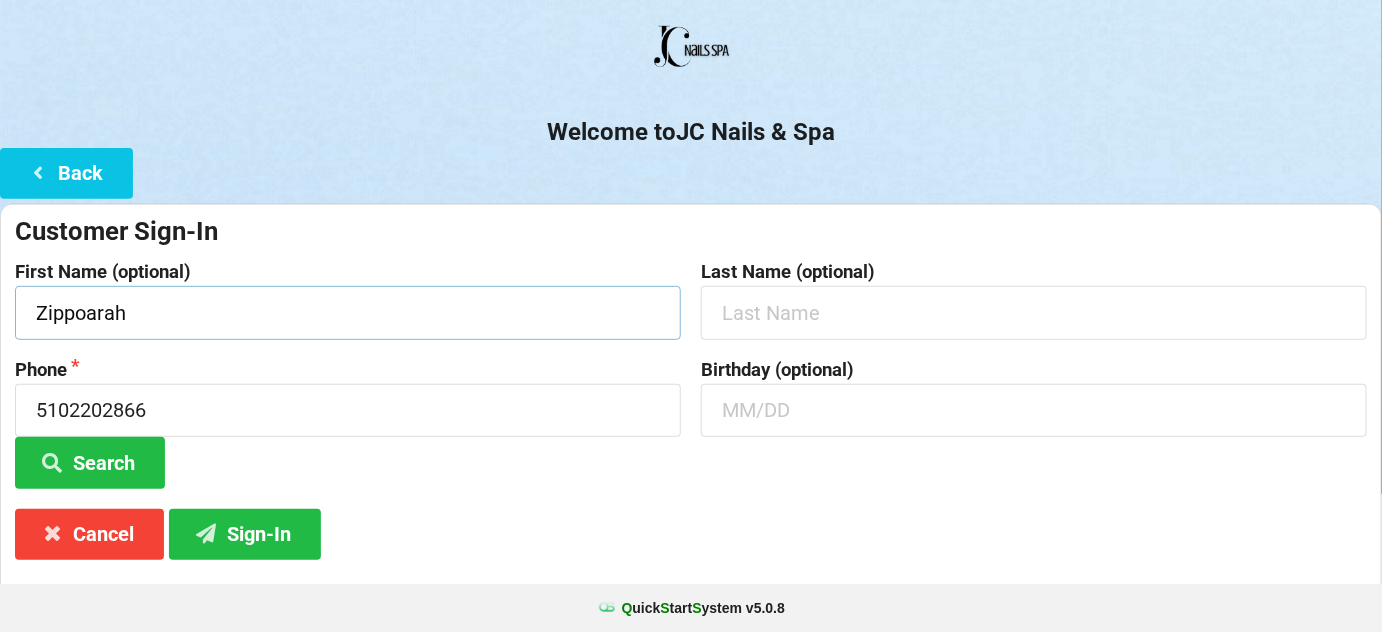 scroll, scrollTop: 191, scrollLeft: 0, axis: vertical 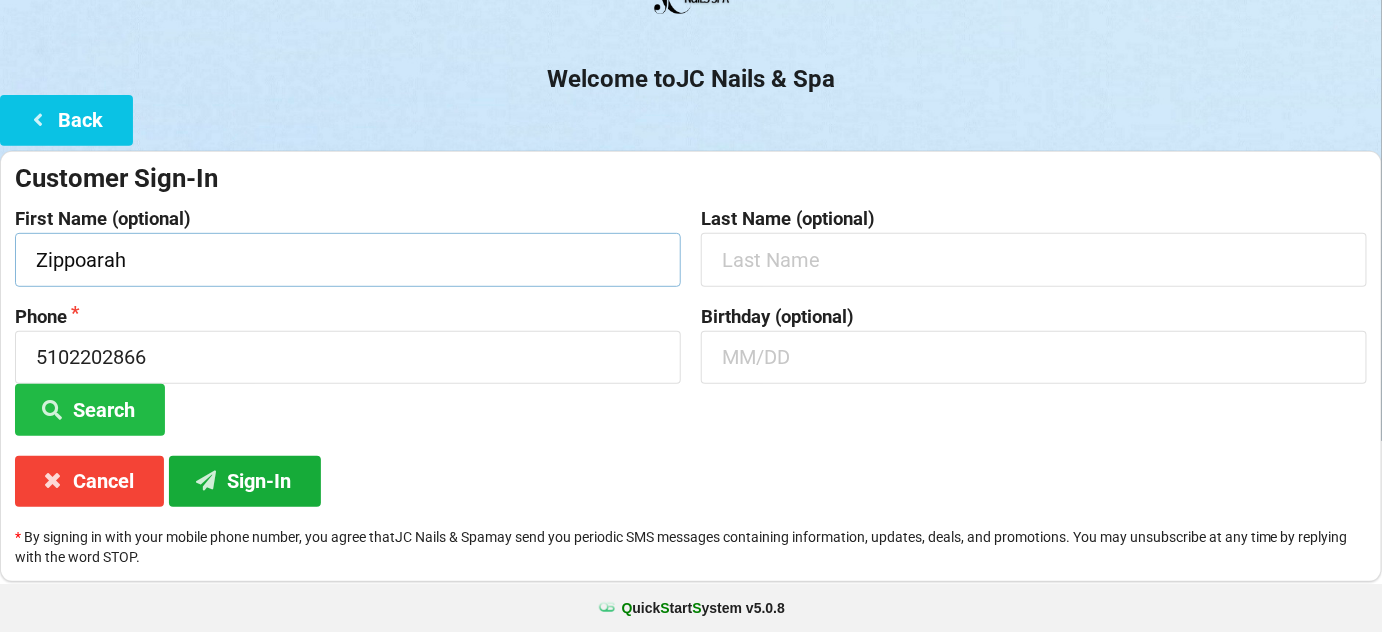 type on "Zippoarah" 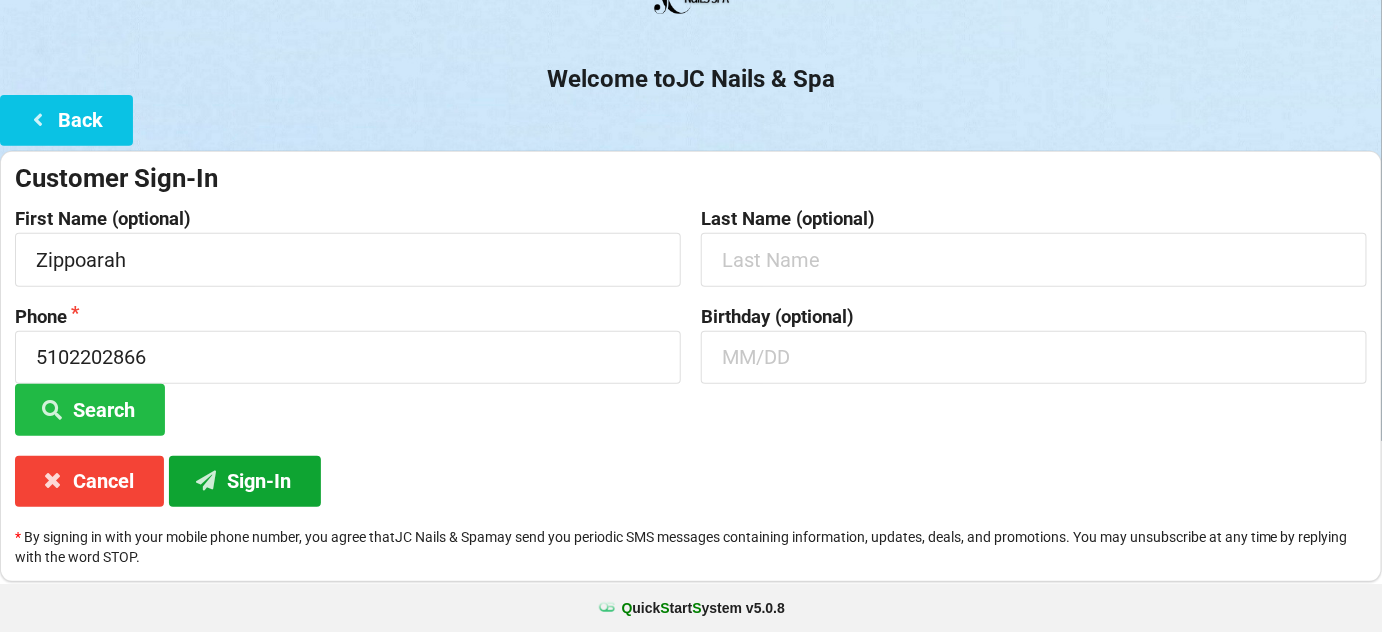 click on "Sign-In" at bounding box center (245, 481) 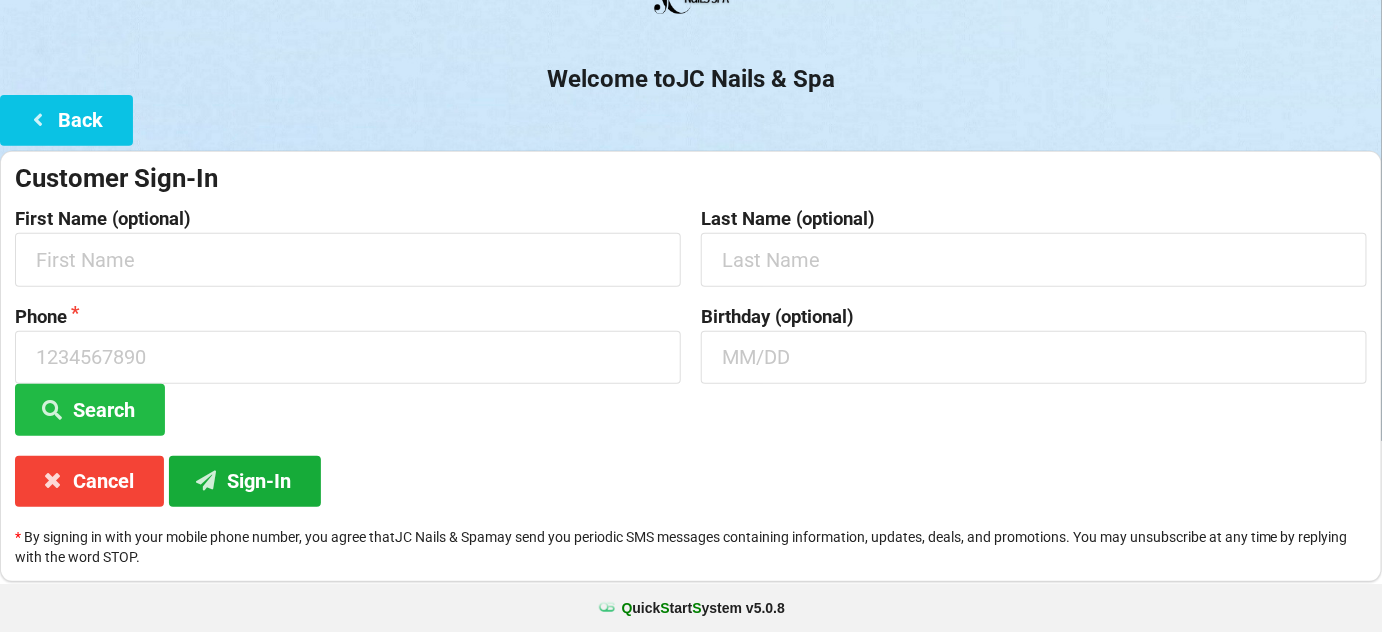 scroll, scrollTop: 0, scrollLeft: 0, axis: both 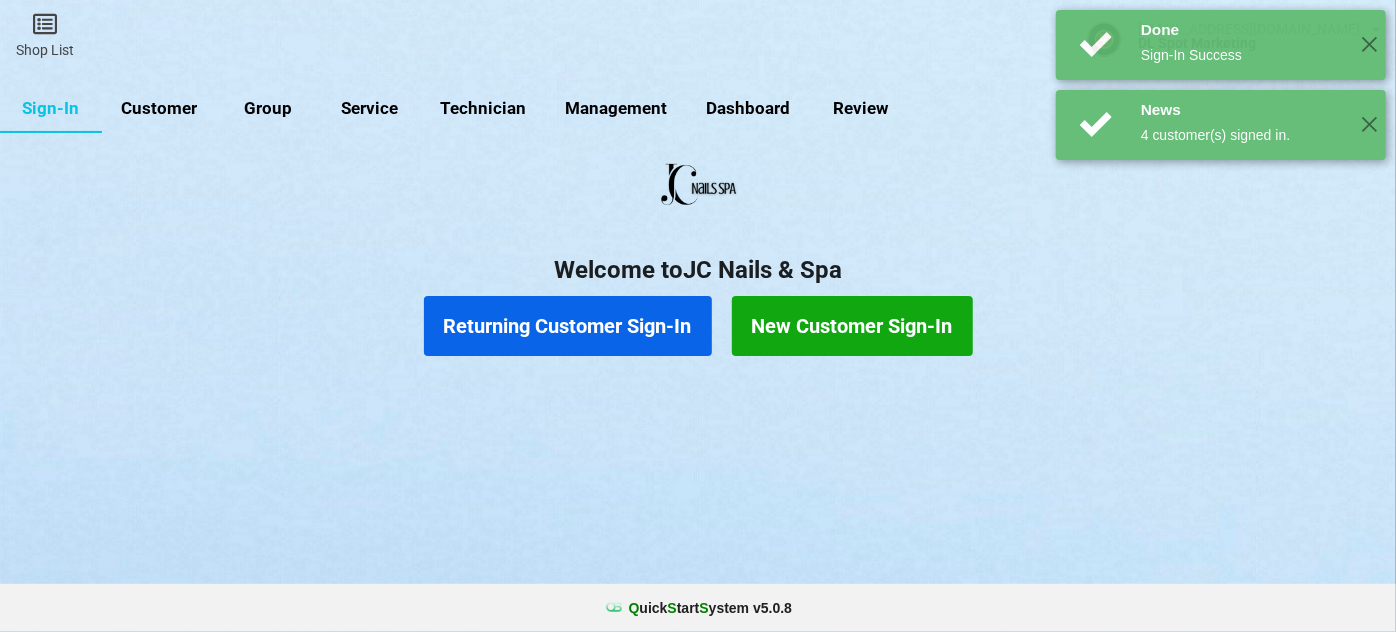 click on "Returning Customer Sign-In" at bounding box center (568, 326) 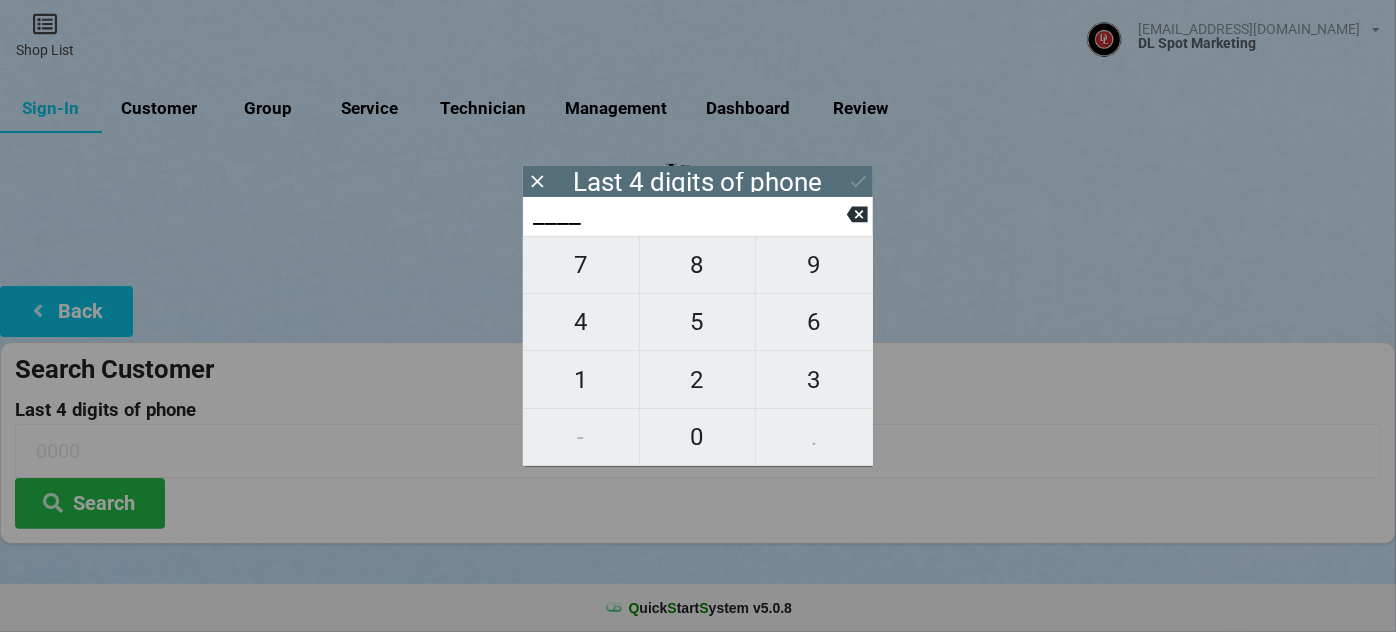 type on "1___" 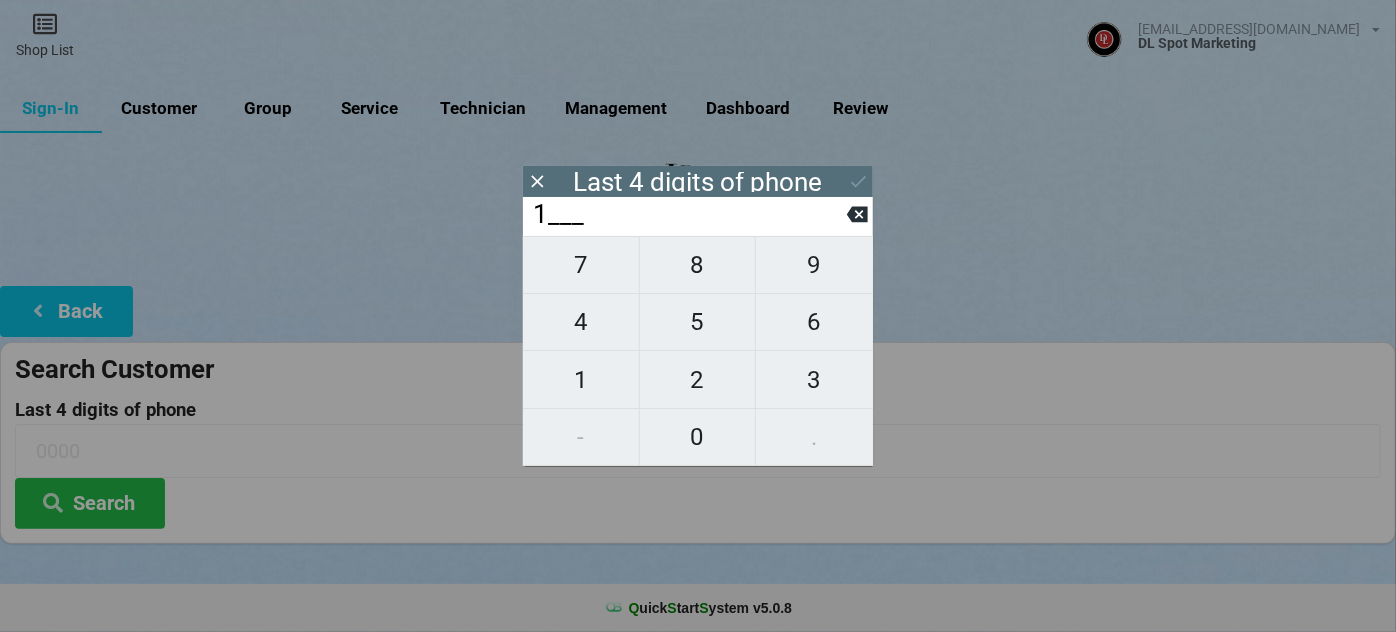 type on "1___" 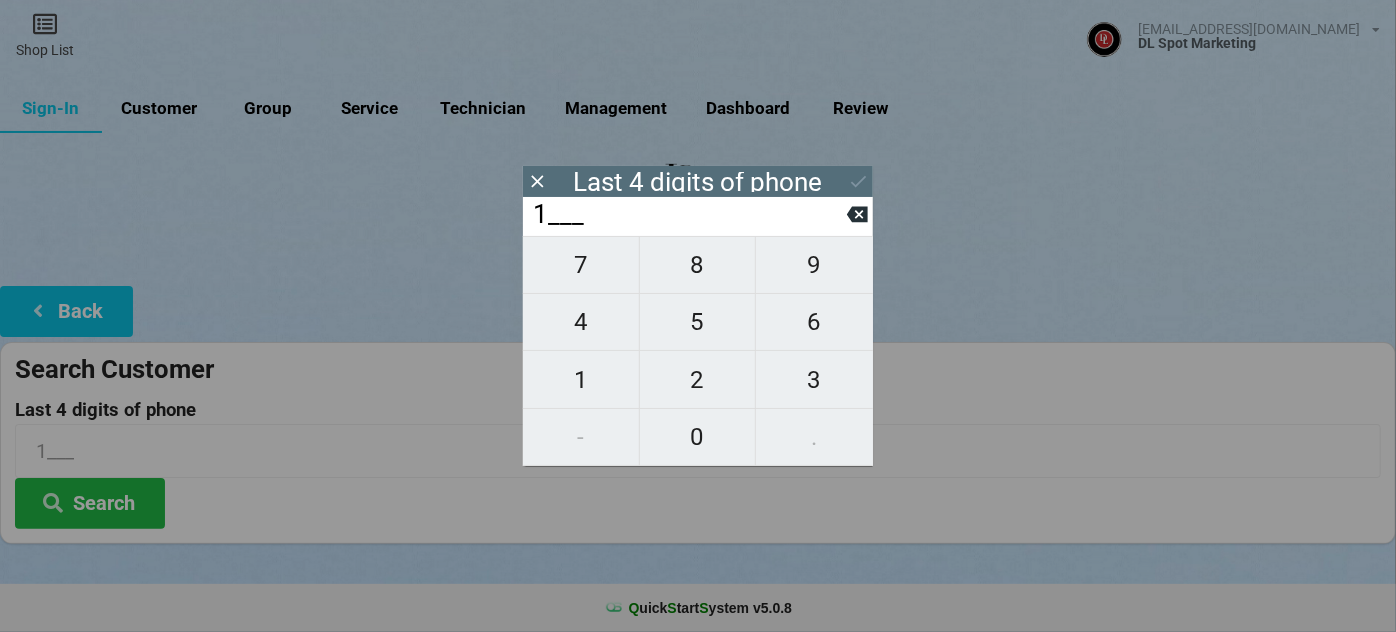 type on "12__" 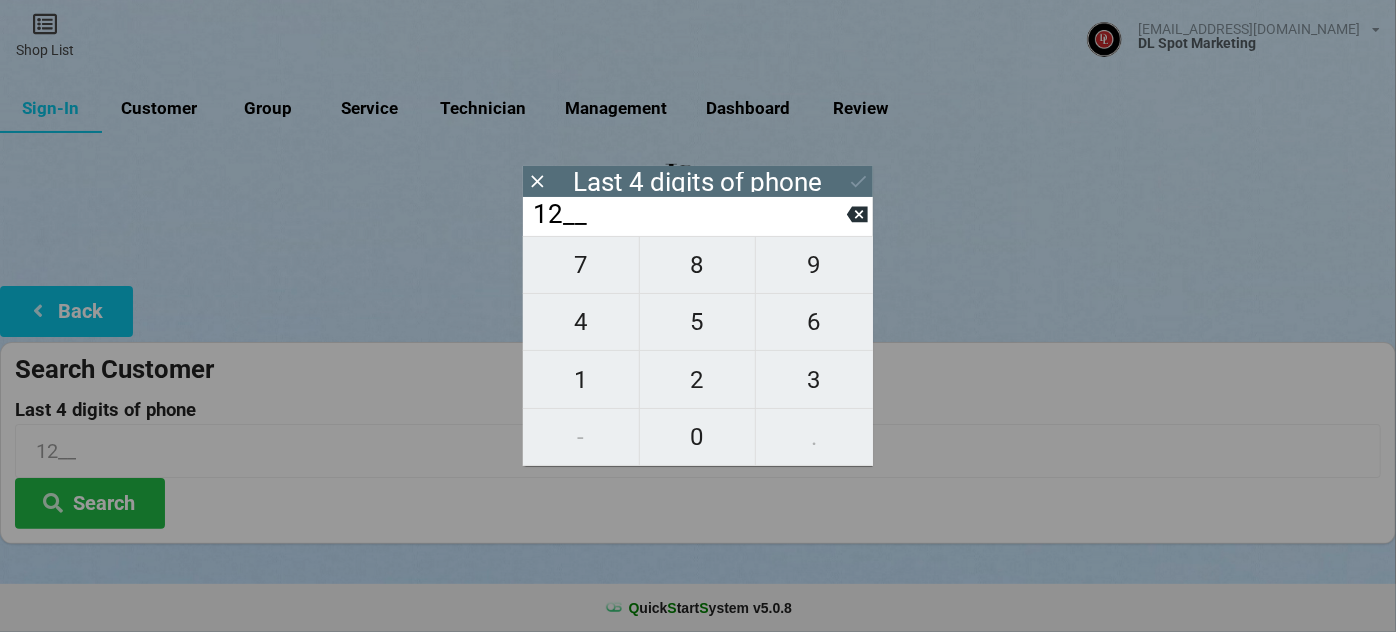 type on "124_" 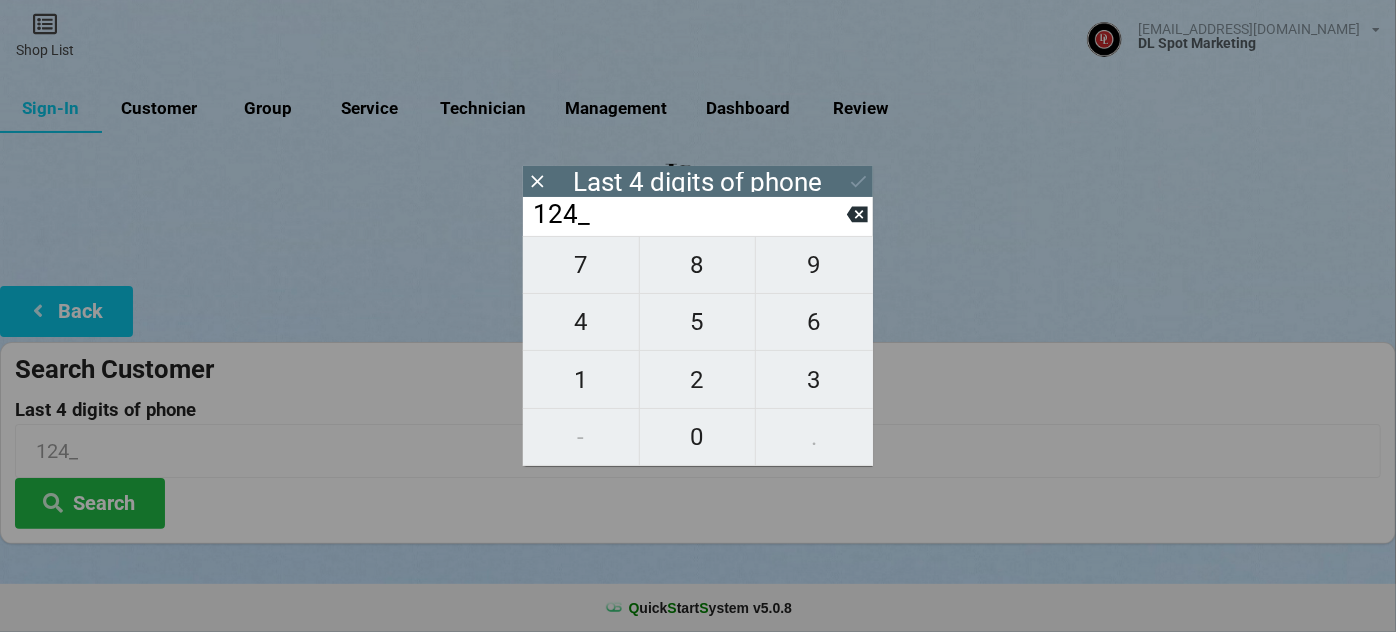 type on "1248" 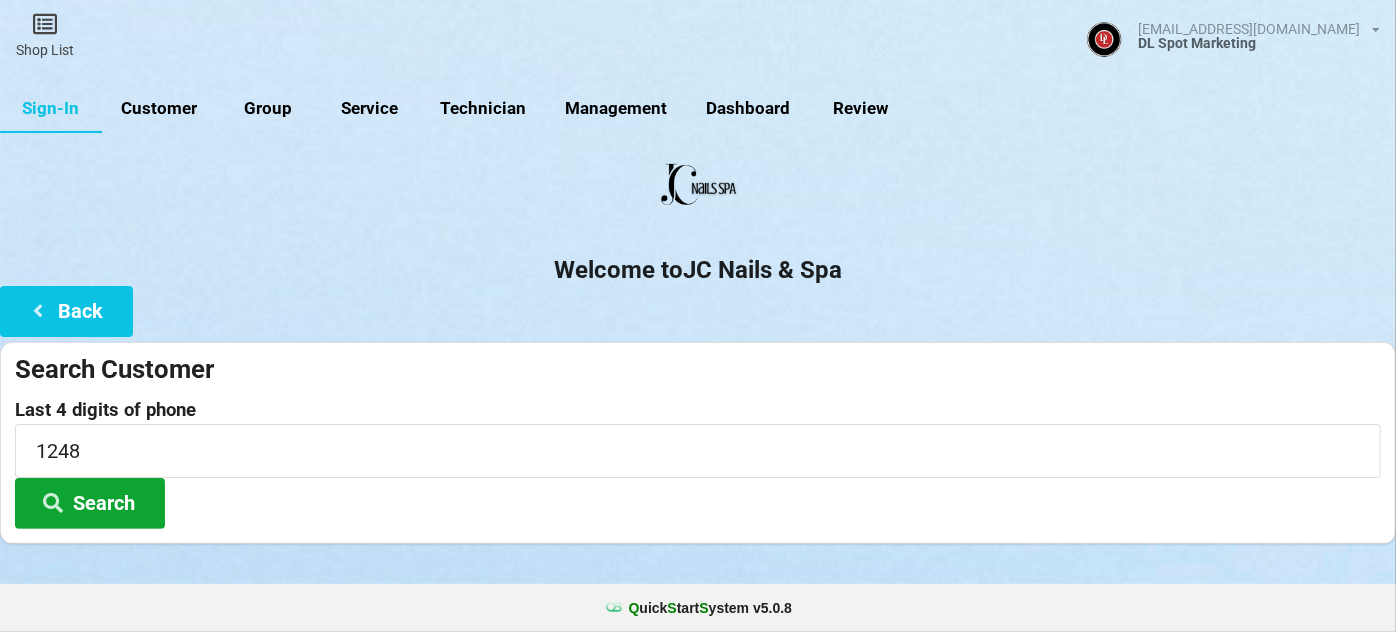 click on "Search" at bounding box center (90, 503) 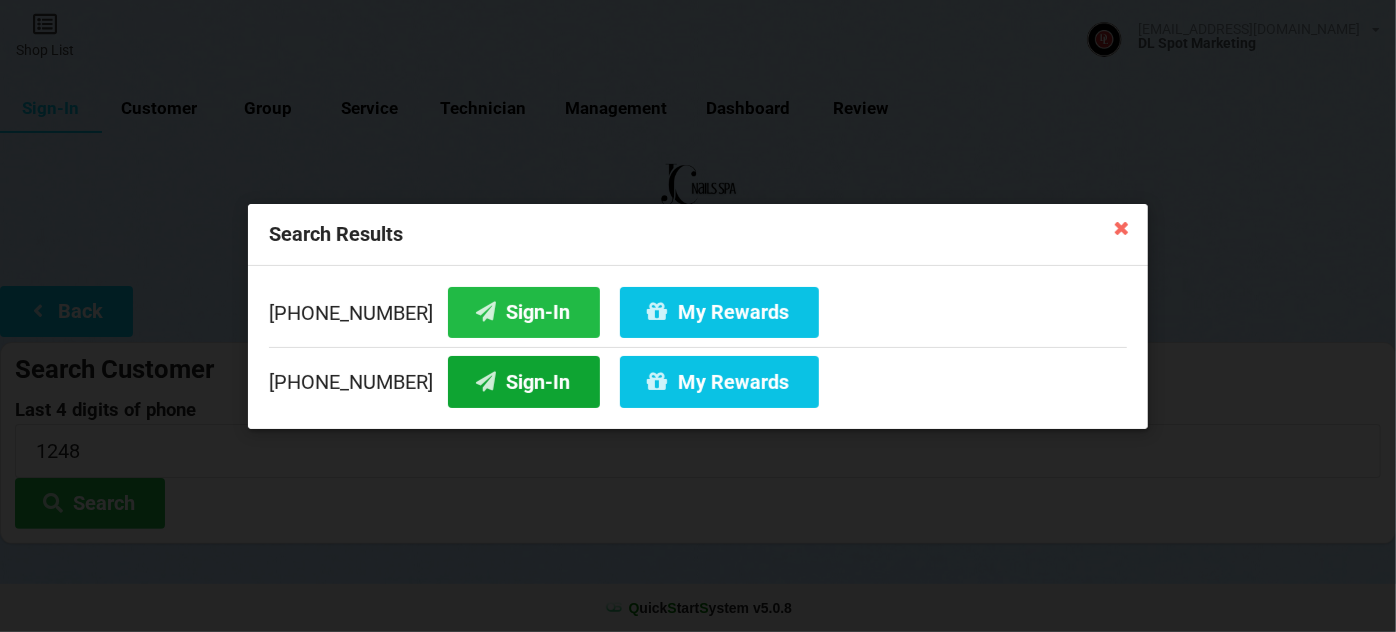 click on "Sign-In" at bounding box center [524, 381] 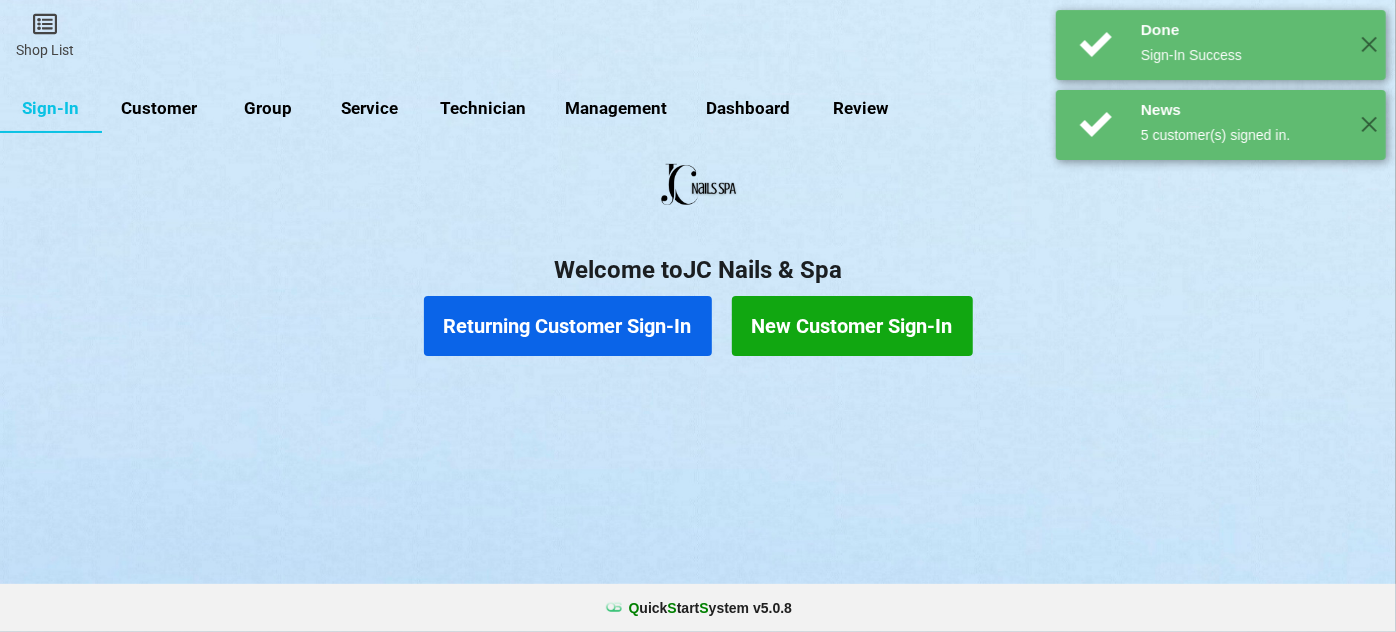 click on "Returning Customer Sign-In" at bounding box center (568, 326) 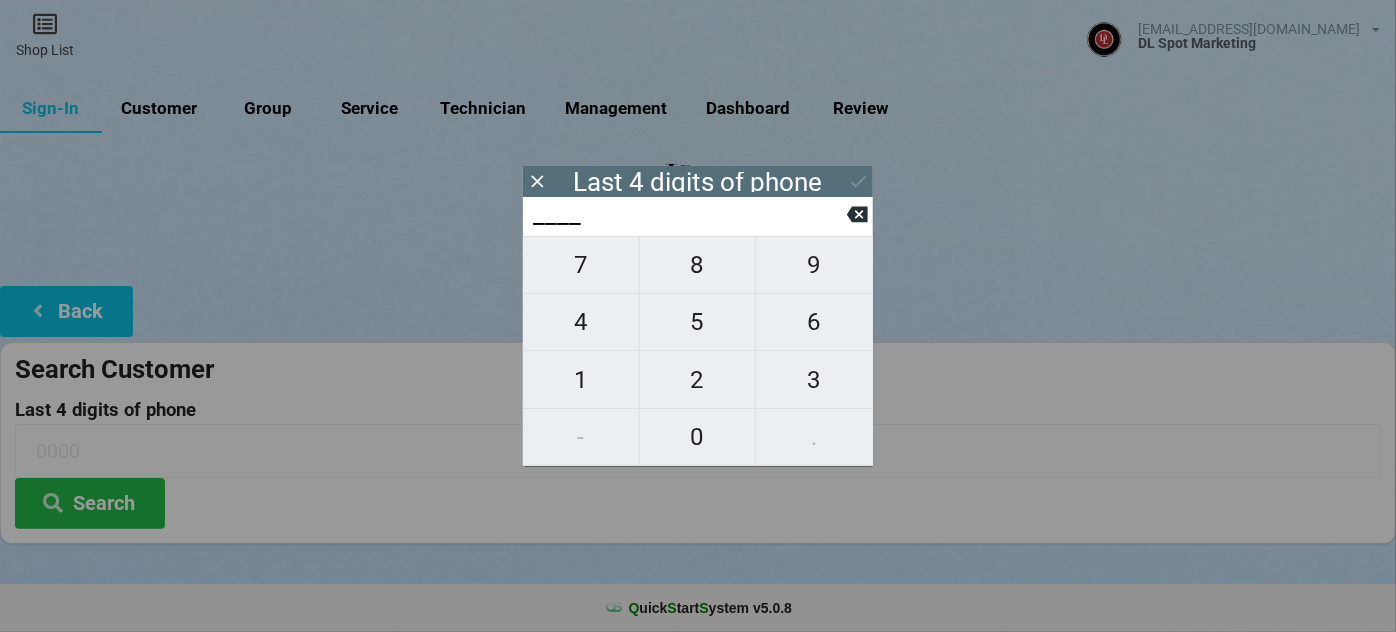 type on "7___" 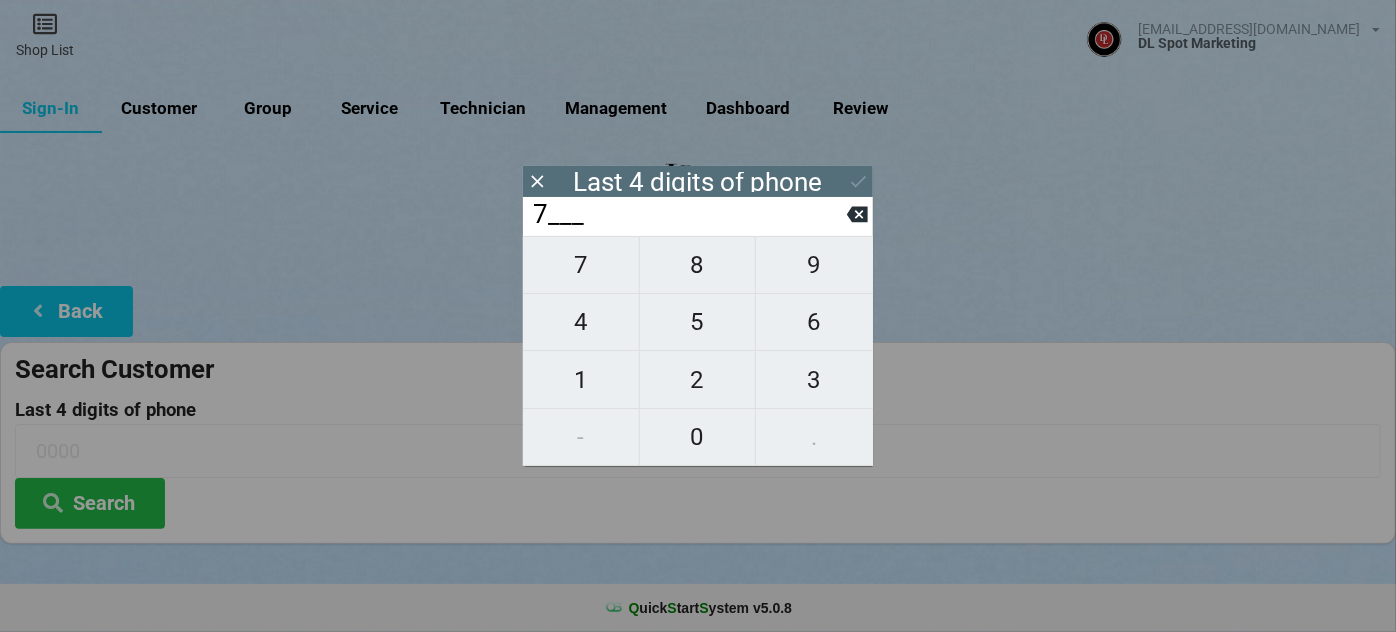 type on "7___" 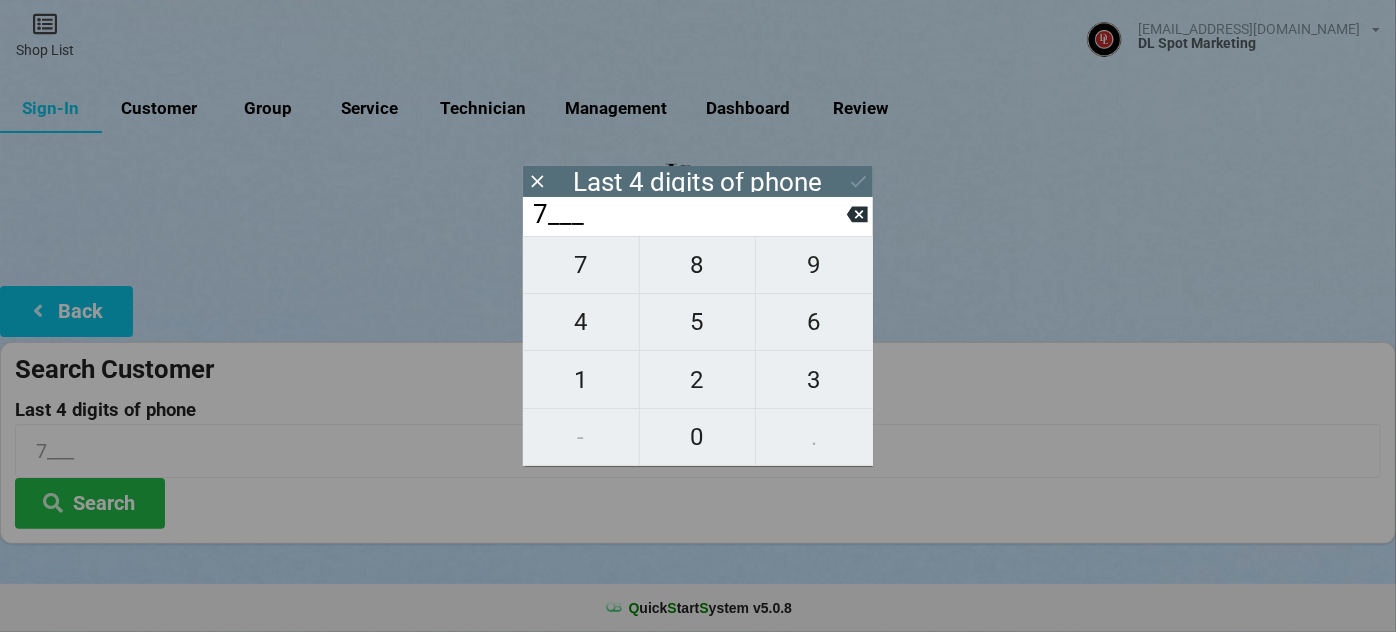 type on "74__" 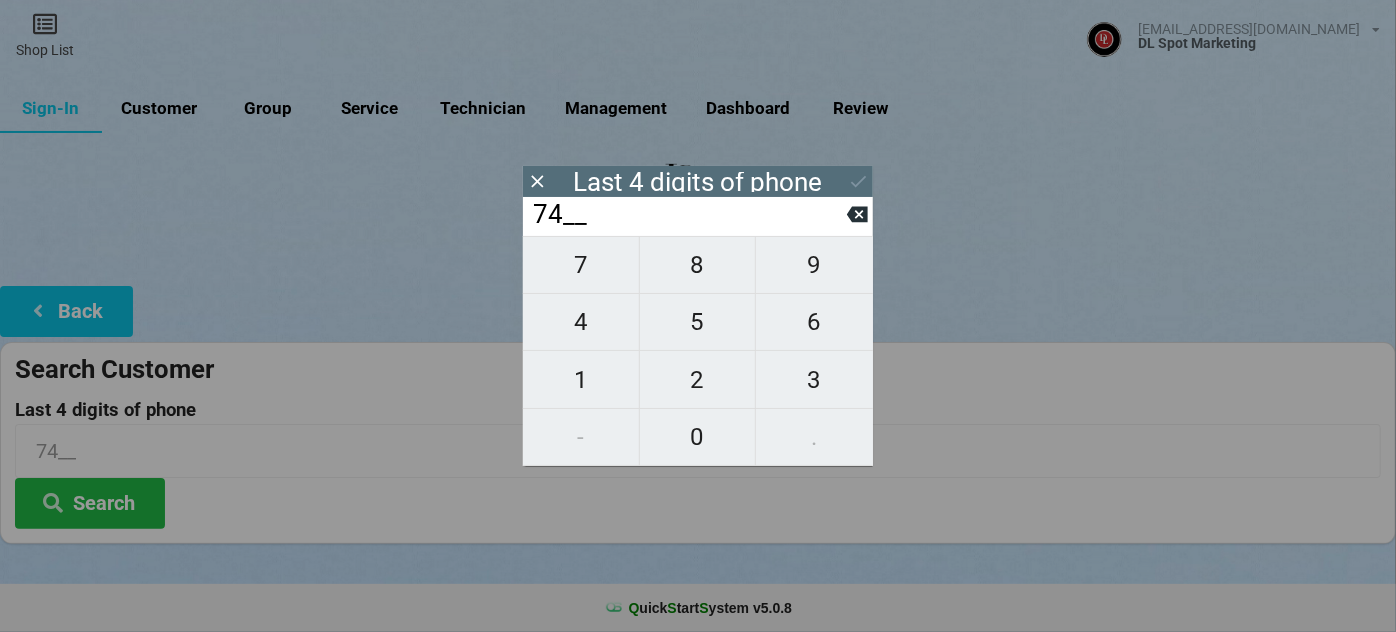 type on "749_" 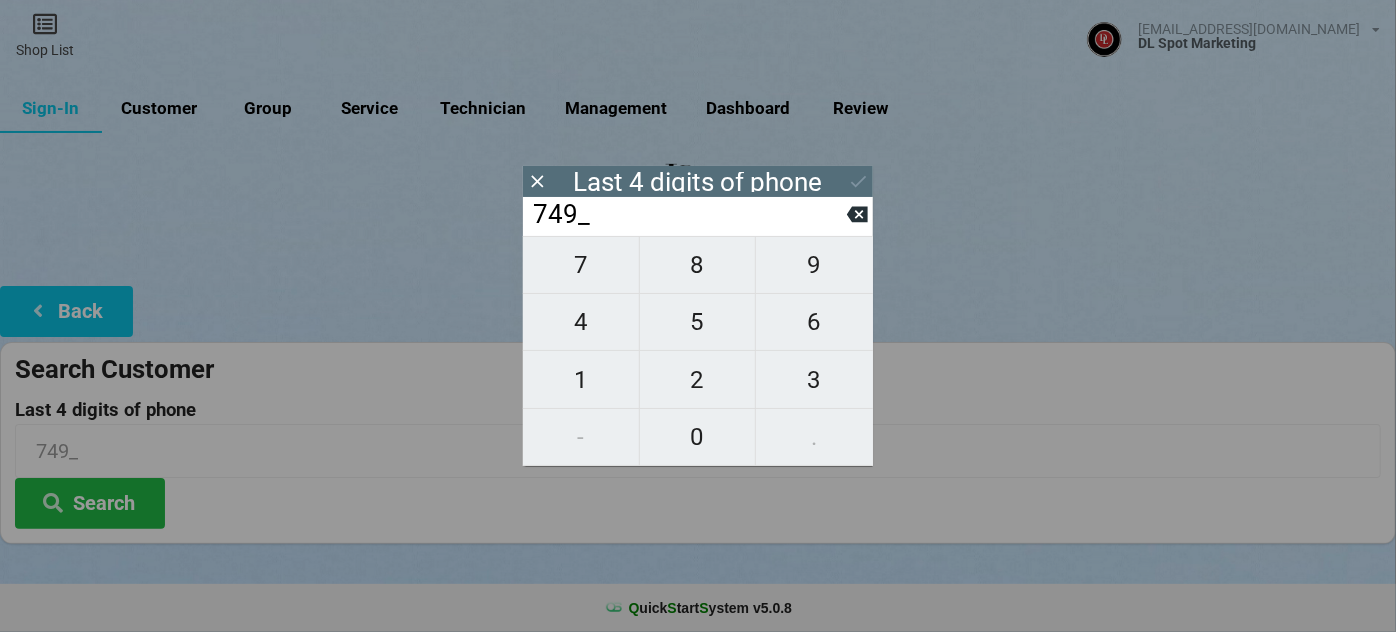 type on "7494" 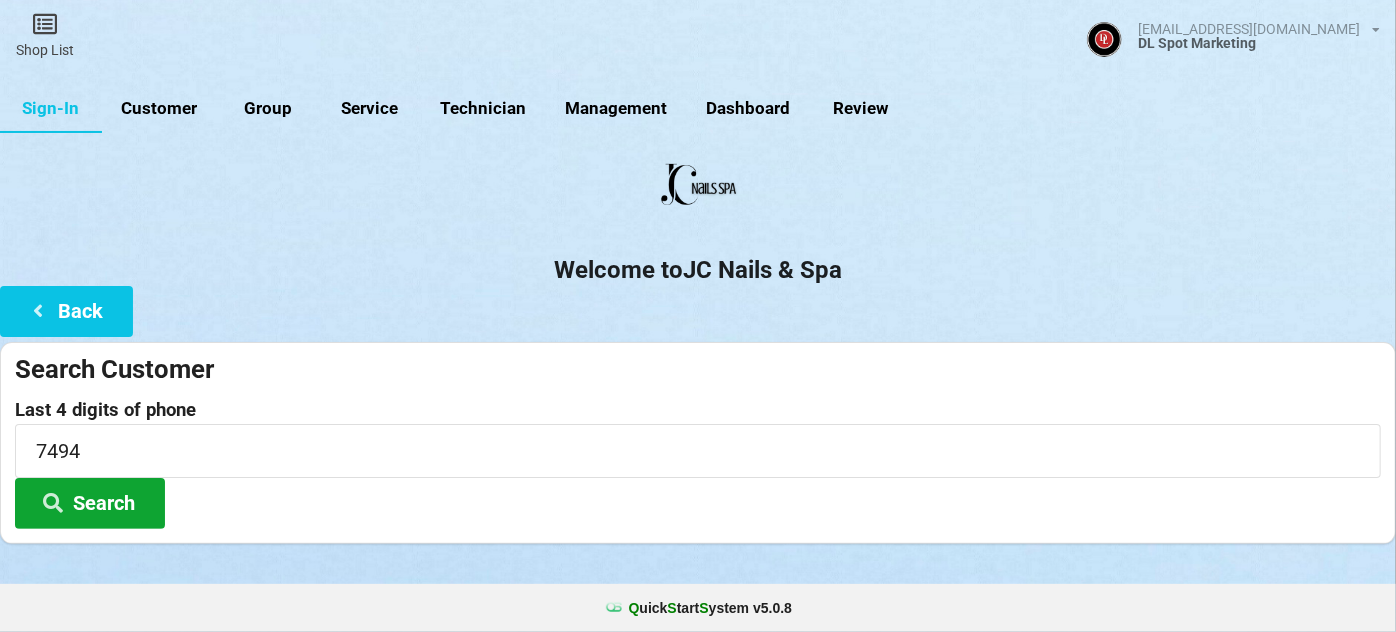 click on "Search" at bounding box center (90, 503) 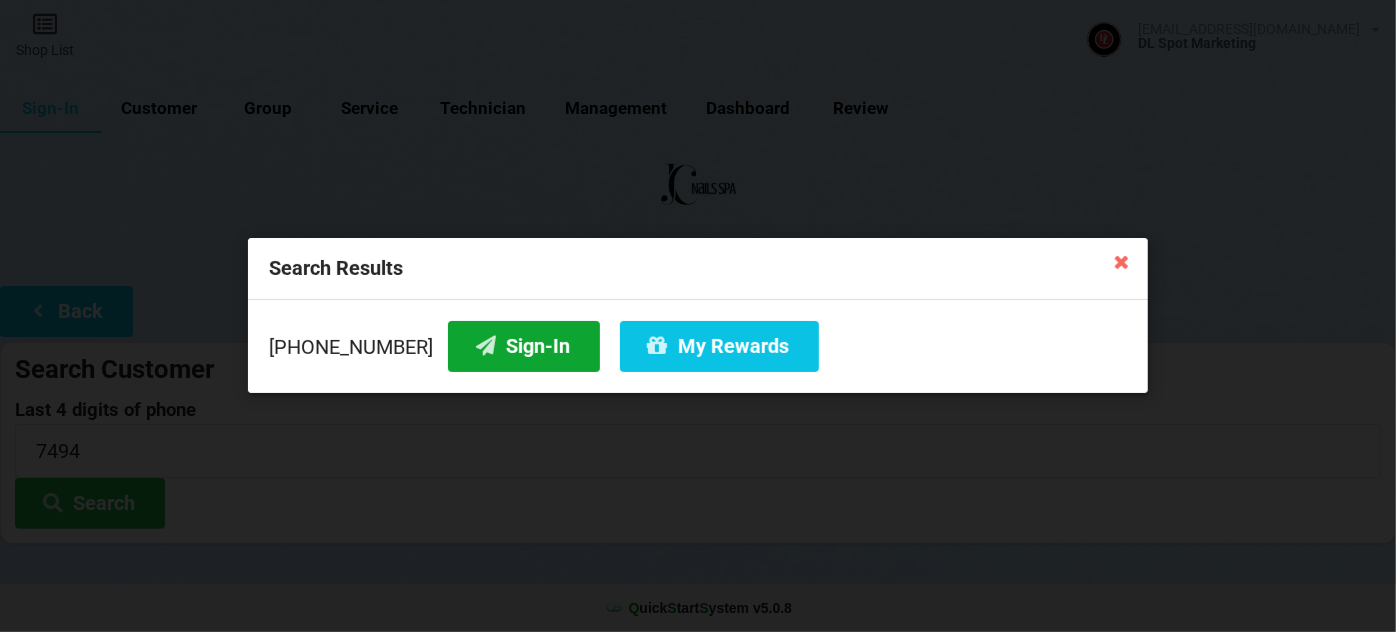 click on "Sign-In" at bounding box center [524, 346] 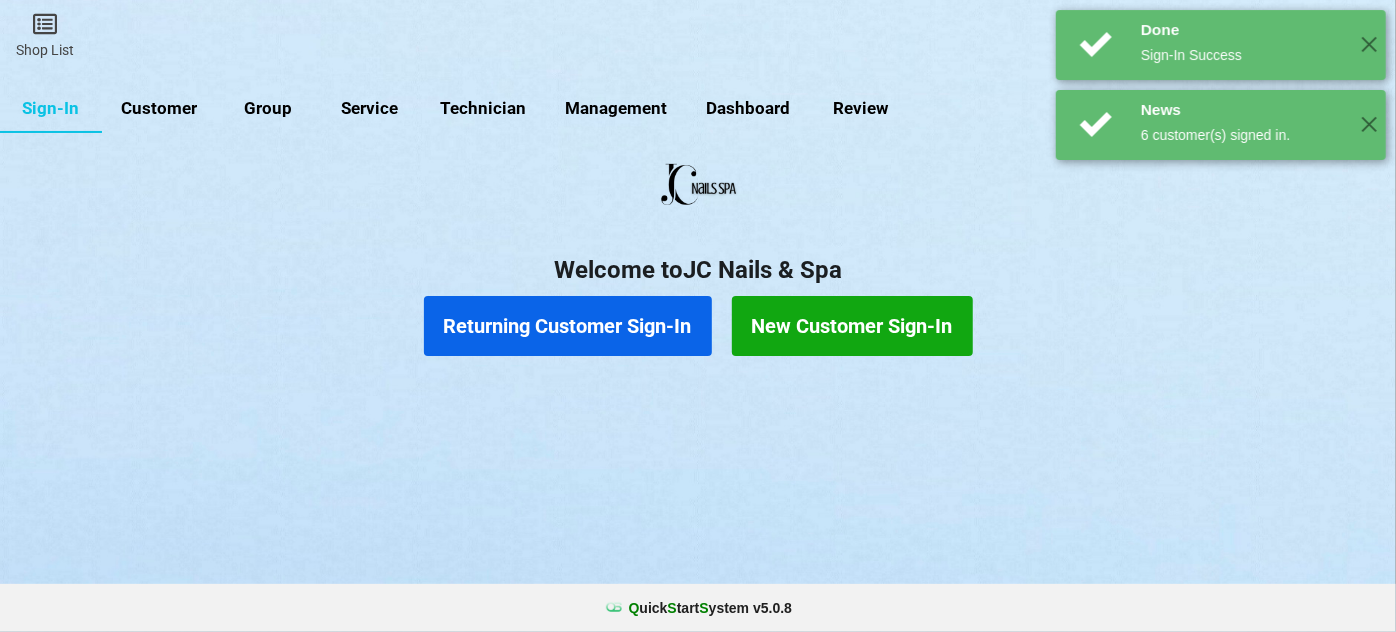 click on "Returning Customer Sign-In" at bounding box center [568, 326] 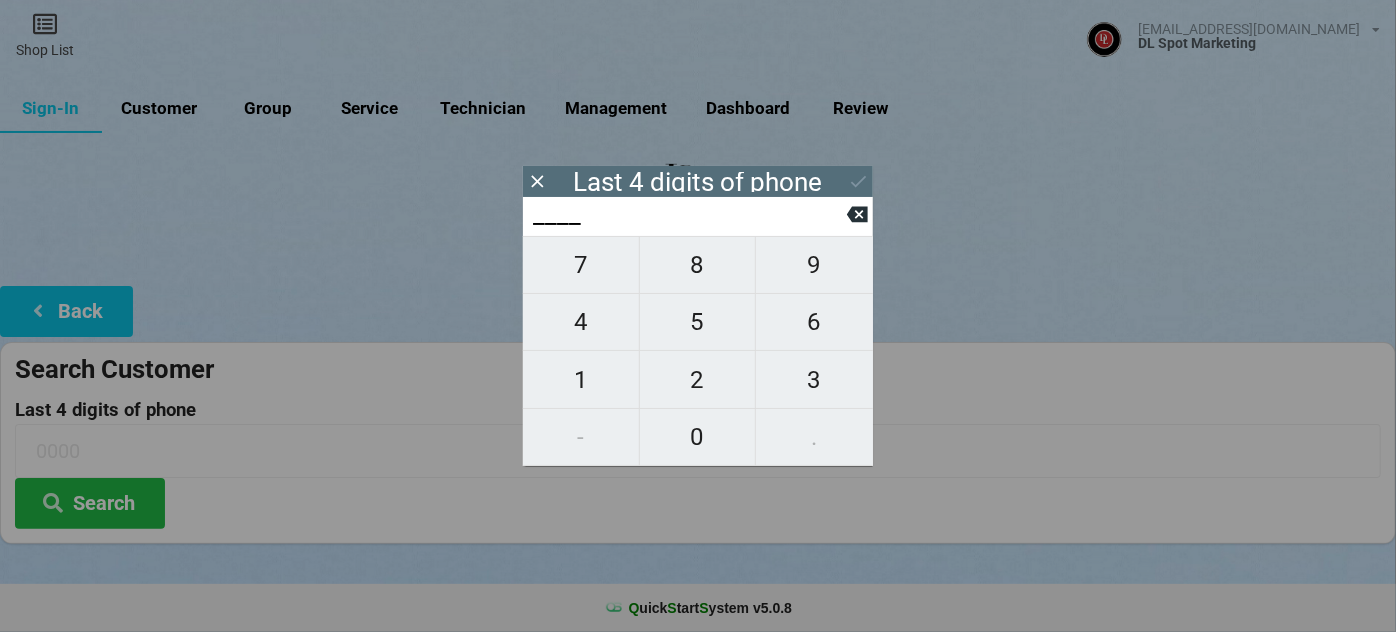 type on "8___" 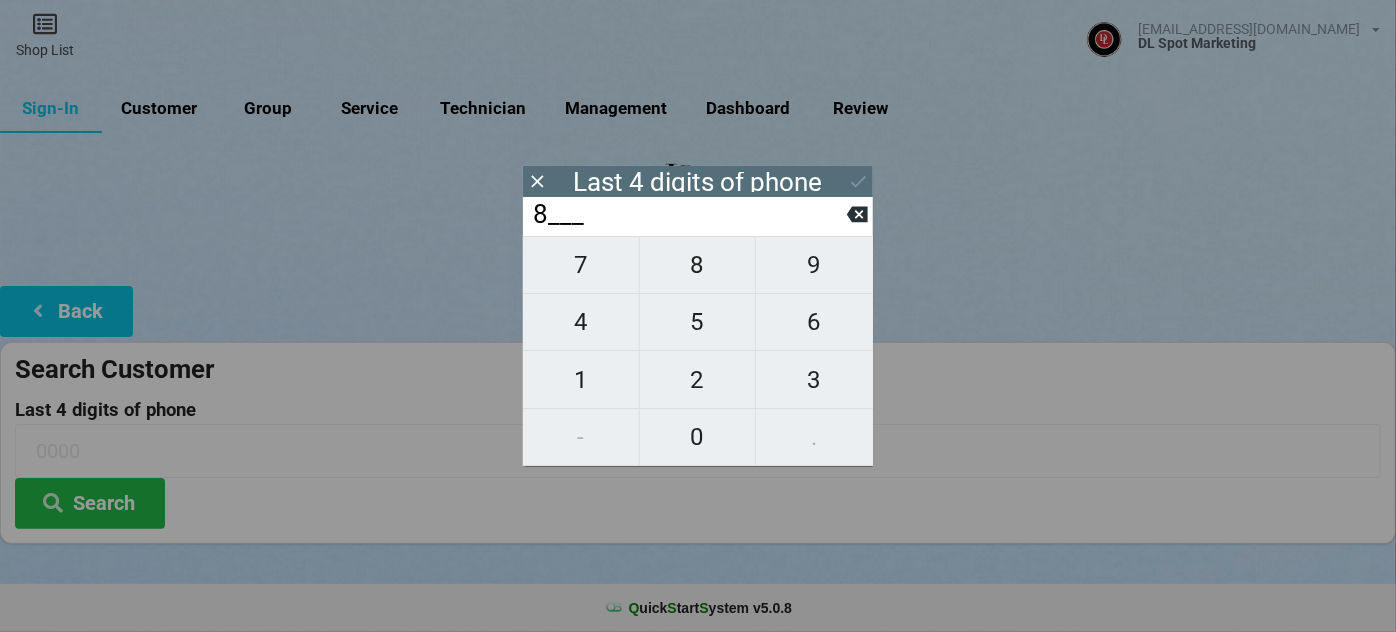 type on "8___" 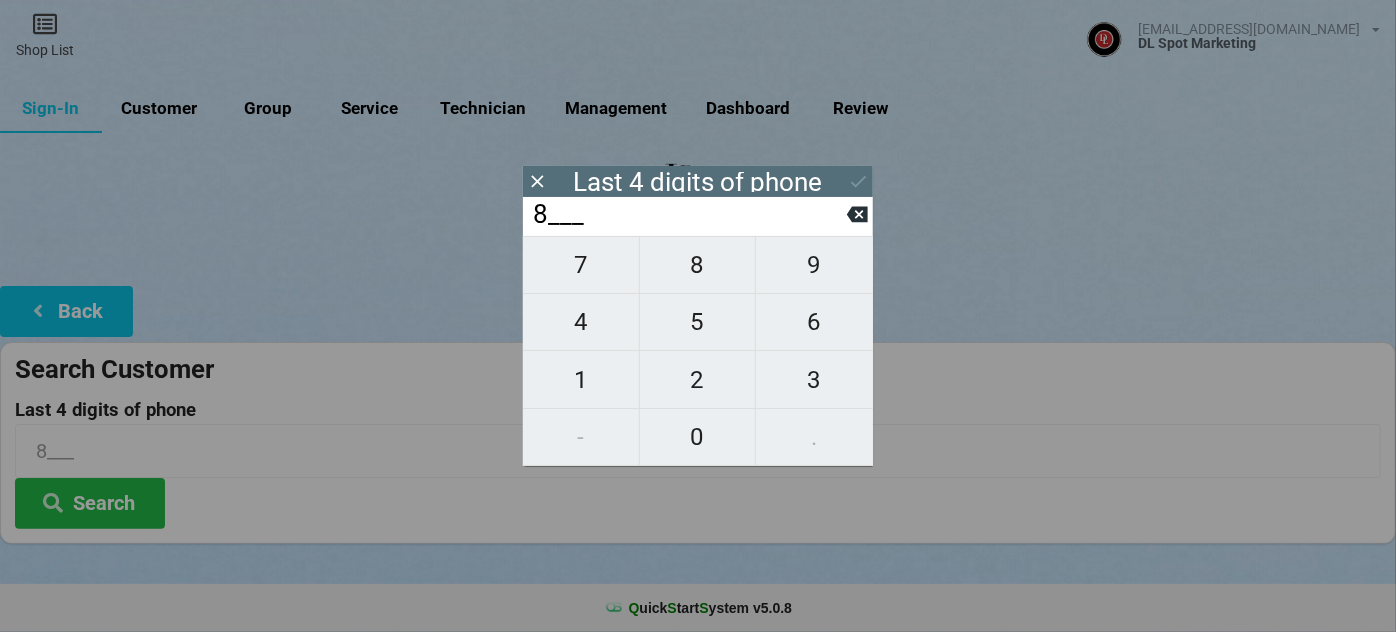 type on "85__" 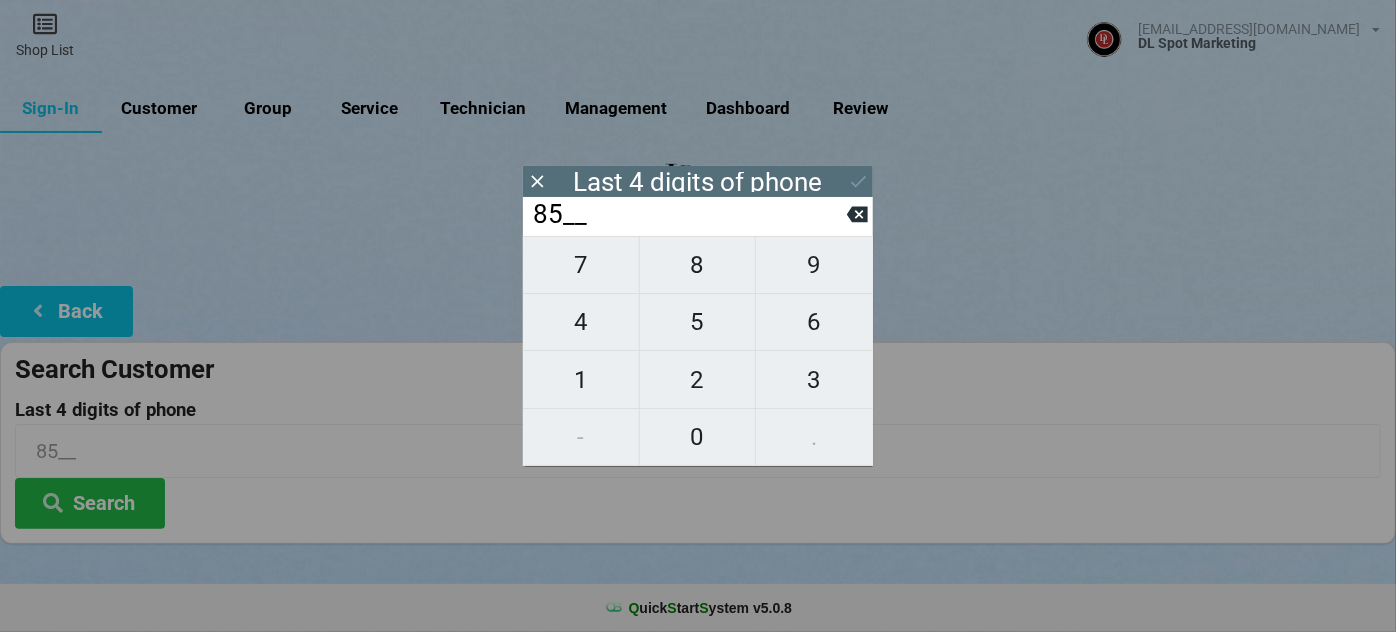 type on "859_" 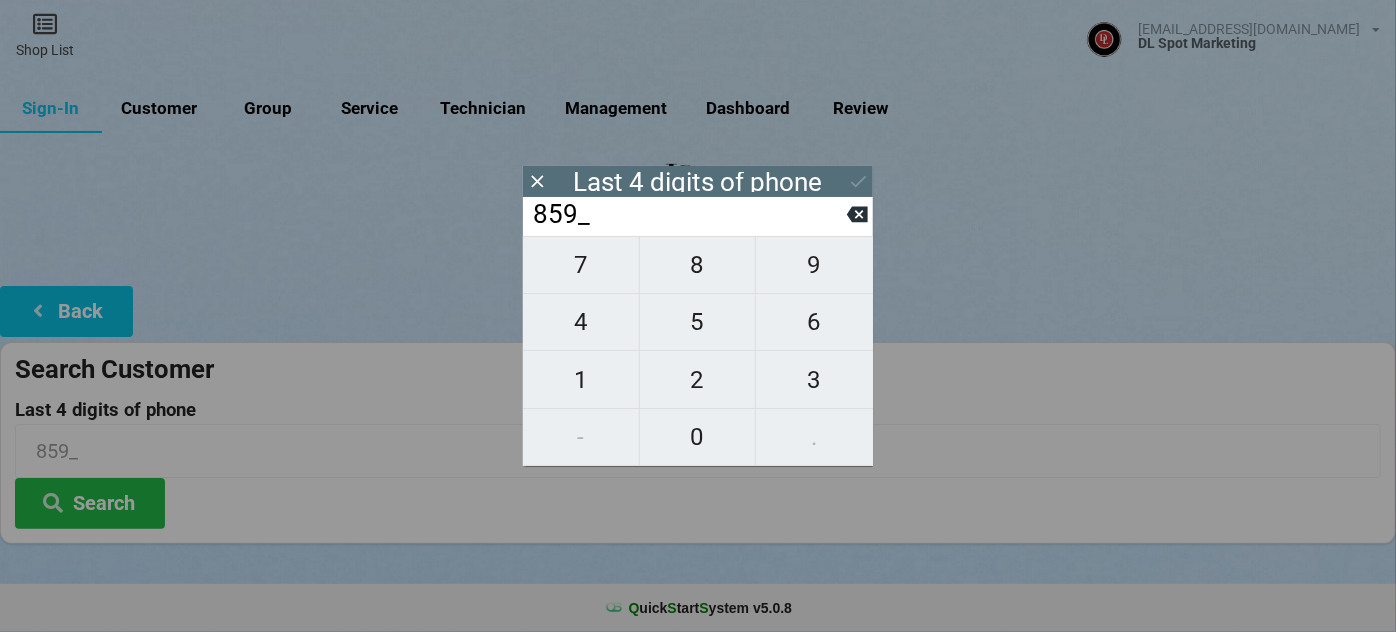 type on "8597" 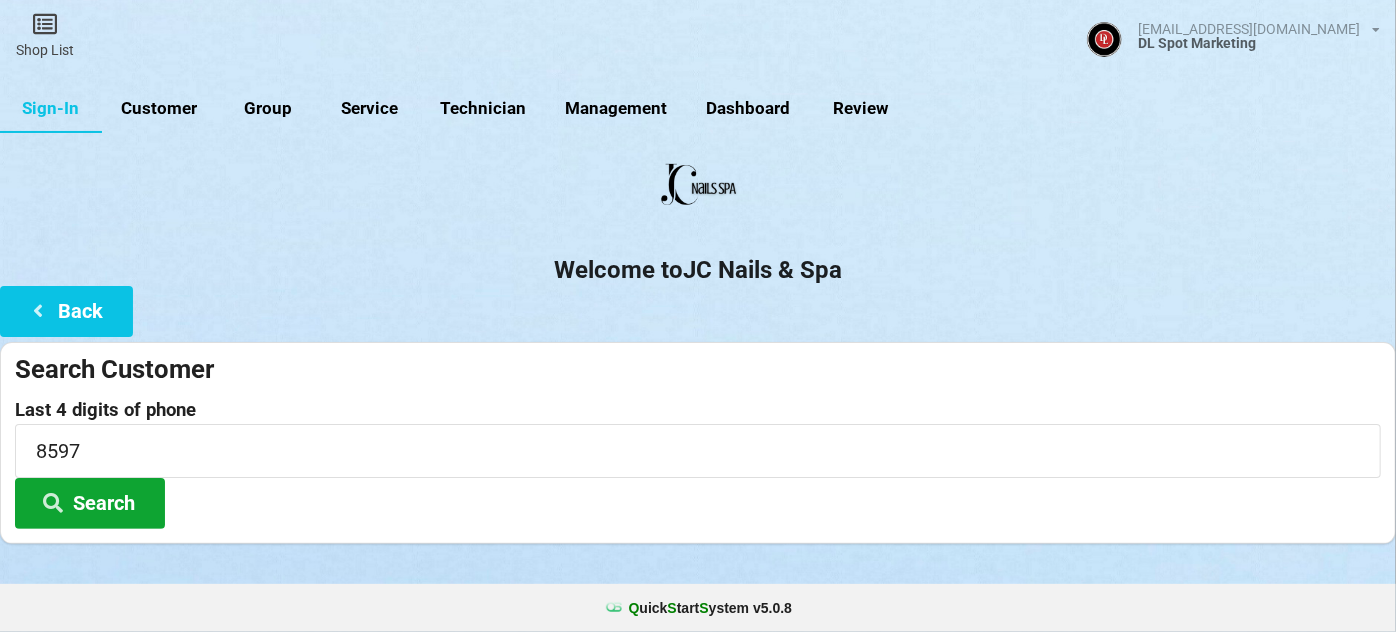 click on "Search" at bounding box center [90, 503] 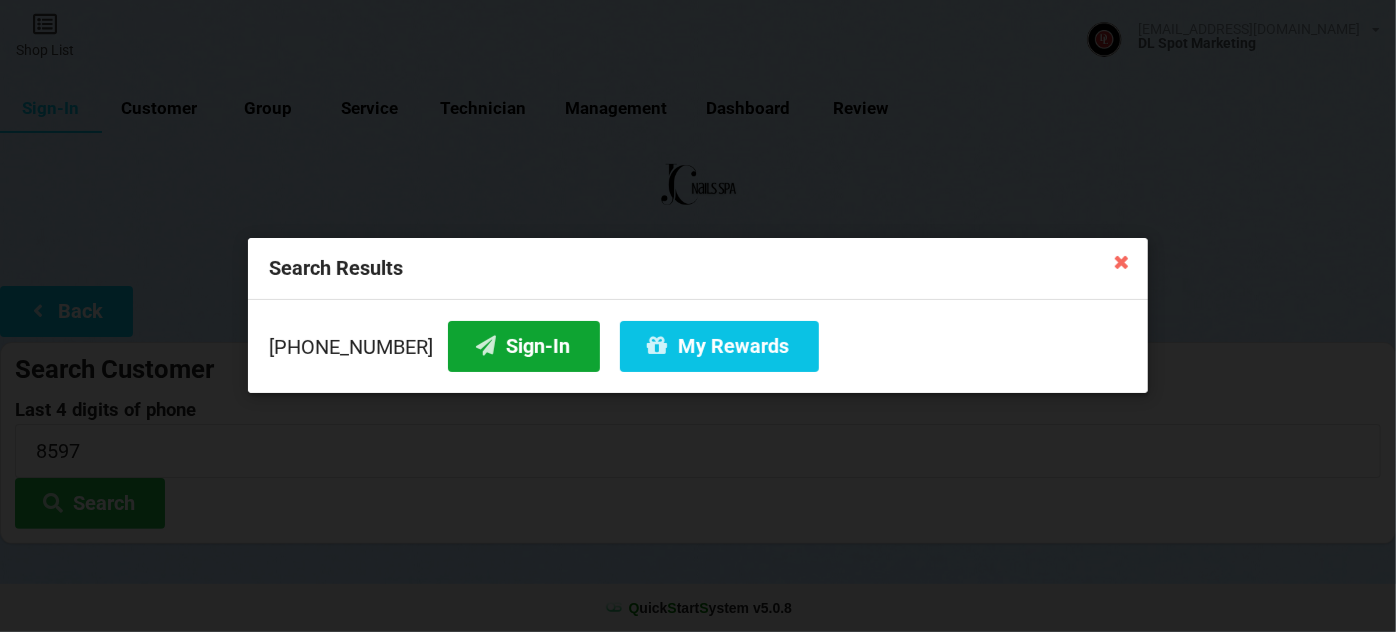 click on "Sign-In" at bounding box center (524, 346) 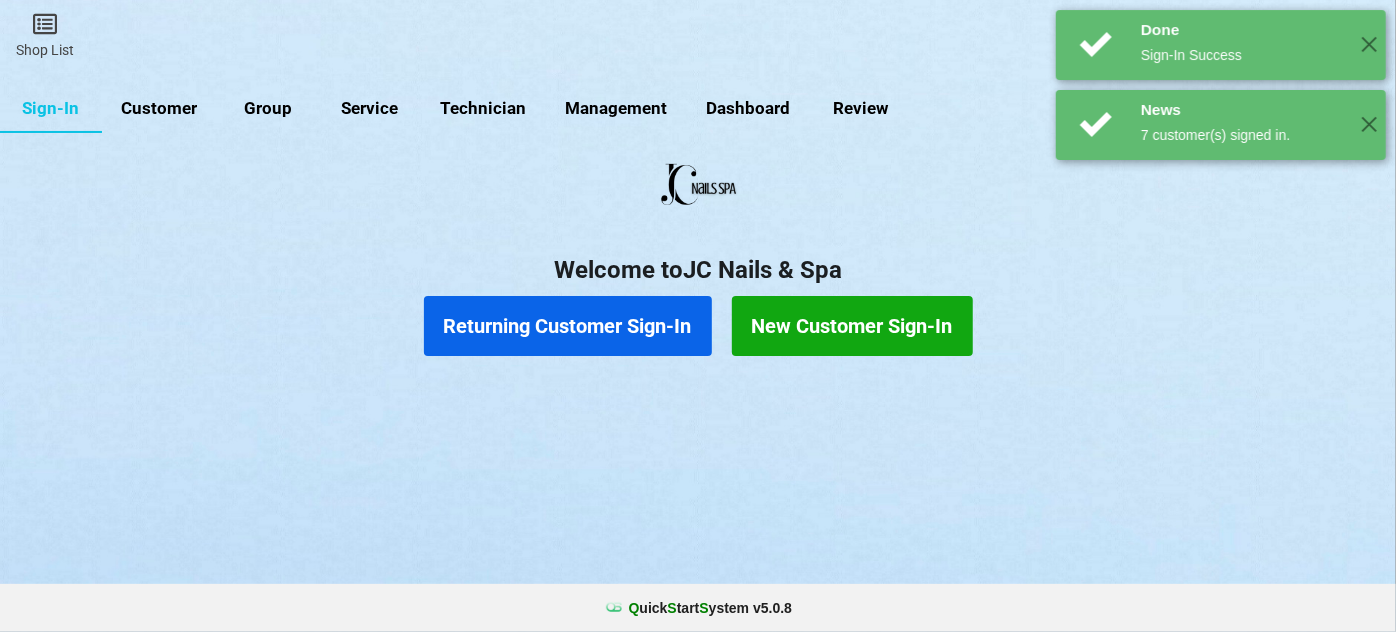click on "Returning Customer Sign-In" at bounding box center [568, 326] 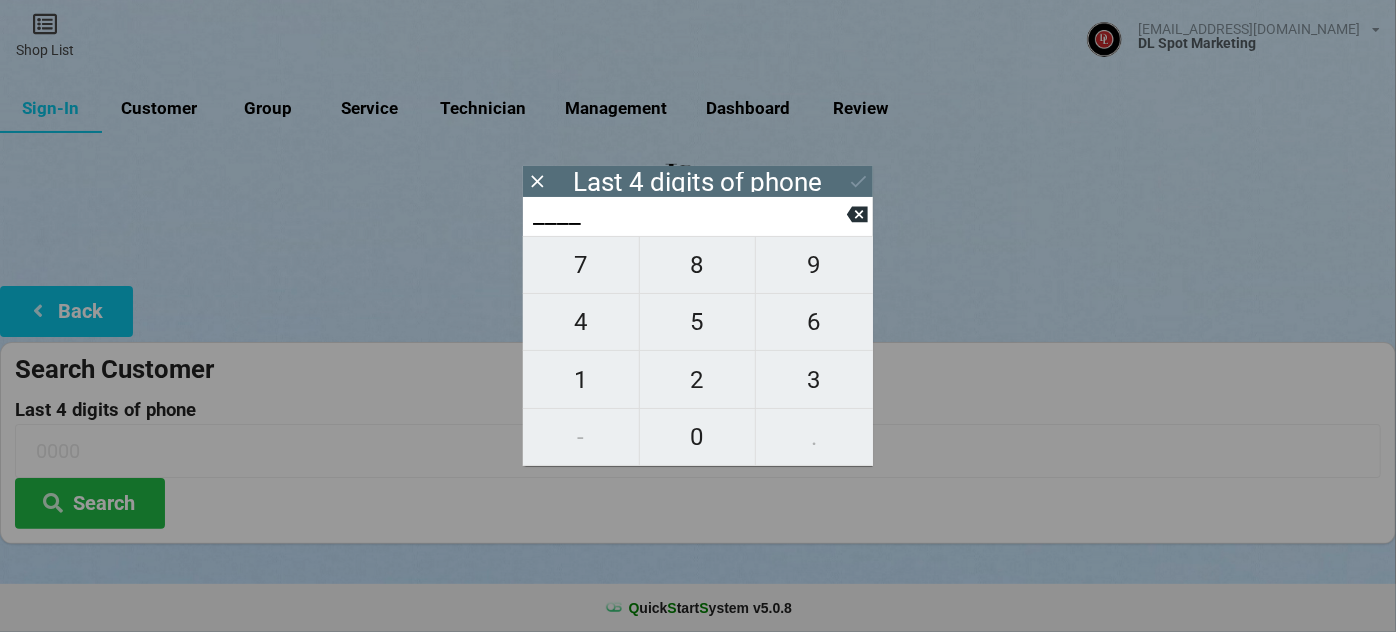 type on "0___" 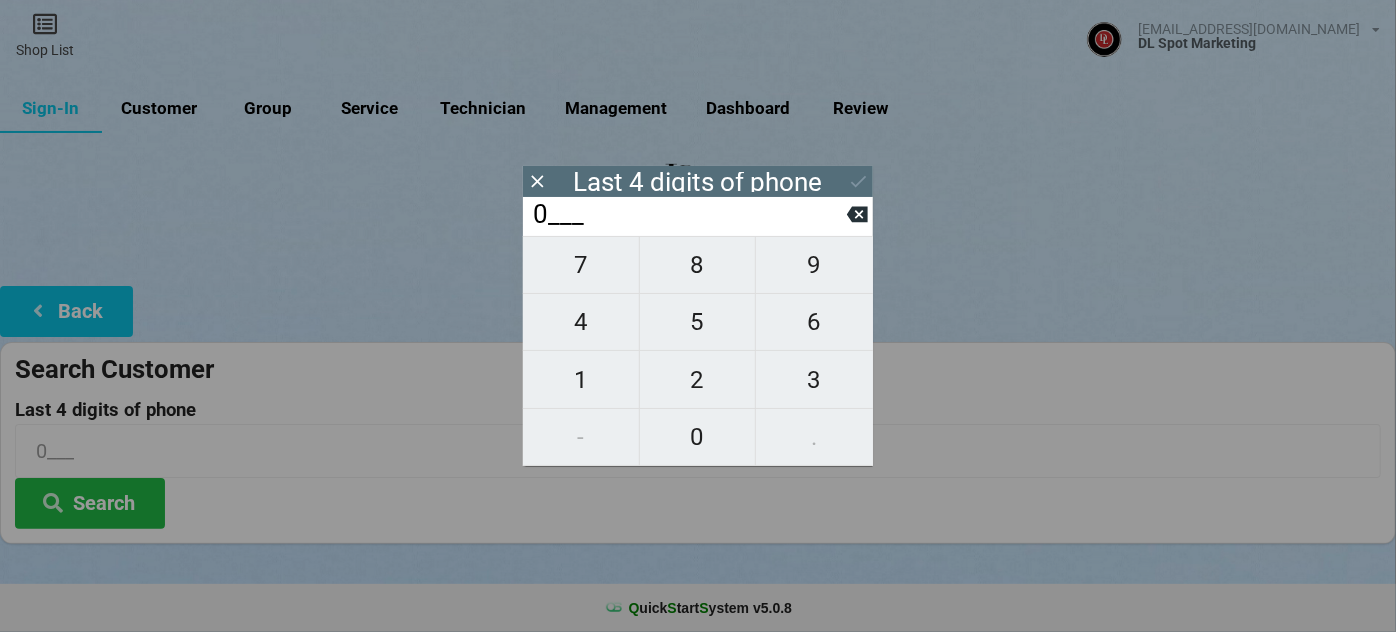 type on "03__" 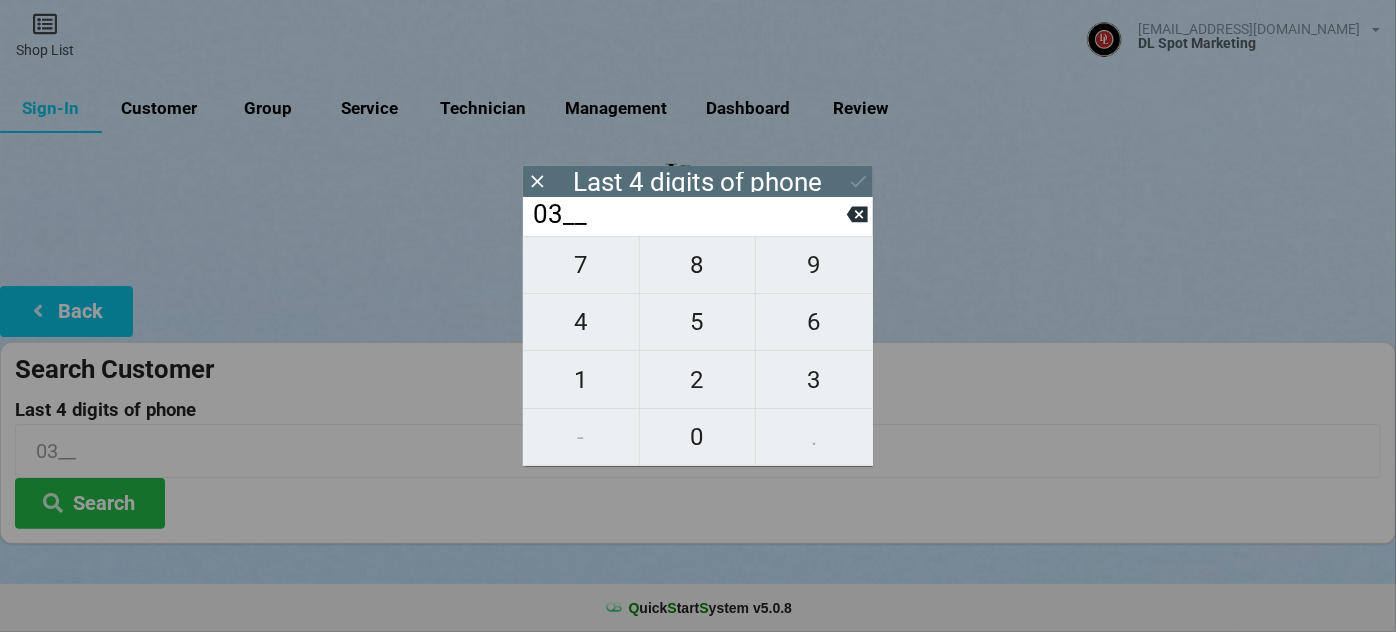 type on "033_" 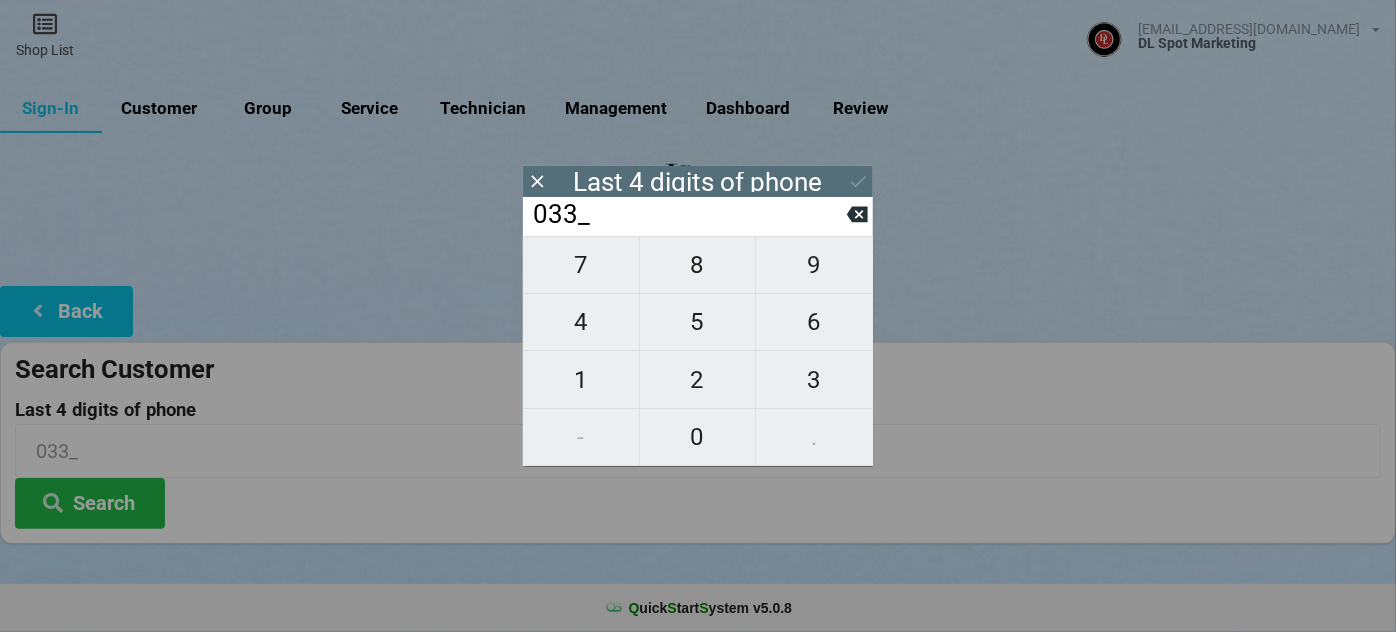 type on "0333" 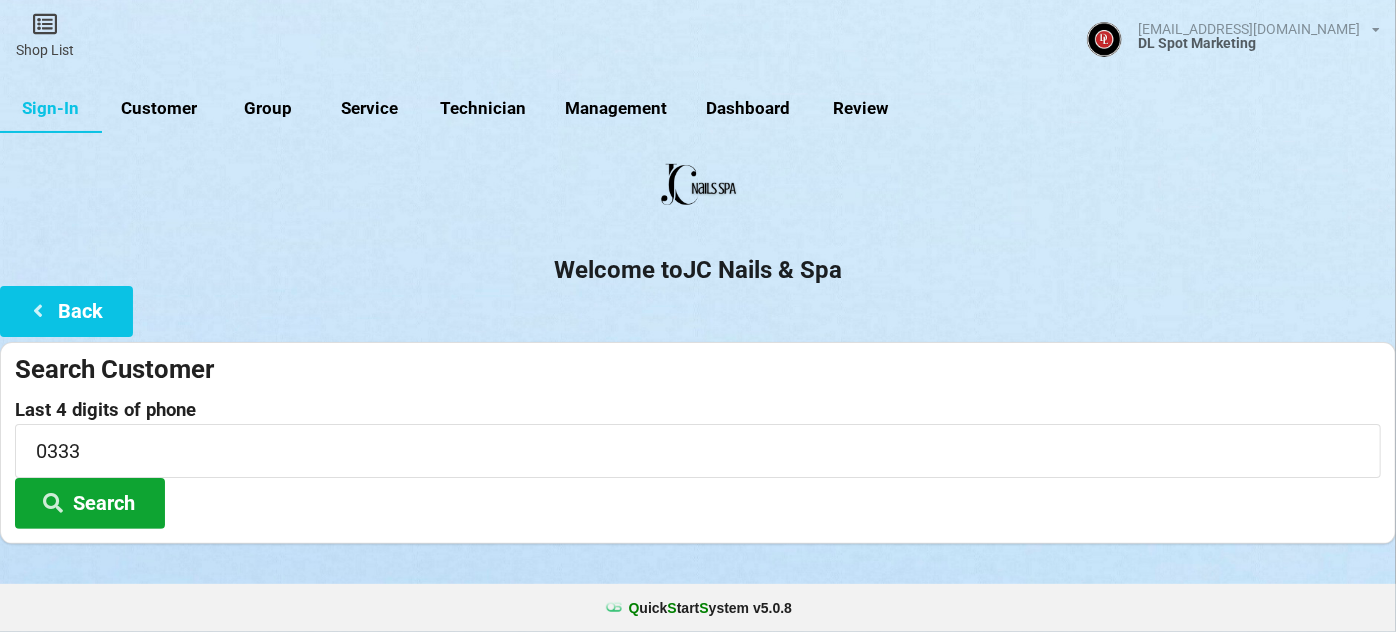 click on "Search" at bounding box center [90, 503] 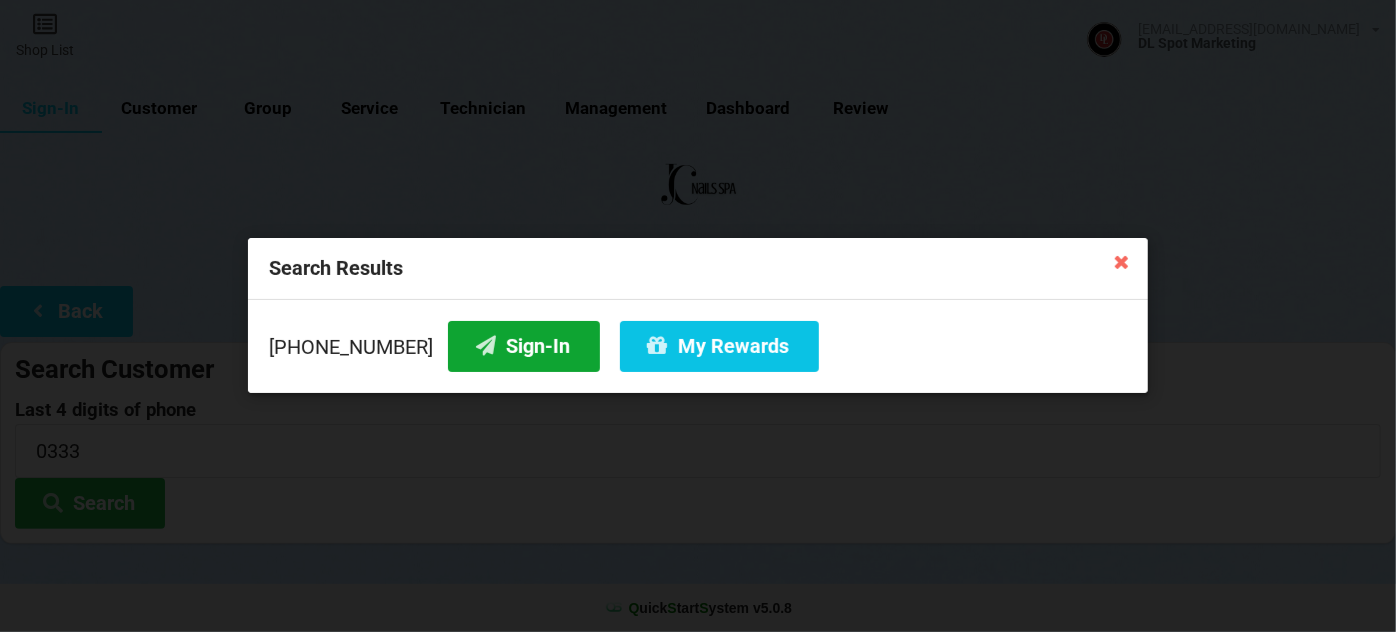 click on "Sign-In" at bounding box center (524, 346) 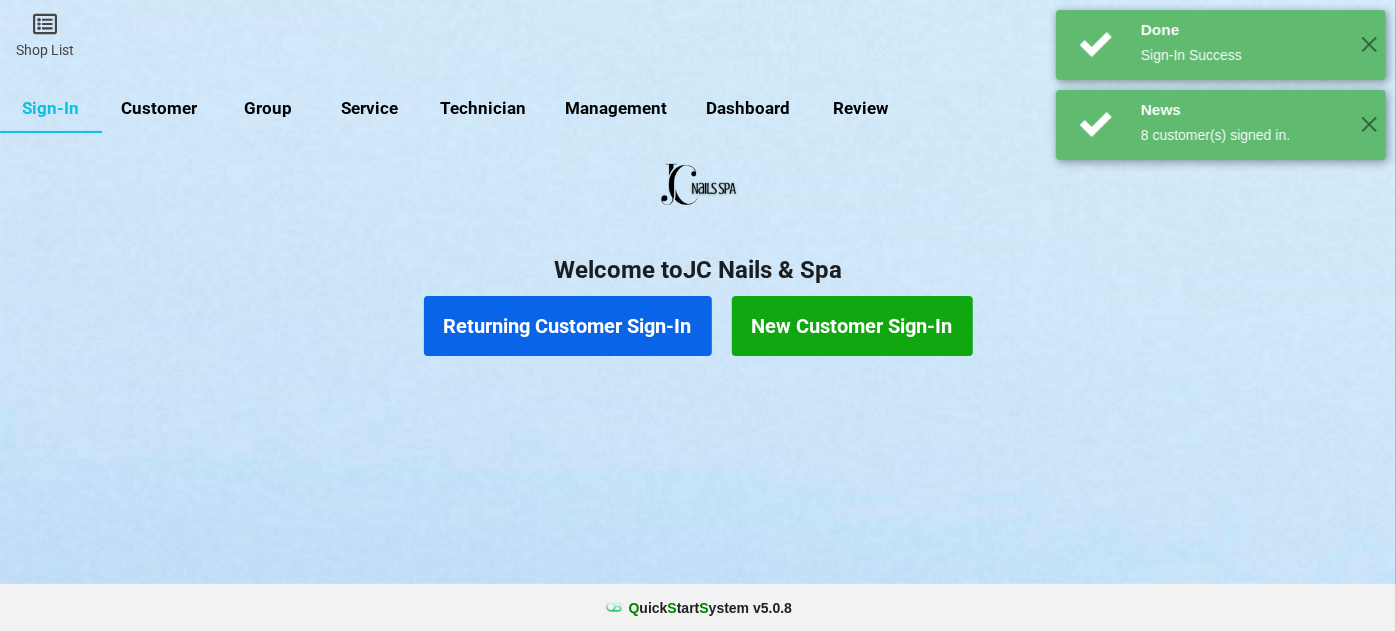 click on "Returning Customer Sign-In" at bounding box center [568, 326] 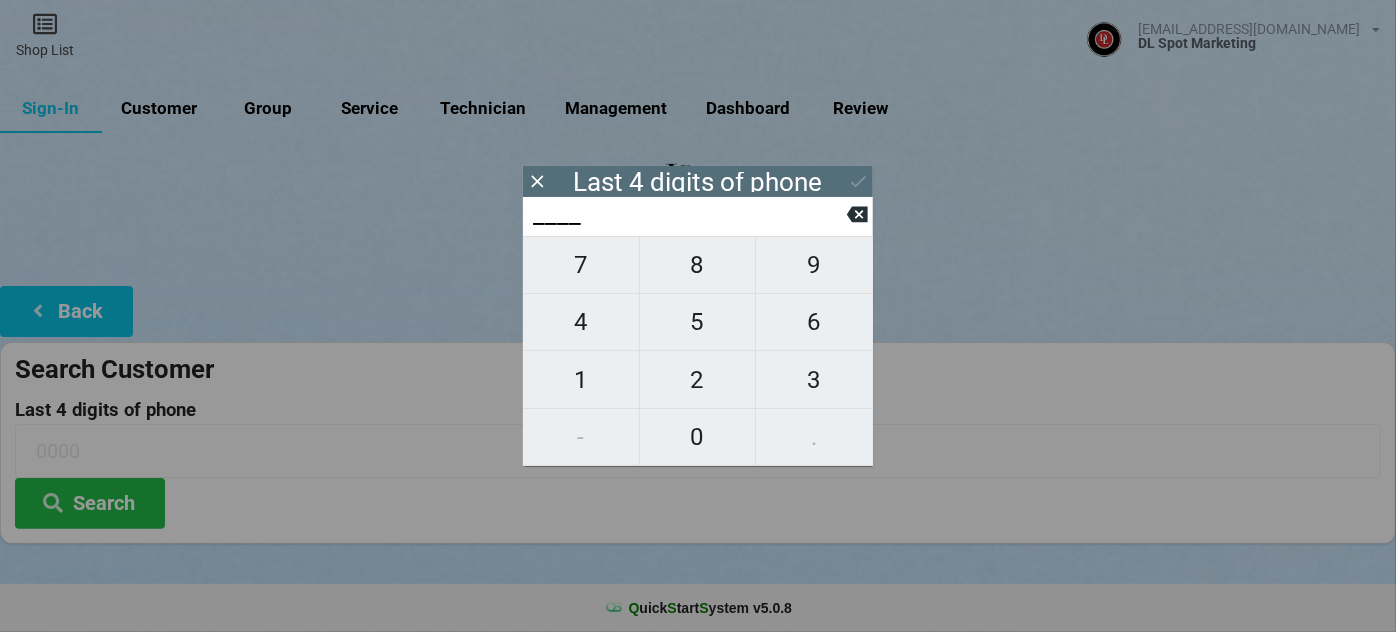 type on "9___" 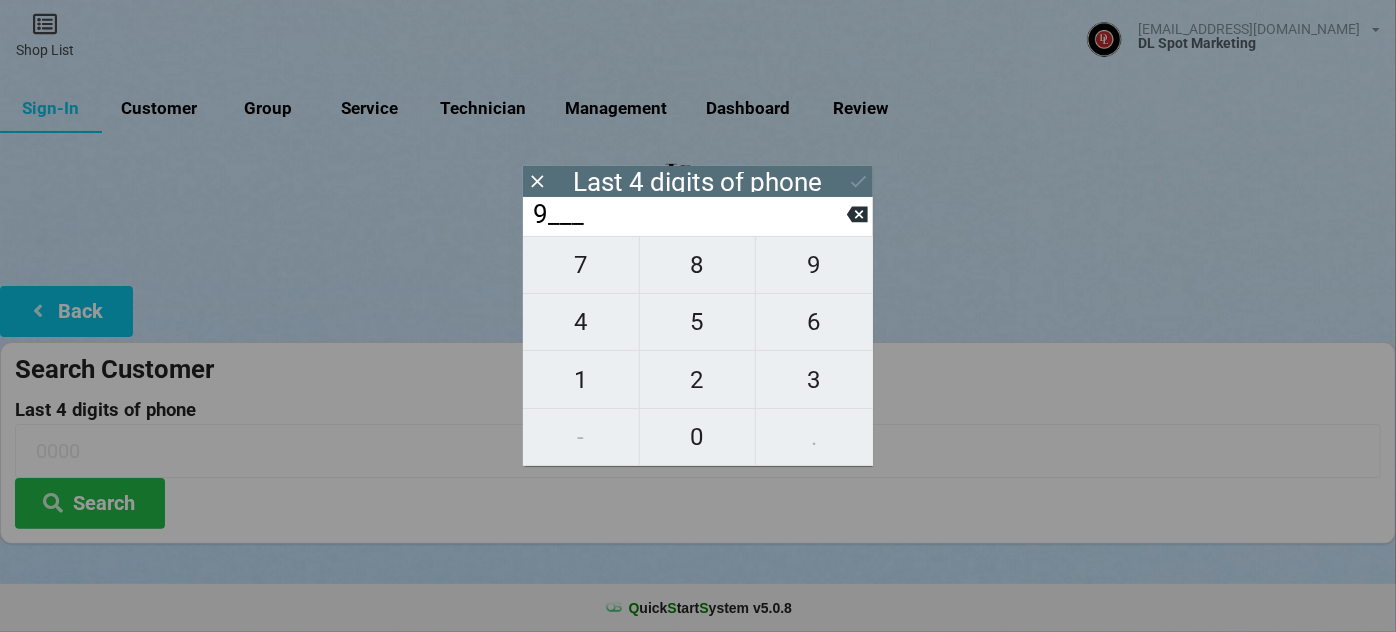 type on "9___" 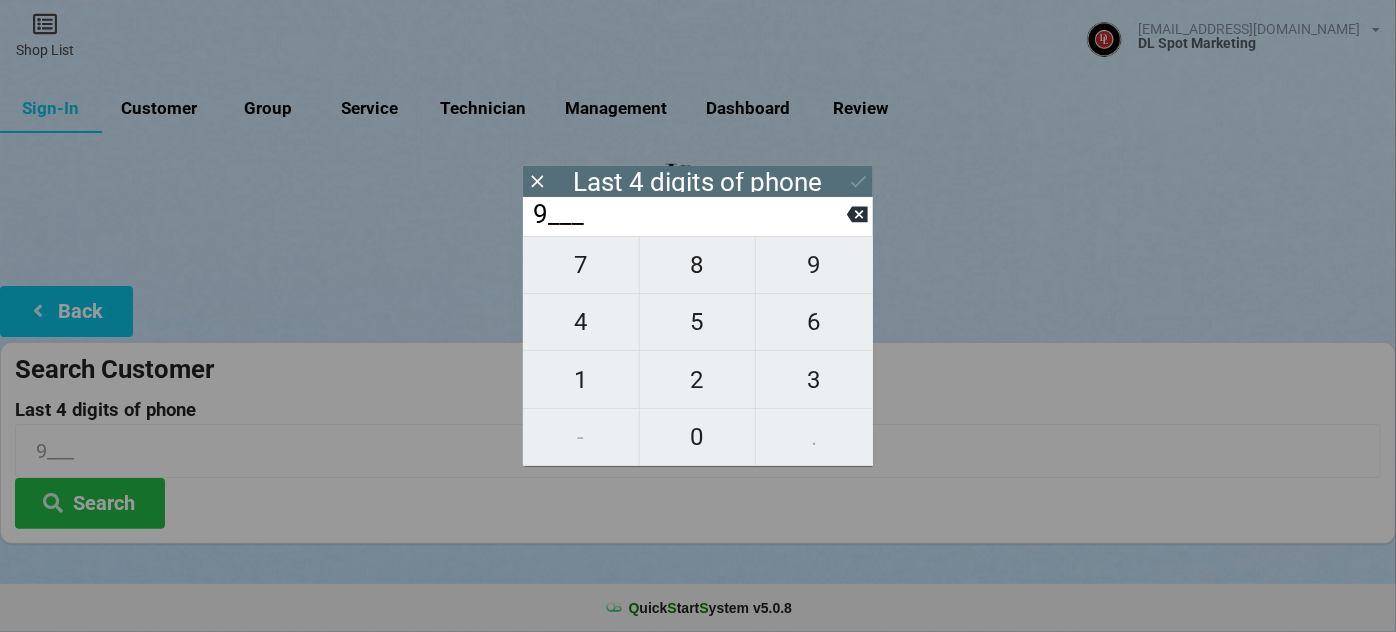 type on "97__" 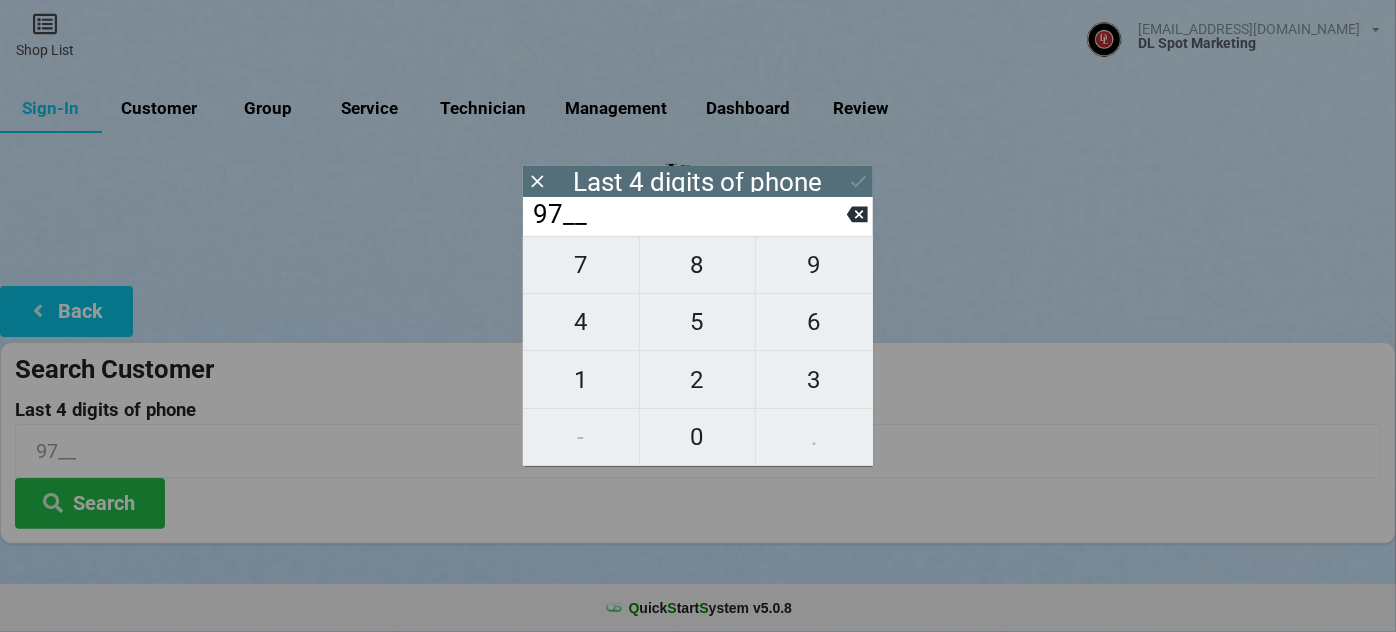 type on "970_" 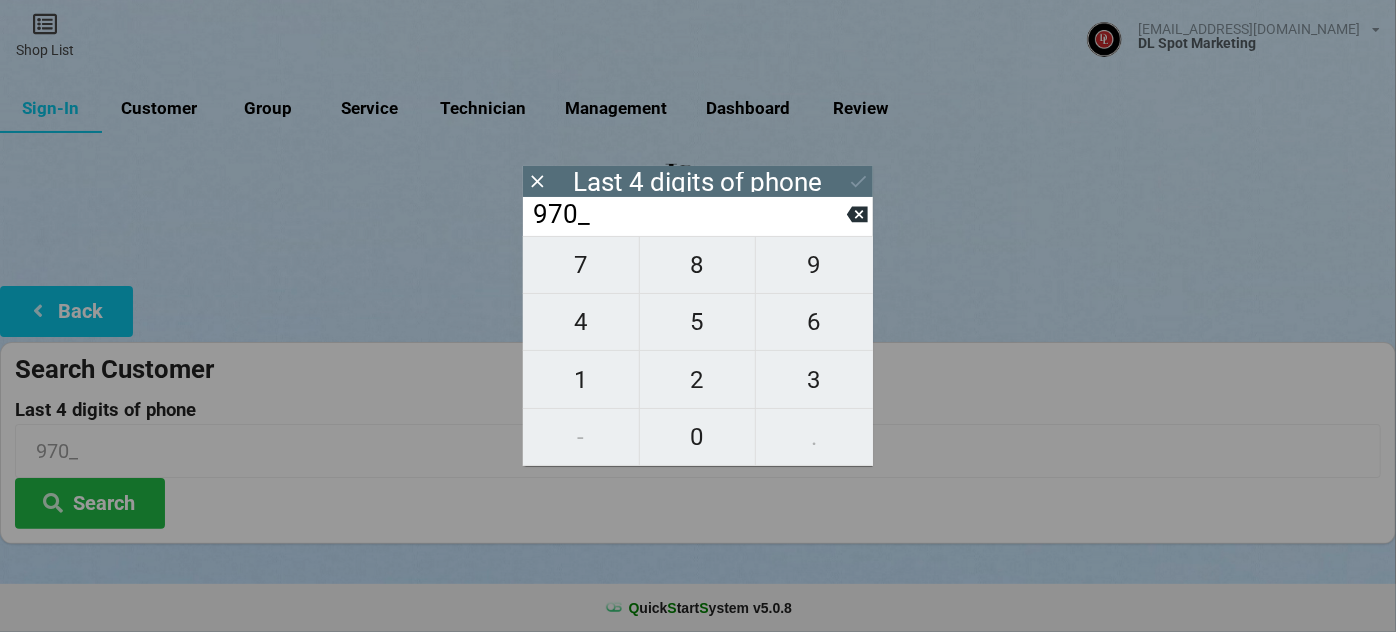 type on "9709" 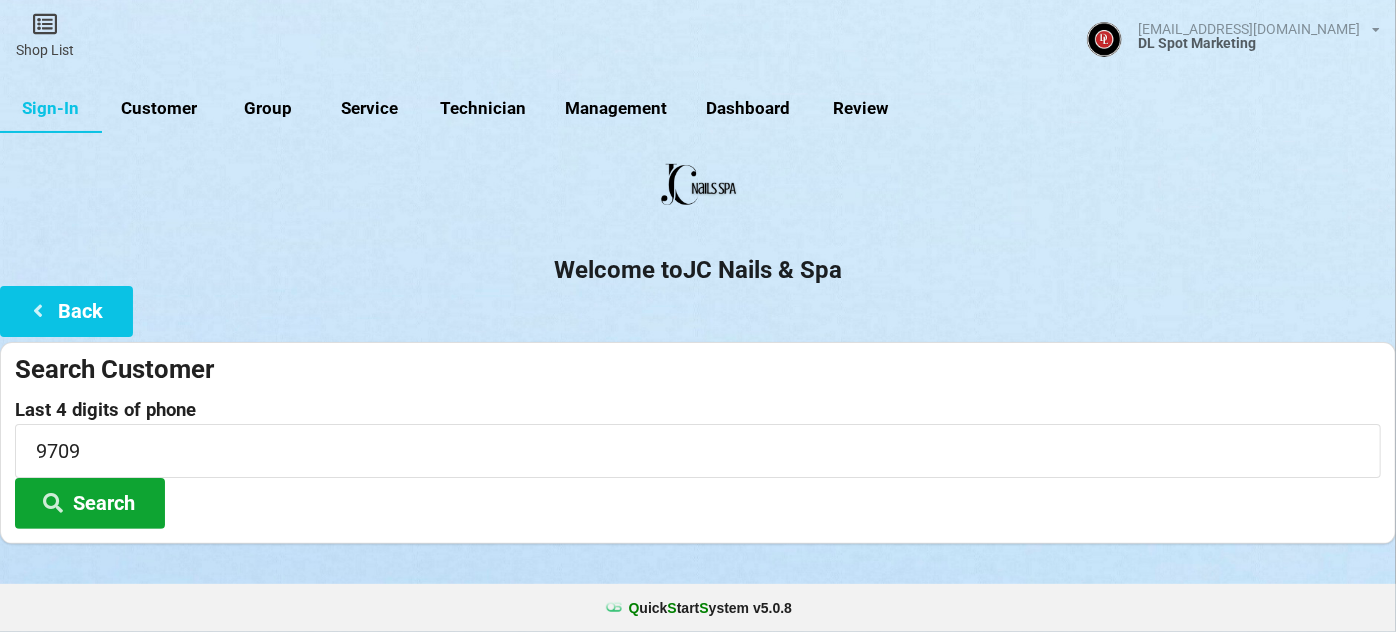 click on "Search" at bounding box center (90, 503) 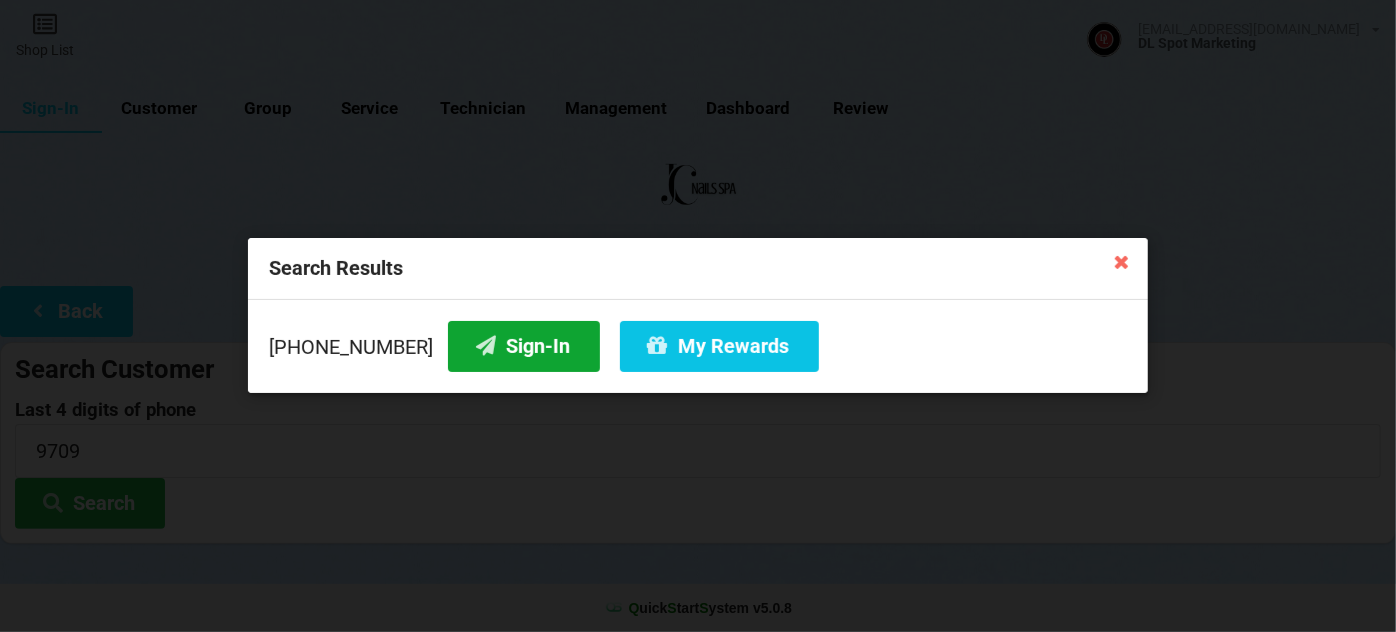 click on "Sign-In" at bounding box center [524, 346] 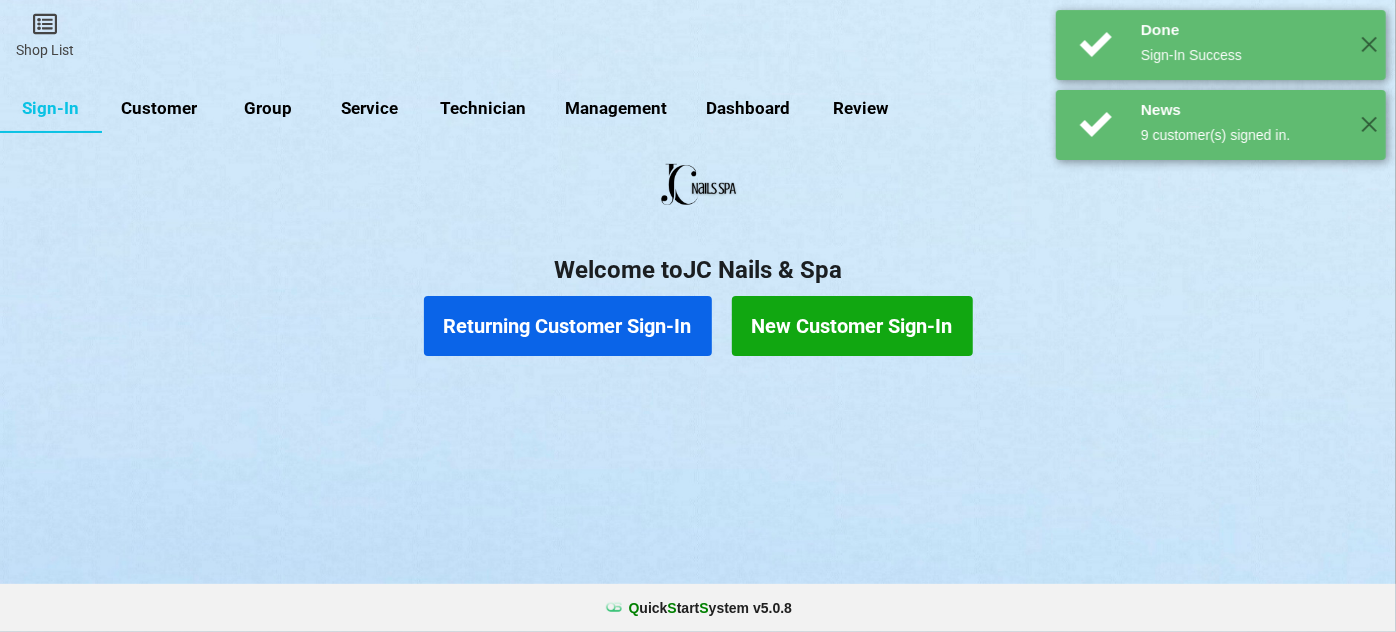 click on "Returning Customer Sign-In" at bounding box center (568, 326) 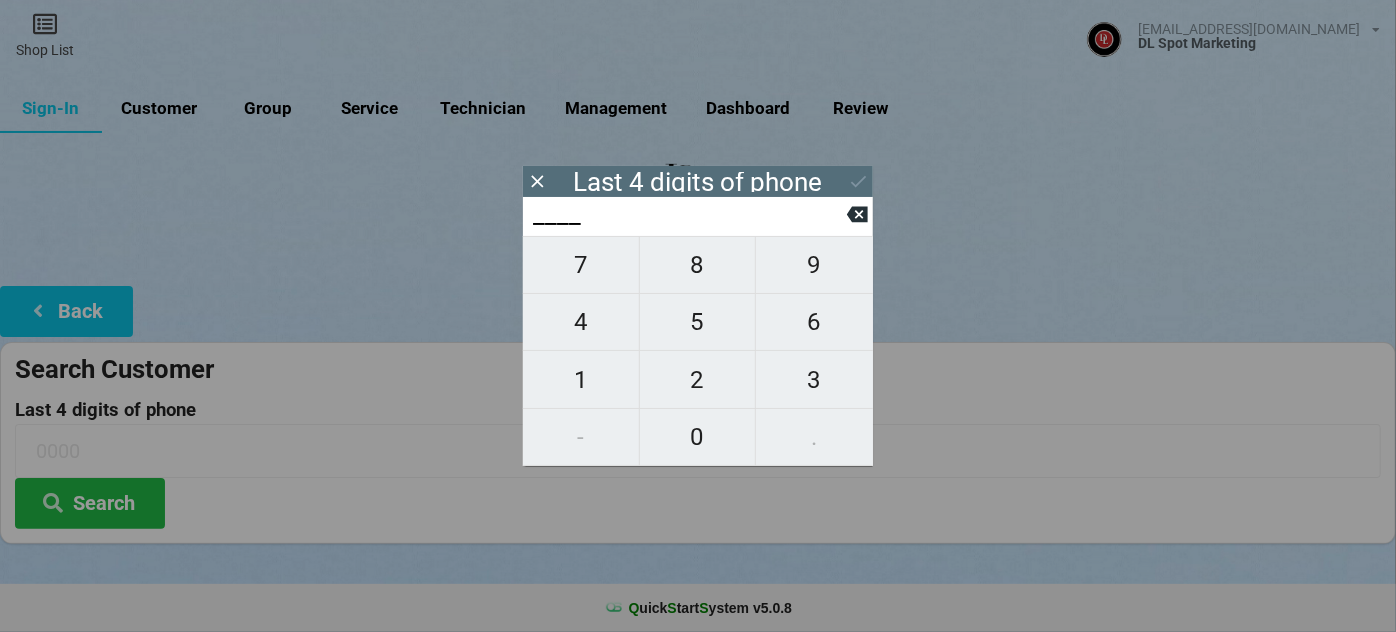 type on "6___" 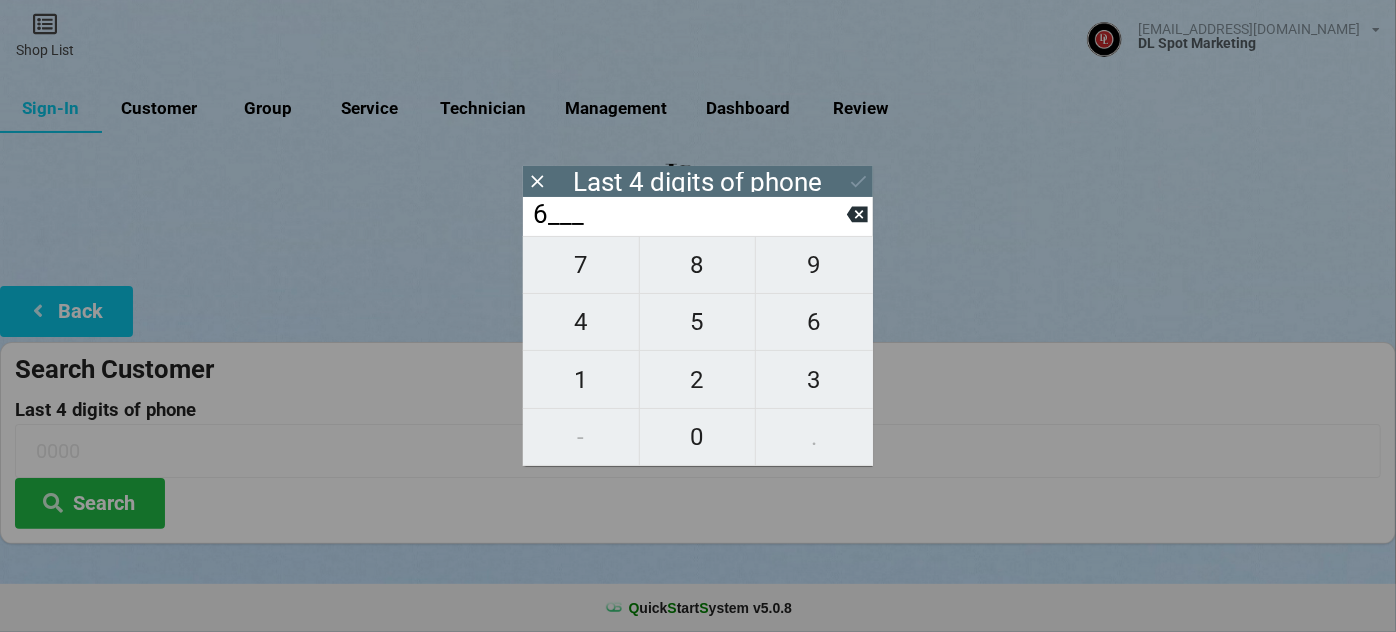 type on "6___" 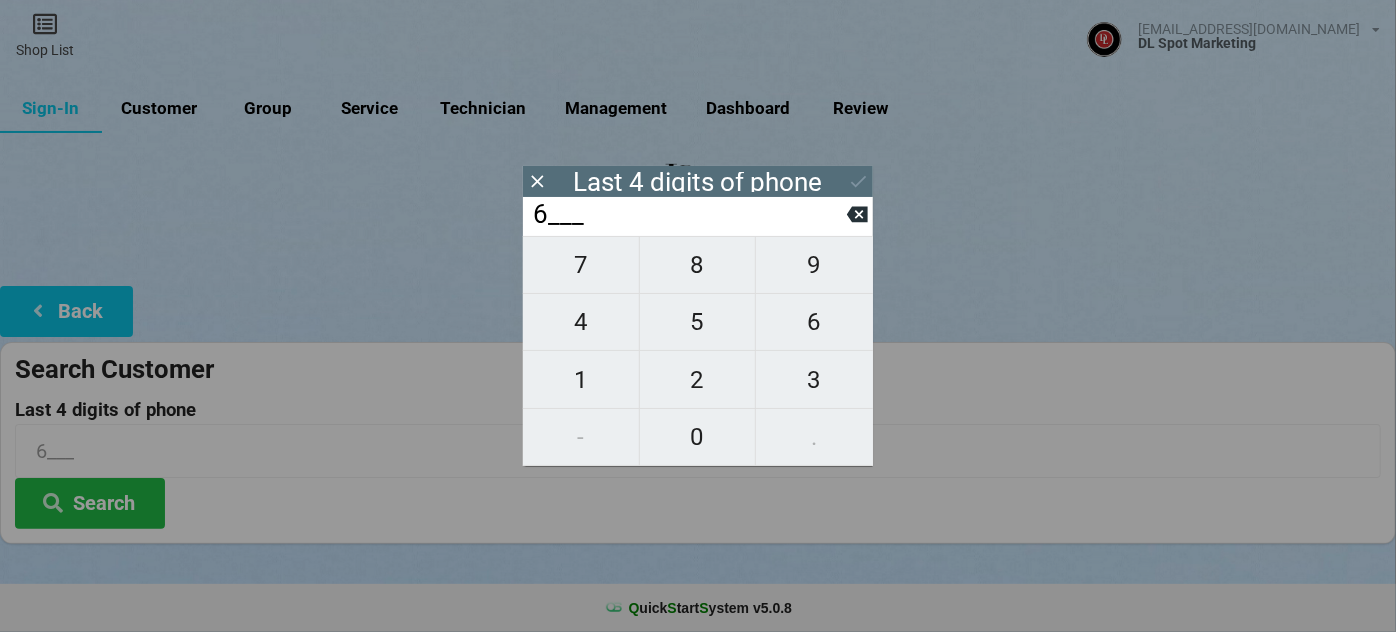 type on "62__" 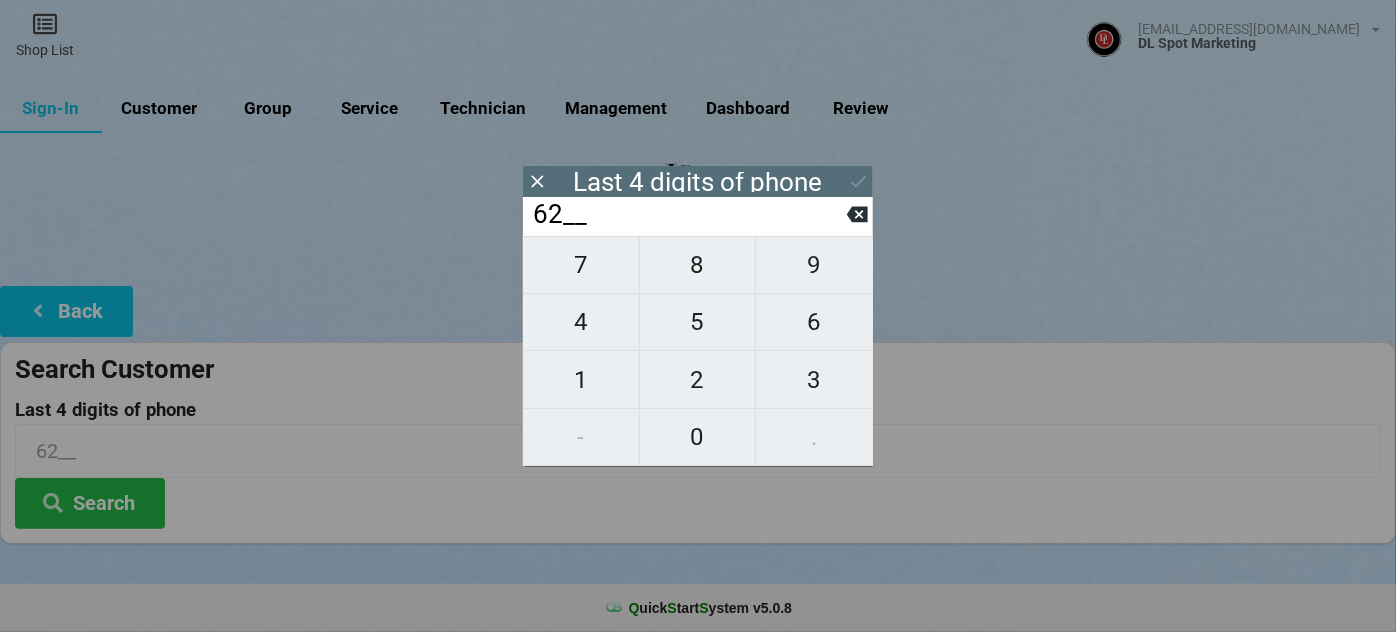 type on "624_" 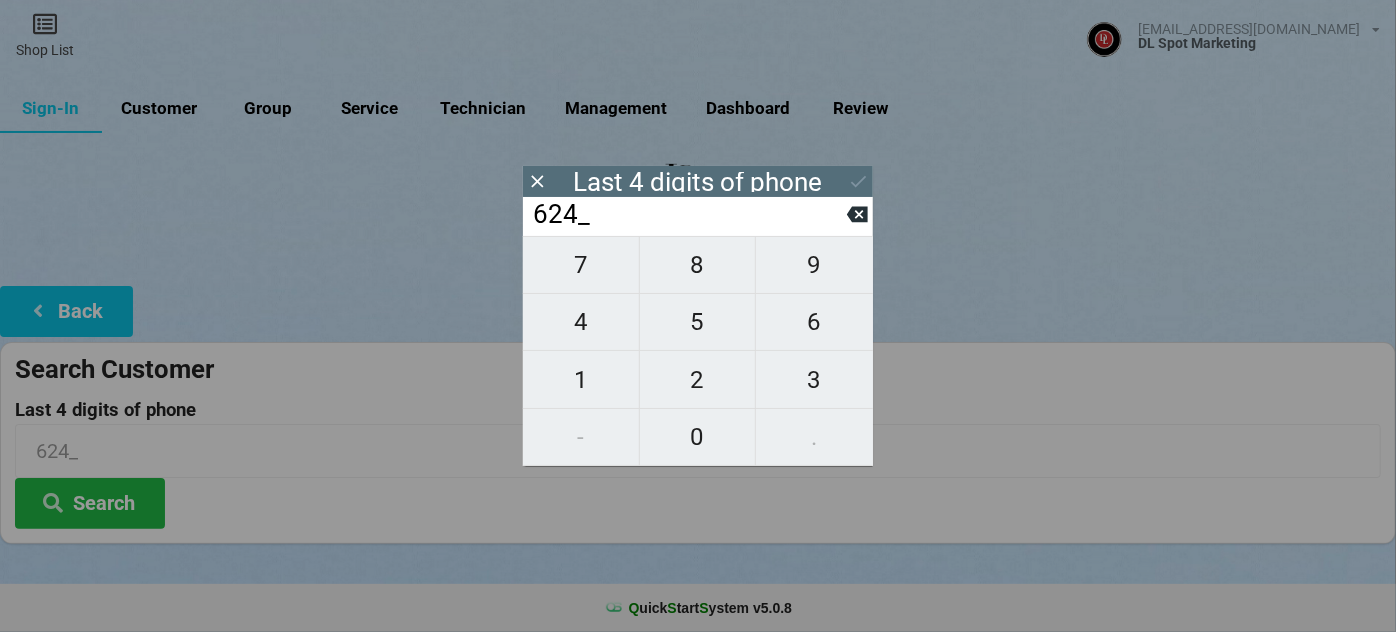 type on "6247" 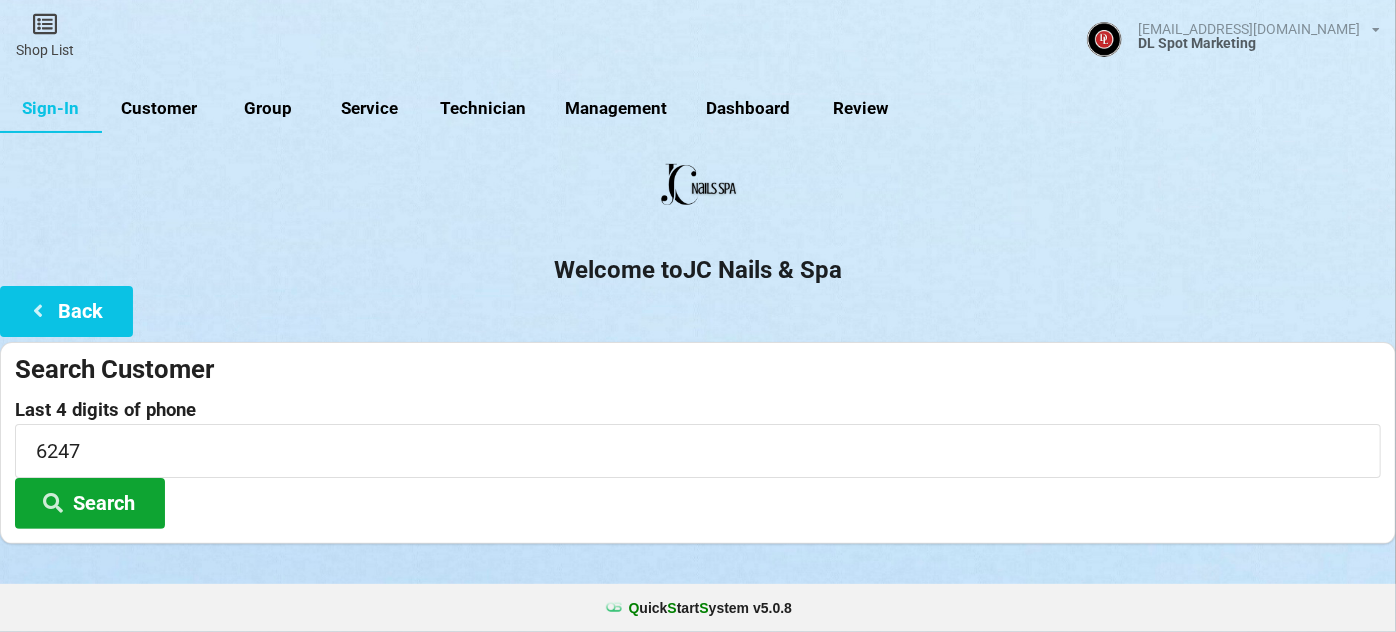 click on "Search" at bounding box center (90, 503) 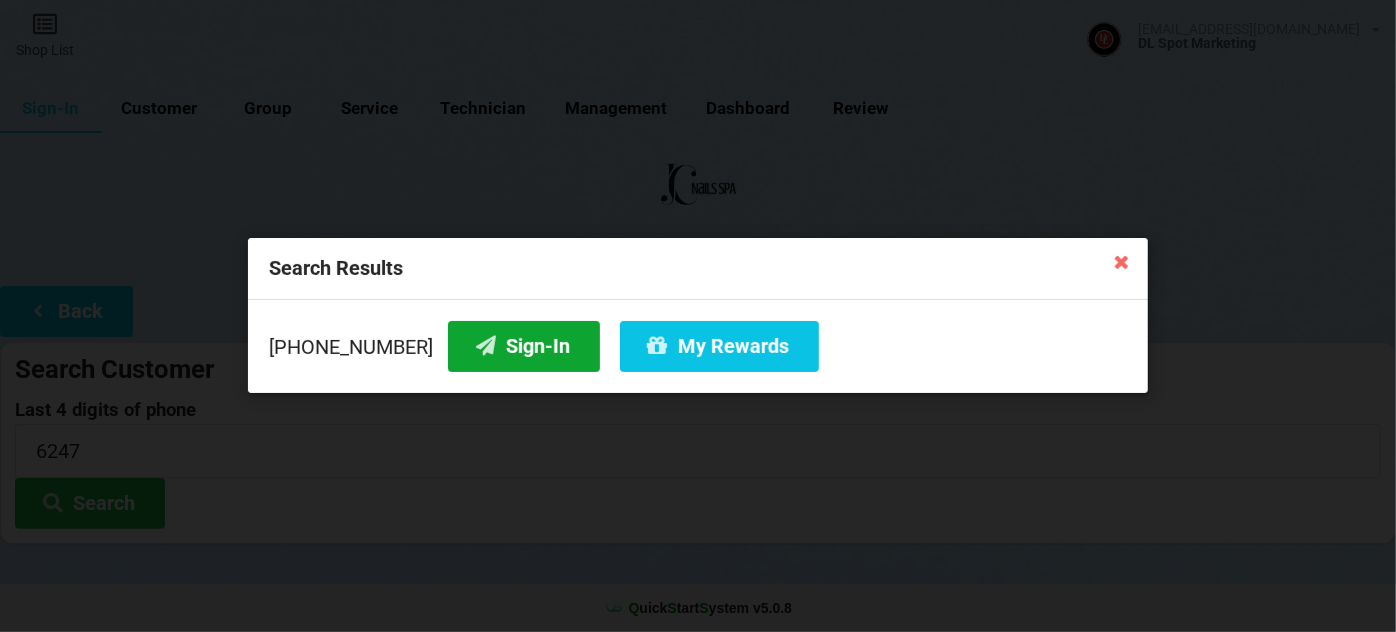 click on "Sign-In" at bounding box center [524, 346] 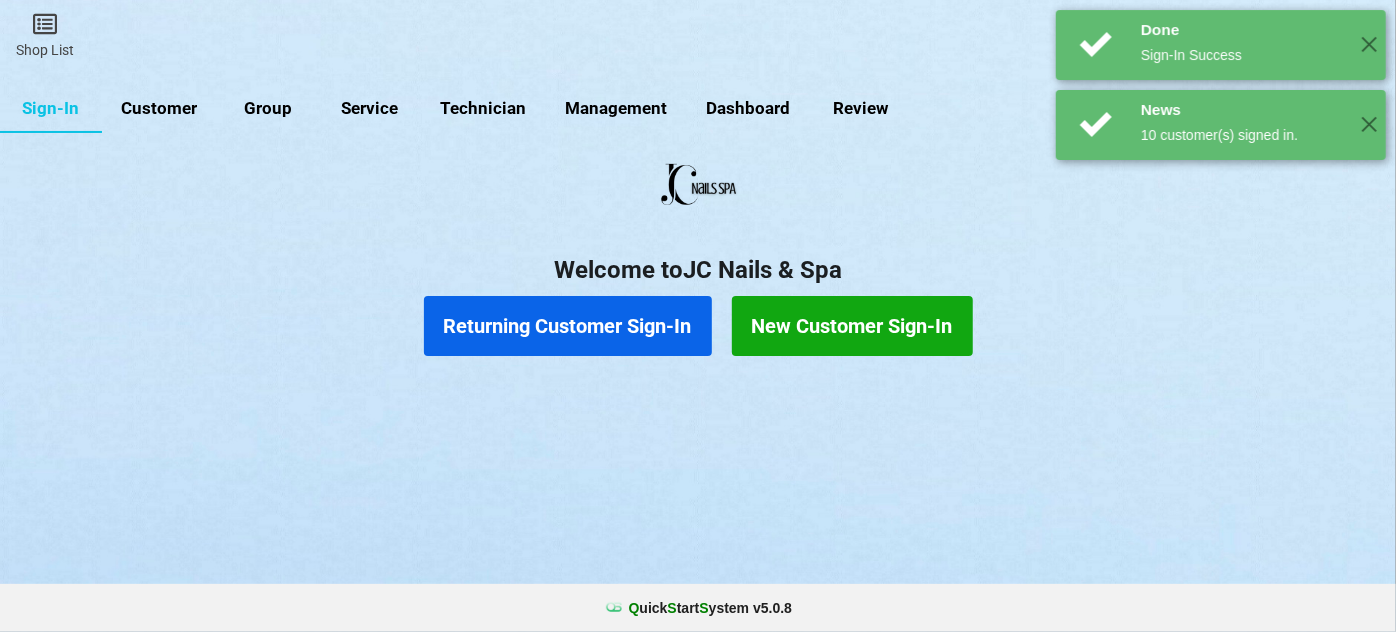 click on "Returning Customer Sign-In" at bounding box center [568, 326] 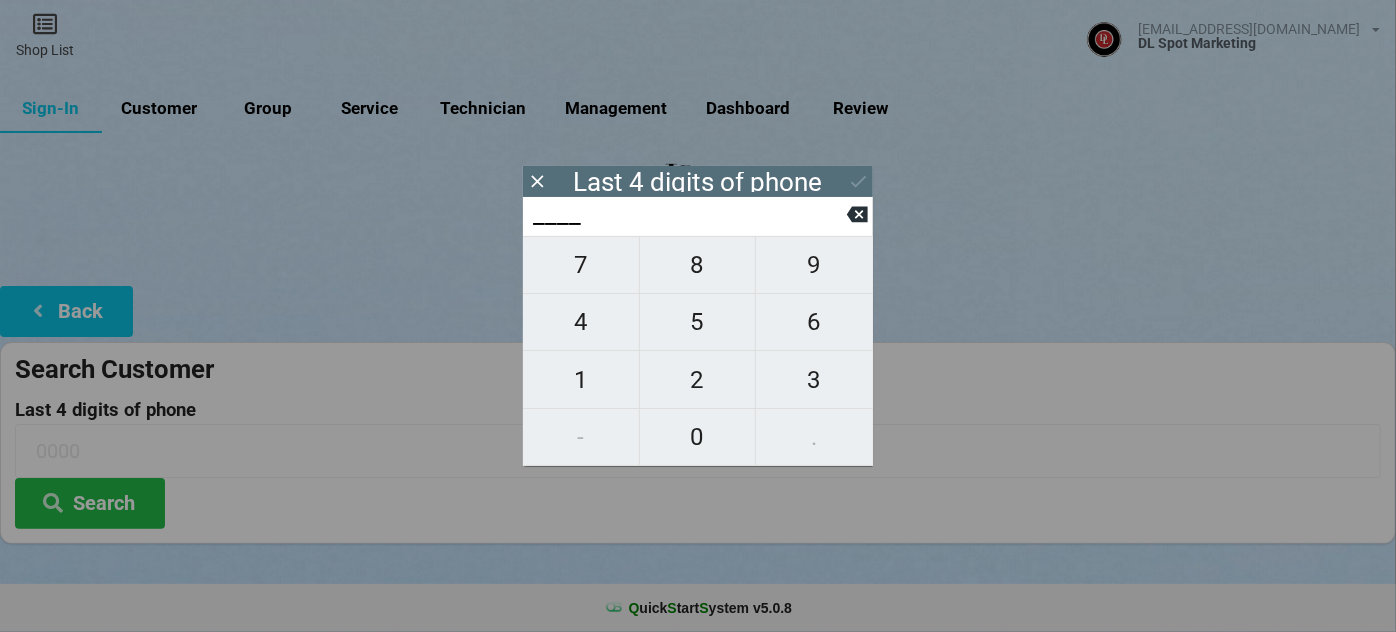 type on "0___" 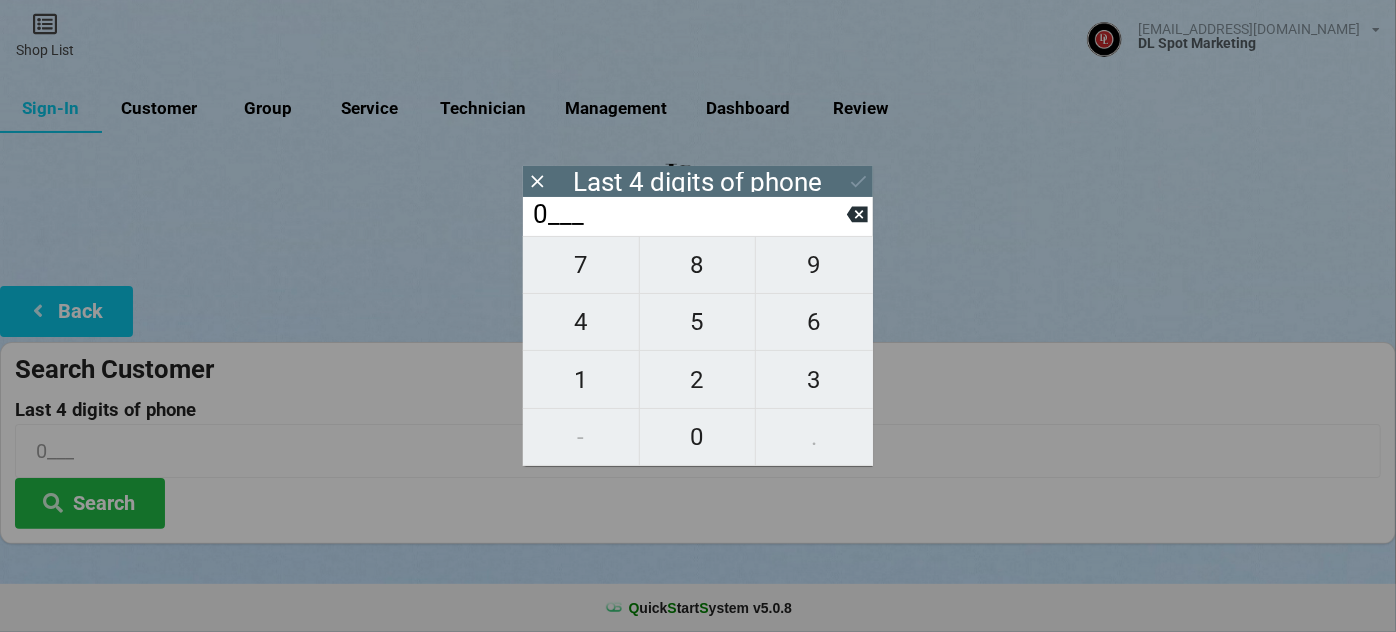 type on "07__" 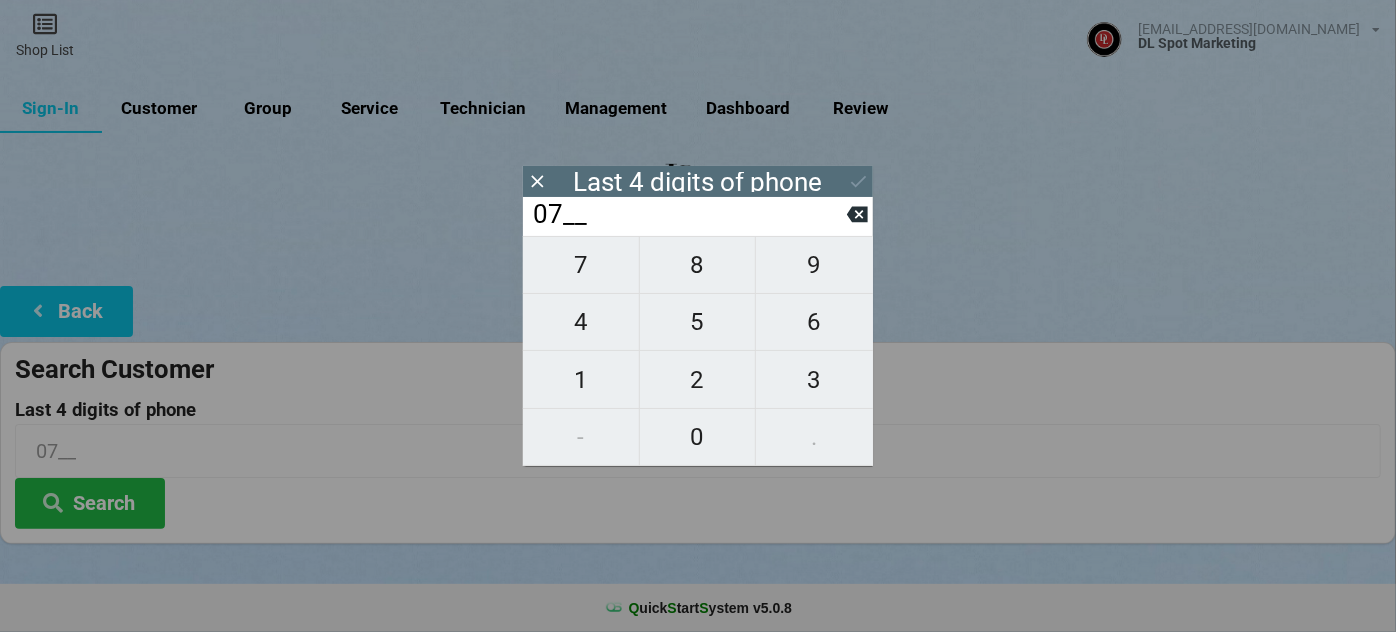 type on "077_" 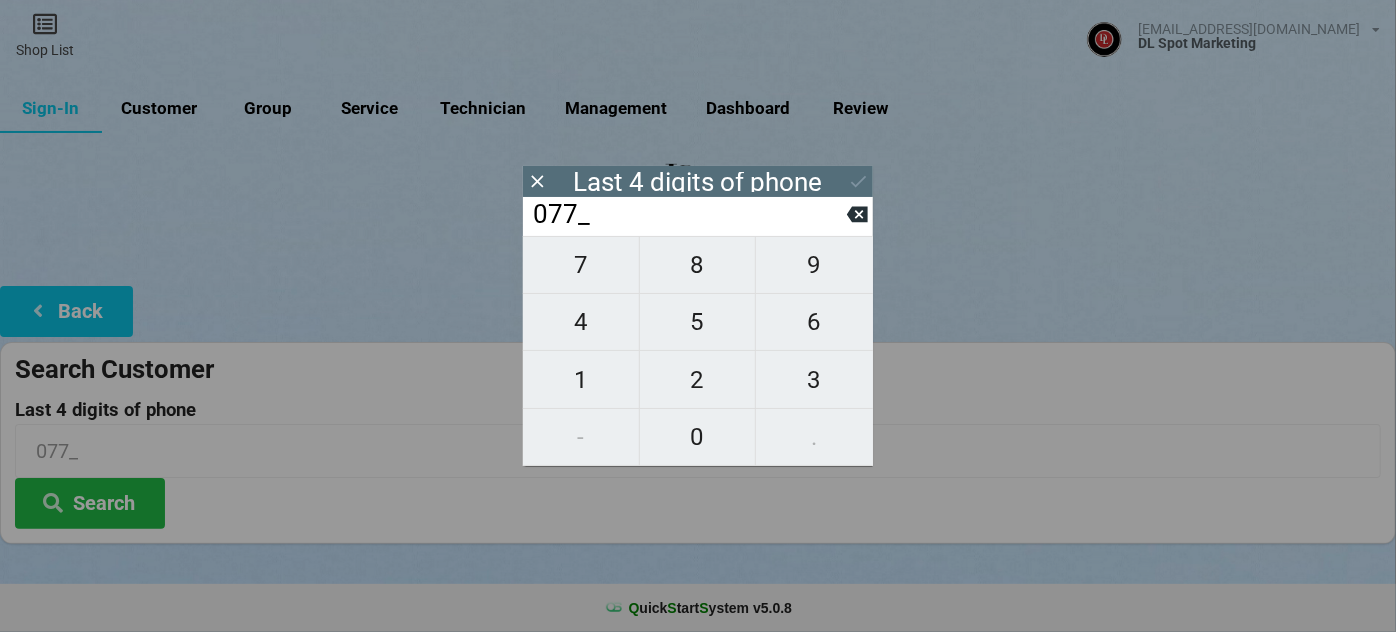 type on "0777" 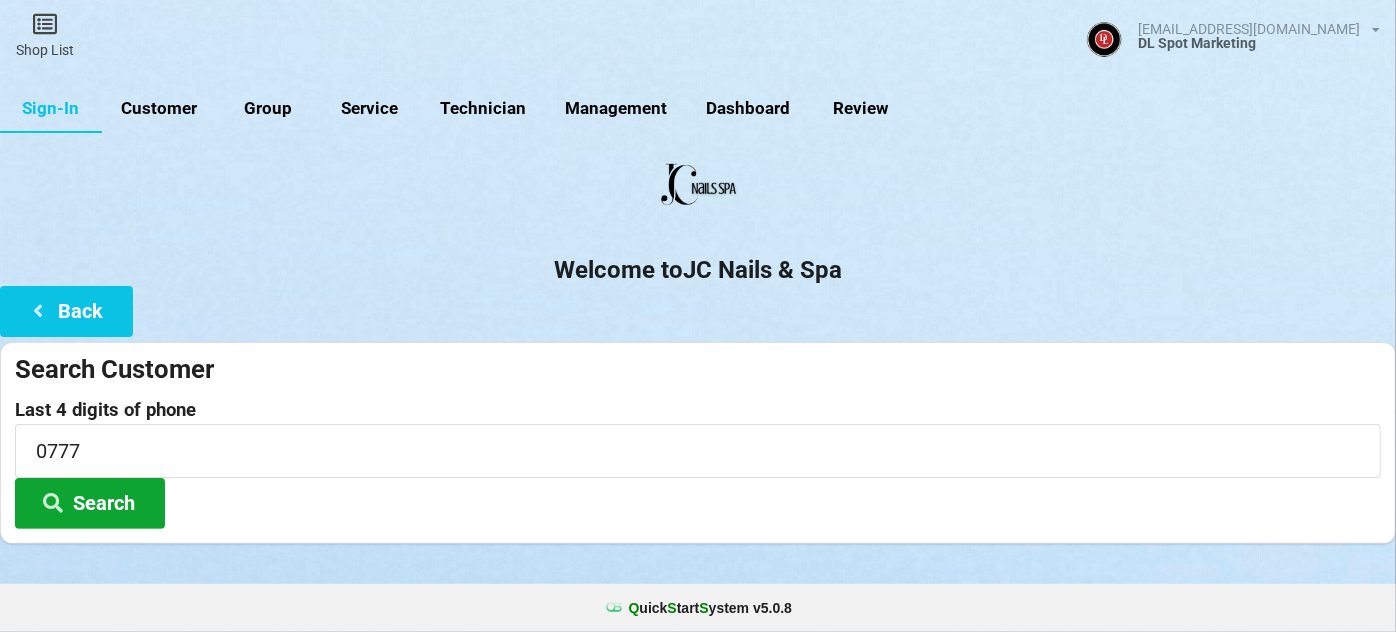click on "Search" at bounding box center [90, 503] 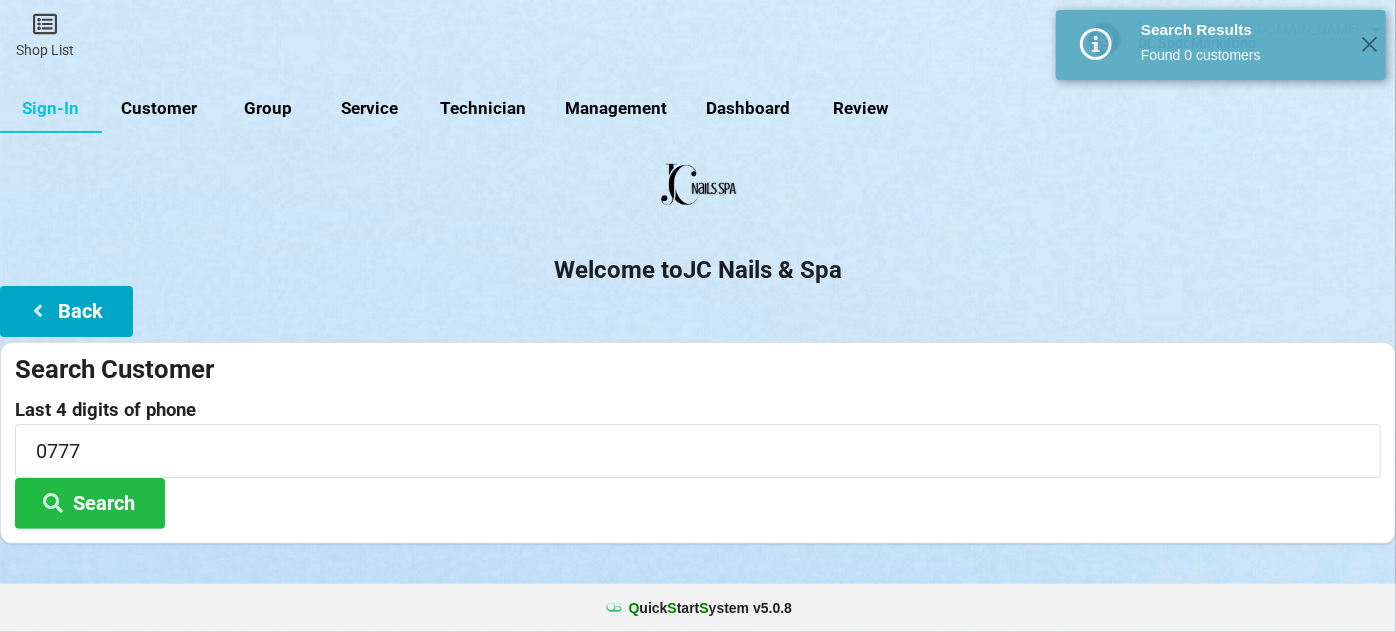 click on "Back" at bounding box center (66, 311) 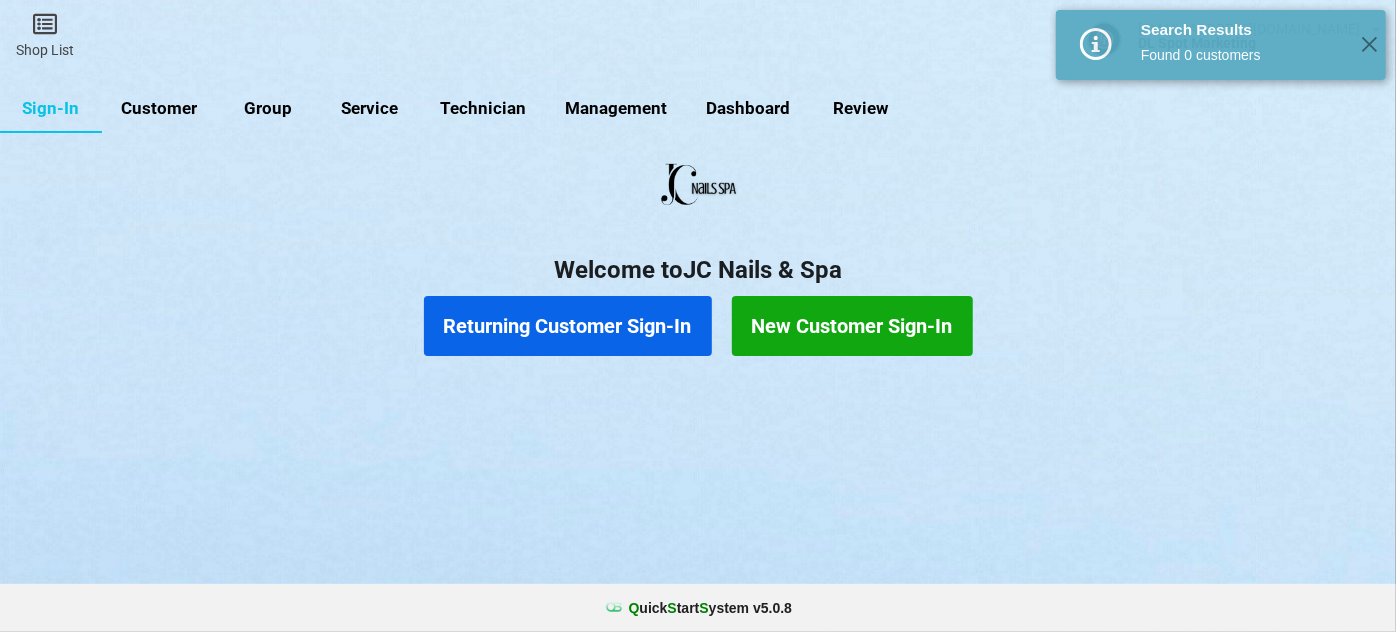 click on "New Customer Sign-In" at bounding box center (852, 326) 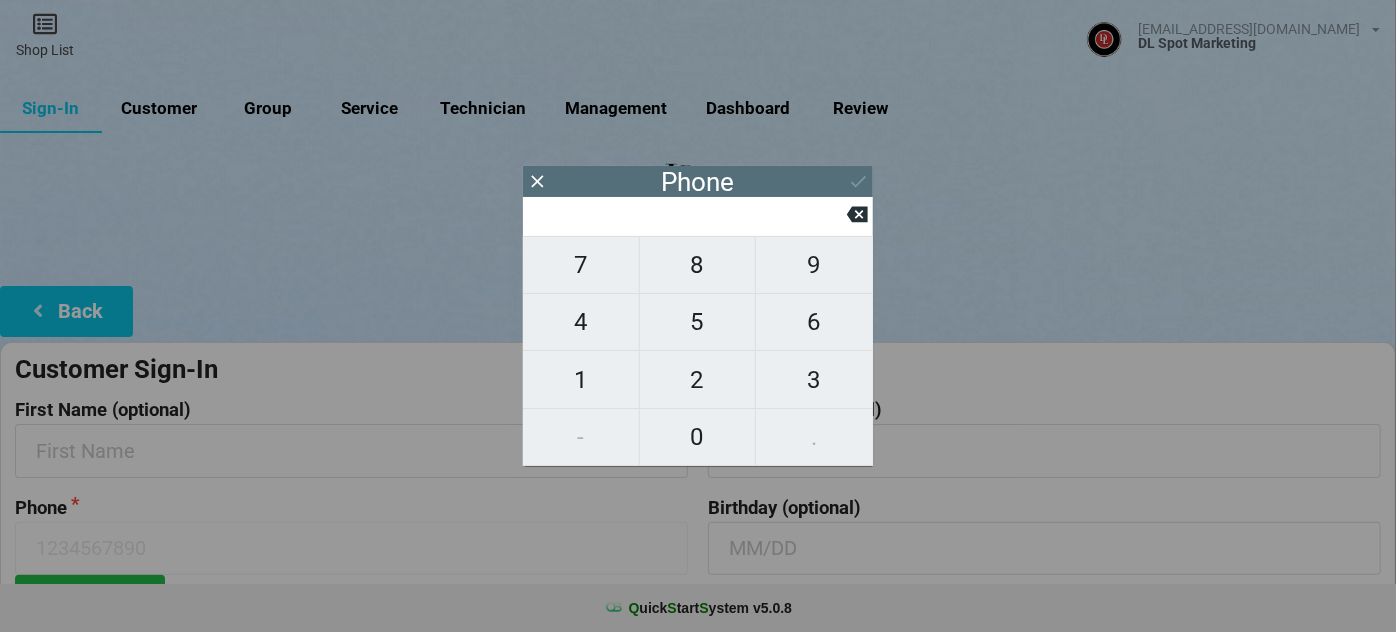 type on "7" 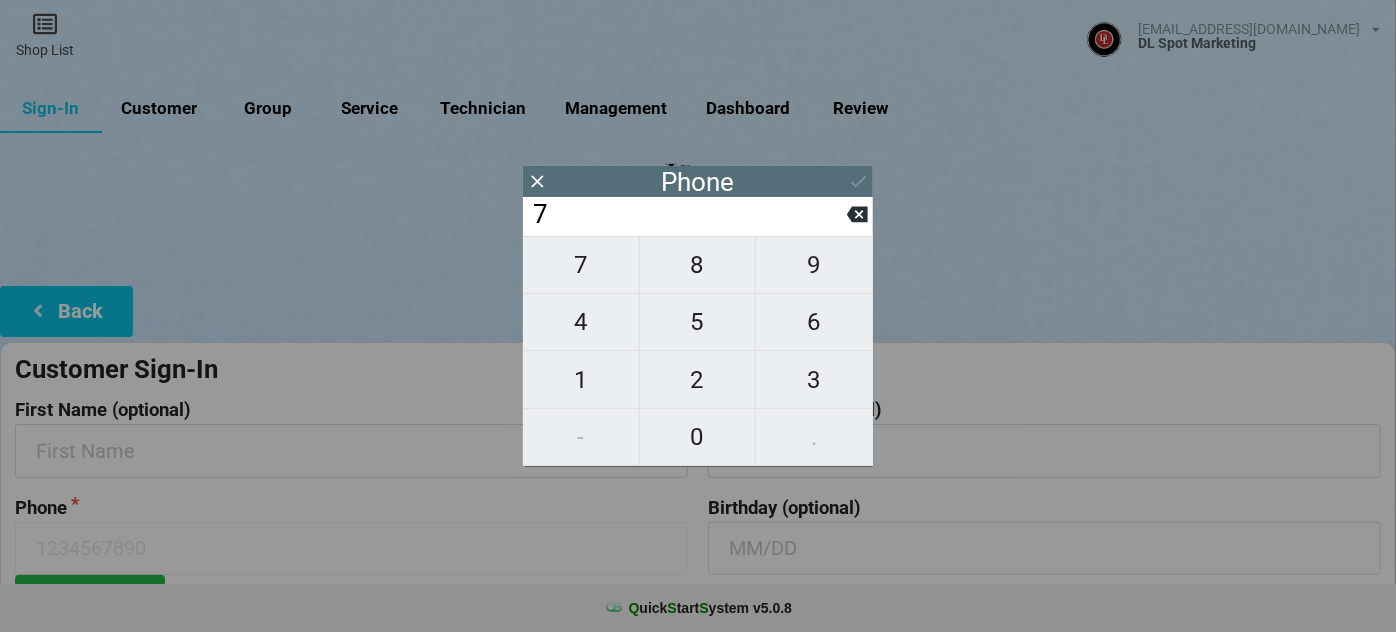 type on "7" 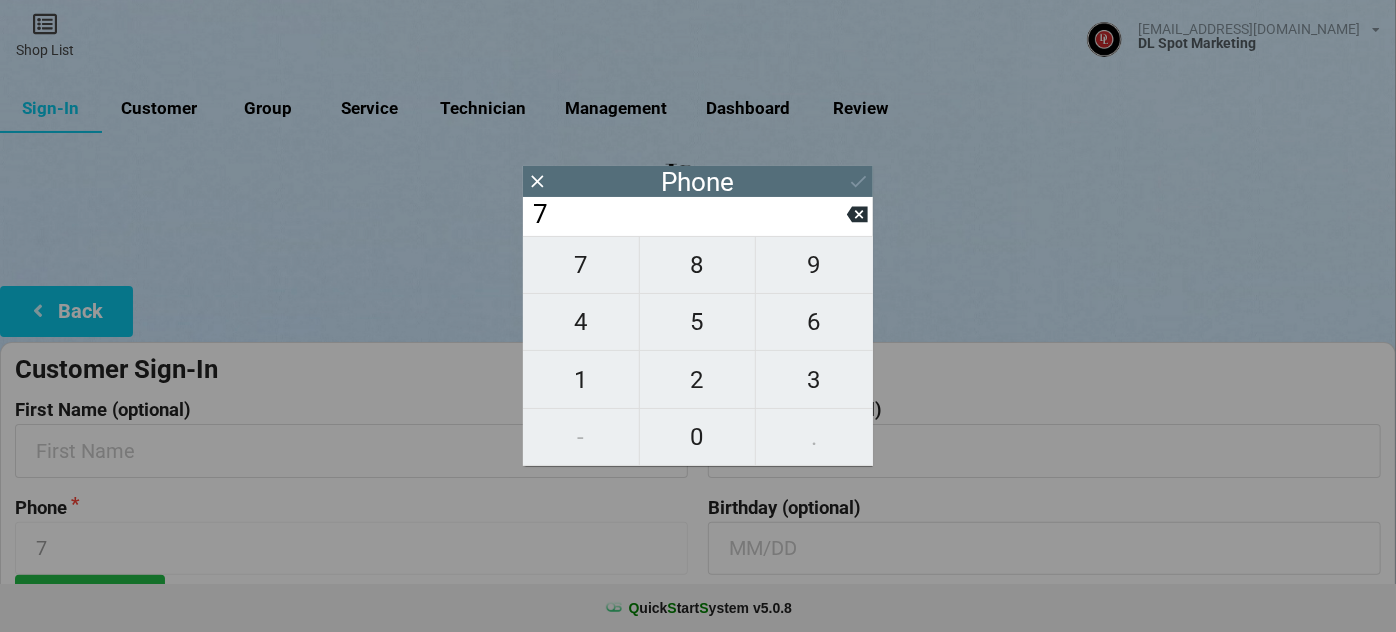 type on "77" 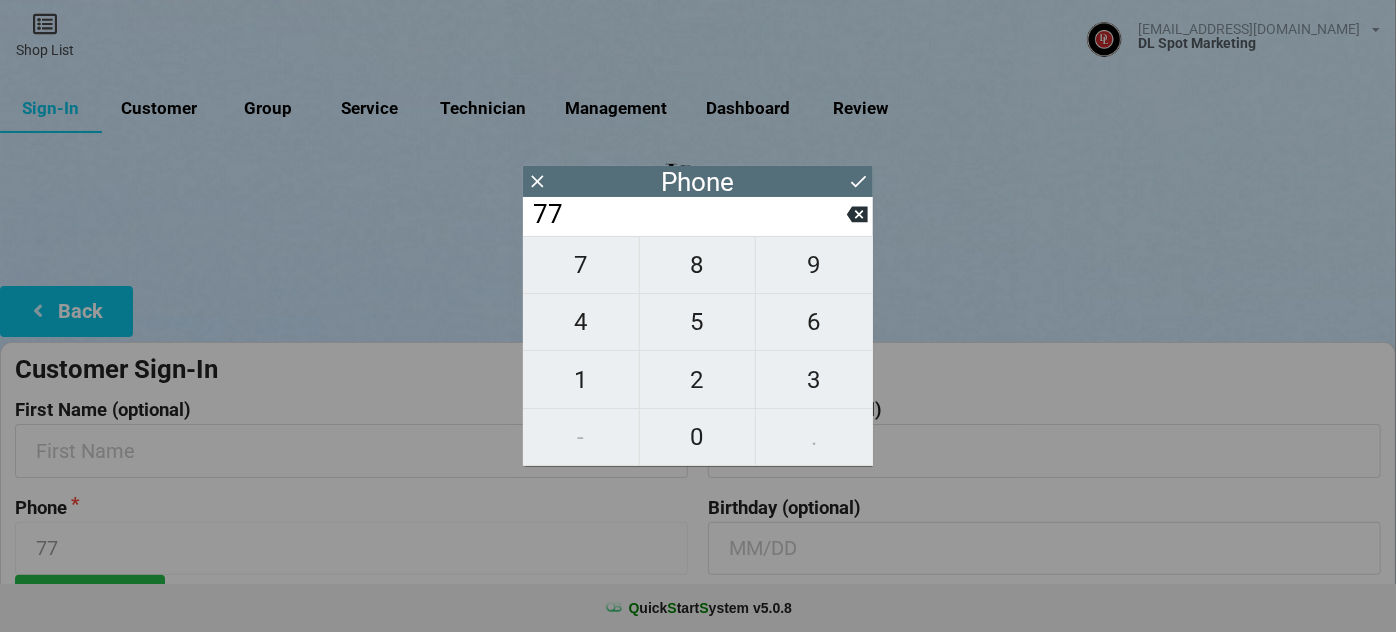 type on "775" 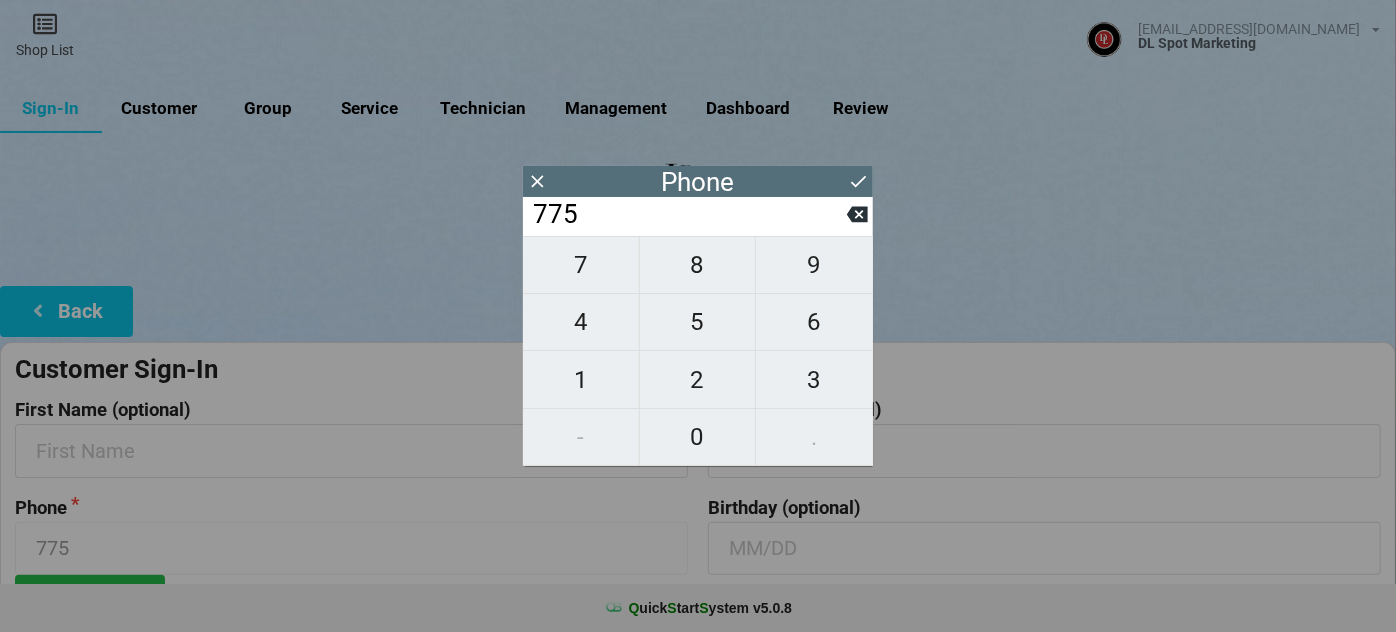 type on "7752" 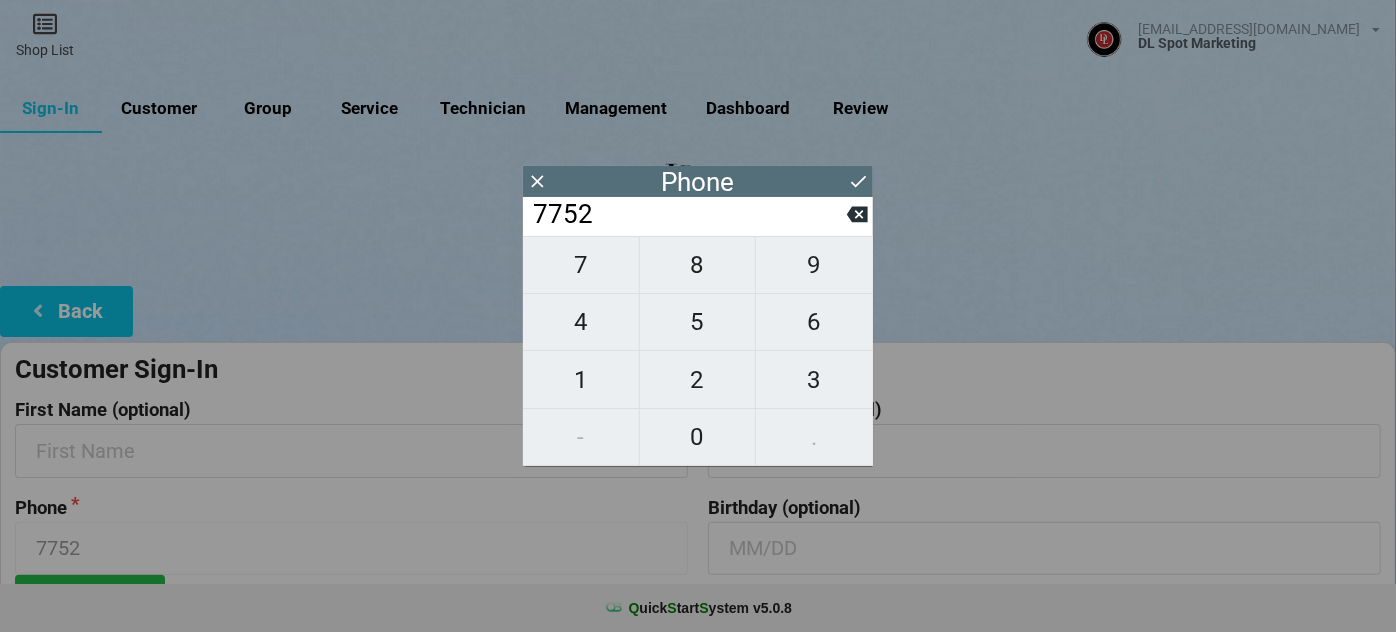type on "77529" 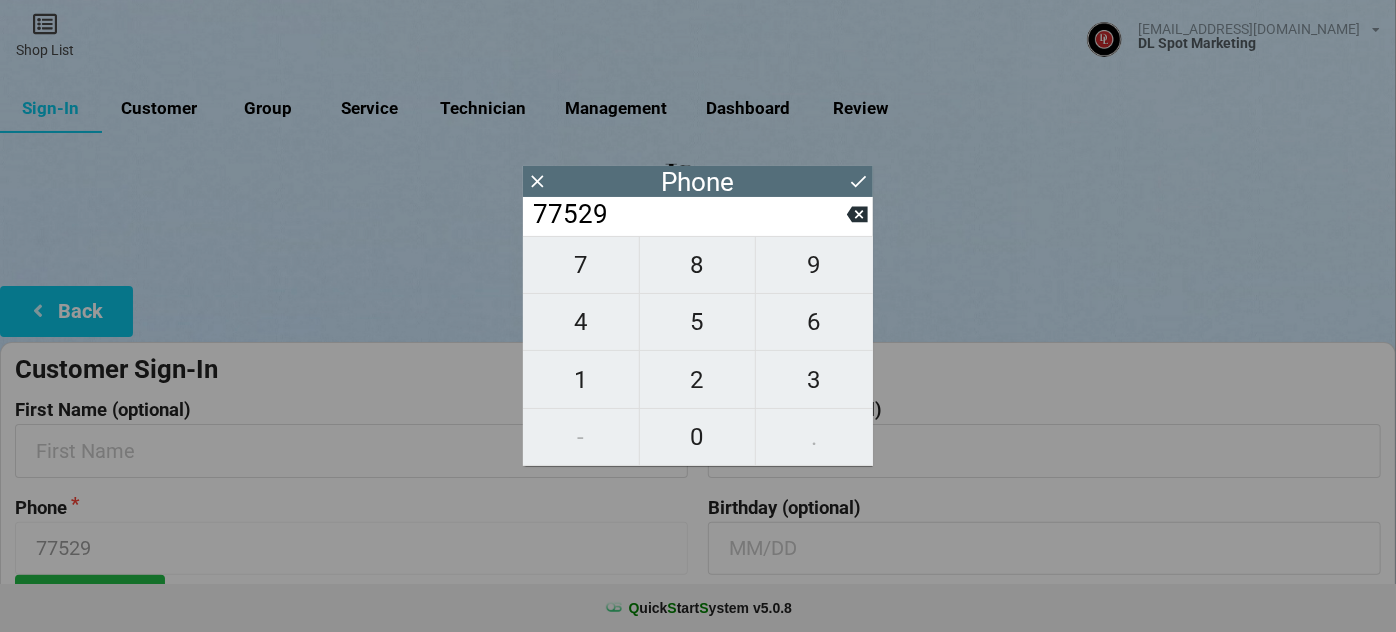type on "775296" 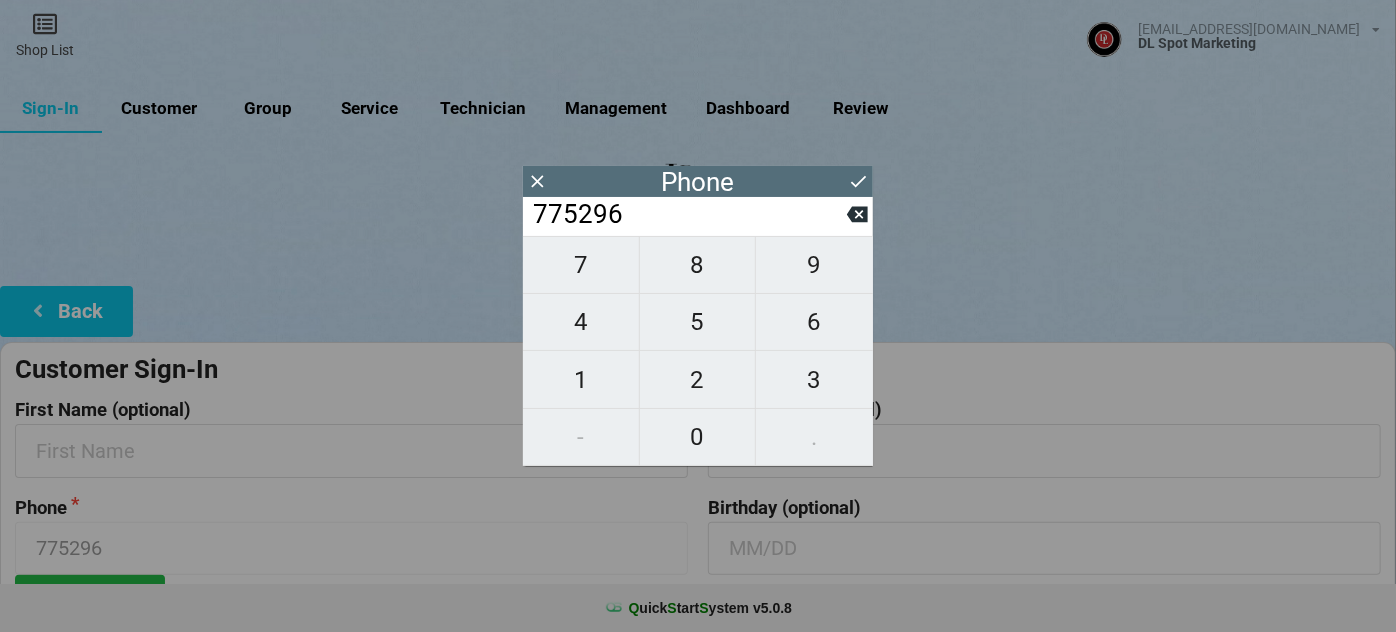 type on "7752960" 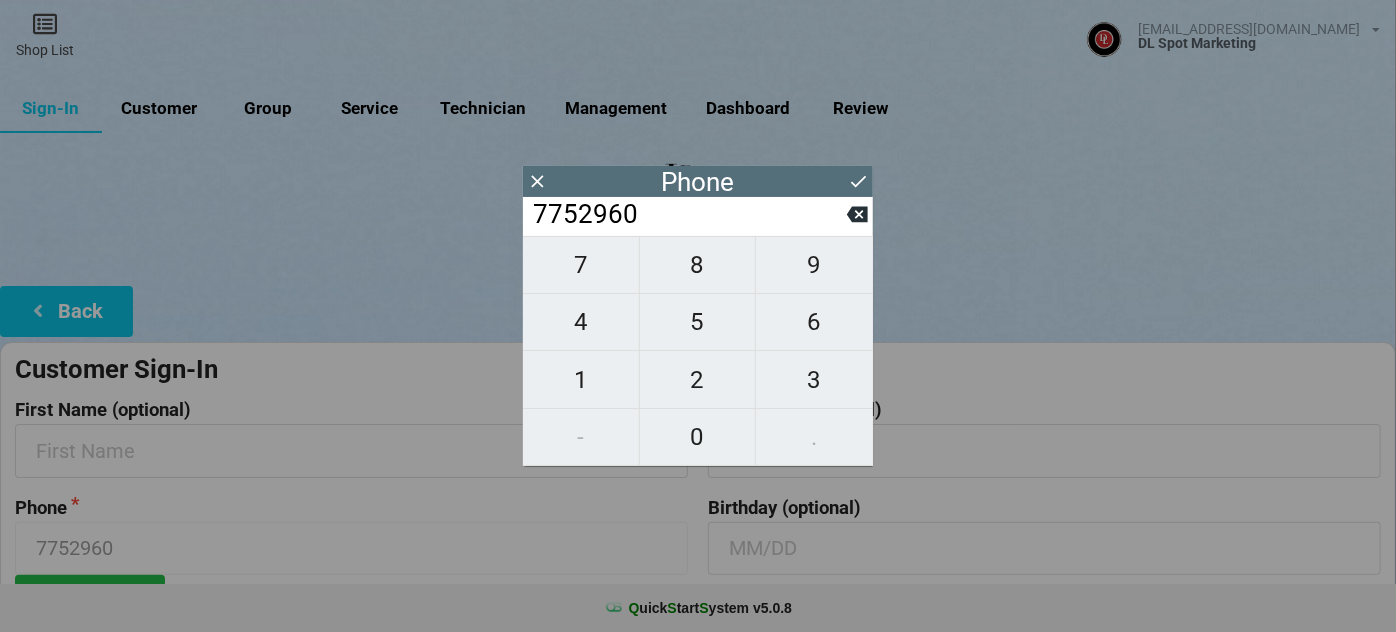 type on "77529607" 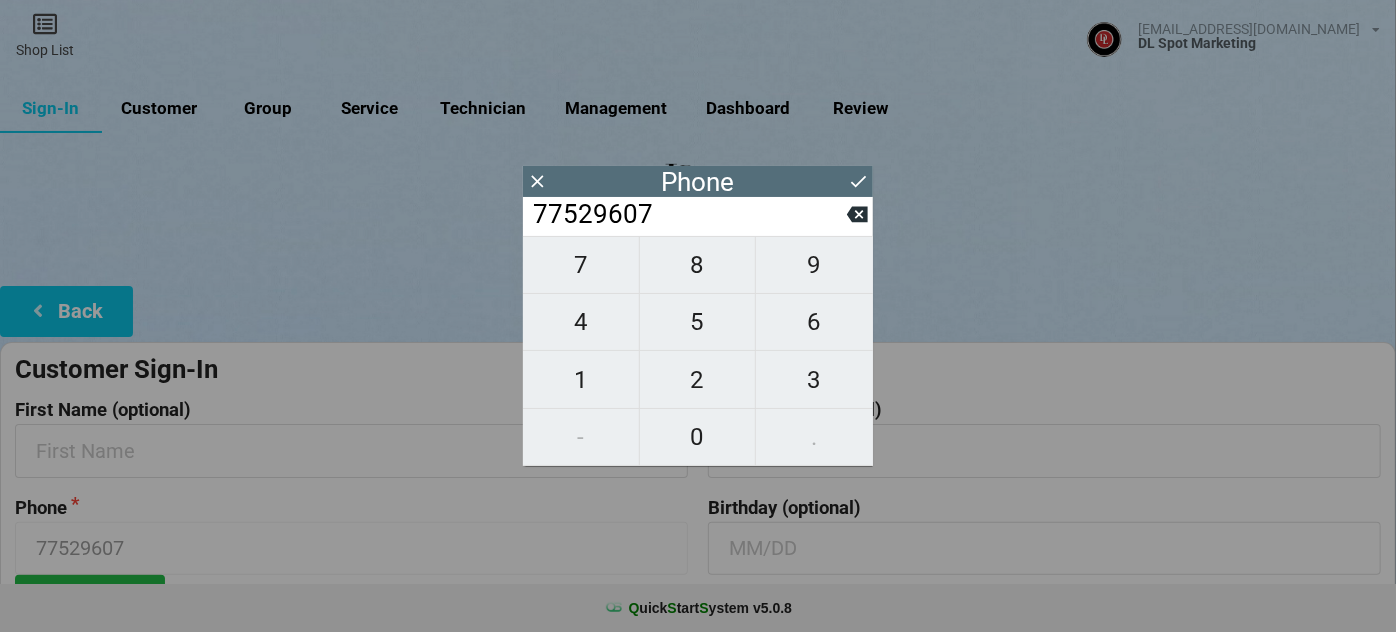 type on "775296077" 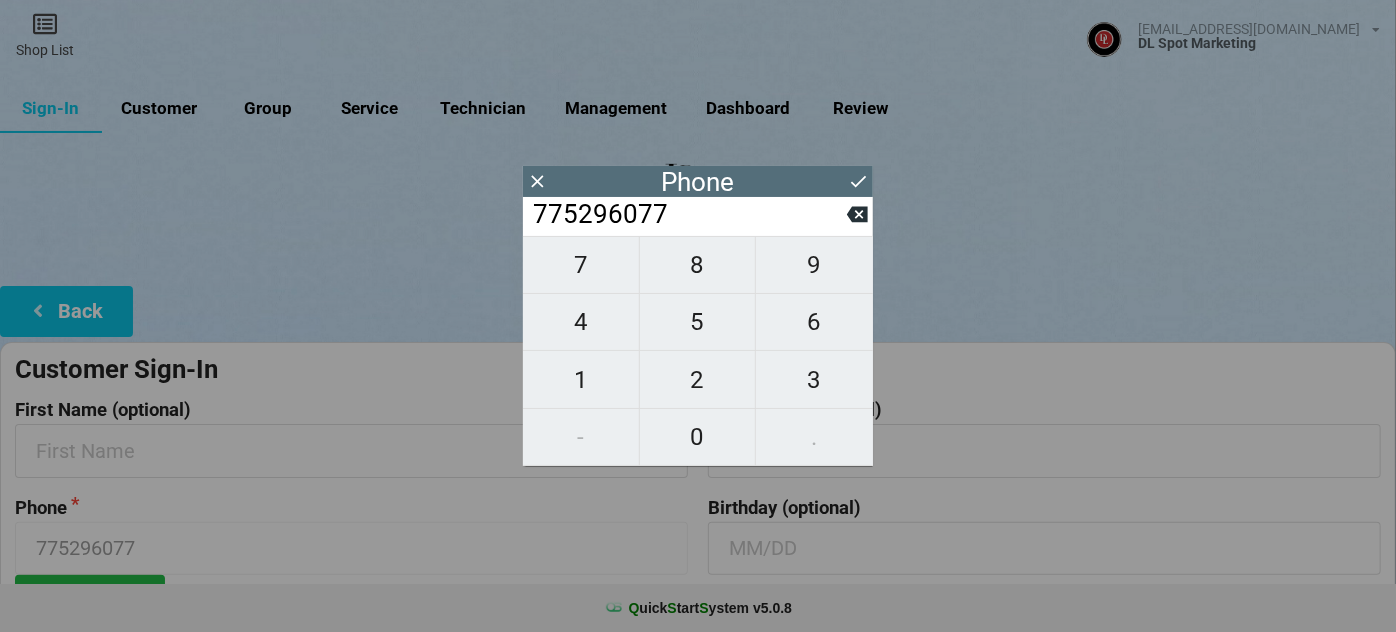 type on "7752960777" 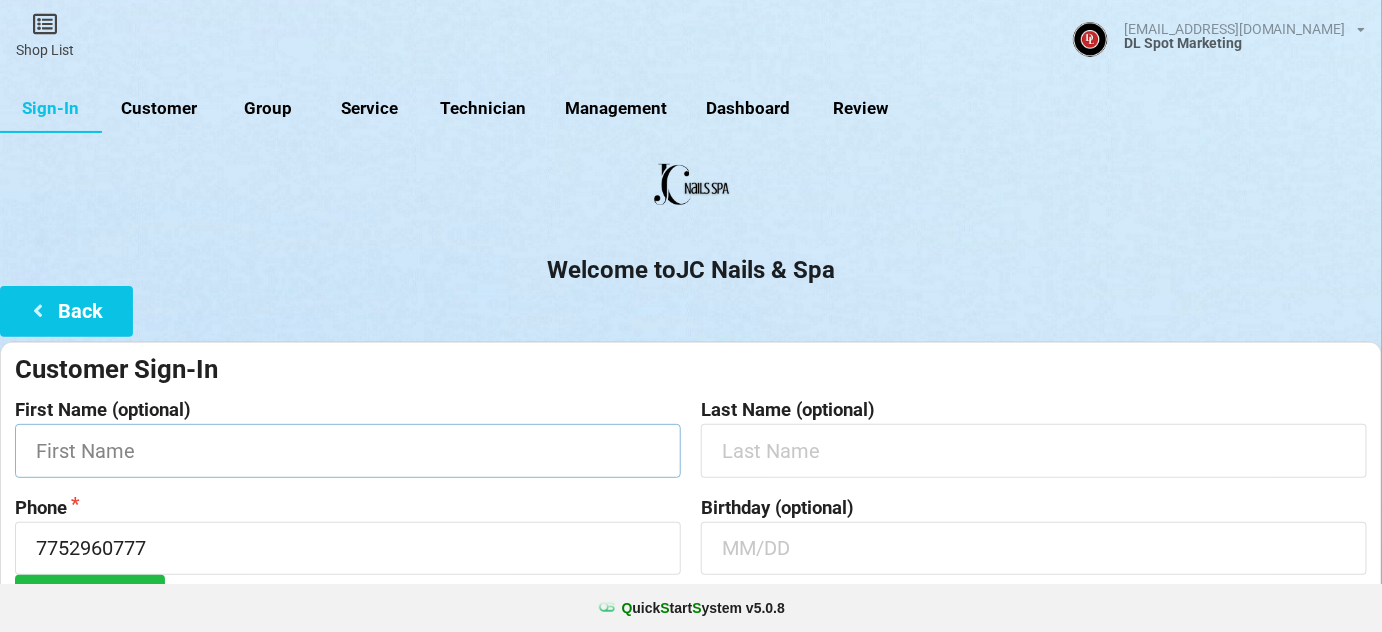 drag, startPoint x: 313, startPoint y: 460, endPoint x: 299, endPoint y: 456, distance: 14.56022 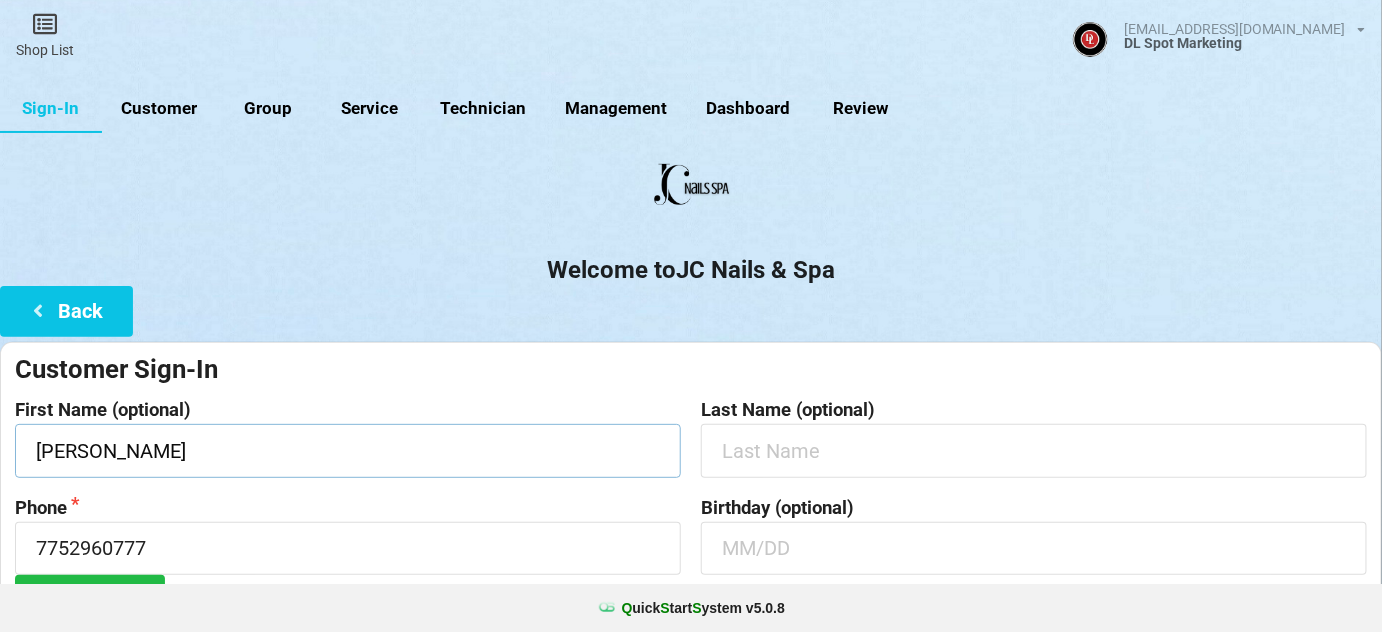 type on "Teresa" 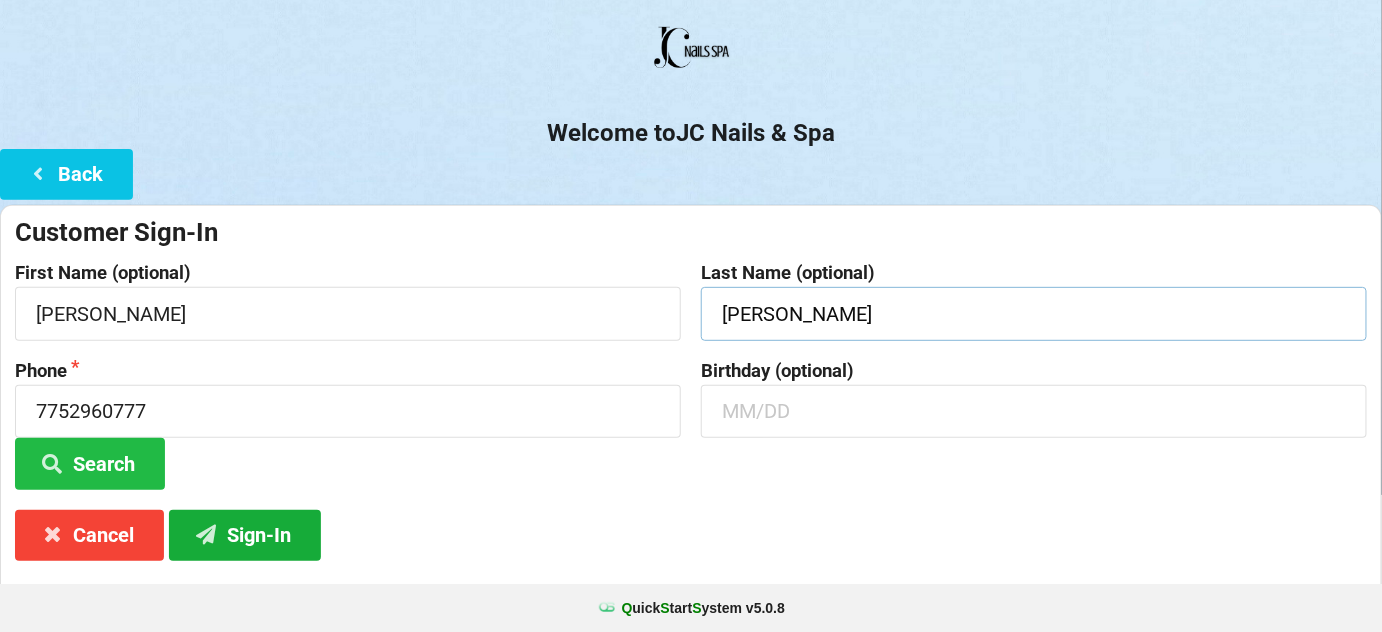 scroll, scrollTop: 191, scrollLeft: 0, axis: vertical 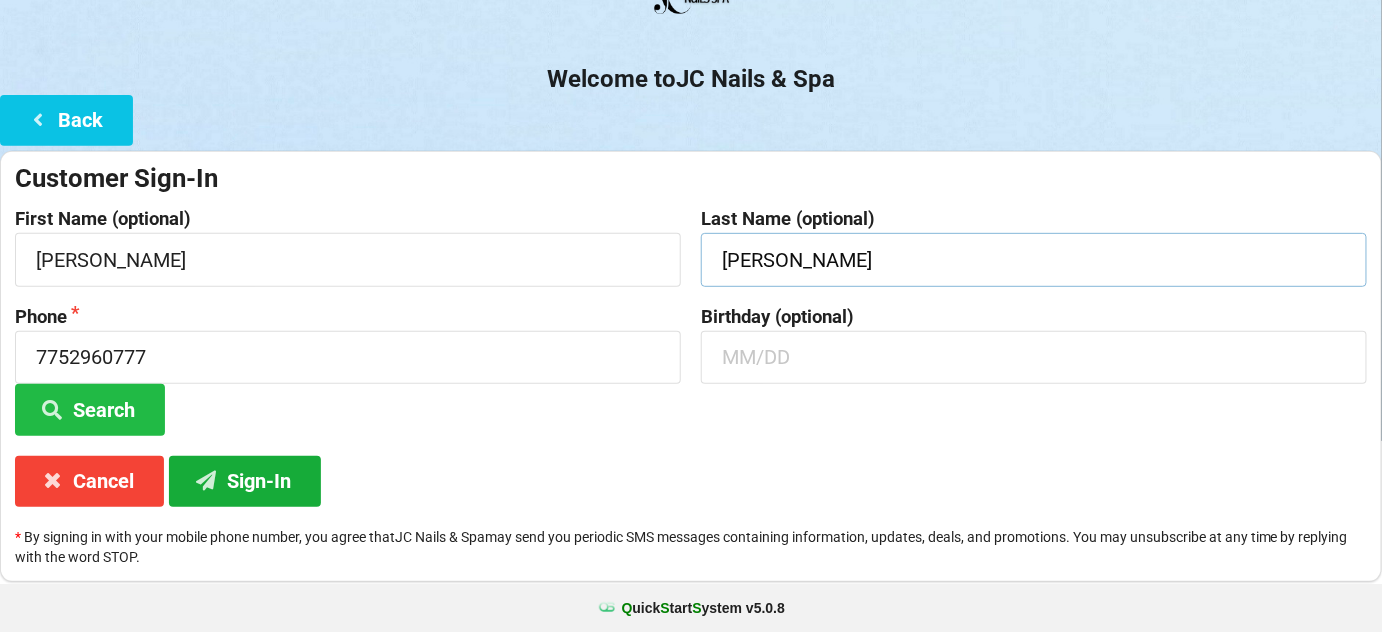 type on "Bertolini" 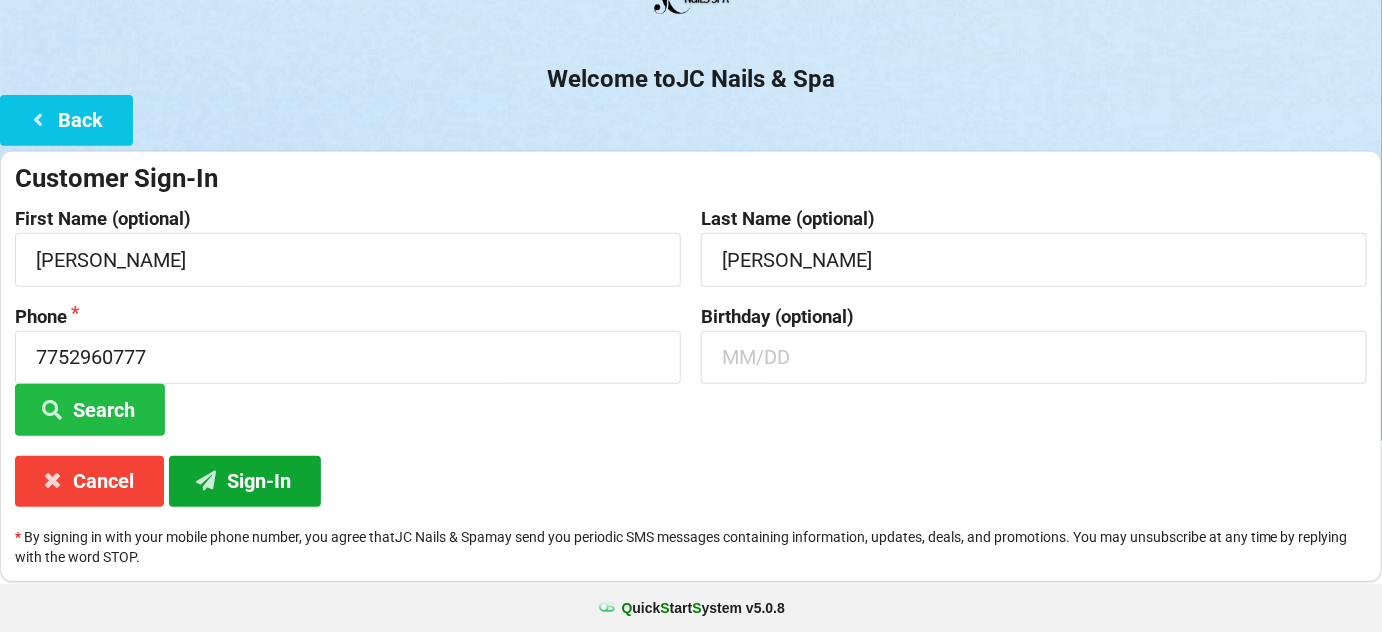 click on "Sign-In" at bounding box center [245, 481] 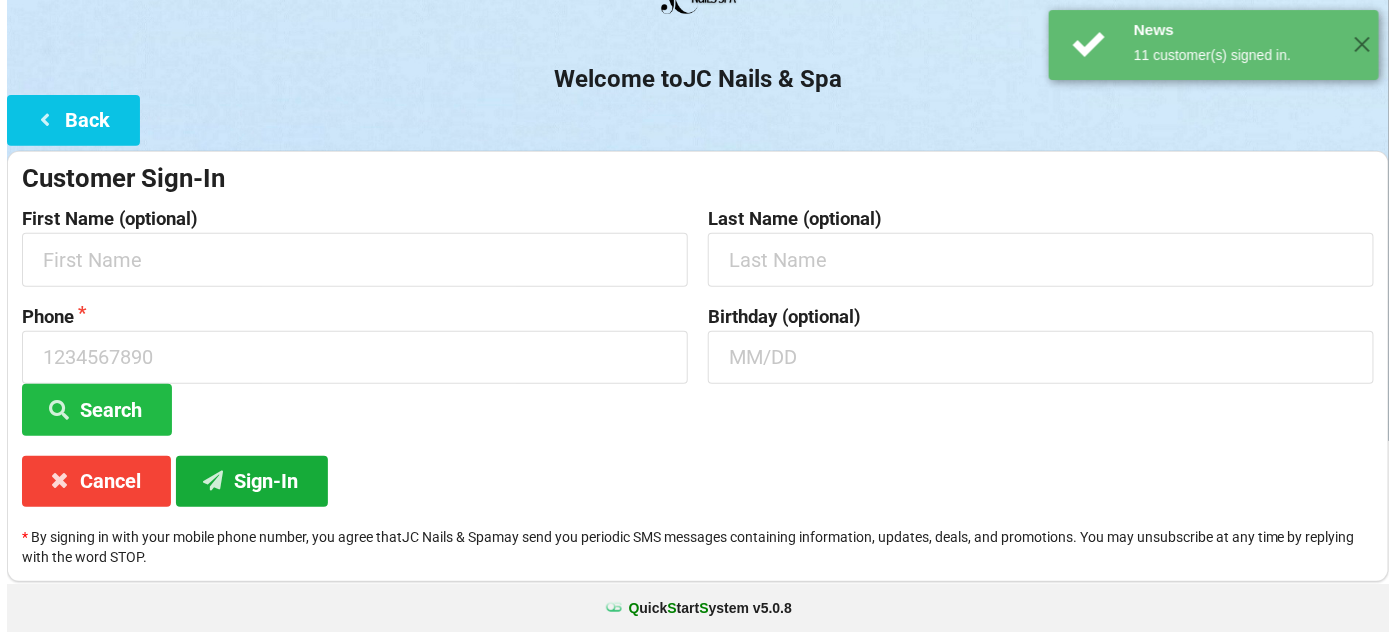 scroll, scrollTop: 0, scrollLeft: 0, axis: both 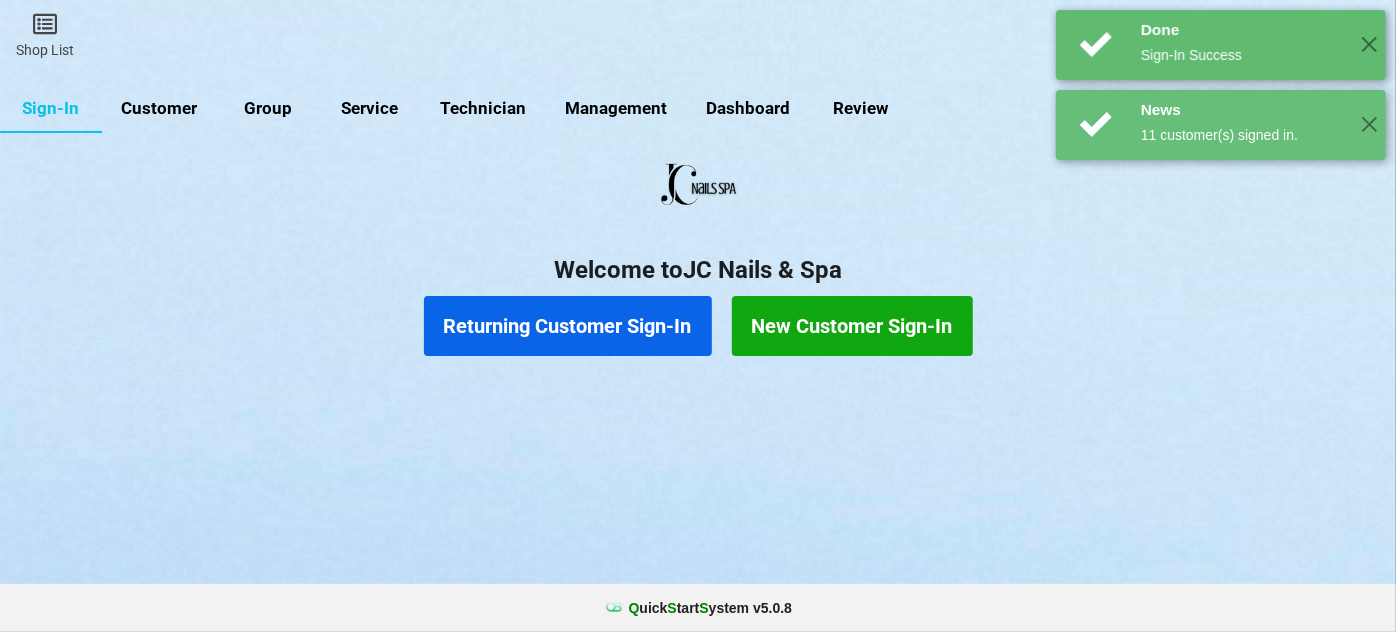 click on "Returning Customer Sign-In" at bounding box center (568, 326) 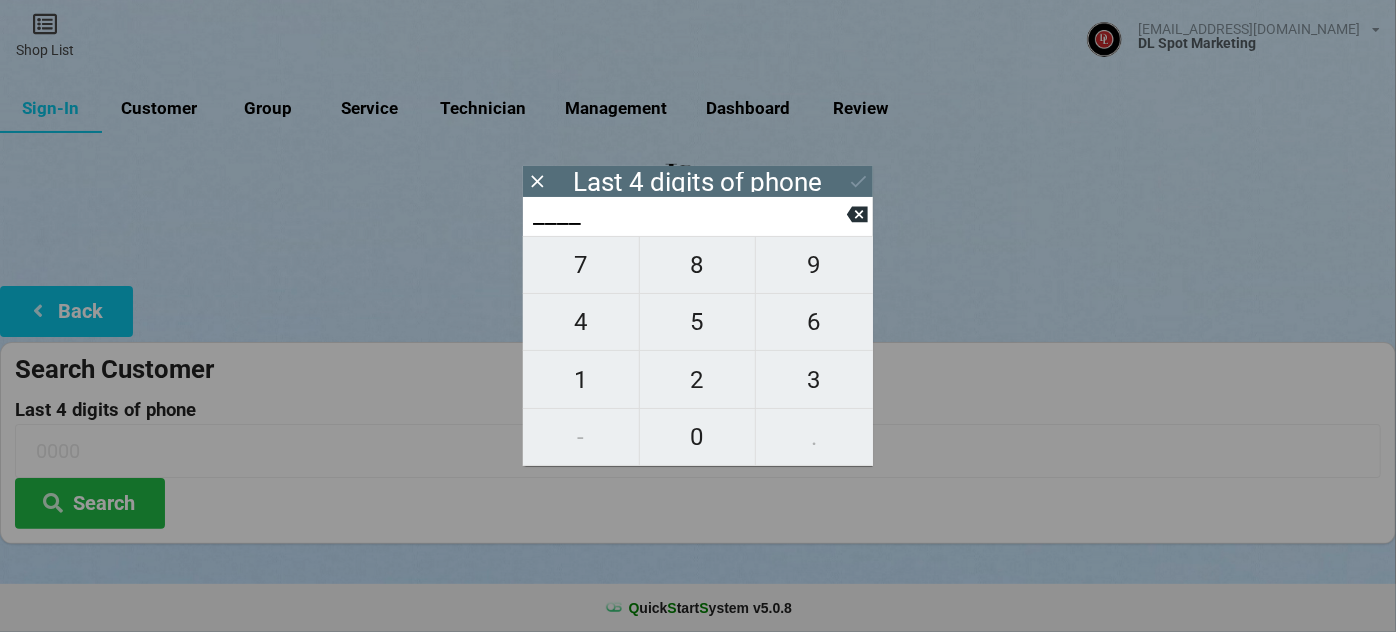 type on "1___" 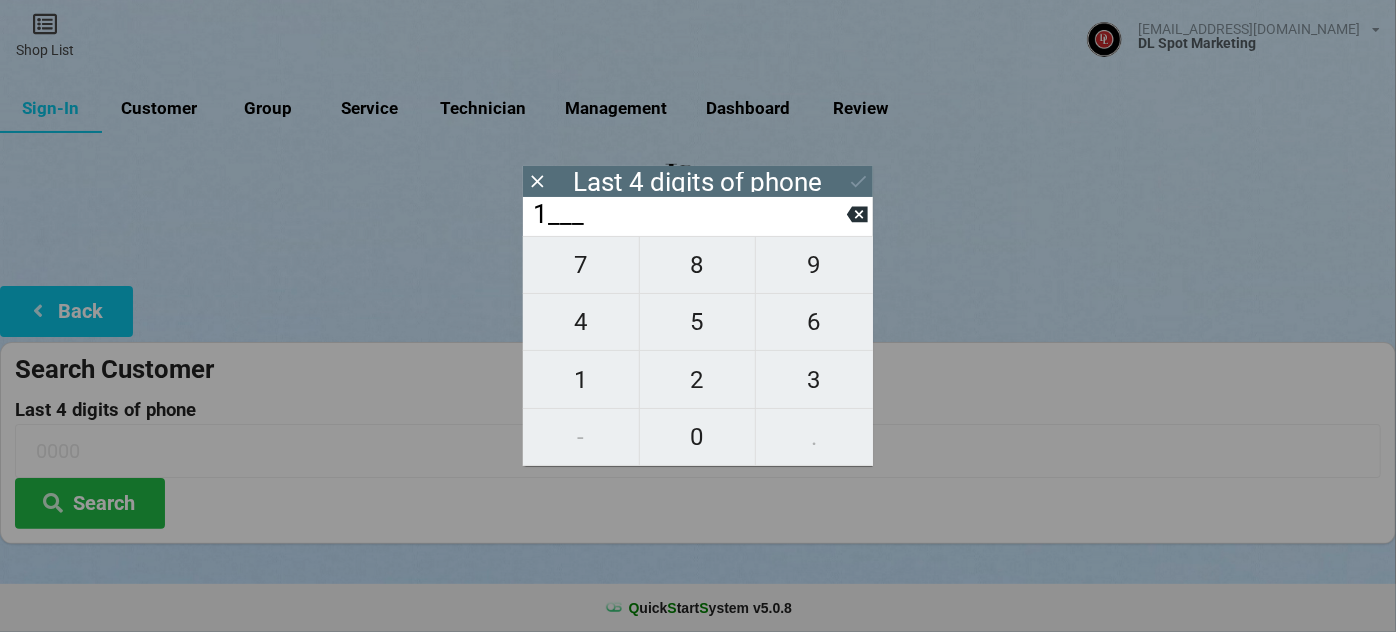 type on "1___" 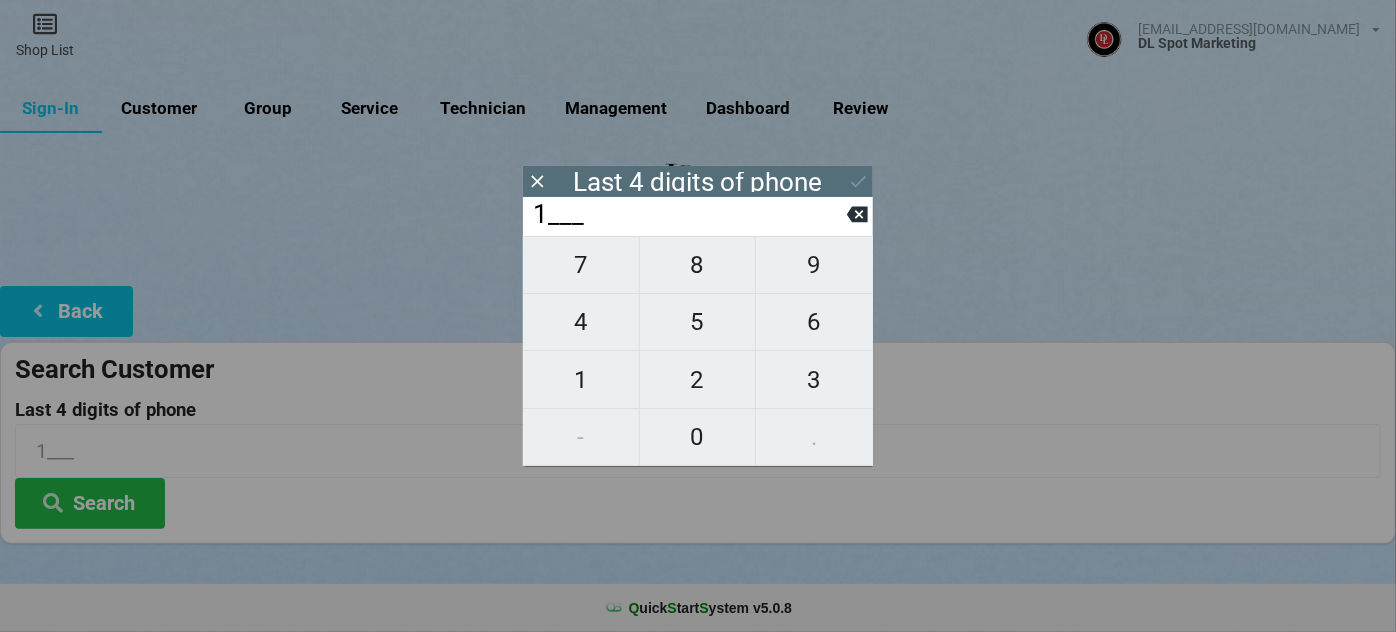 type on "16__" 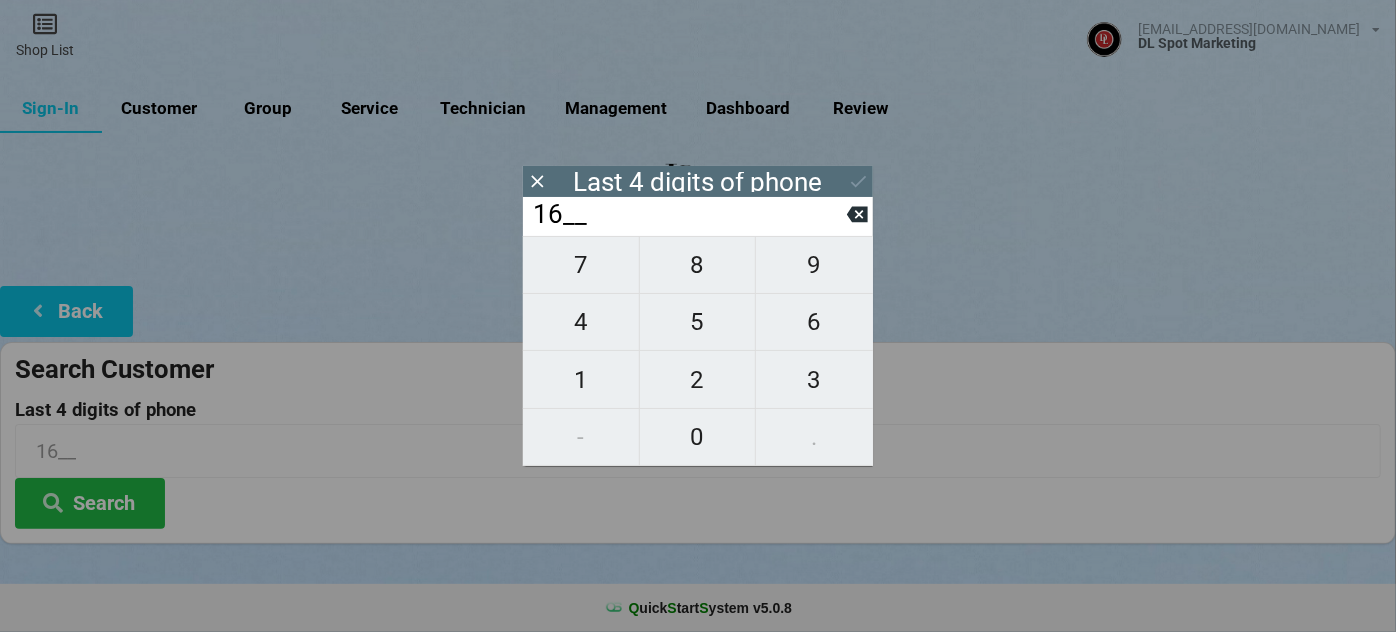 type on "164_" 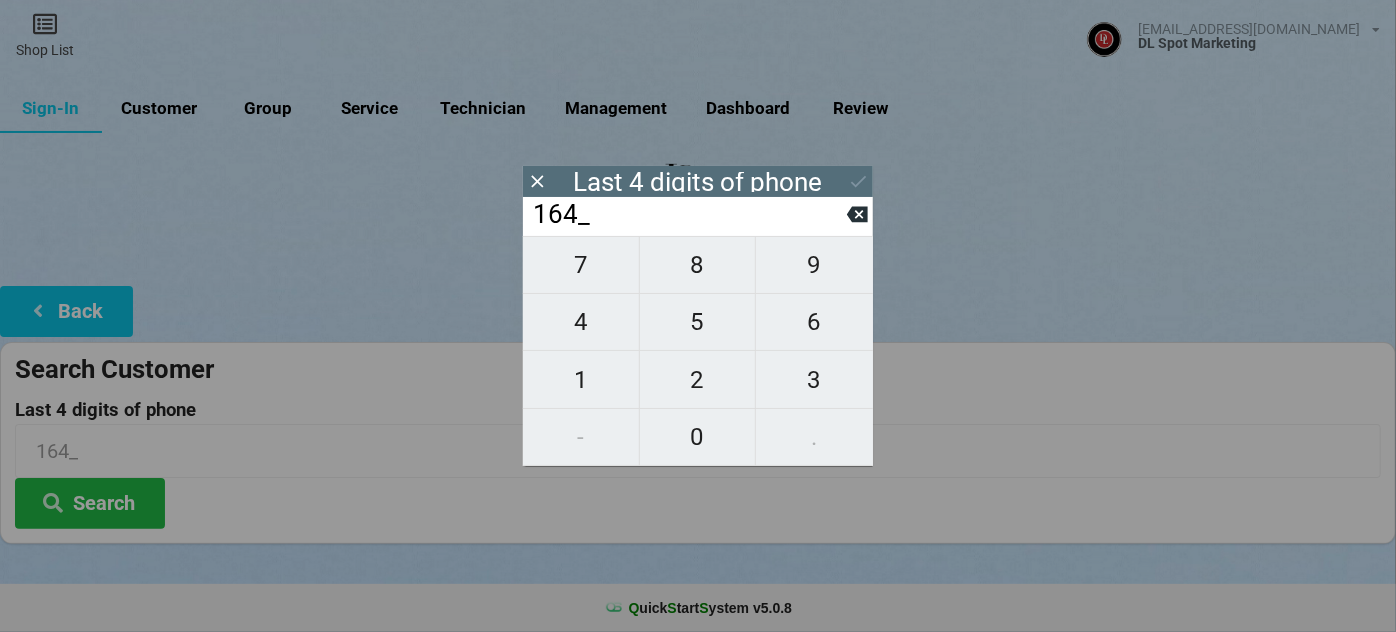 type on "1642" 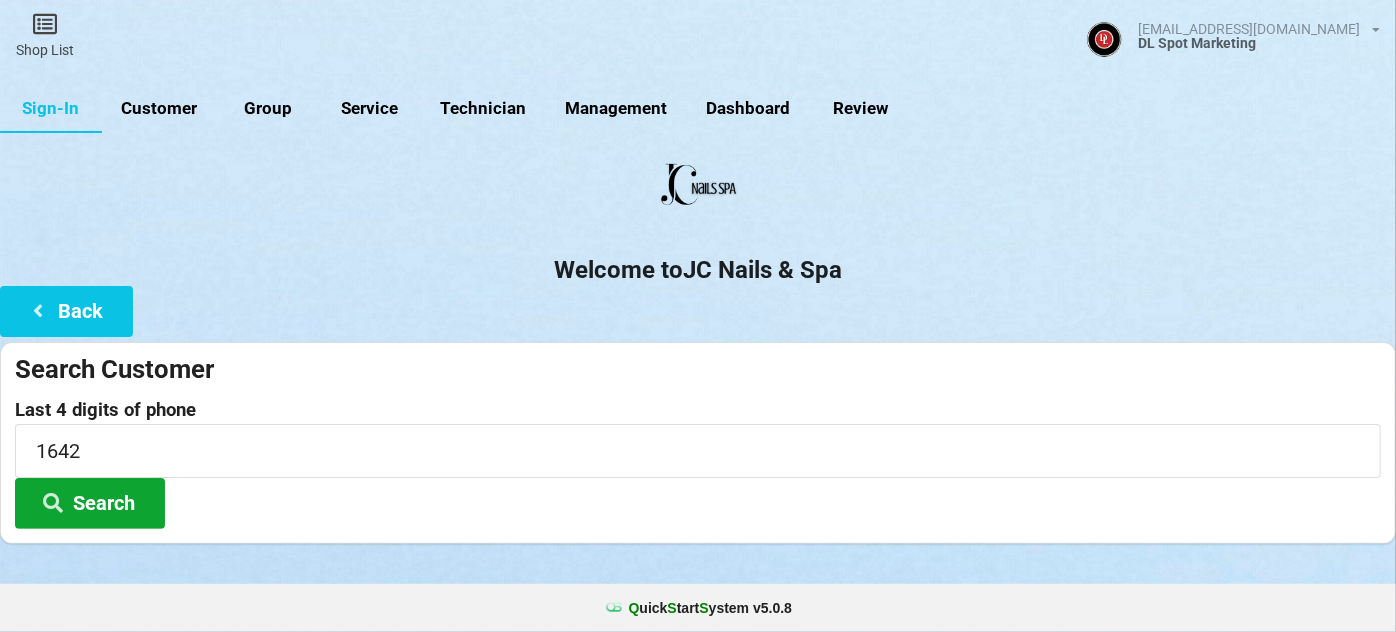 click on "Search" at bounding box center (90, 503) 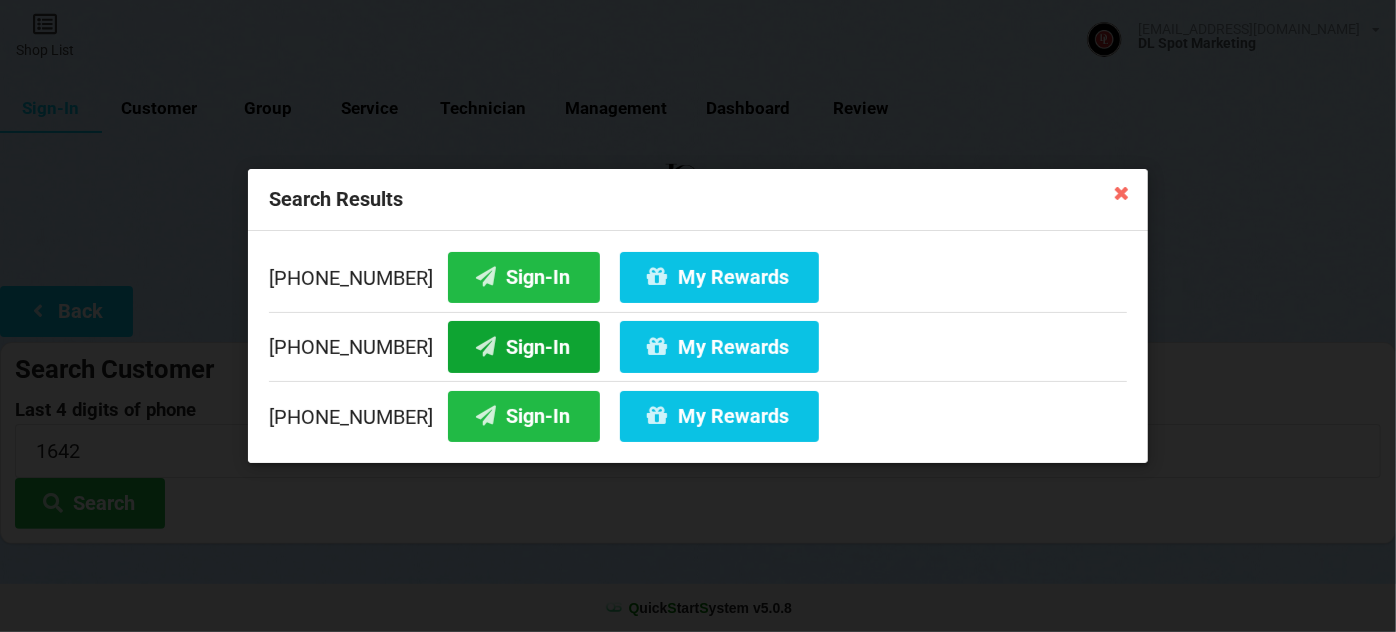 click on "Sign-In" at bounding box center [524, 346] 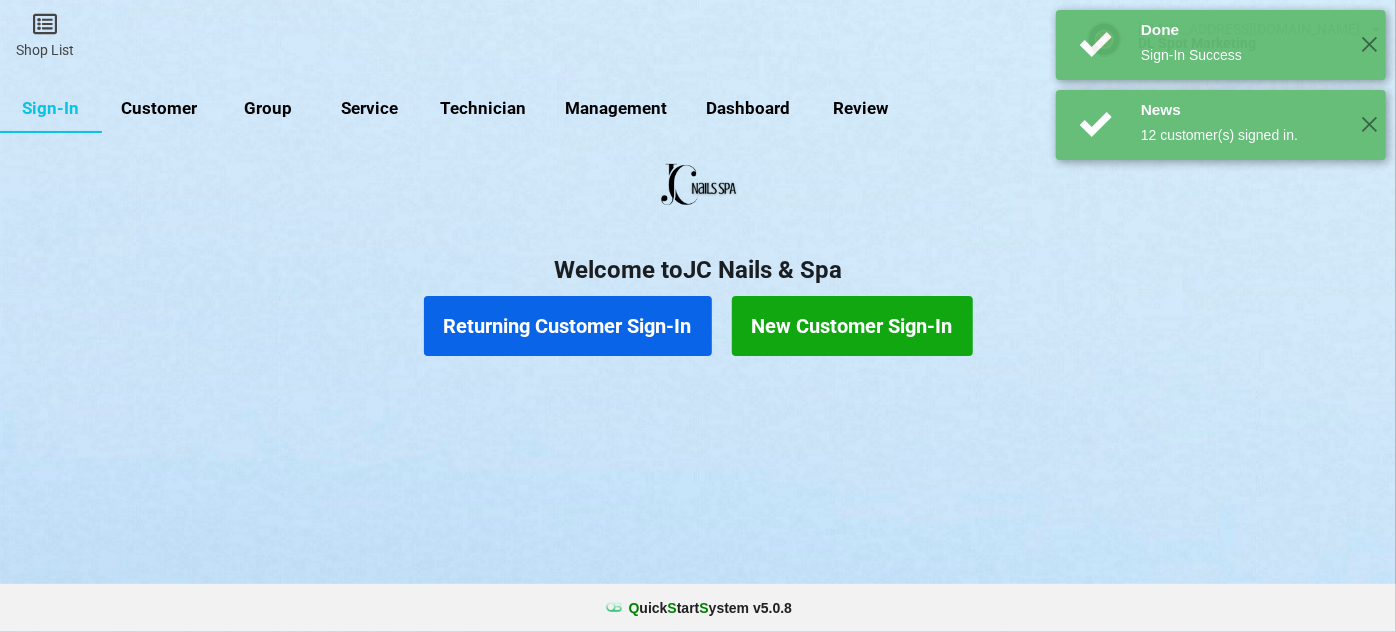click on "Returning Customer Sign-In" at bounding box center (568, 326) 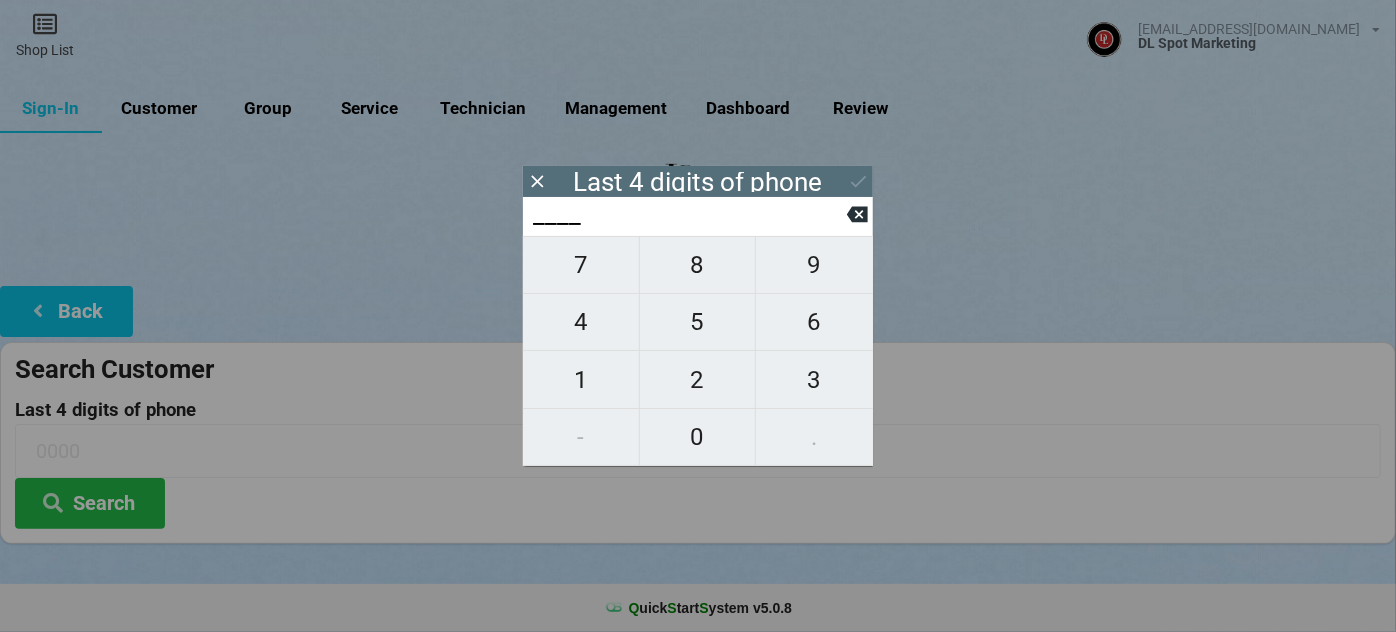 type on "2___" 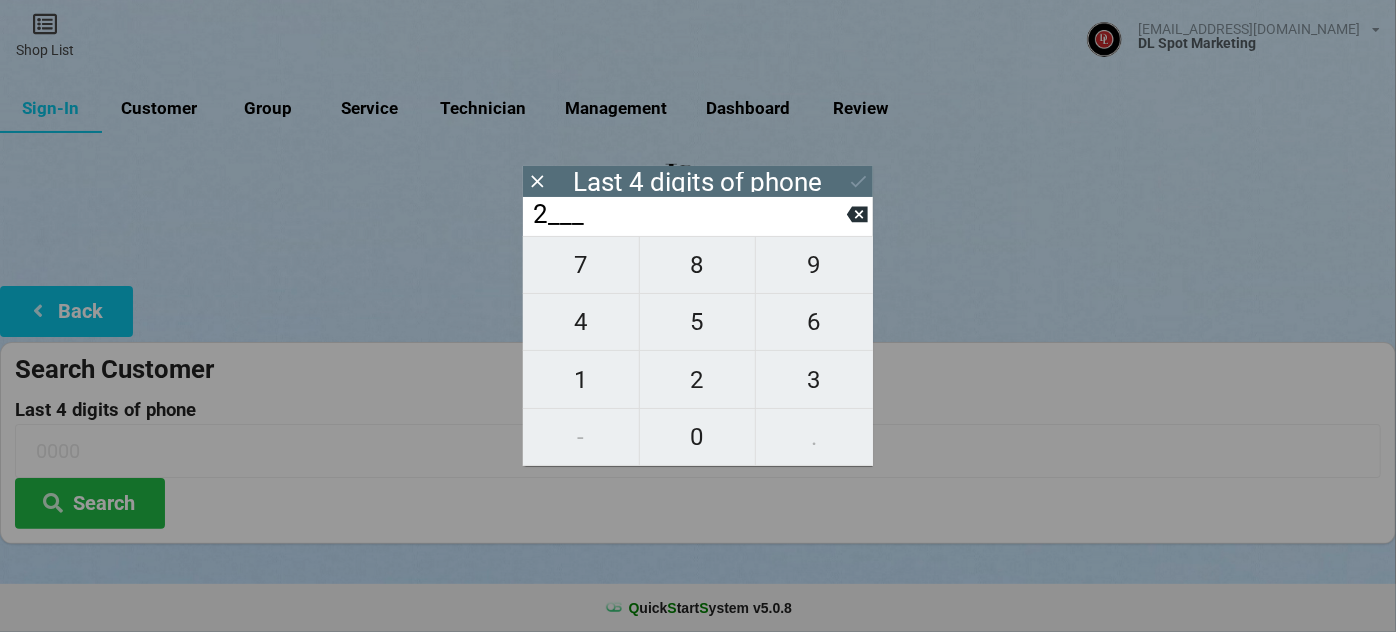 type on "2___" 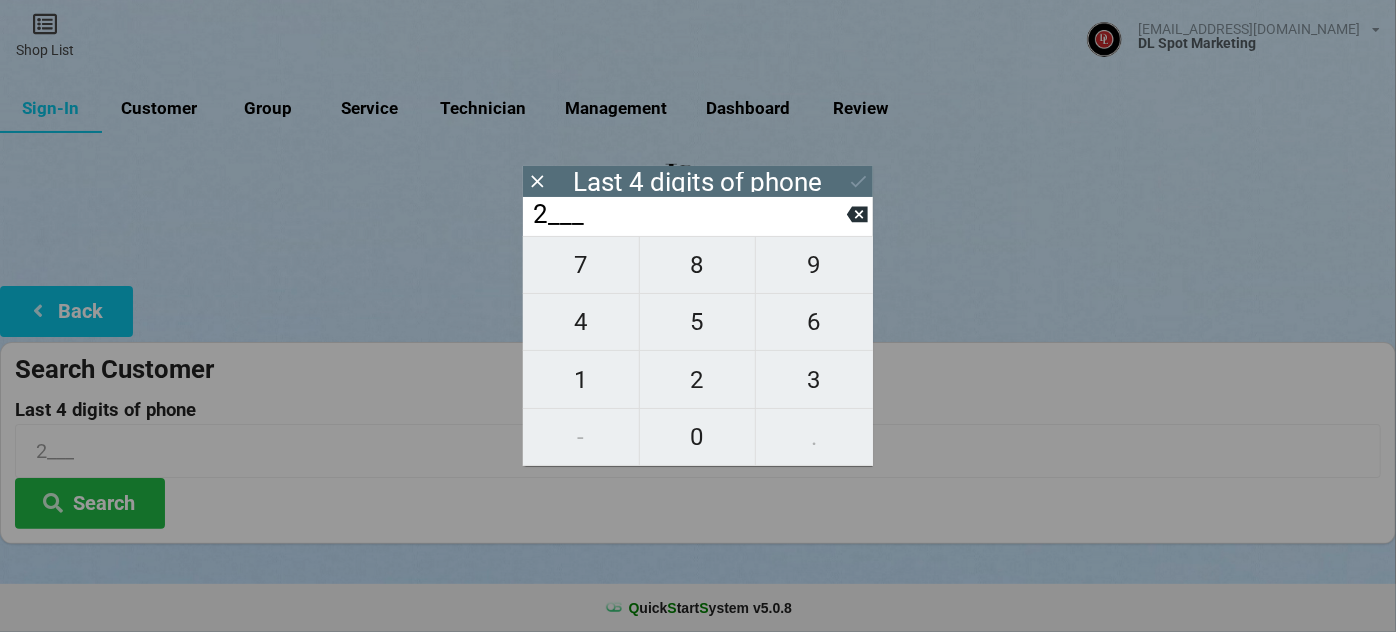 type on "24__" 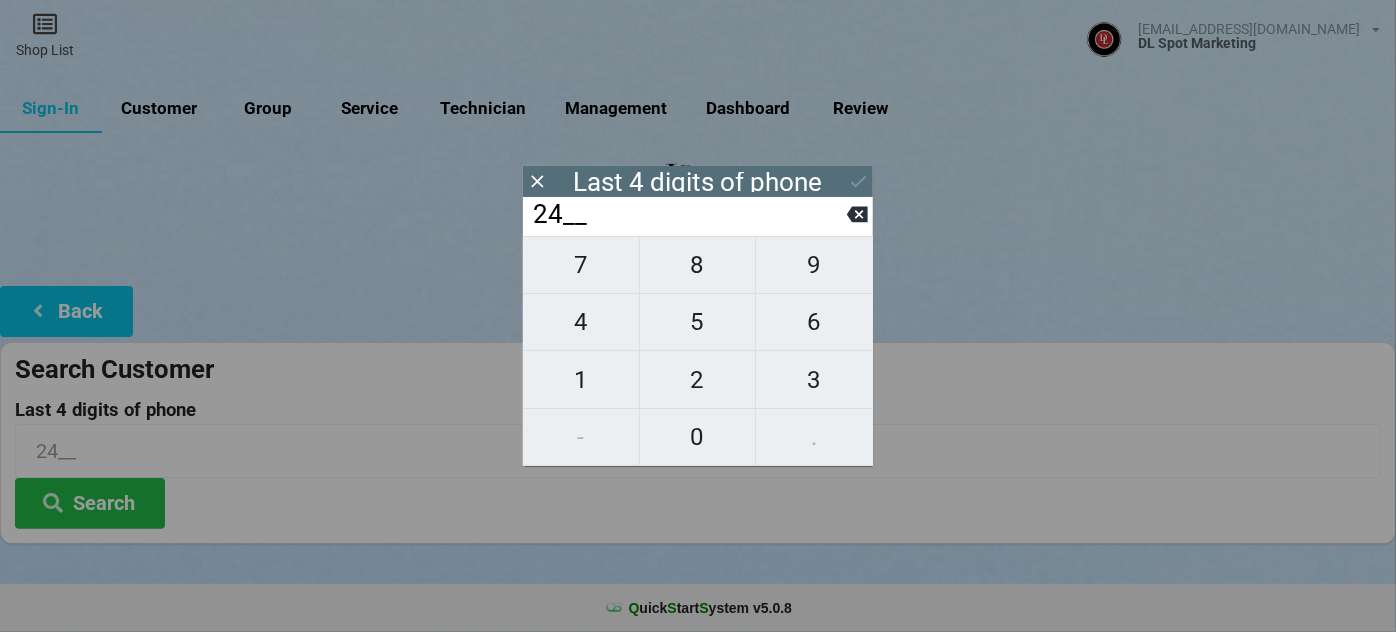 type on "245_" 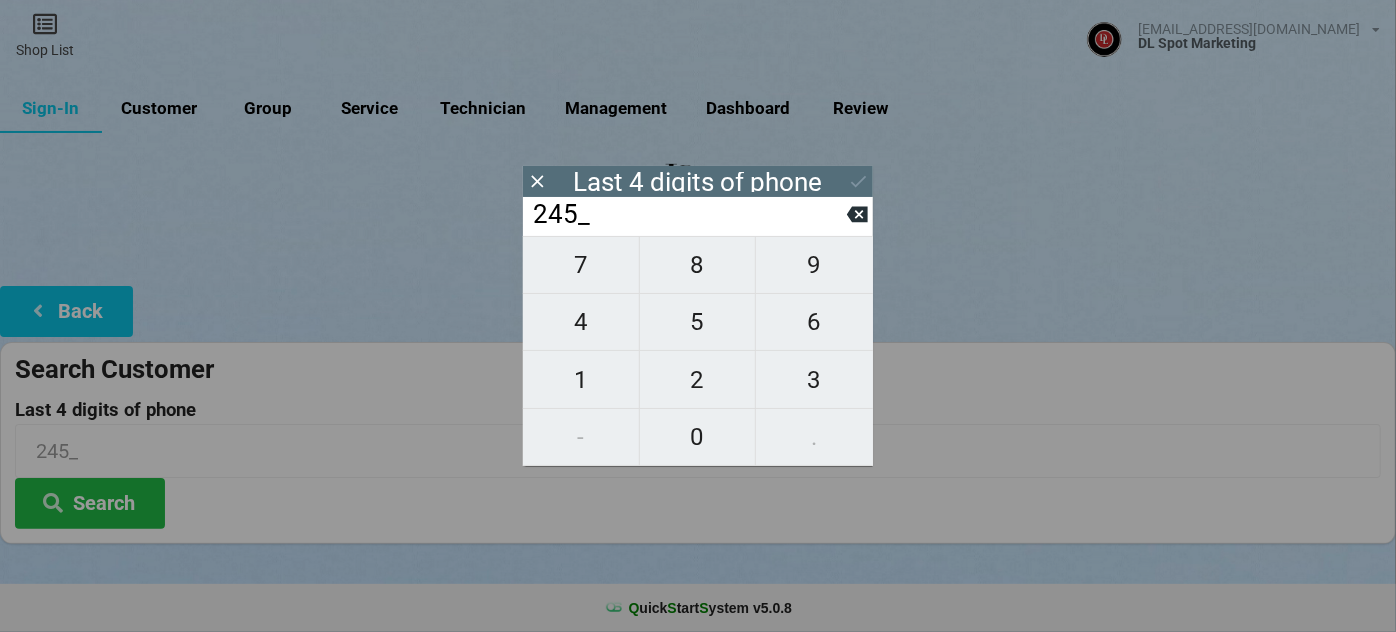 type on "2453" 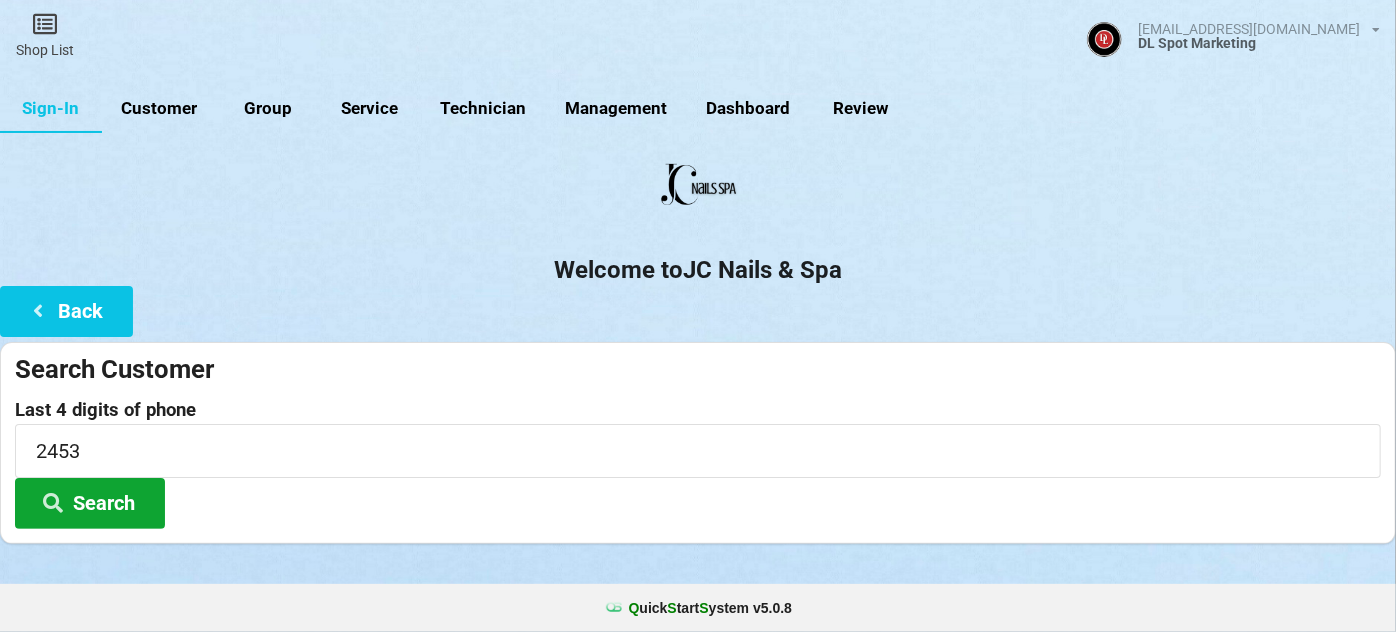 click on "Search" at bounding box center (90, 503) 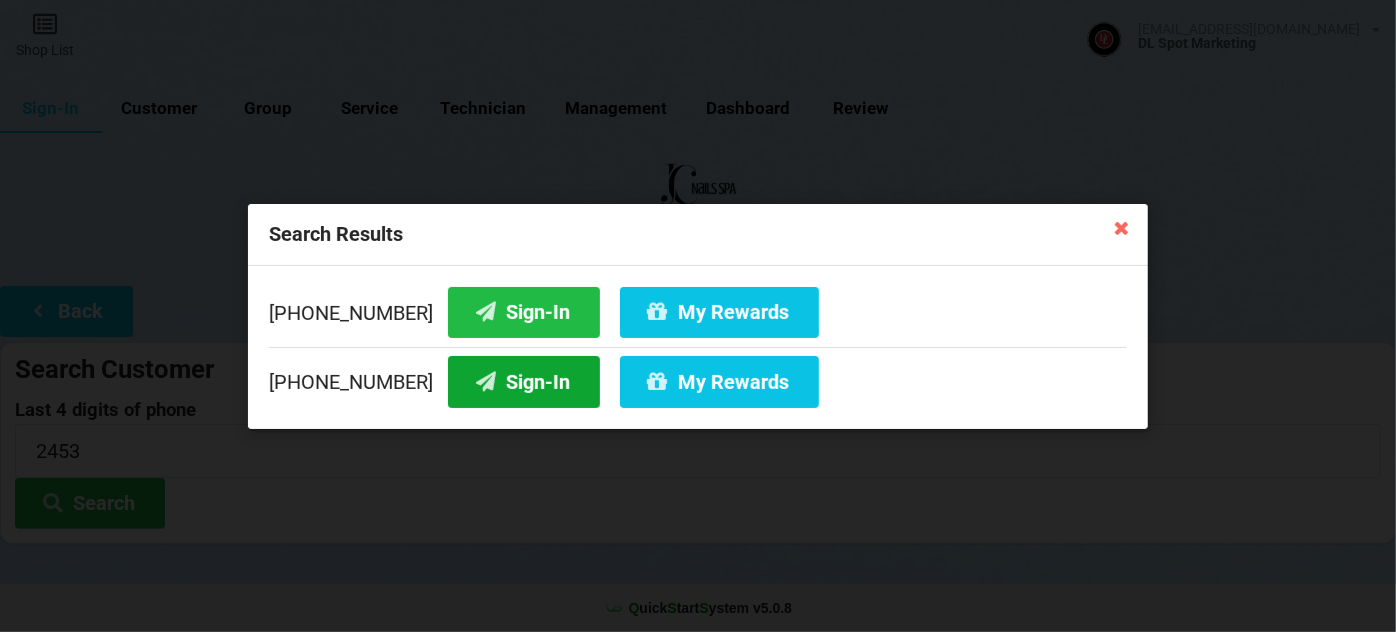 click on "Sign-In" at bounding box center [524, 381] 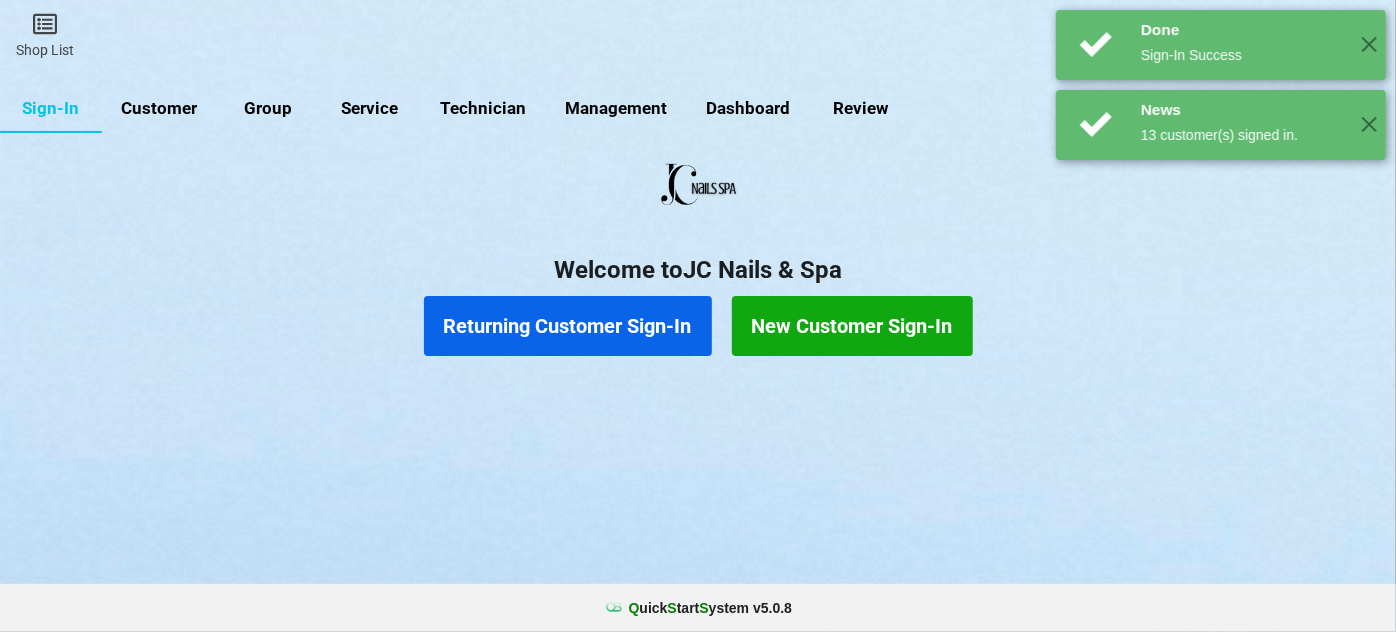click on "Returning Customer Sign-In" at bounding box center (568, 326) 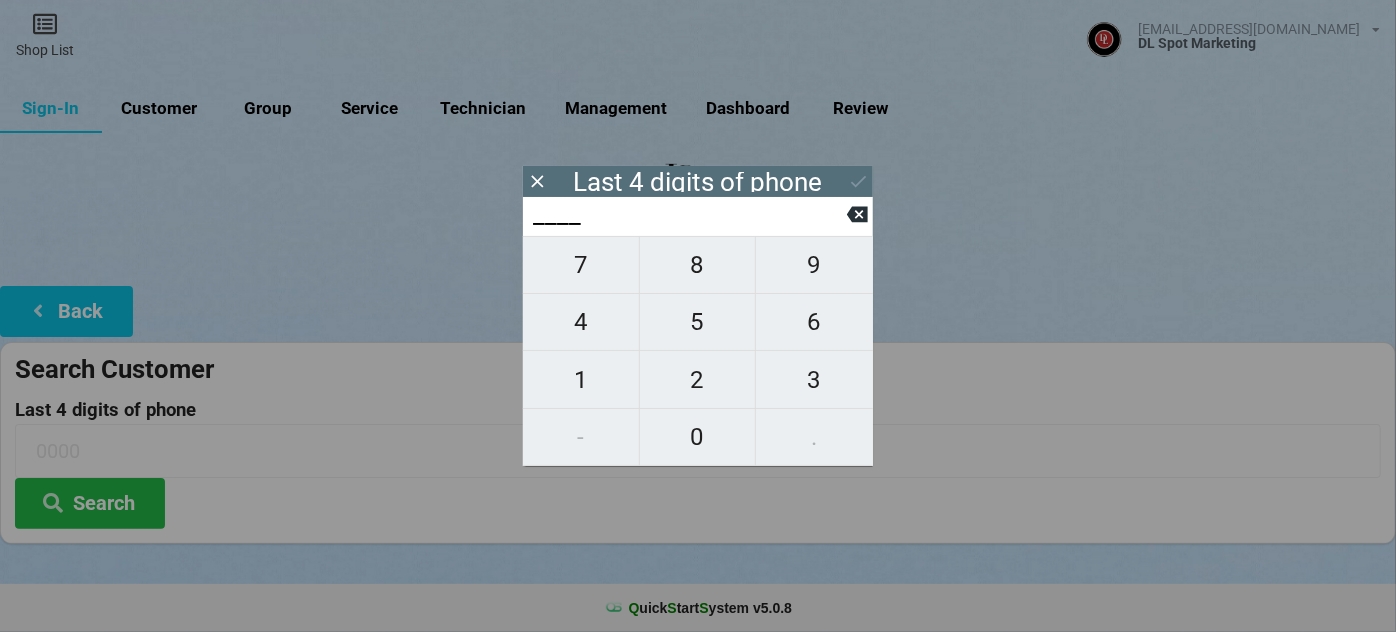 type on "0___" 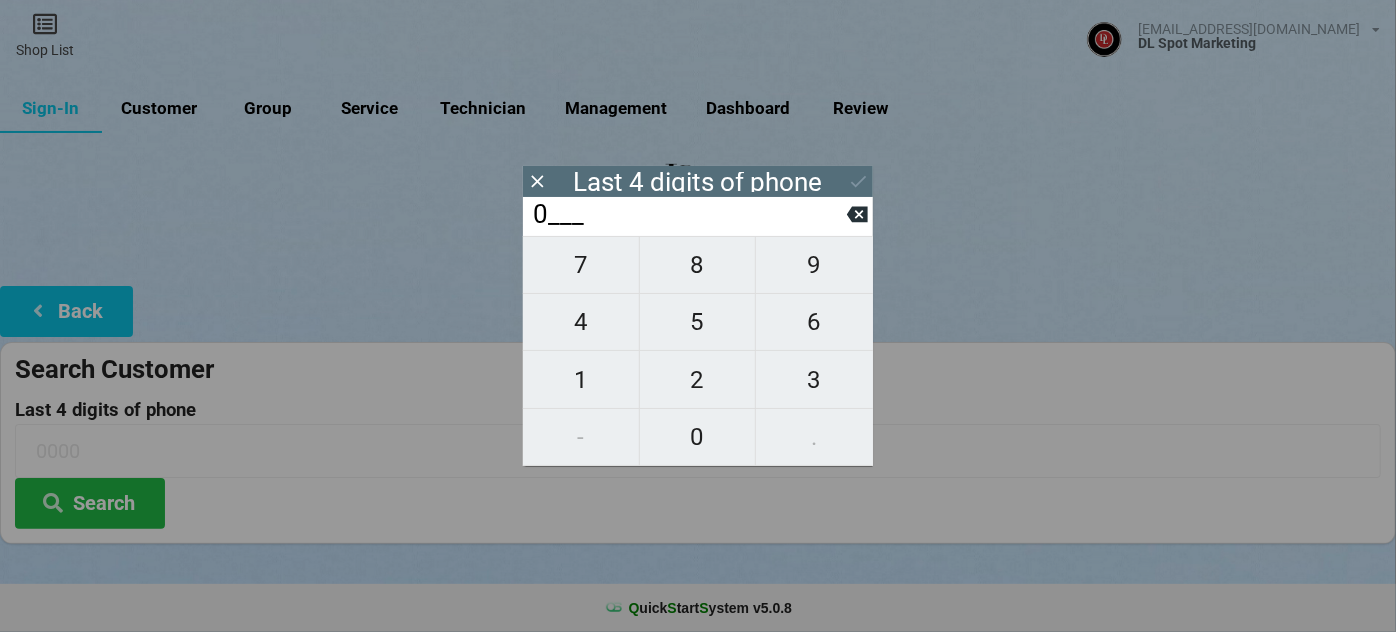 type on "0___" 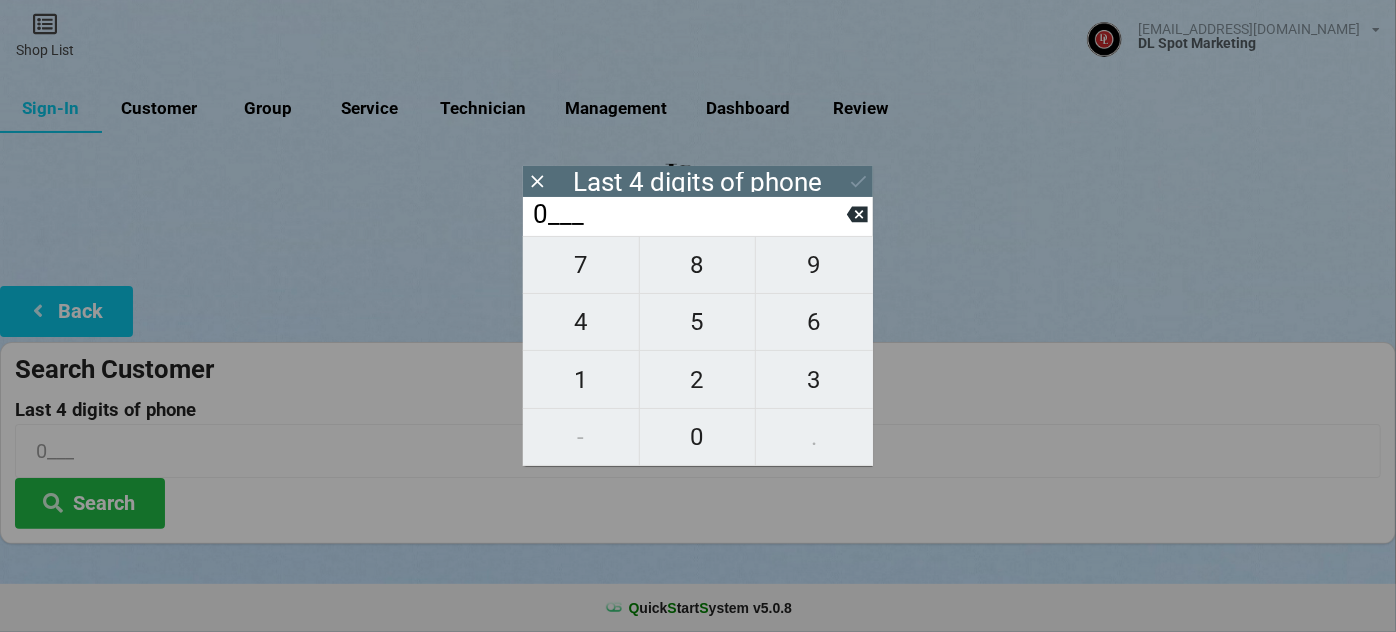 type on "04__" 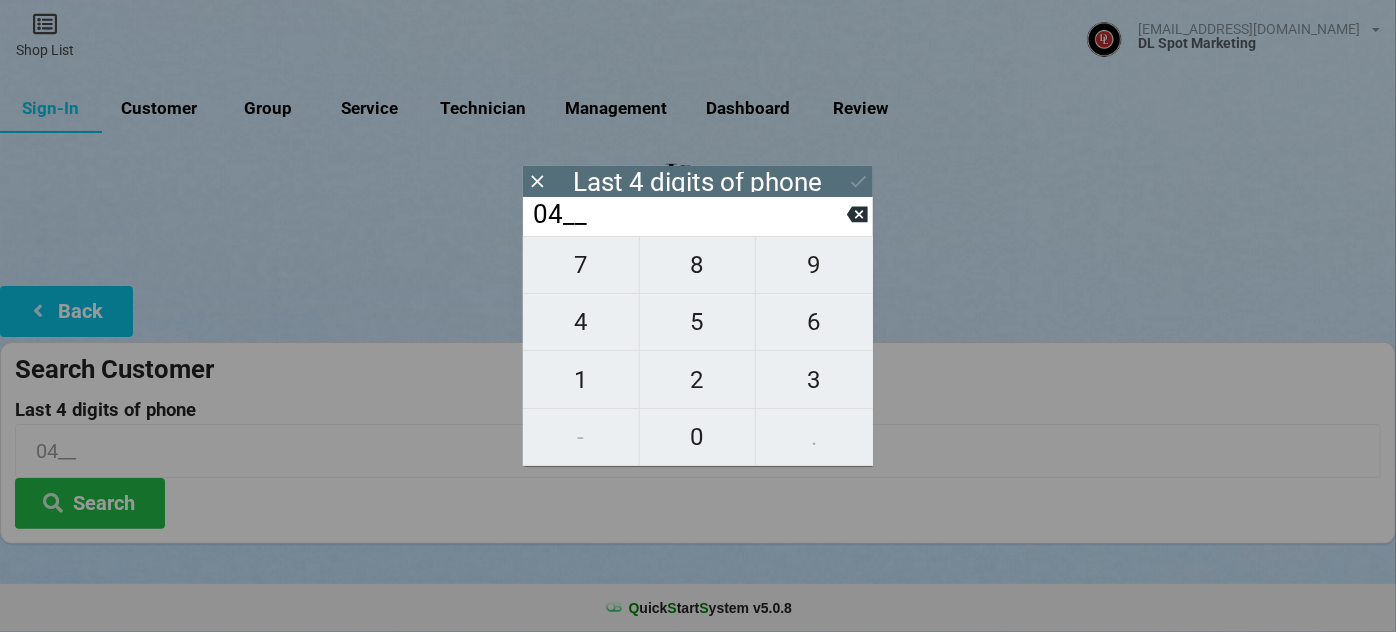 type on "047_" 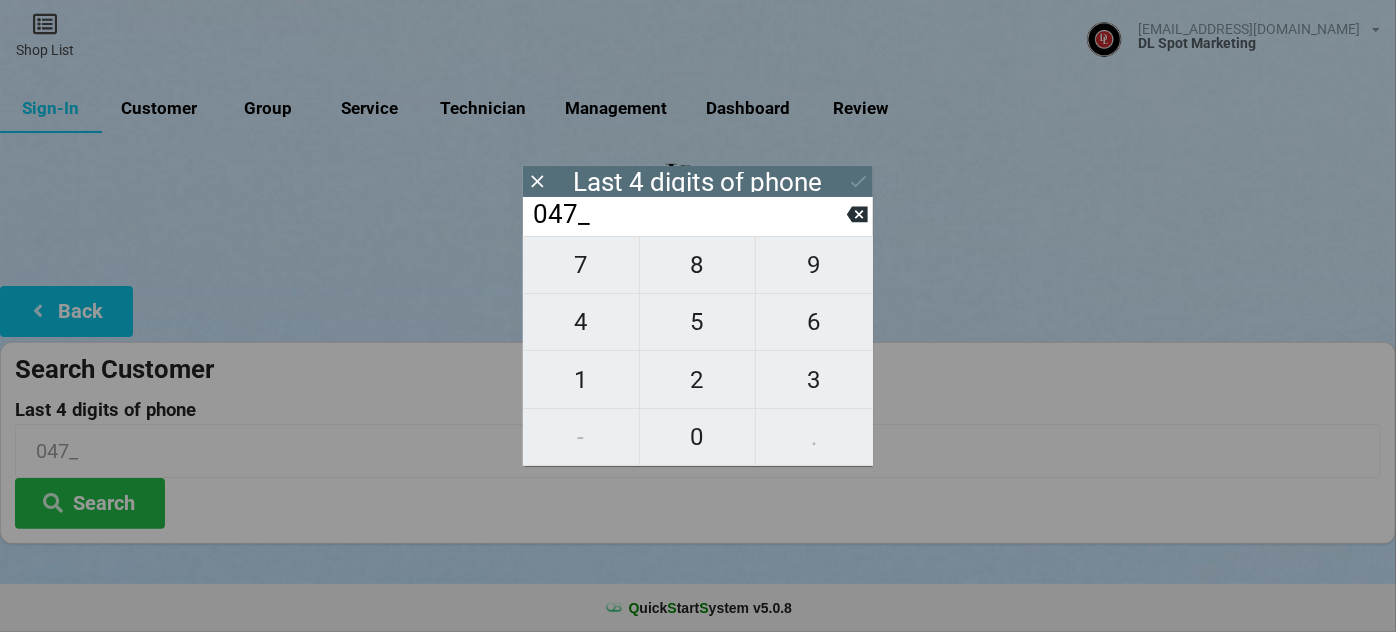 type on "0474" 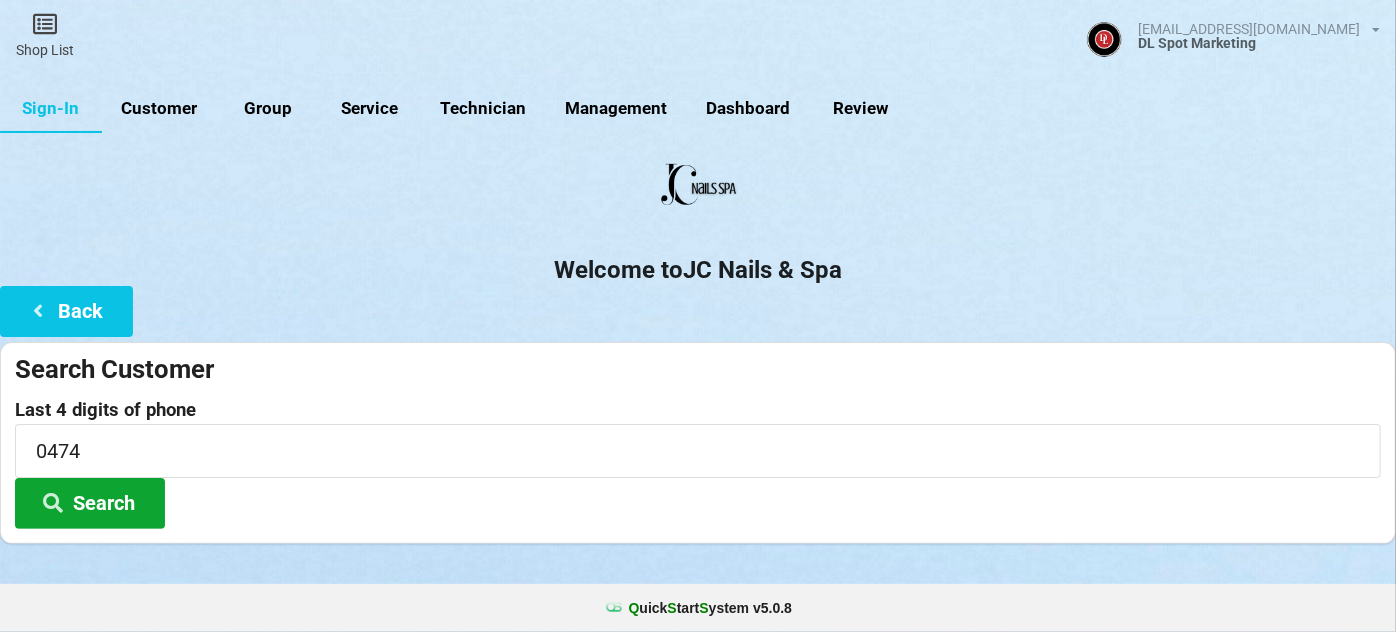 click on "Search" at bounding box center (90, 503) 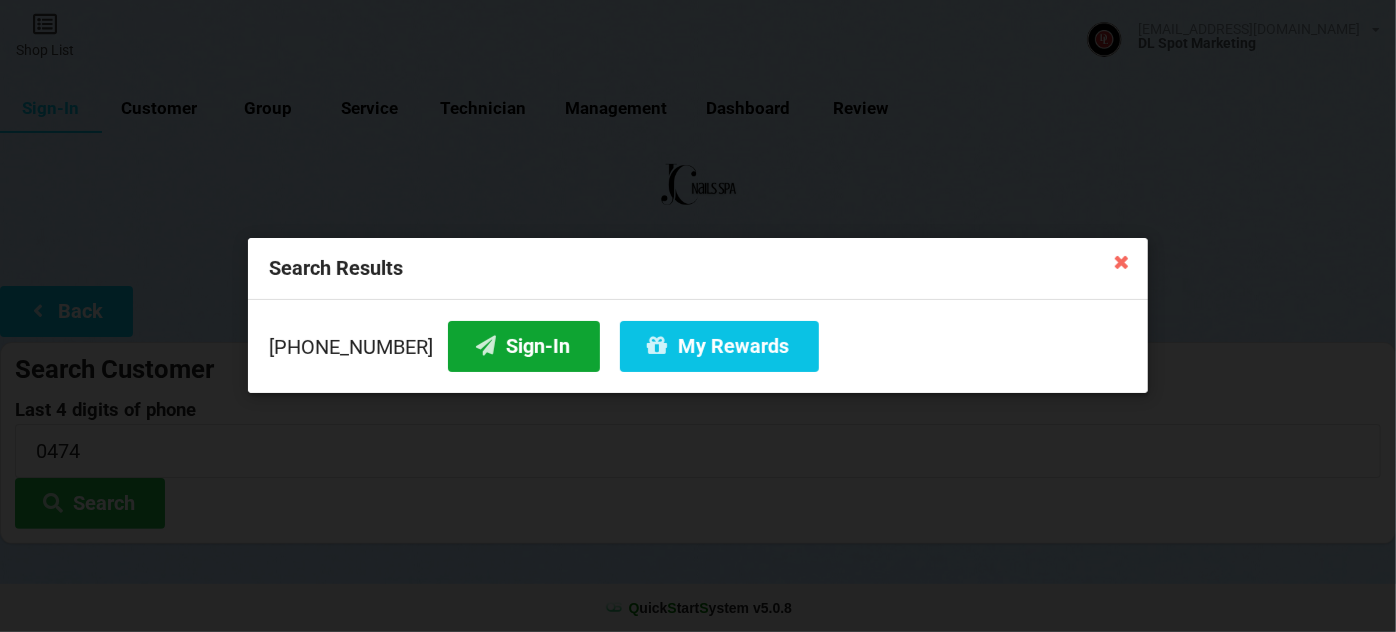 click on "Sign-In" at bounding box center (524, 346) 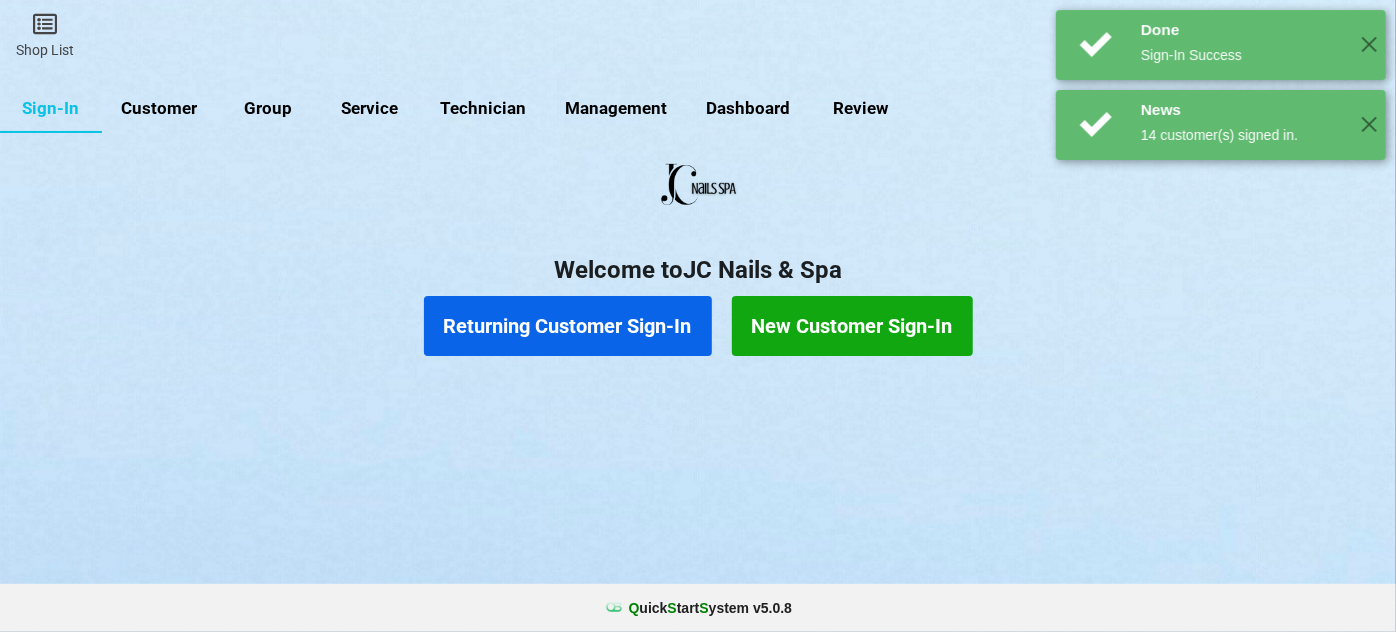 click on "Returning Customer Sign-In" at bounding box center [568, 326] 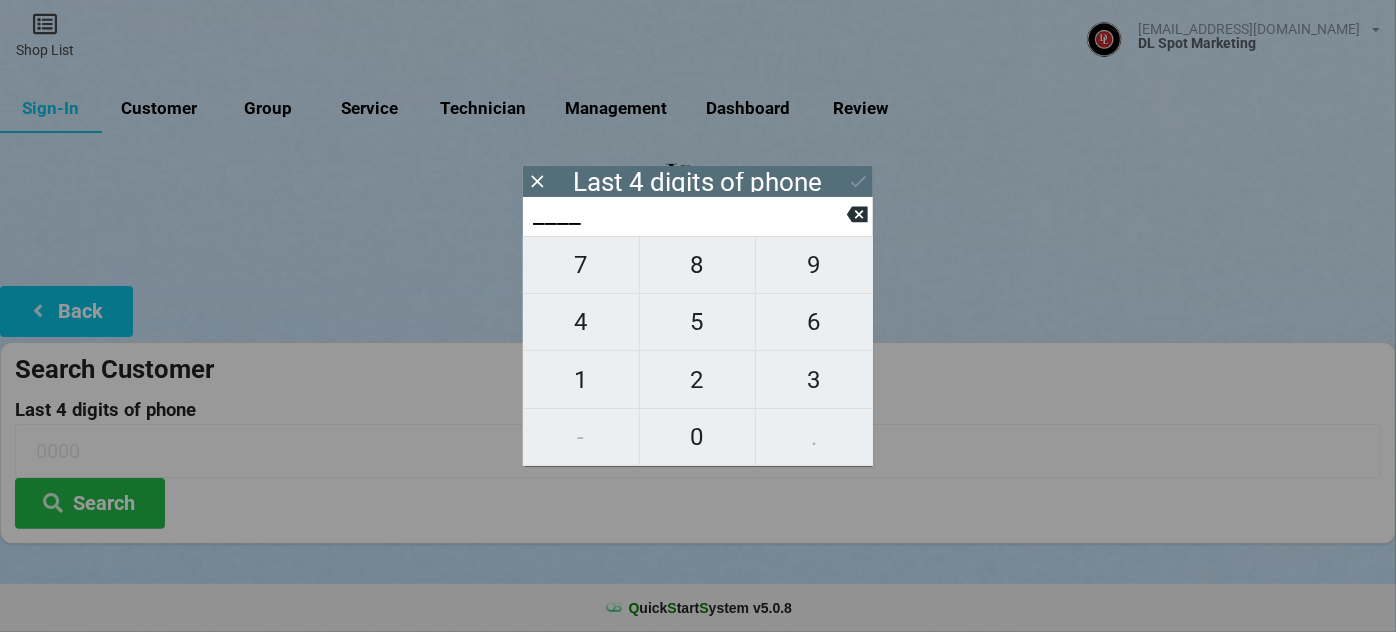 type on "0___" 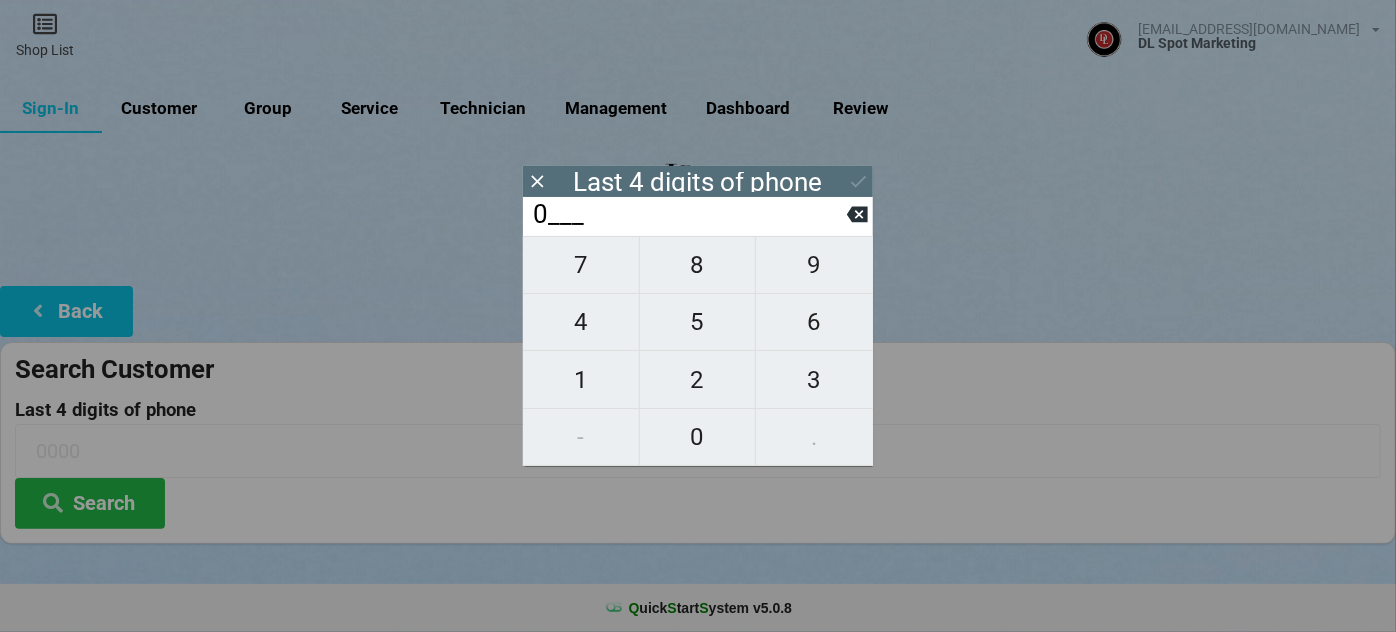 type on "0___" 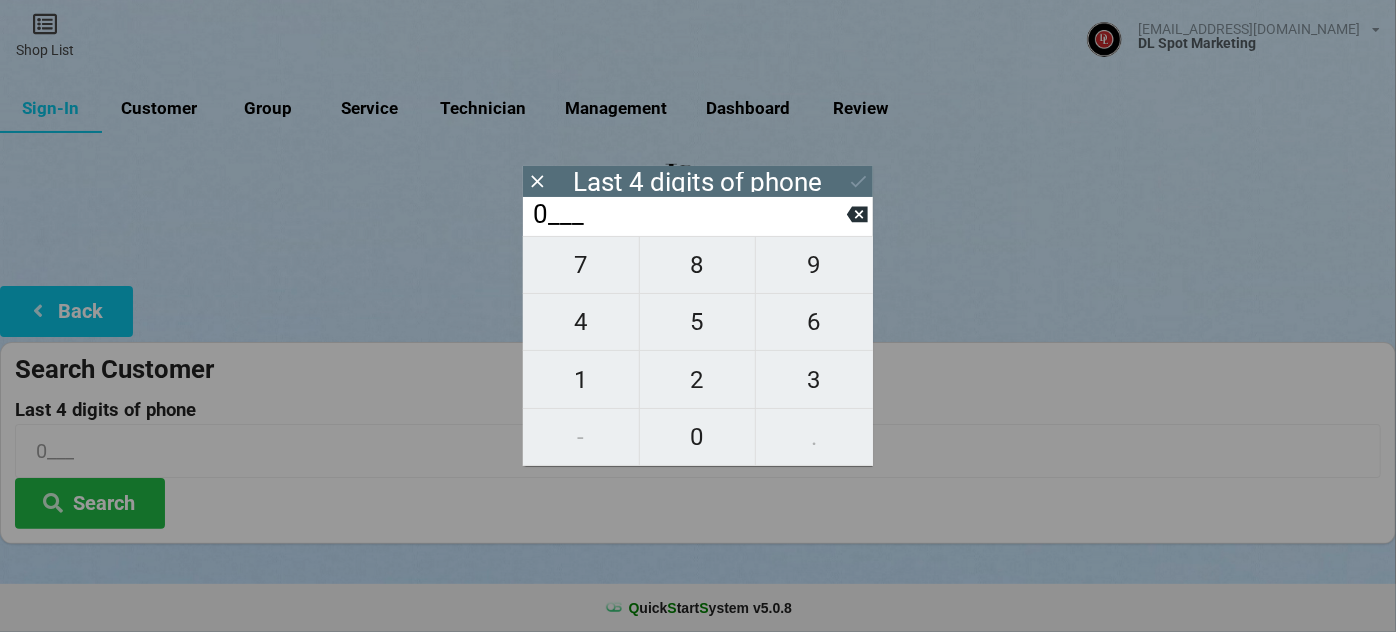type on "07__" 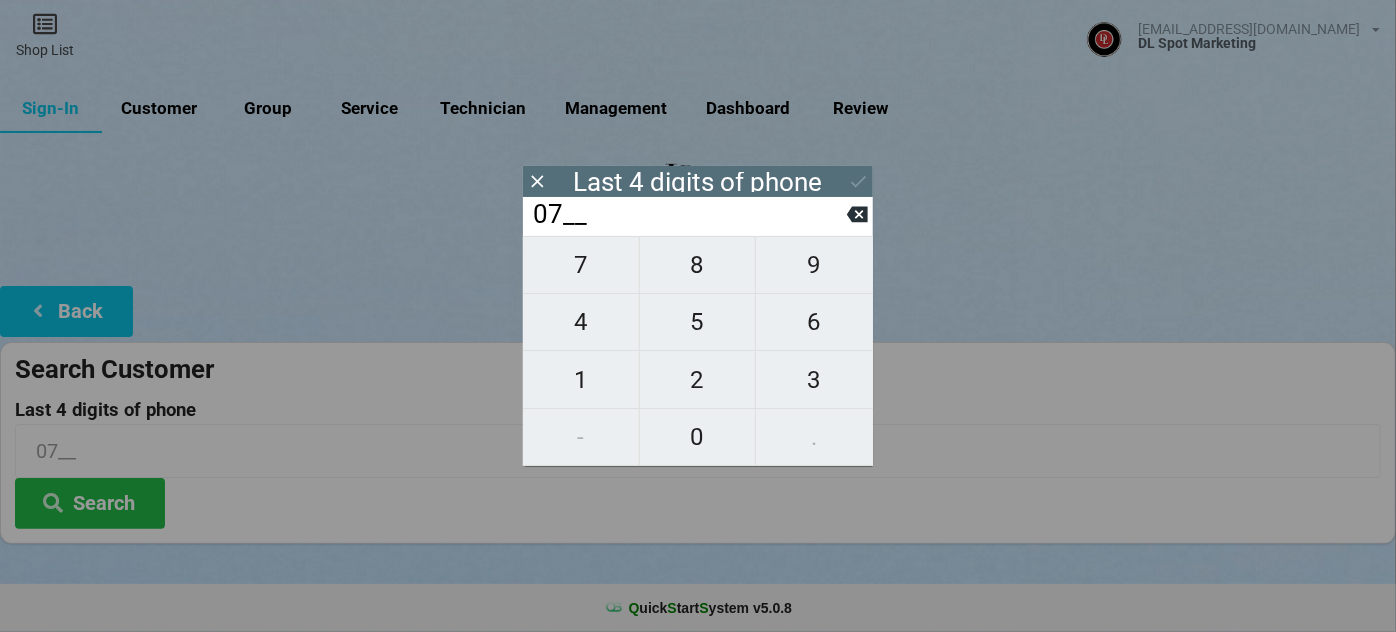 type on "073_" 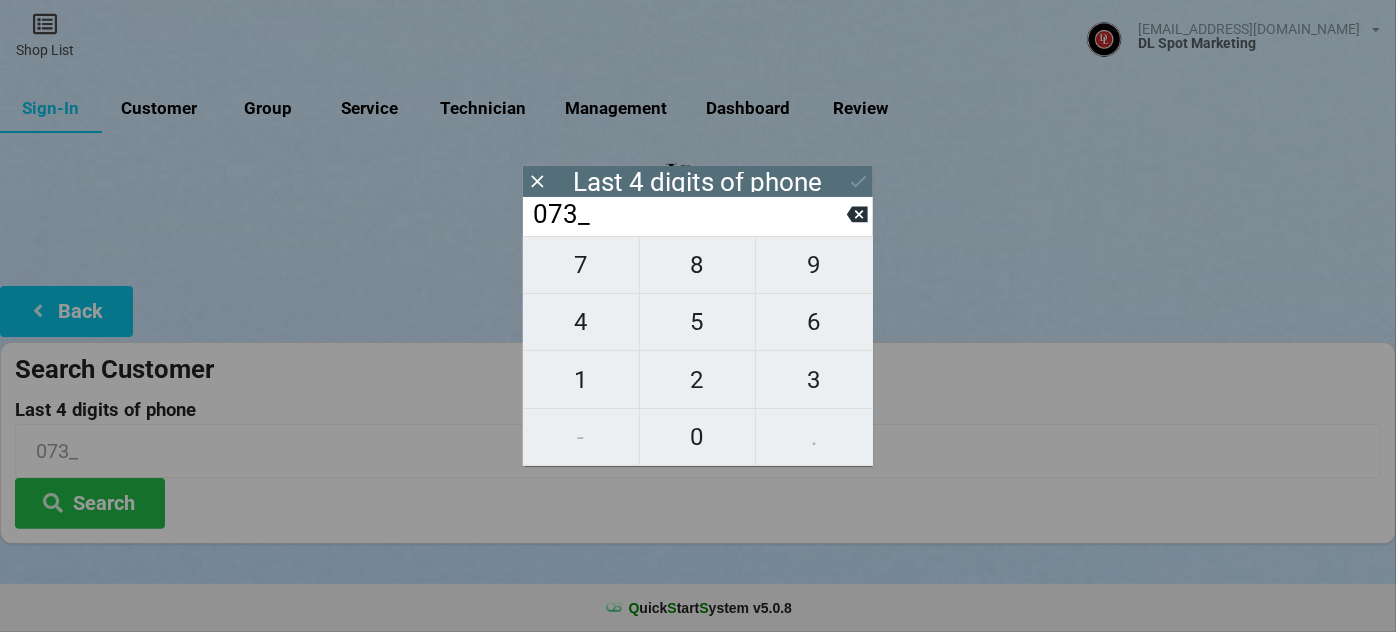 type on "0731" 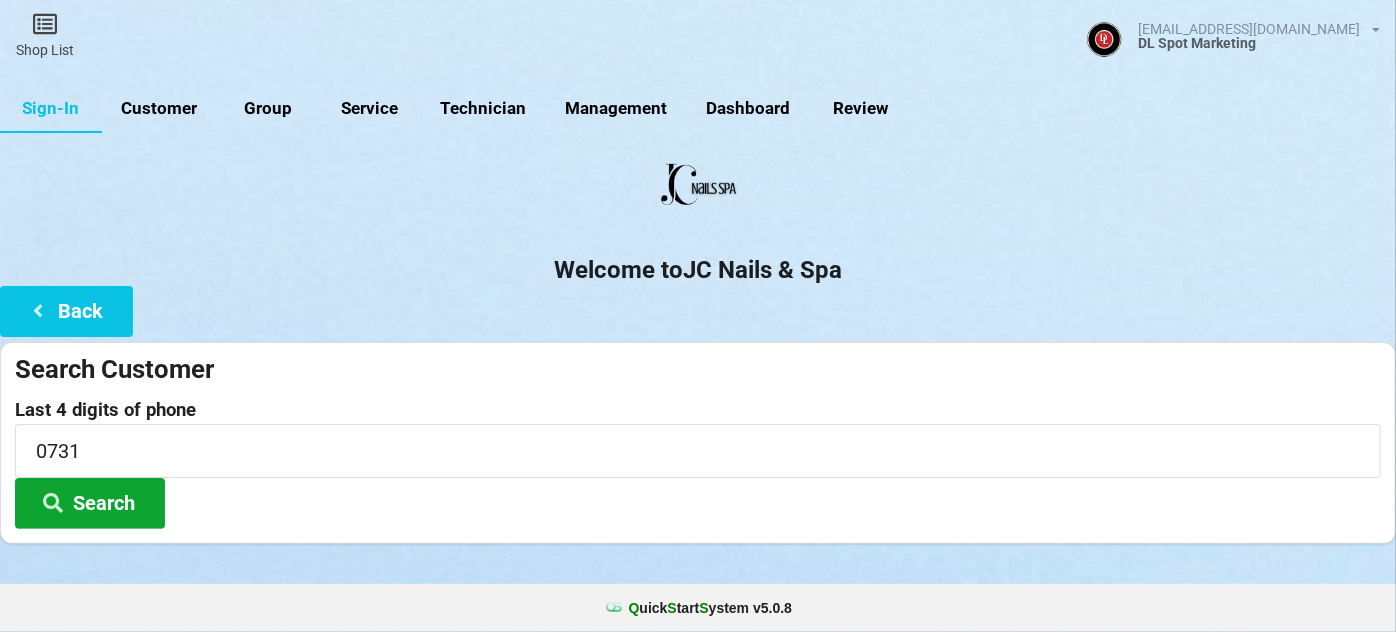 click on "Search" at bounding box center [90, 503] 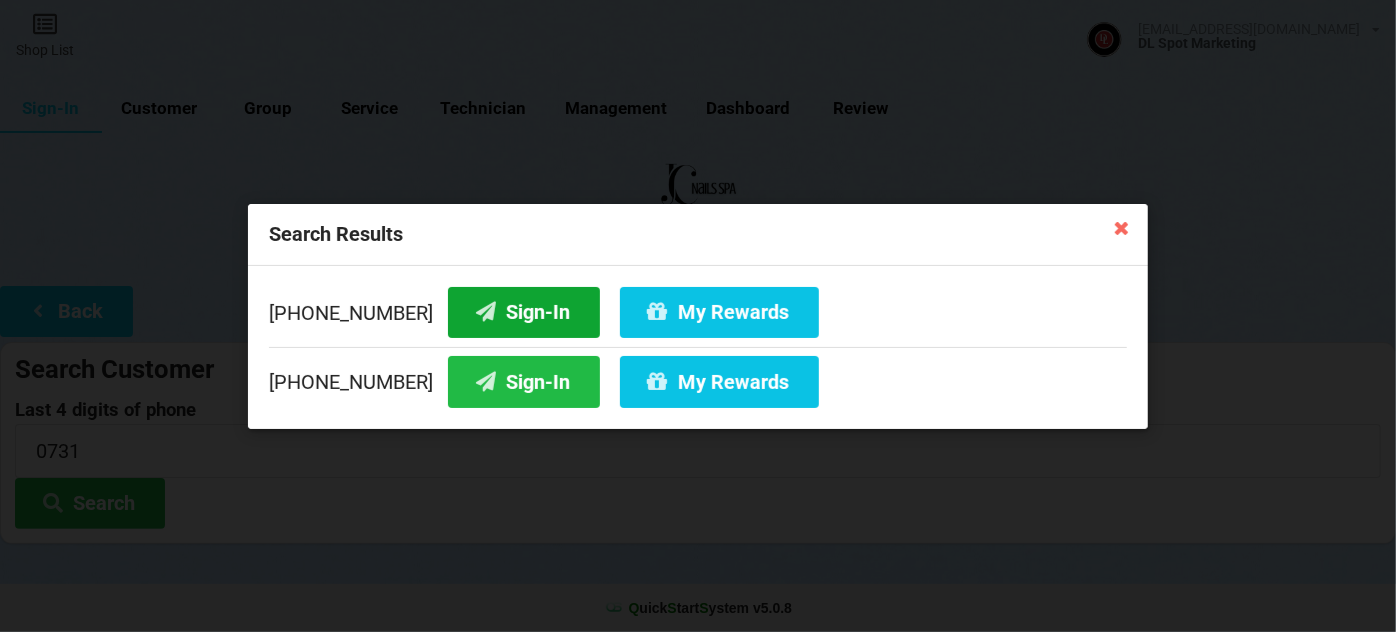click on "Sign-In" at bounding box center (524, 311) 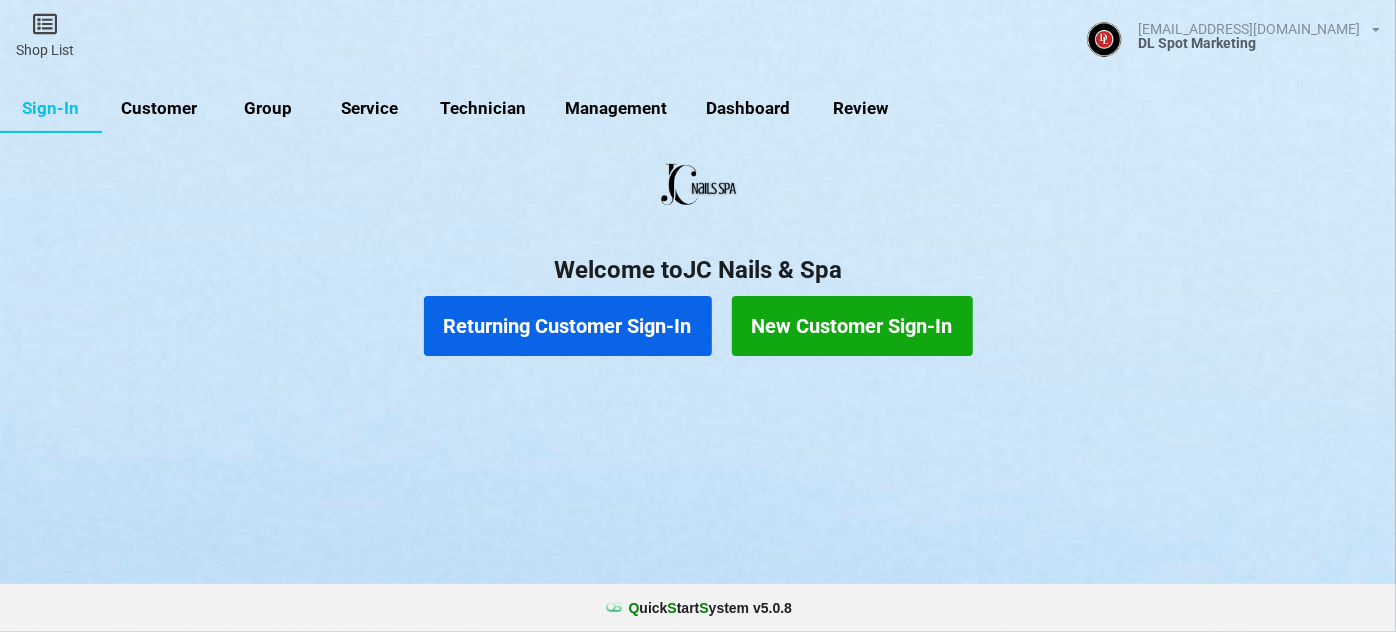 click on "Customer" at bounding box center [159, 109] 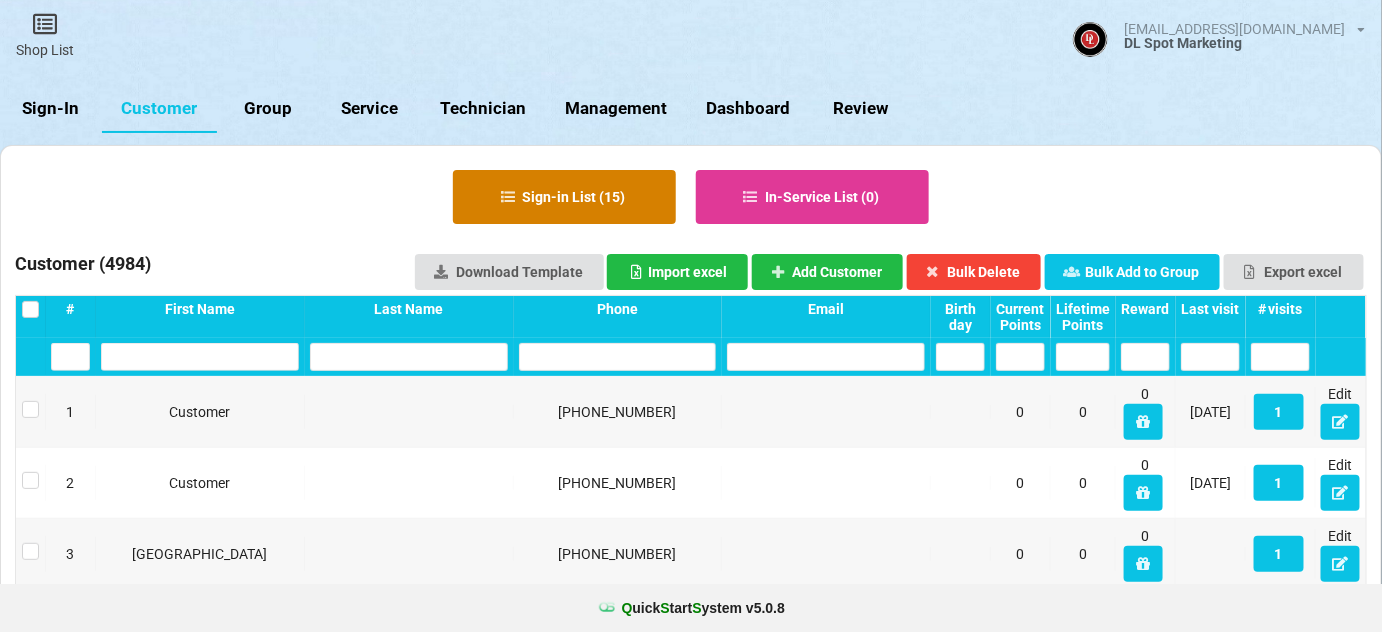 click on "Sign-in List ( 15 )" at bounding box center [564, 197] 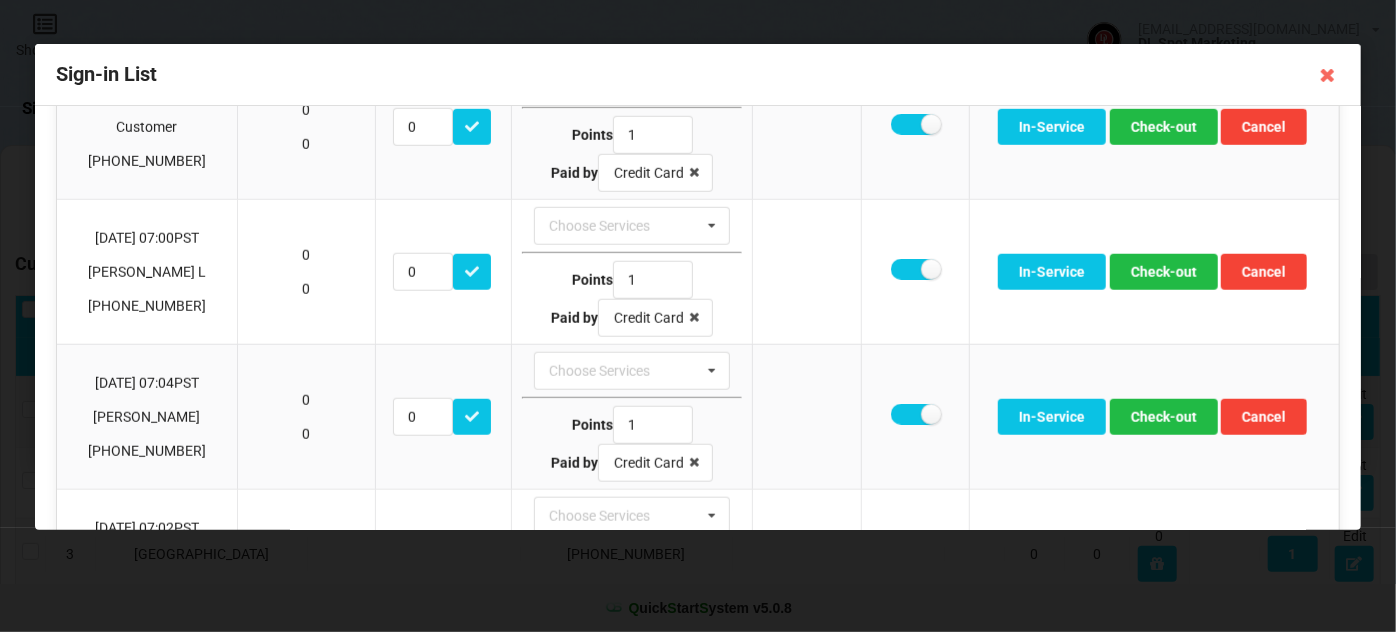 scroll, scrollTop: 848, scrollLeft: 0, axis: vertical 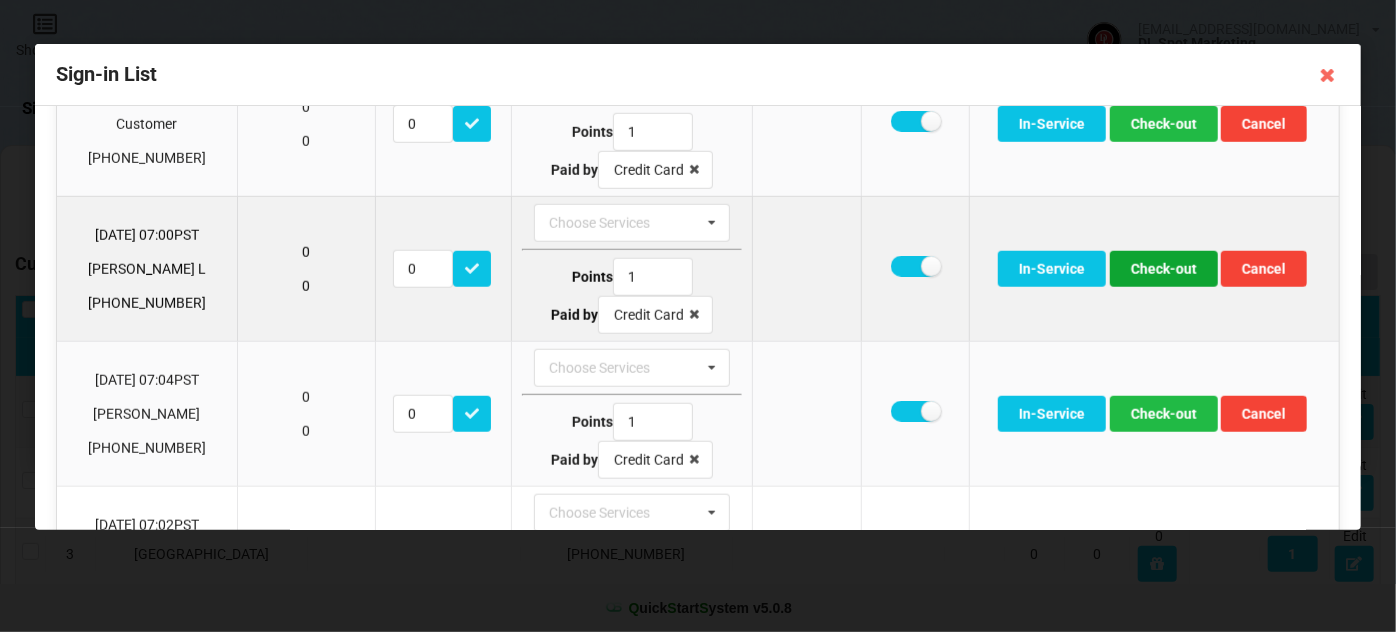 click on "Check-out" at bounding box center (1164, 269) 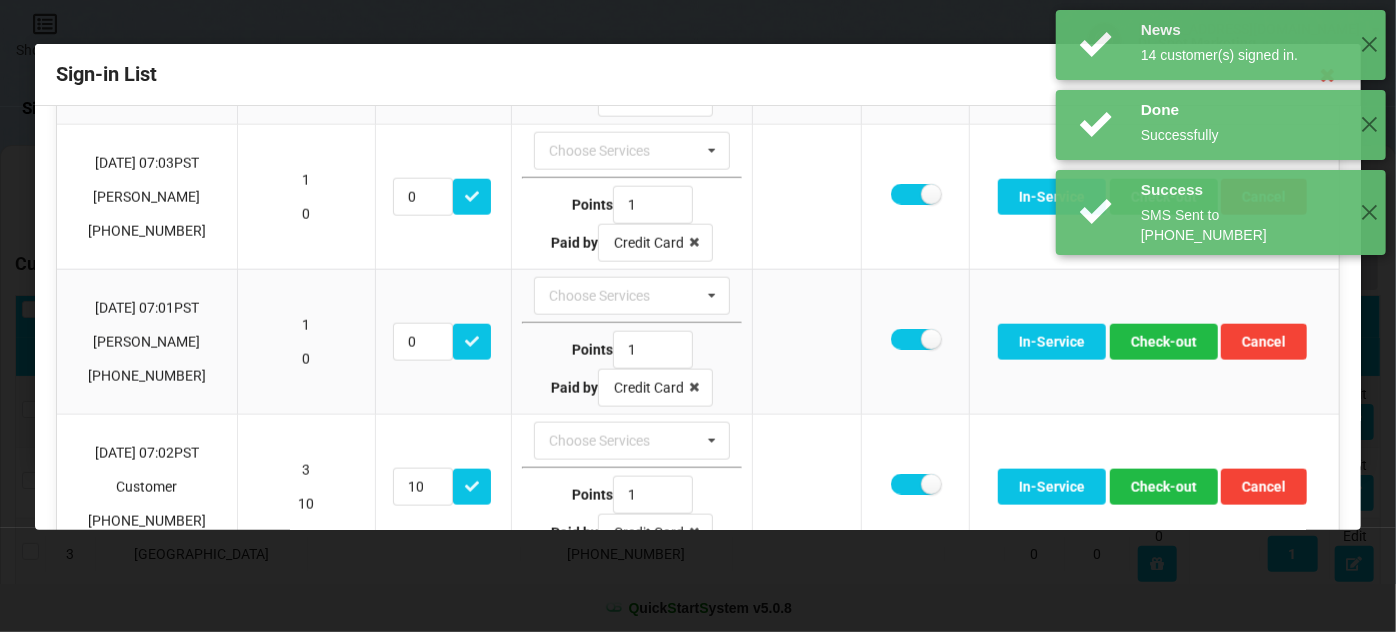 scroll, scrollTop: 1212, scrollLeft: 0, axis: vertical 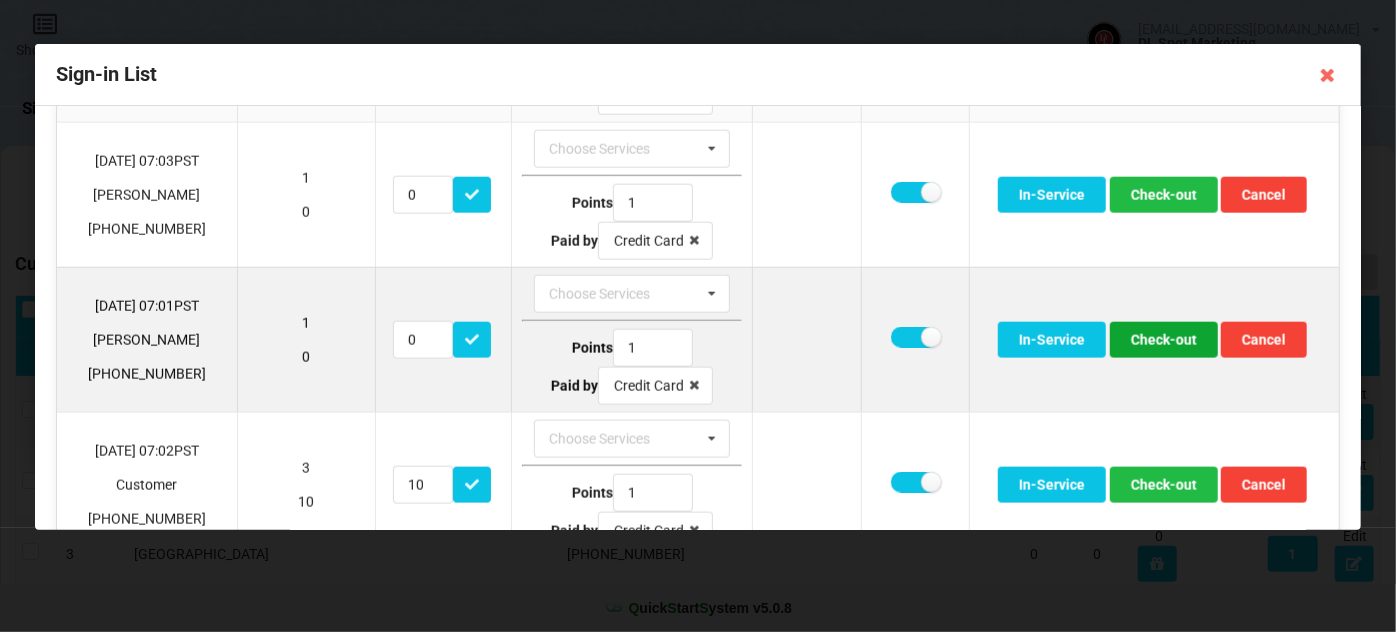click on "Check-out" at bounding box center (1164, 340) 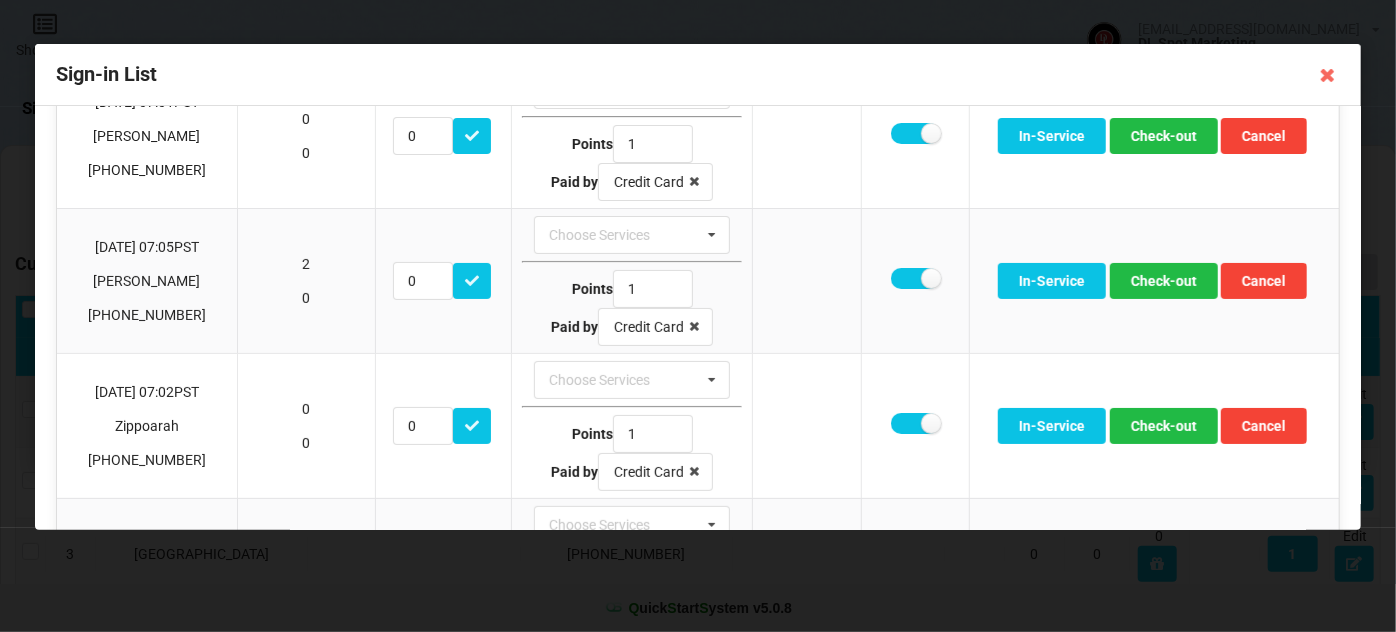scroll, scrollTop: 79, scrollLeft: 0, axis: vertical 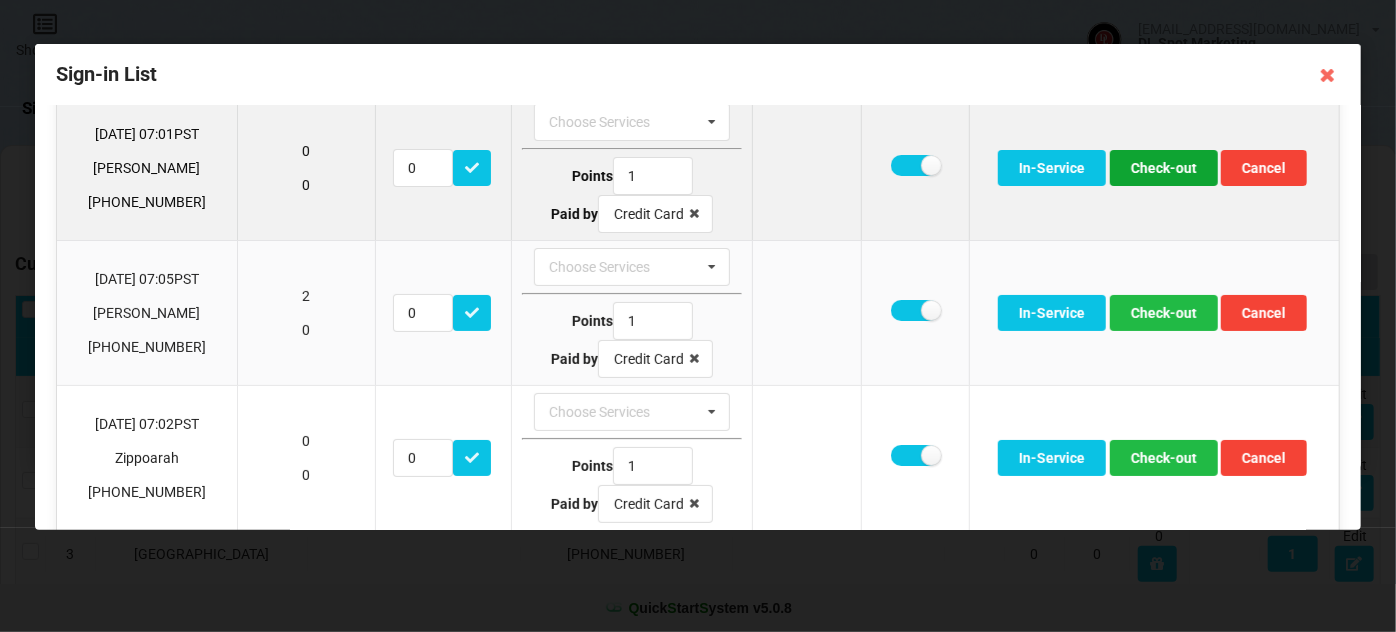 click on "Check-out" at bounding box center [1164, 168] 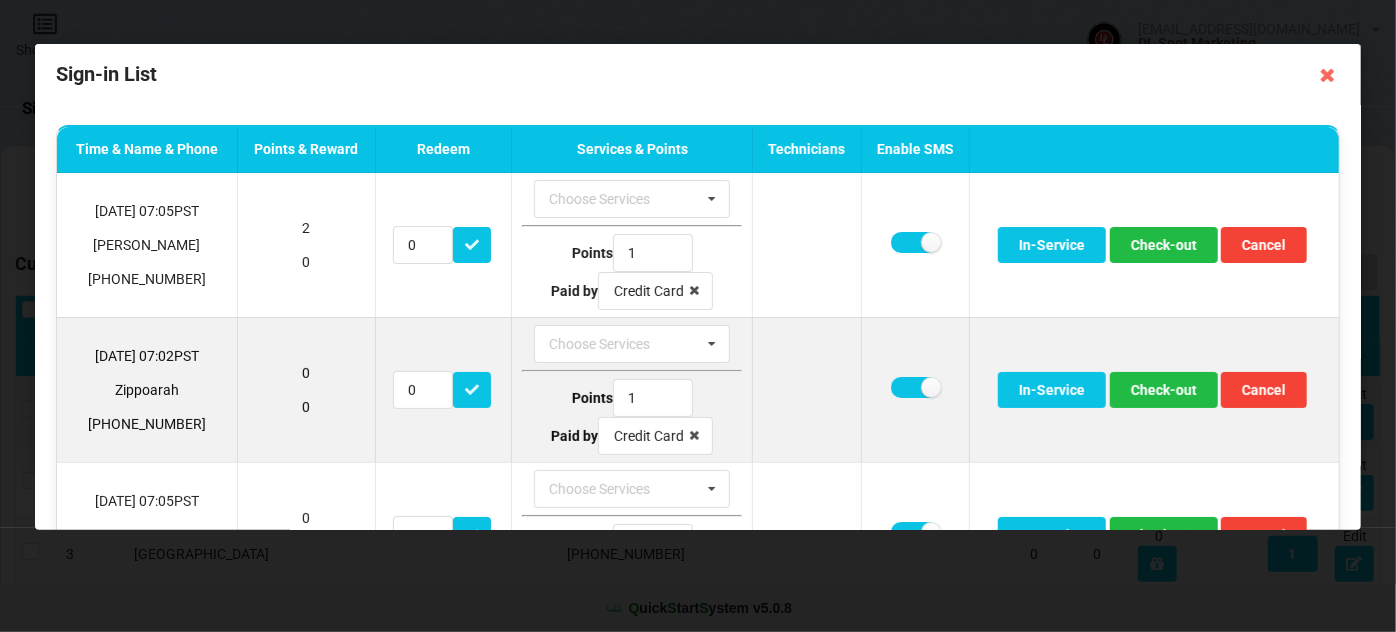 scroll, scrollTop: 0, scrollLeft: 0, axis: both 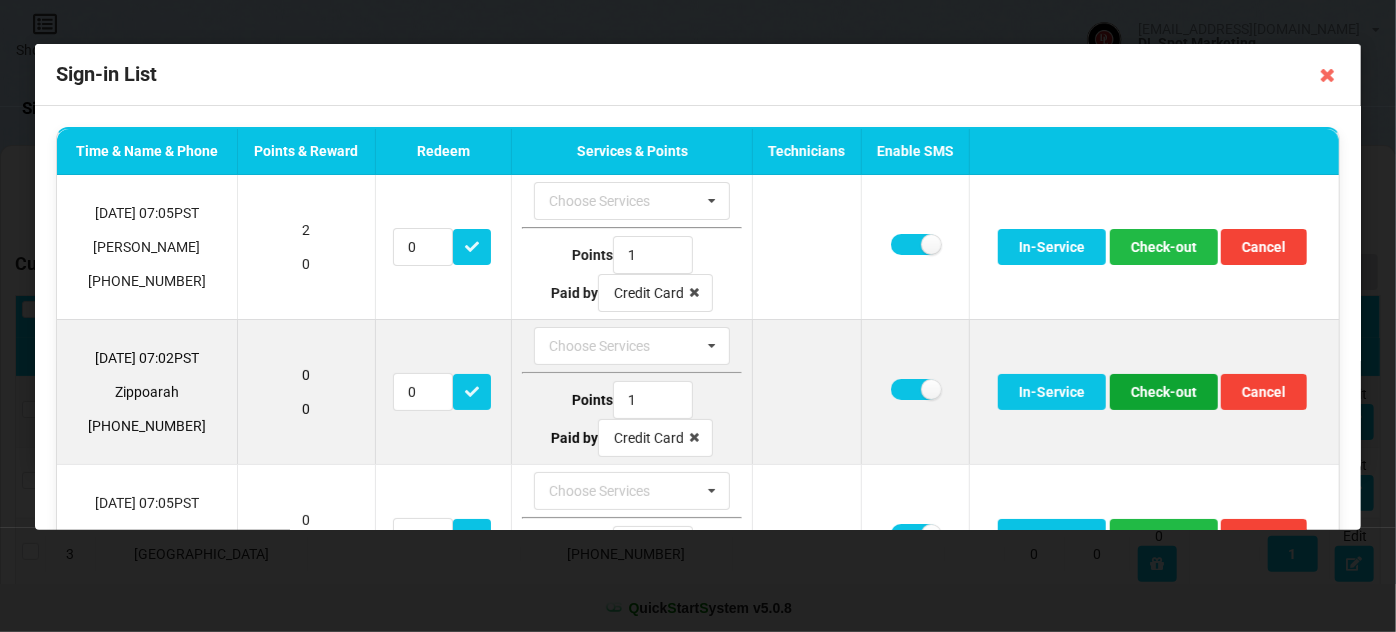 click on "Check-out" at bounding box center [1164, 392] 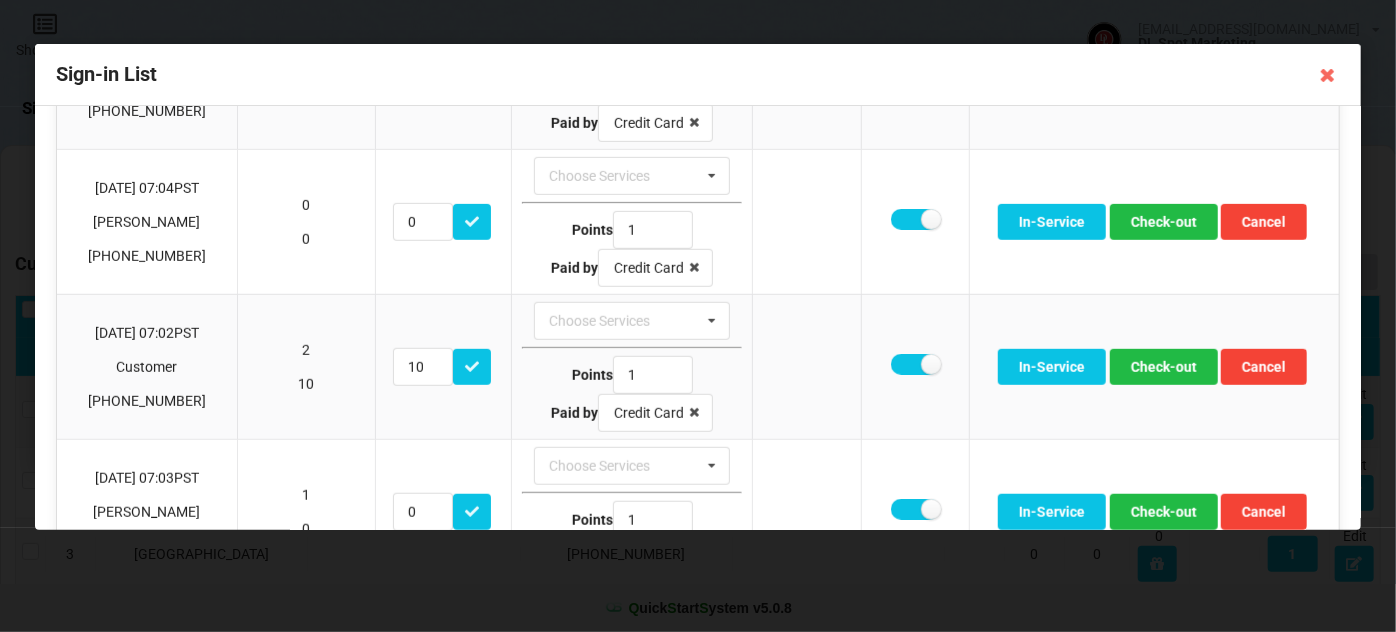 scroll, scrollTop: 605, scrollLeft: 0, axis: vertical 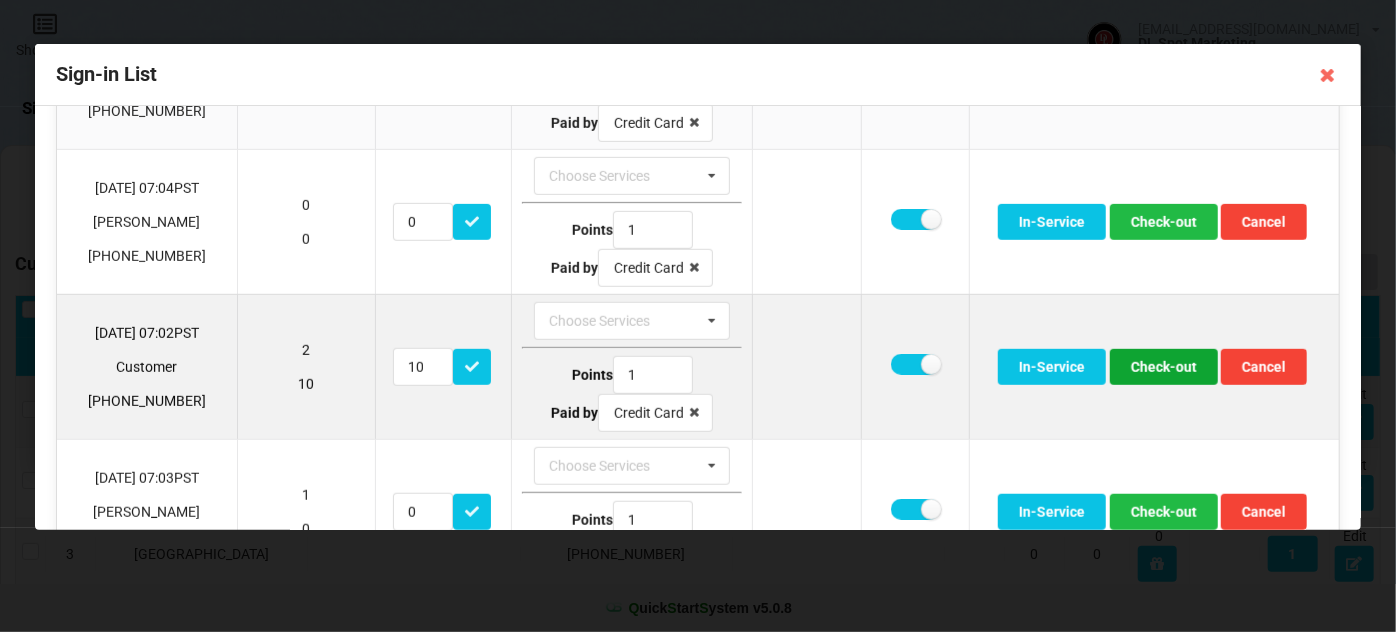 click on "Check-out" at bounding box center [1164, 367] 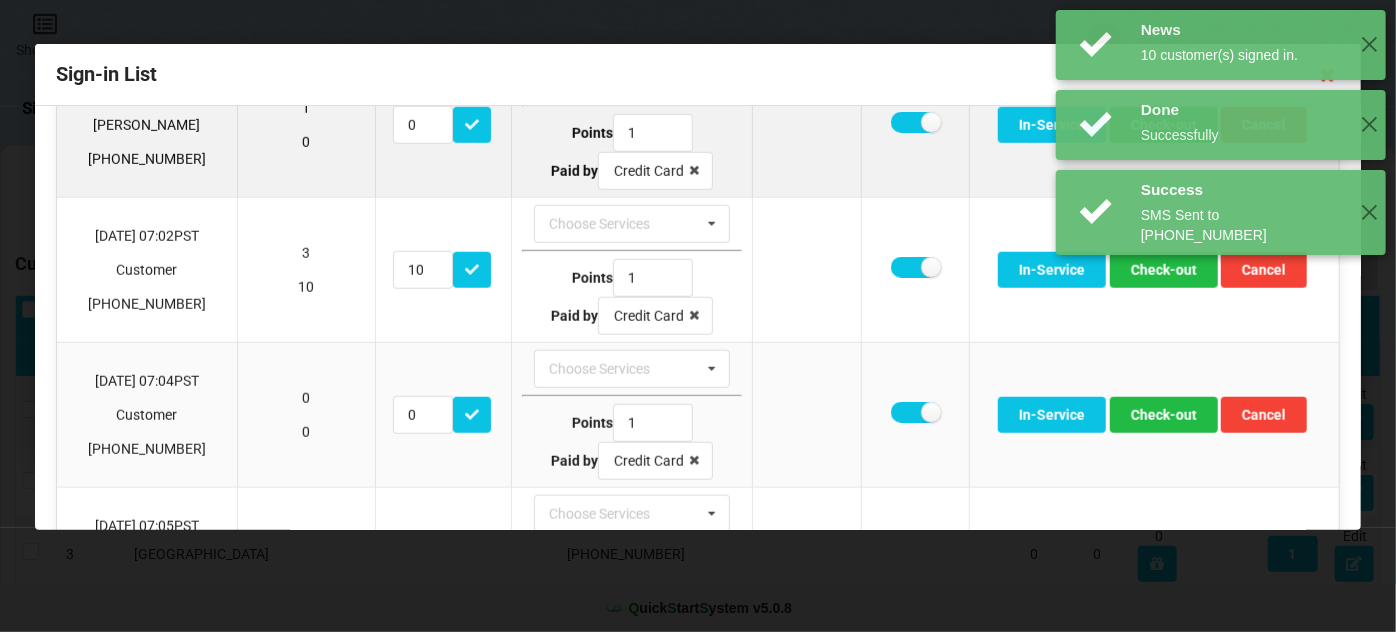 scroll, scrollTop: 848, scrollLeft: 0, axis: vertical 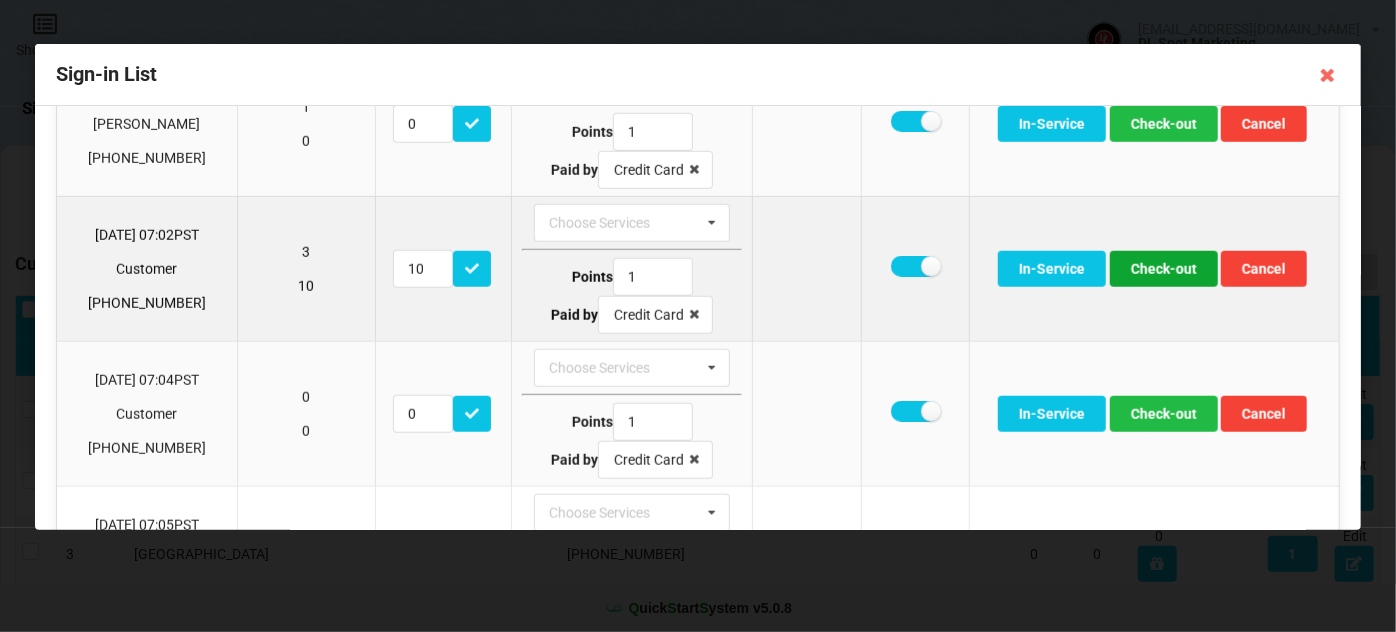 click on "Check-out" at bounding box center [1164, 269] 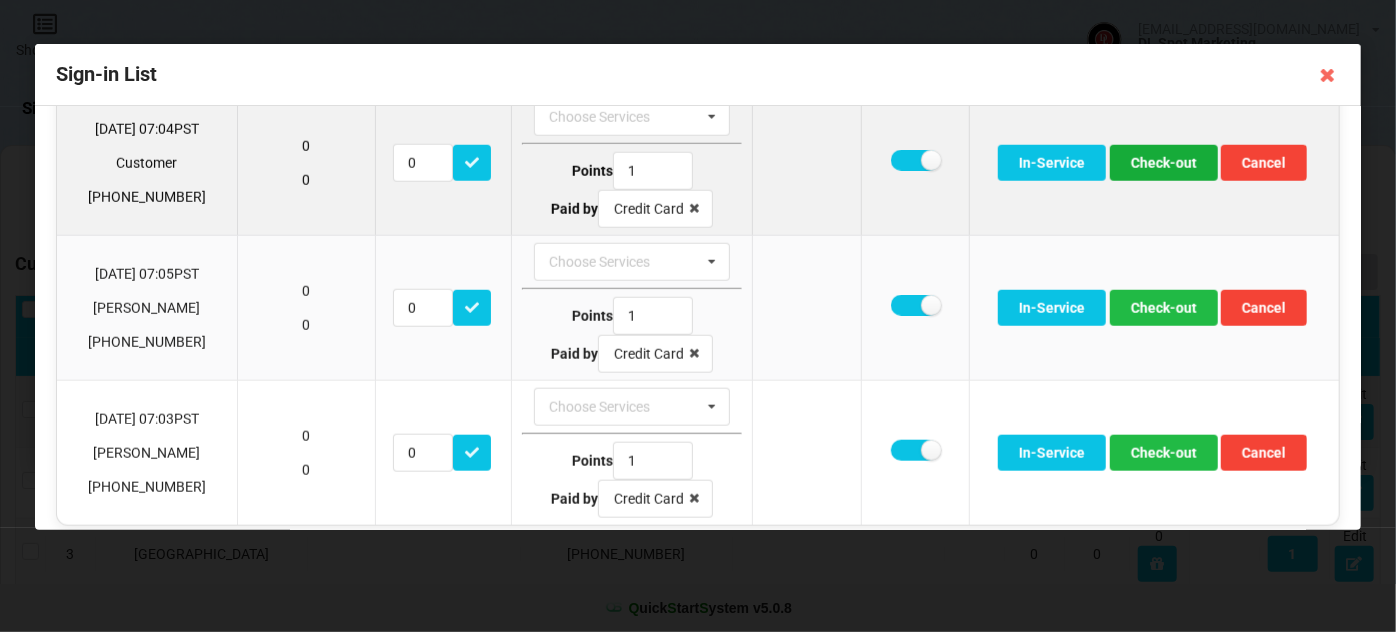 scroll, scrollTop: 959, scrollLeft: 0, axis: vertical 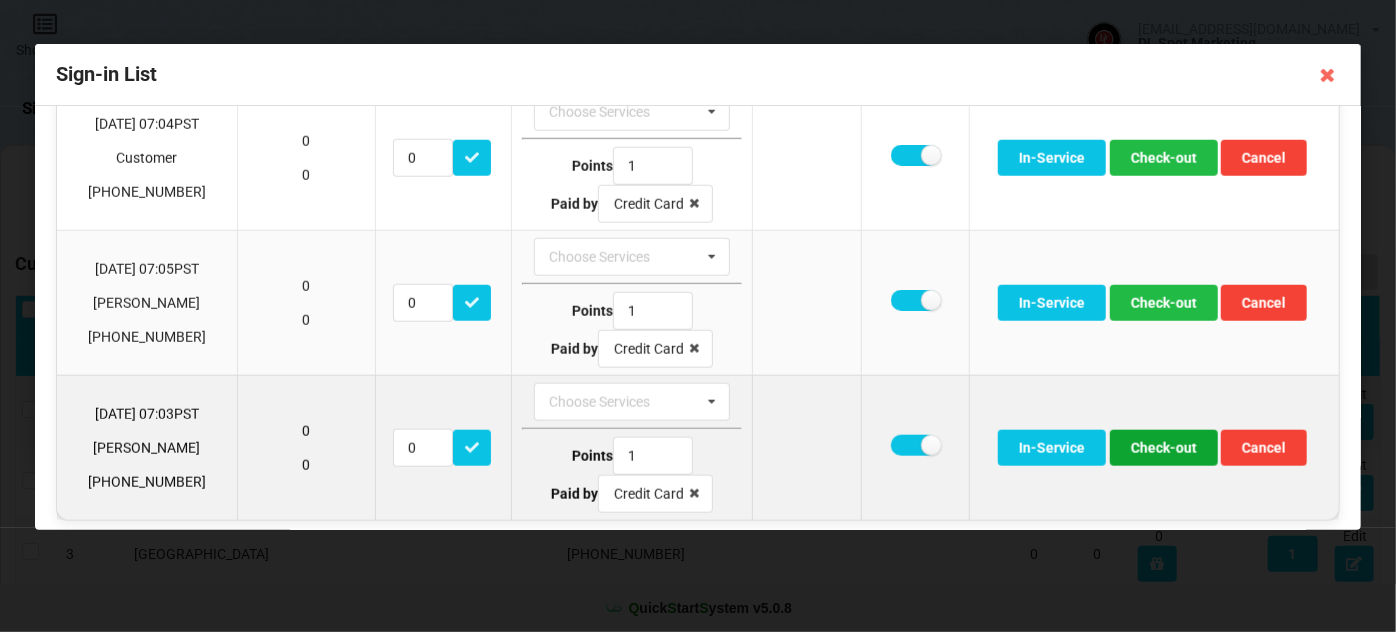 click on "Check-out" at bounding box center (1164, 448) 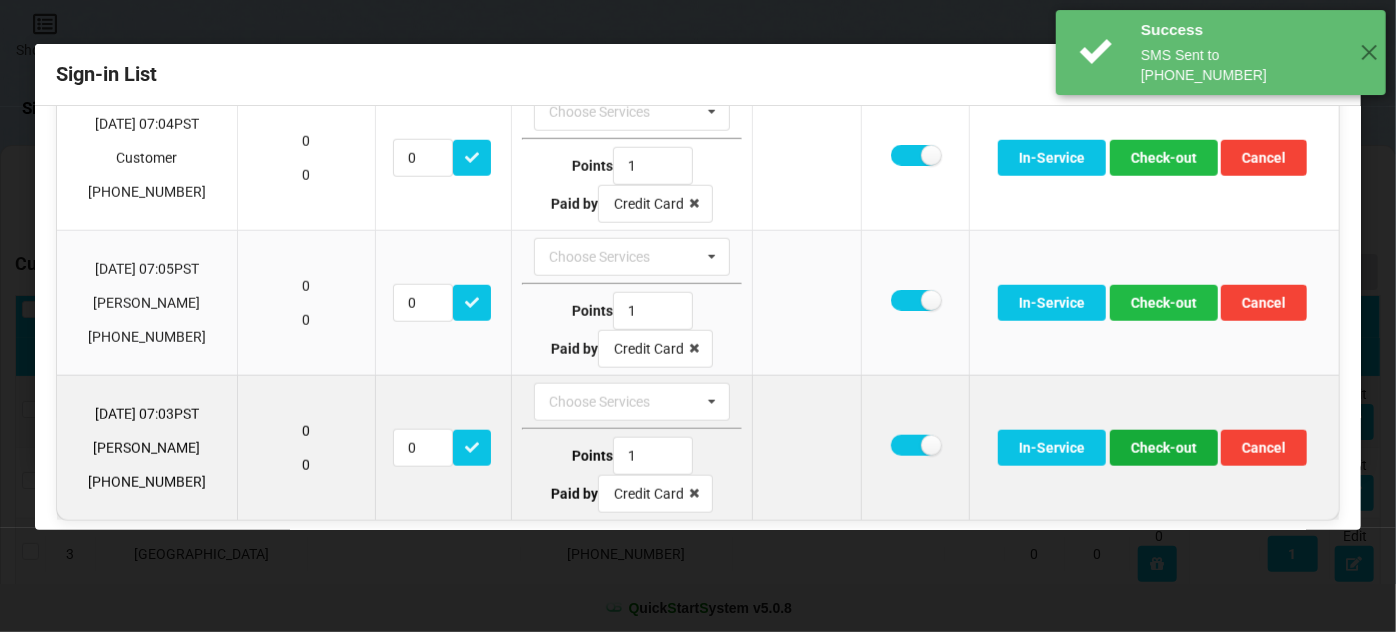 scroll, scrollTop: 815, scrollLeft: 0, axis: vertical 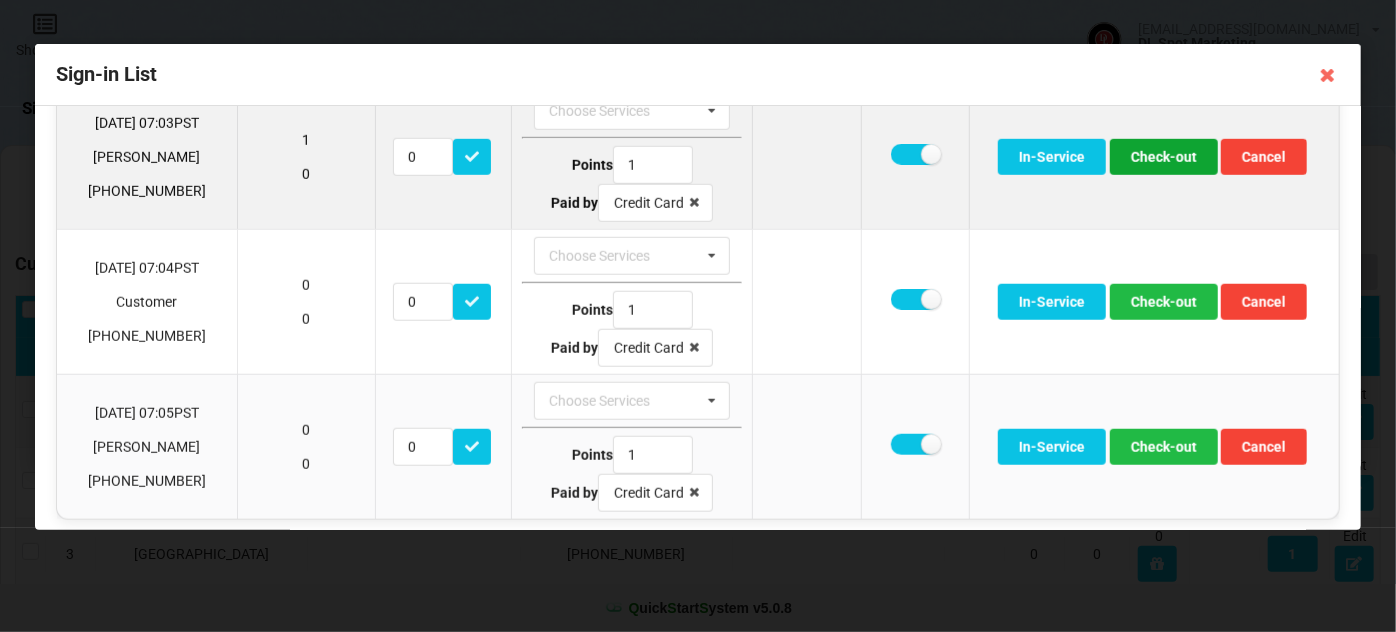 click on "Check-out" at bounding box center [1164, 157] 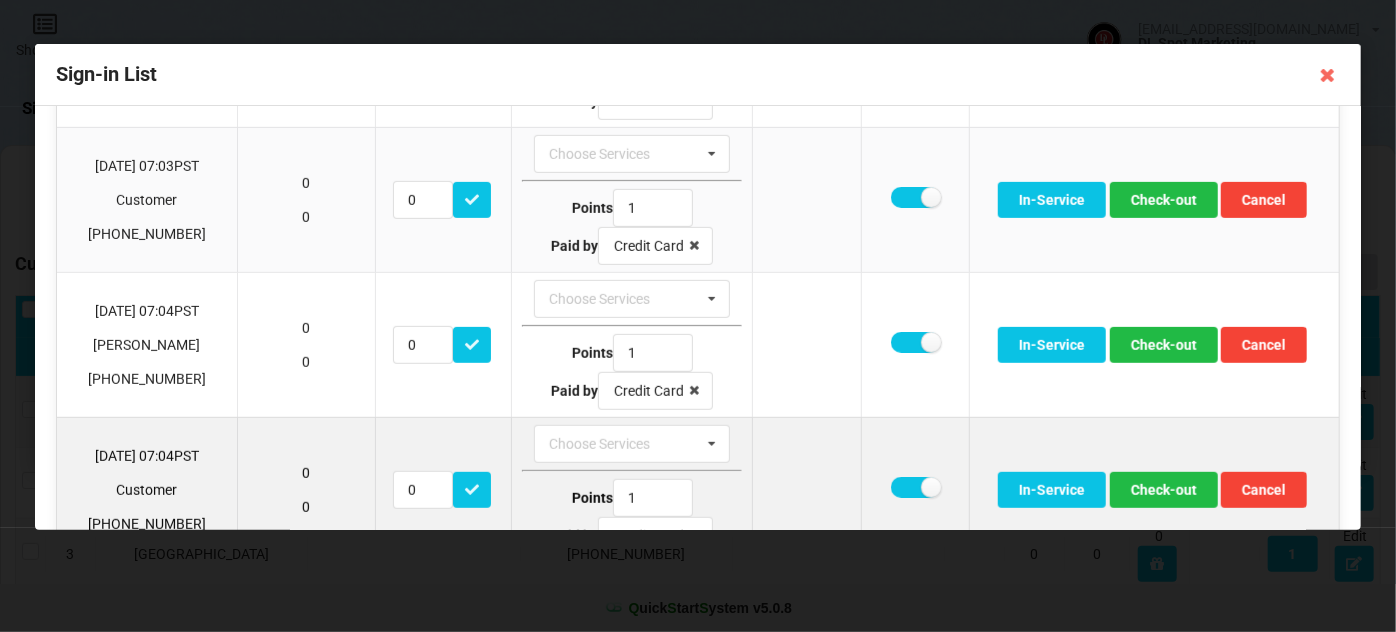 scroll, scrollTop: 429, scrollLeft: 0, axis: vertical 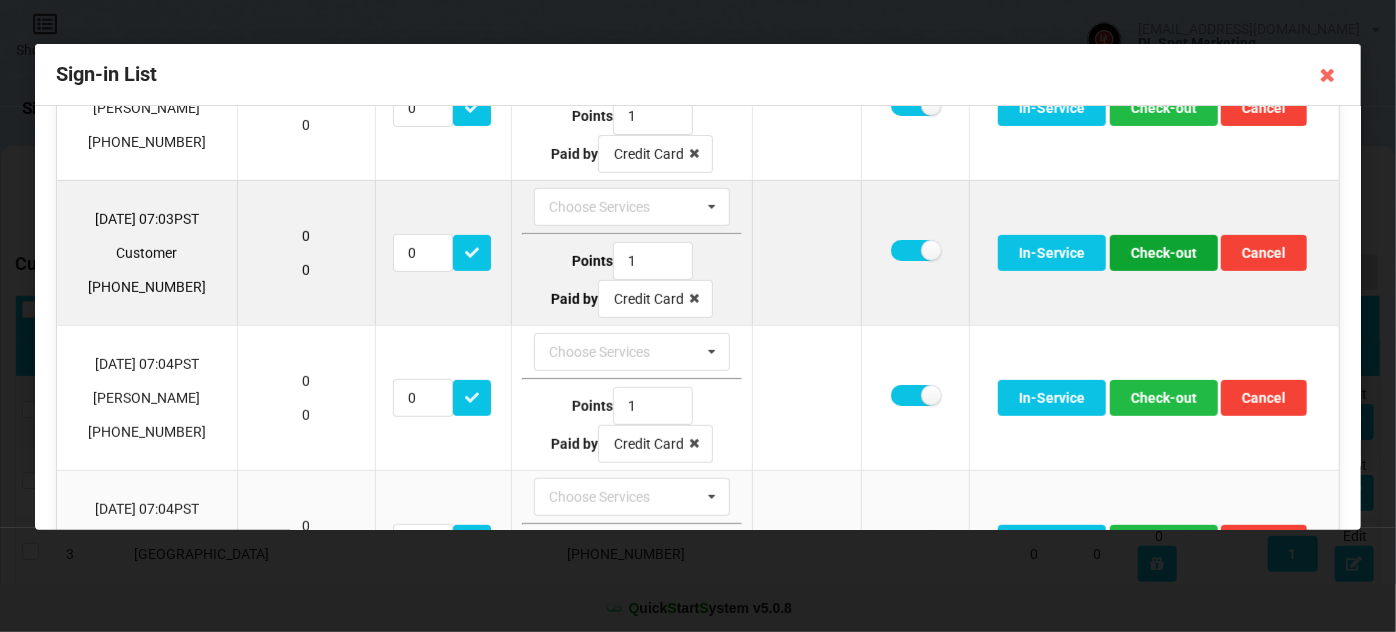 click on "Check-out" at bounding box center [1164, 253] 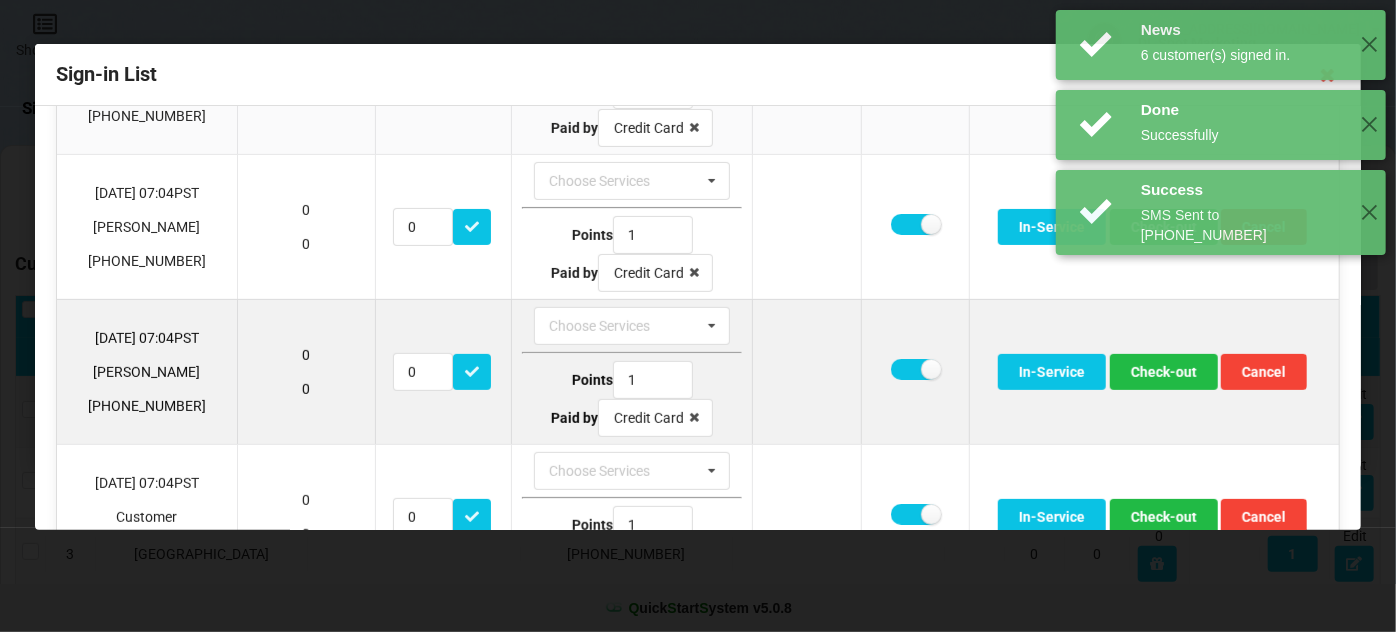 scroll, scrollTop: 308, scrollLeft: 0, axis: vertical 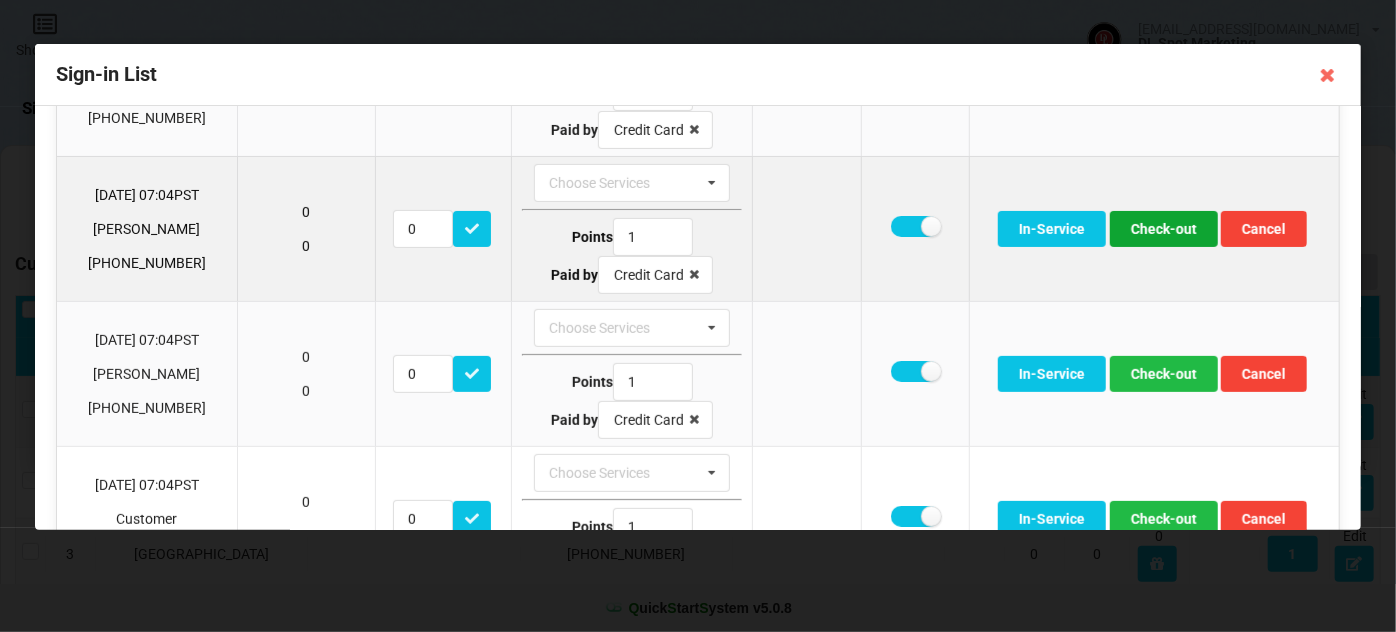 click on "Check-out" at bounding box center [1164, 229] 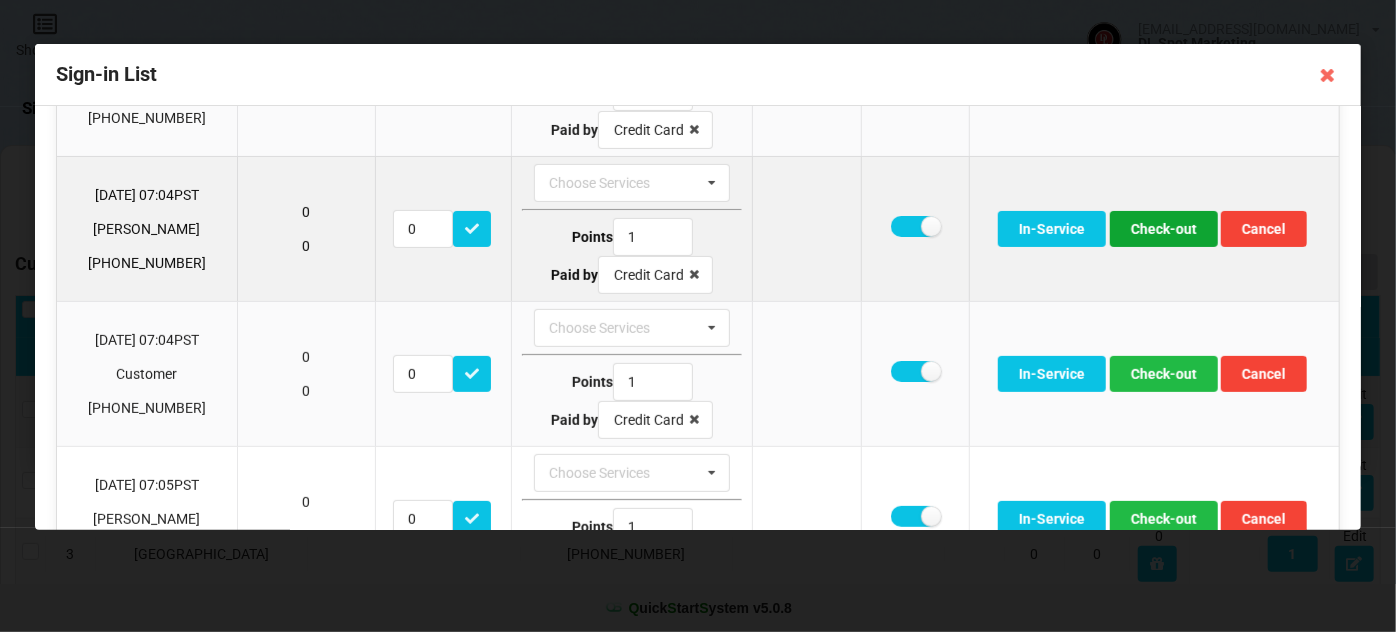 click on "Check-out" at bounding box center (1164, 229) 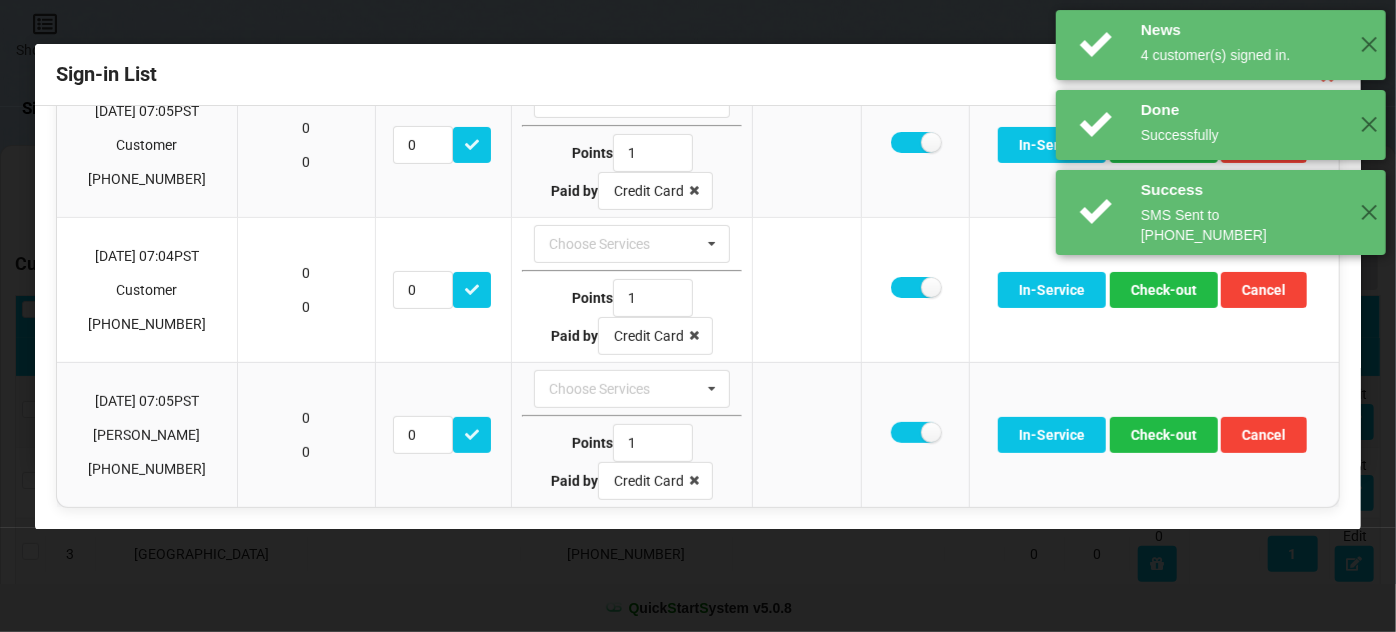 scroll, scrollTop: 240, scrollLeft: 0, axis: vertical 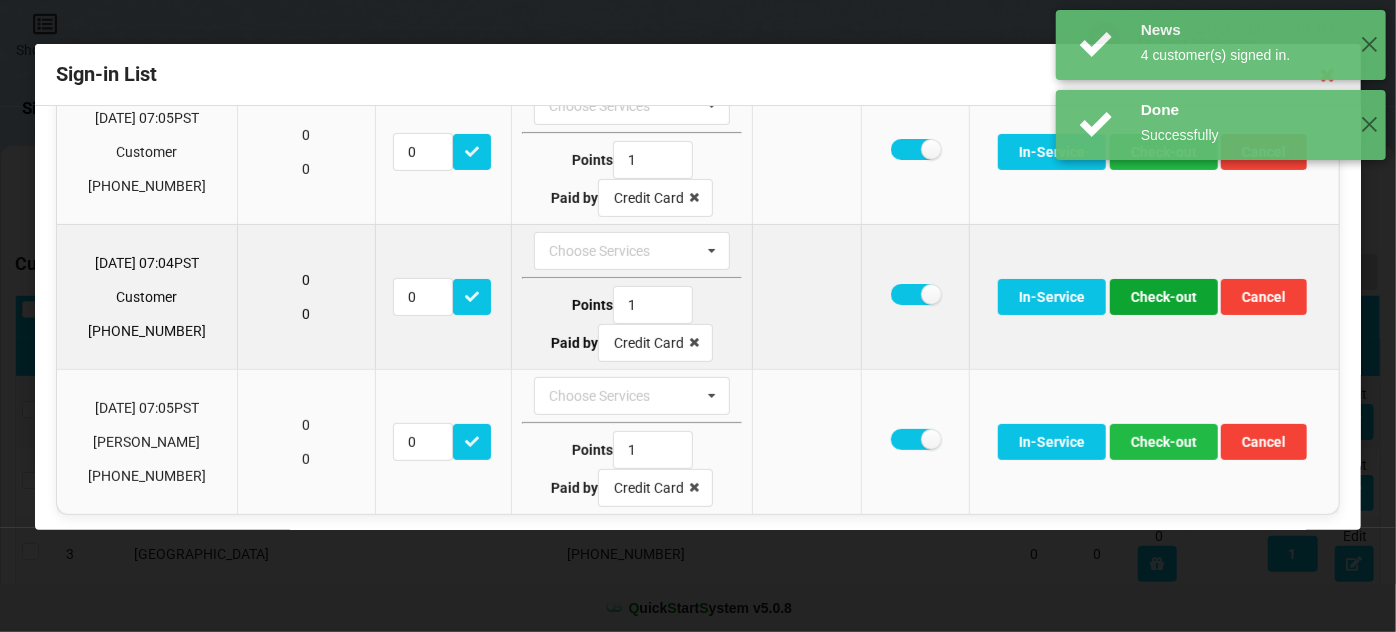 click on "Check-out" at bounding box center [1164, 297] 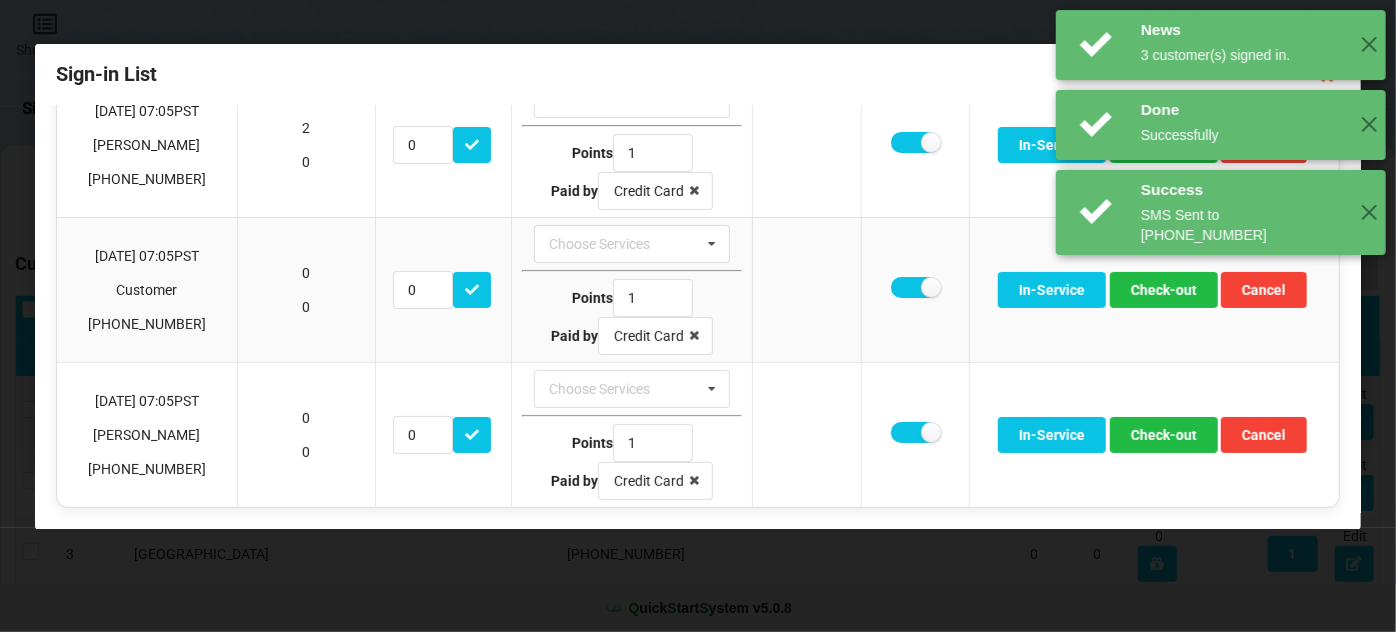scroll, scrollTop: 97, scrollLeft: 0, axis: vertical 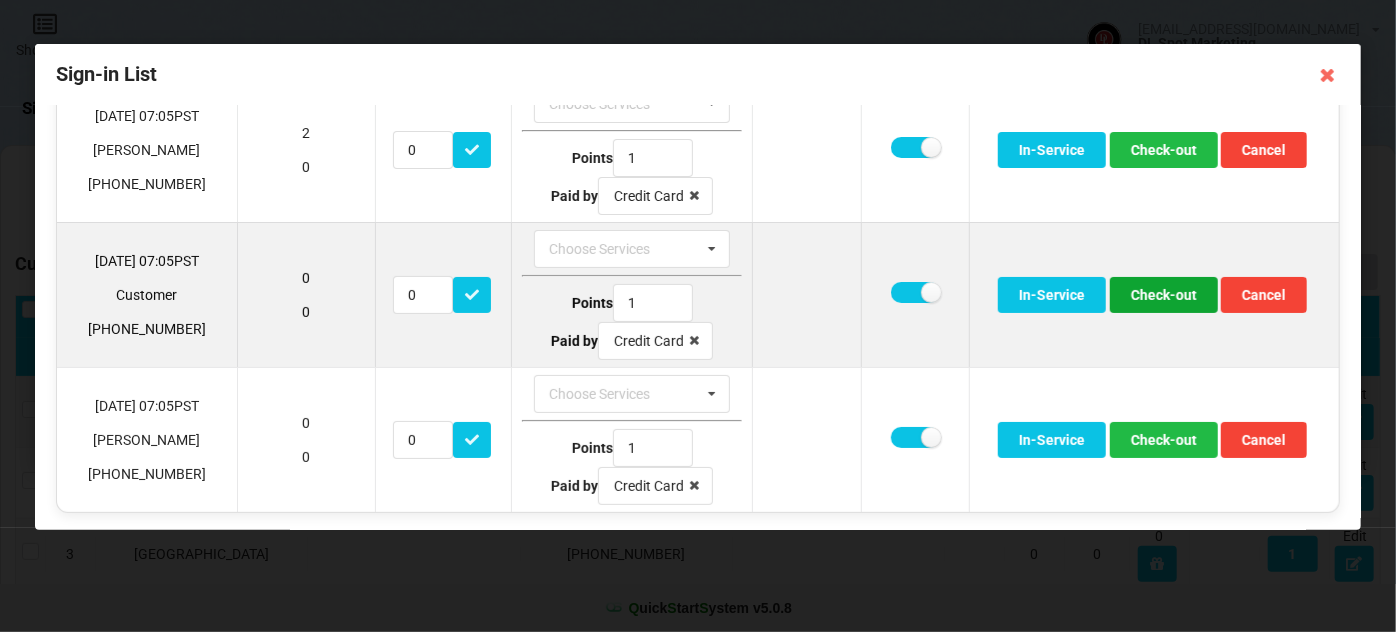 click on "Check-out" at bounding box center [1164, 295] 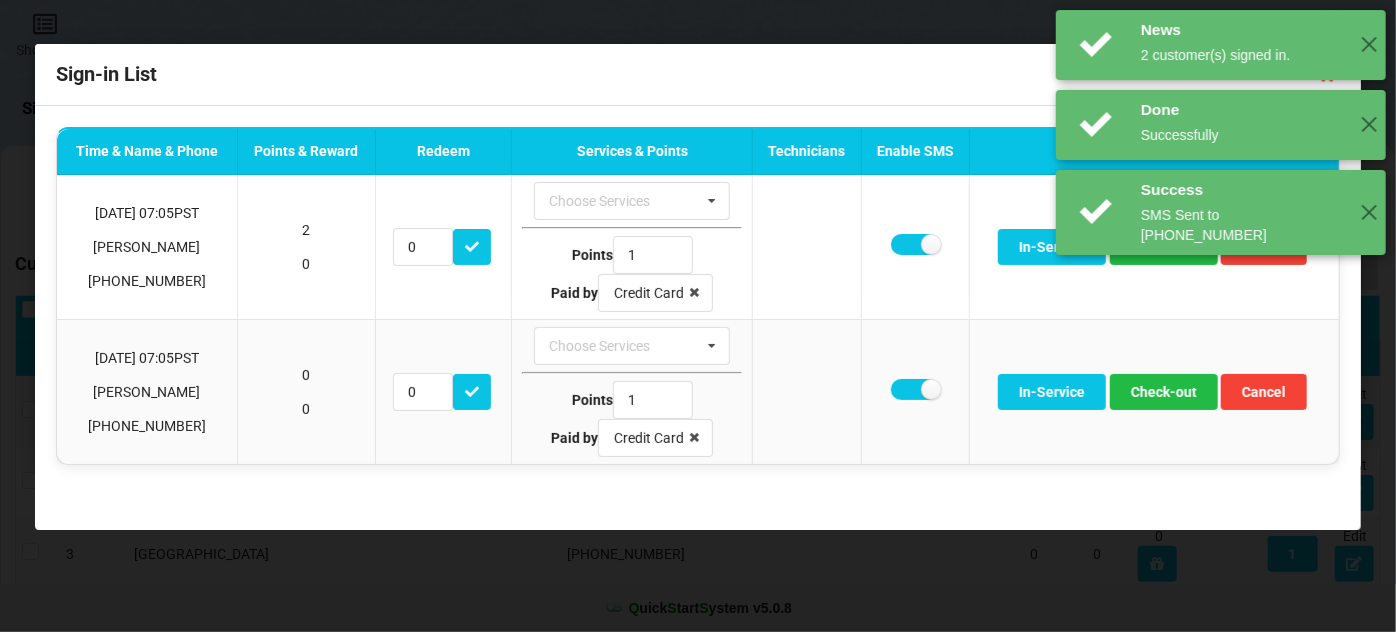 scroll, scrollTop: 0, scrollLeft: 0, axis: both 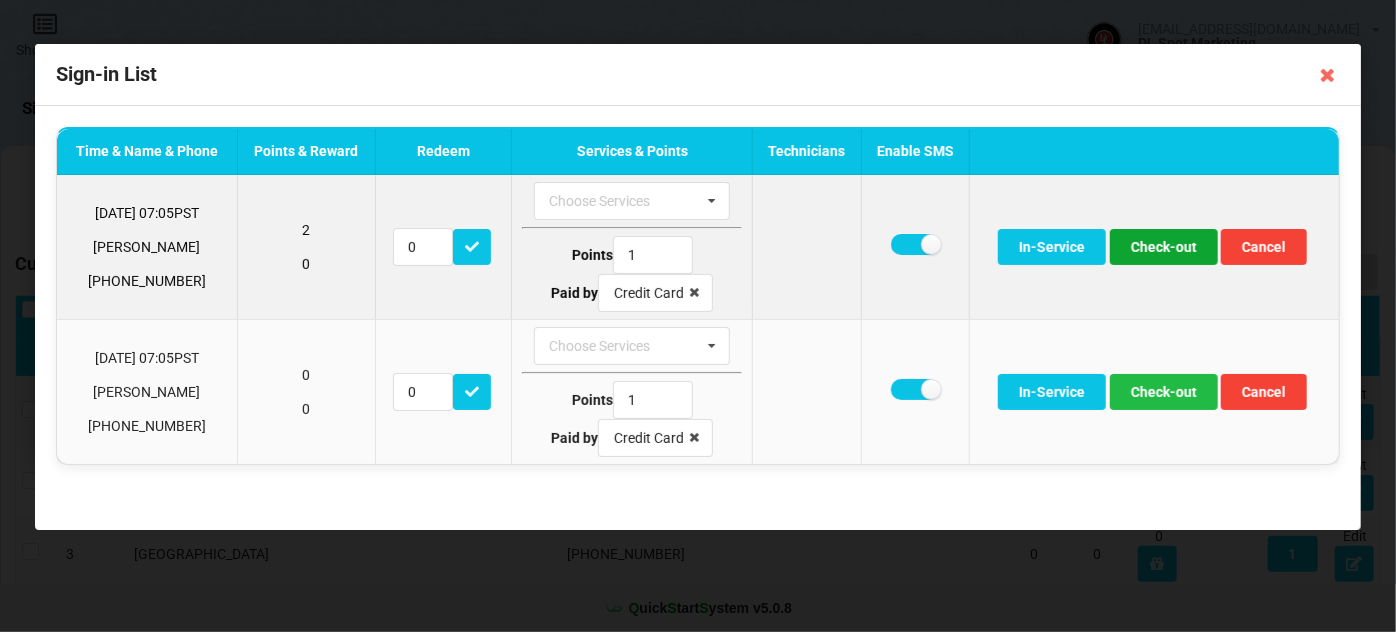 click on "Check-out" at bounding box center (1164, 247) 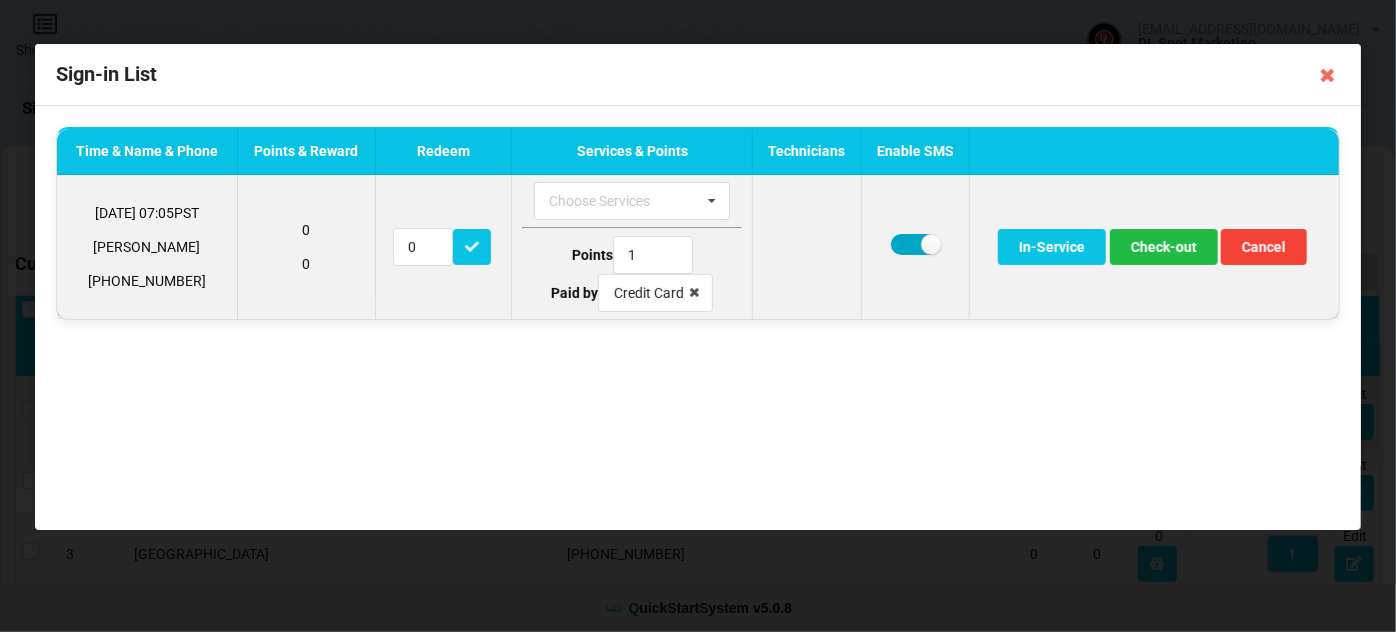 click at bounding box center [915, 244] 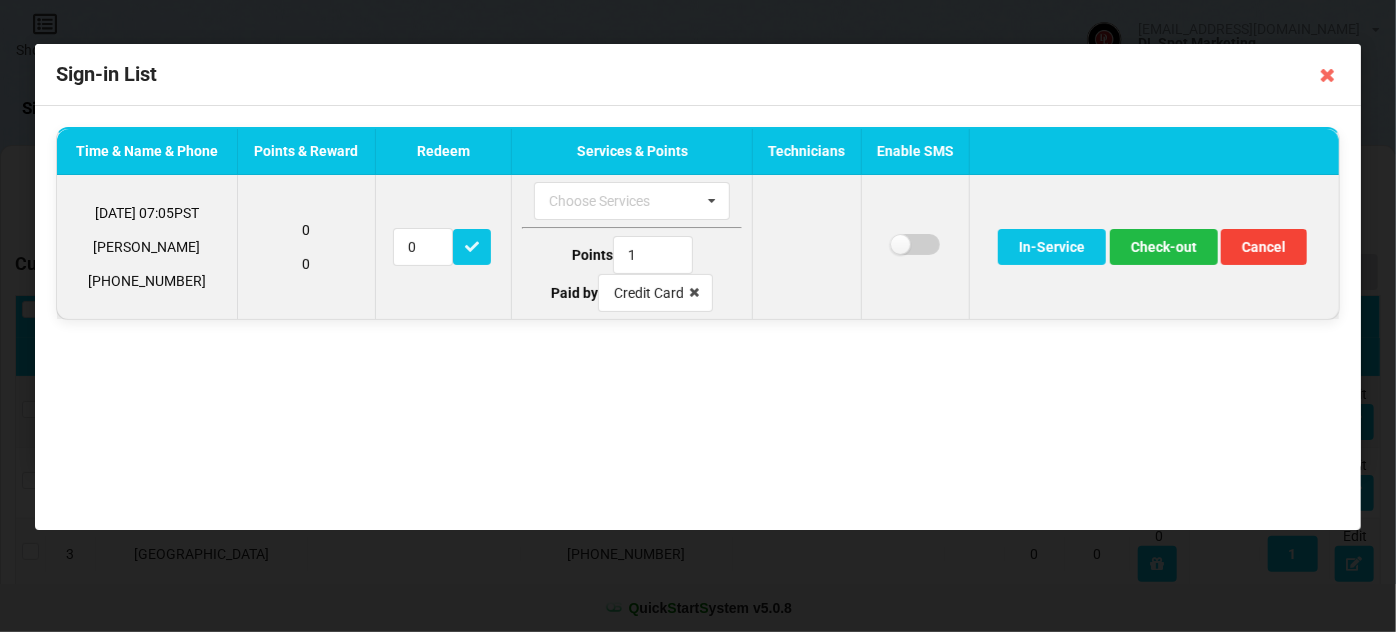 checkbox on "false" 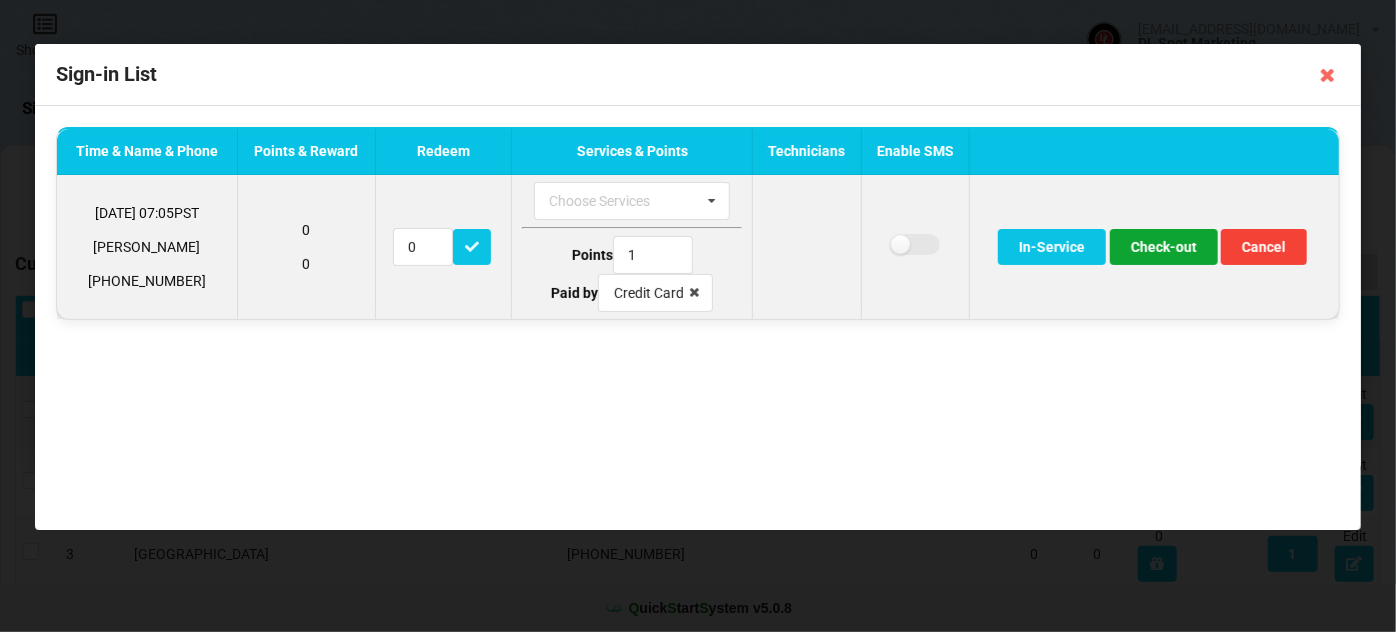 click on "Check-out" at bounding box center (1164, 247) 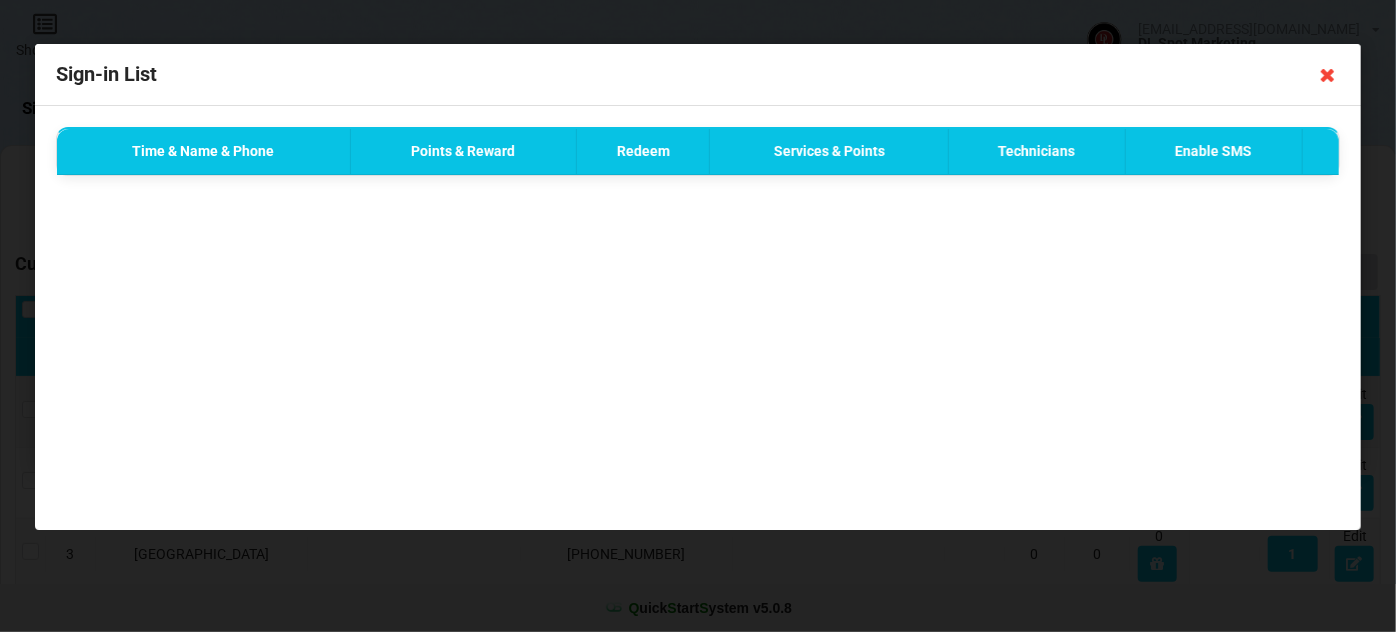 click at bounding box center (1328, 75) 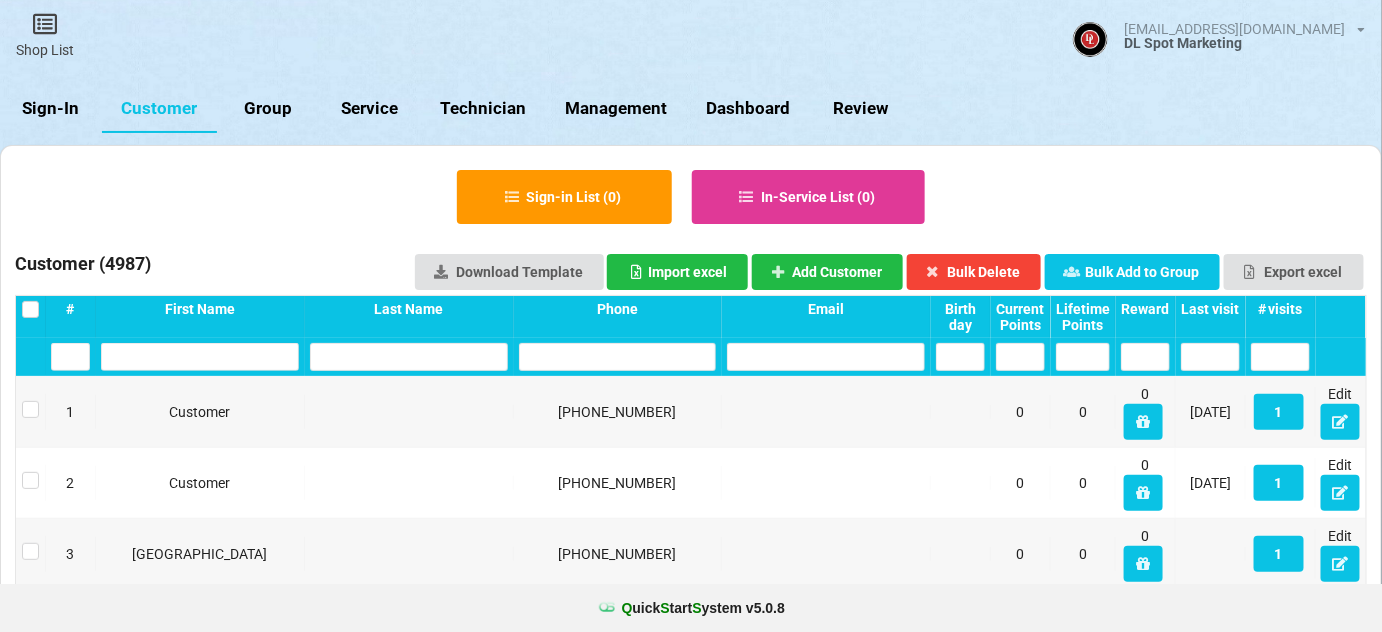 click on "Sign-In" at bounding box center [51, 109] 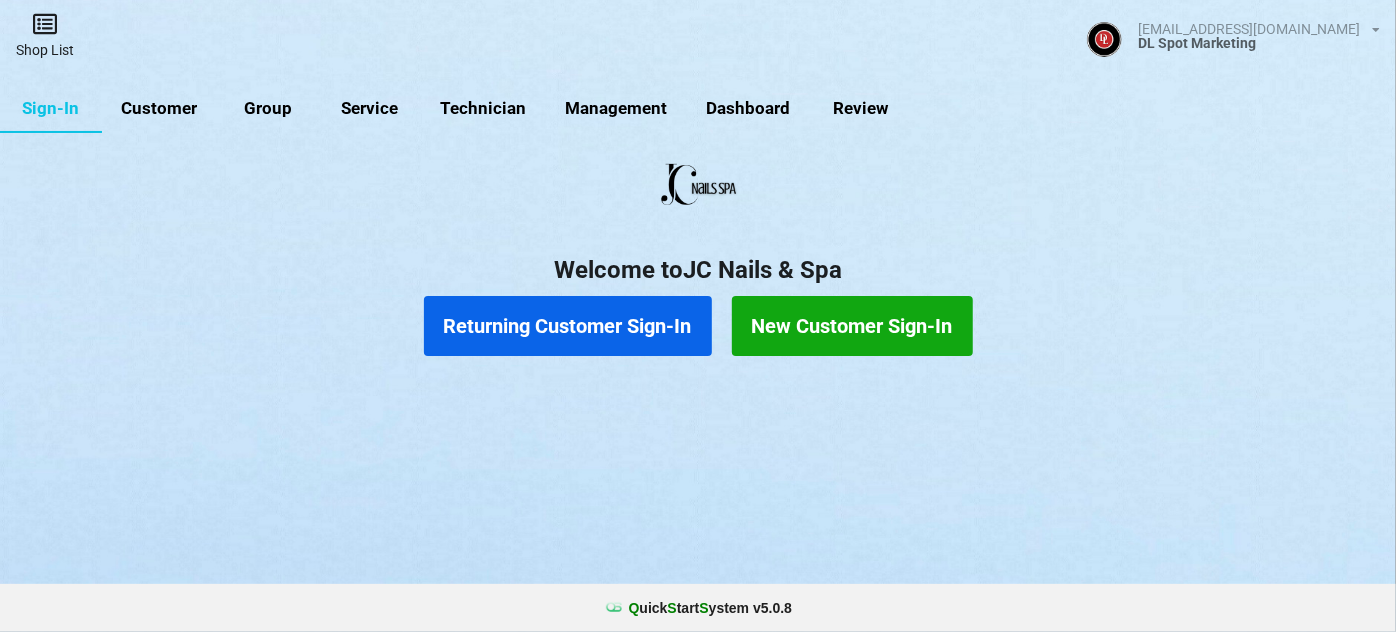 click on "Shop List" at bounding box center [45, 35] 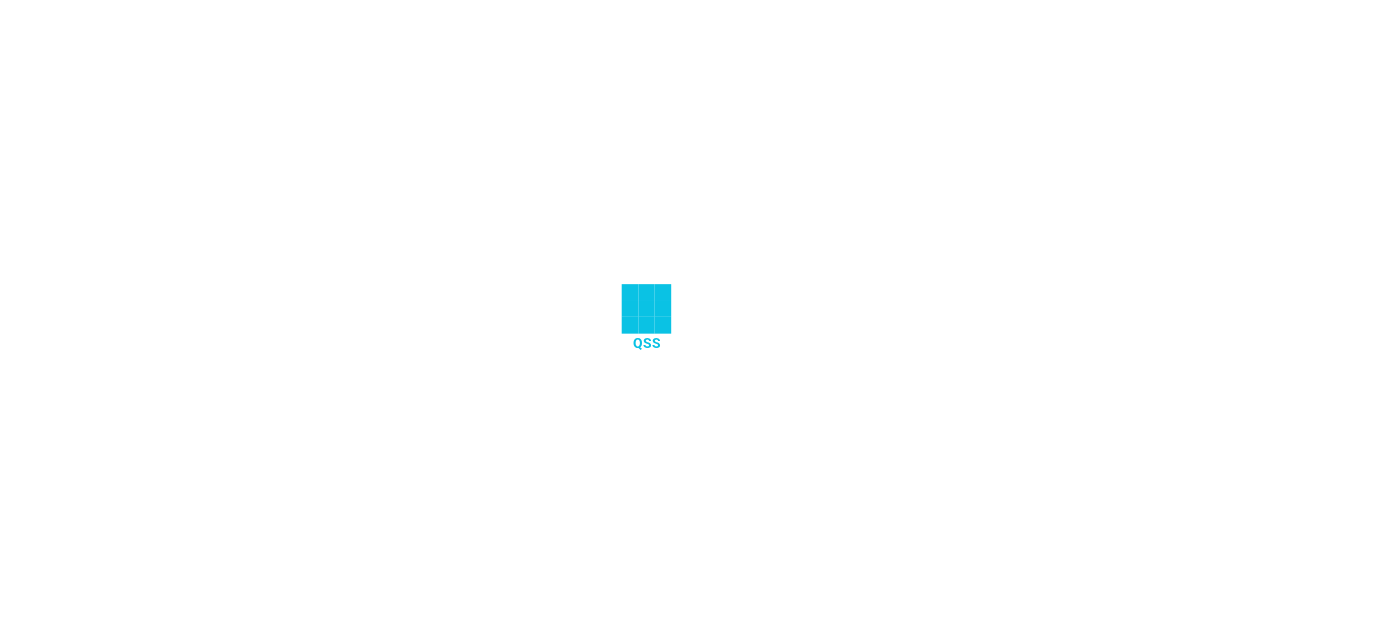 scroll, scrollTop: 0, scrollLeft: 0, axis: both 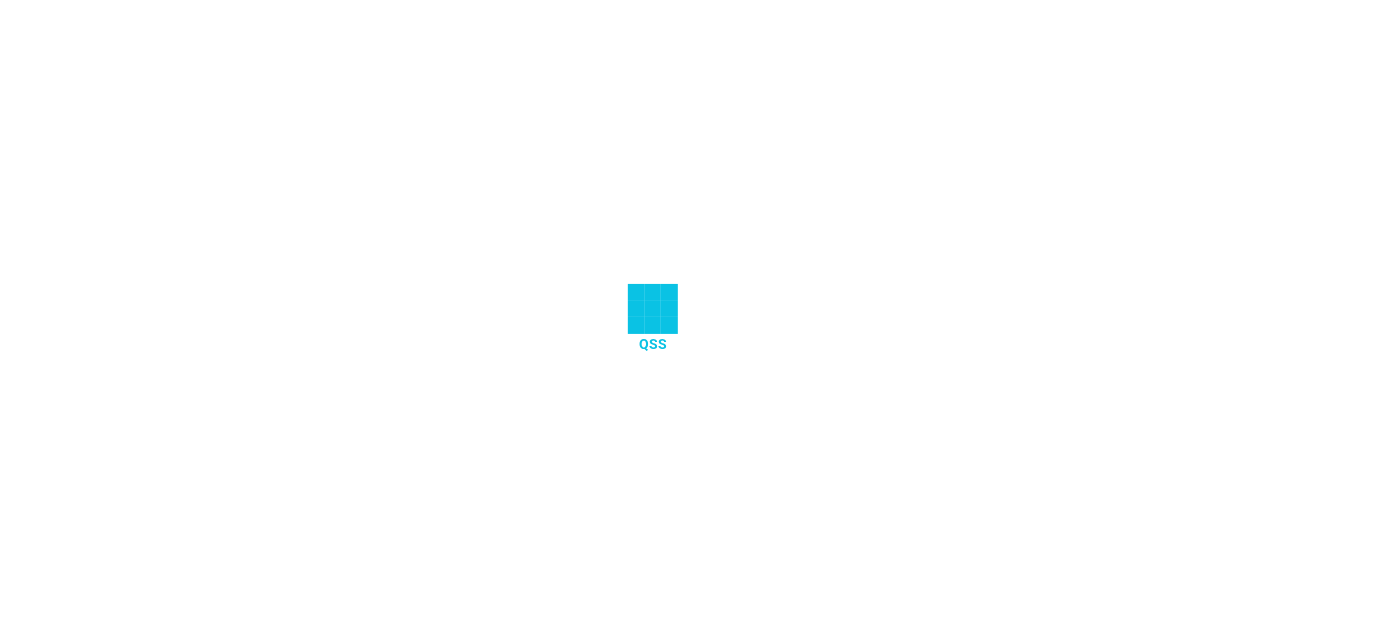 select on "25" 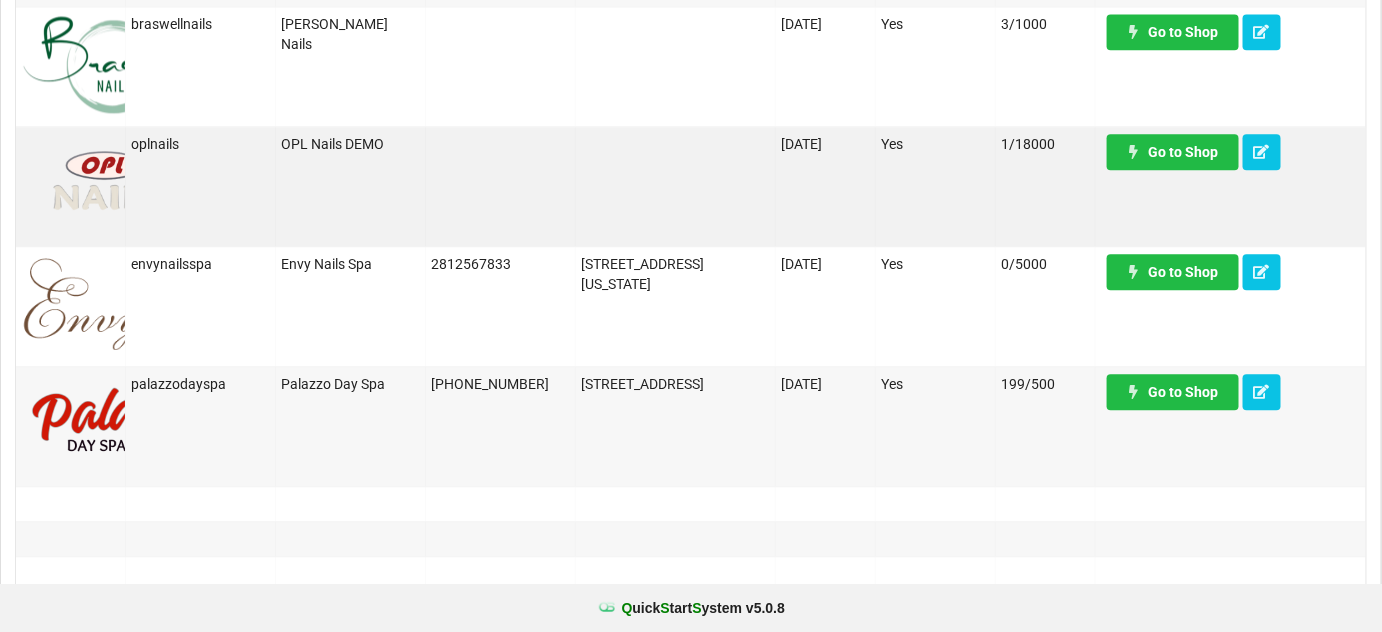 scroll, scrollTop: 1576, scrollLeft: 0, axis: vertical 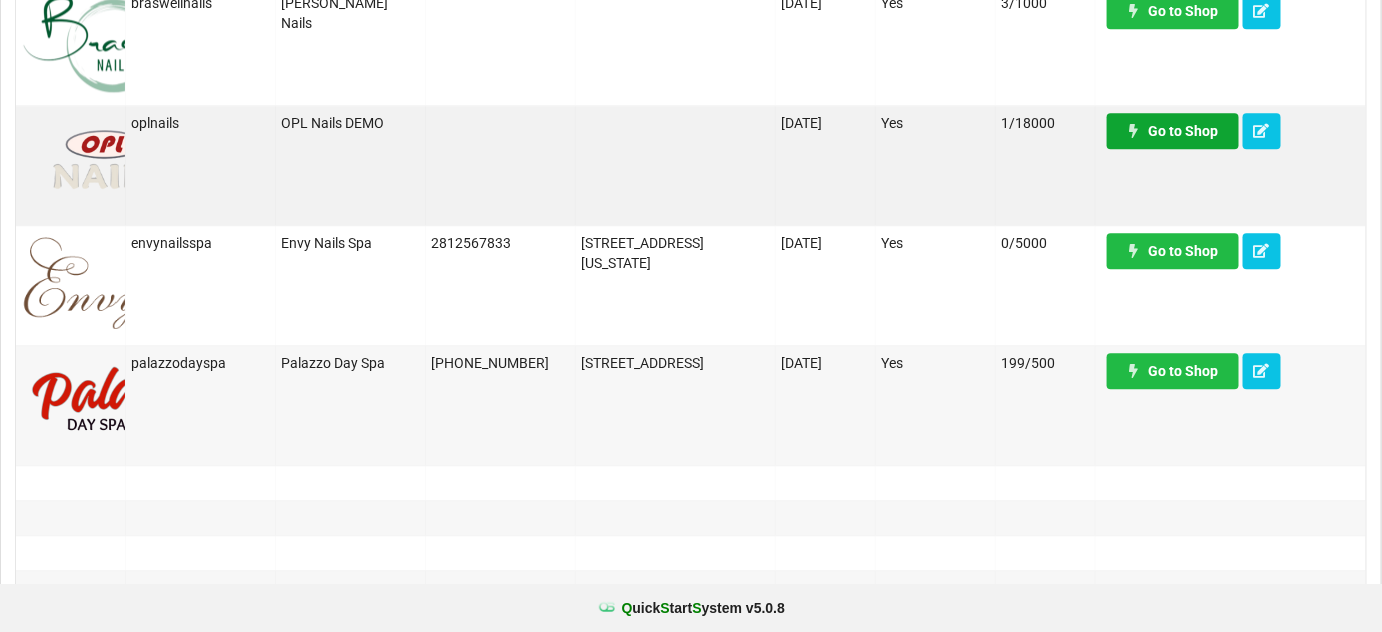 click on "Go to Shop" at bounding box center [1173, 131] 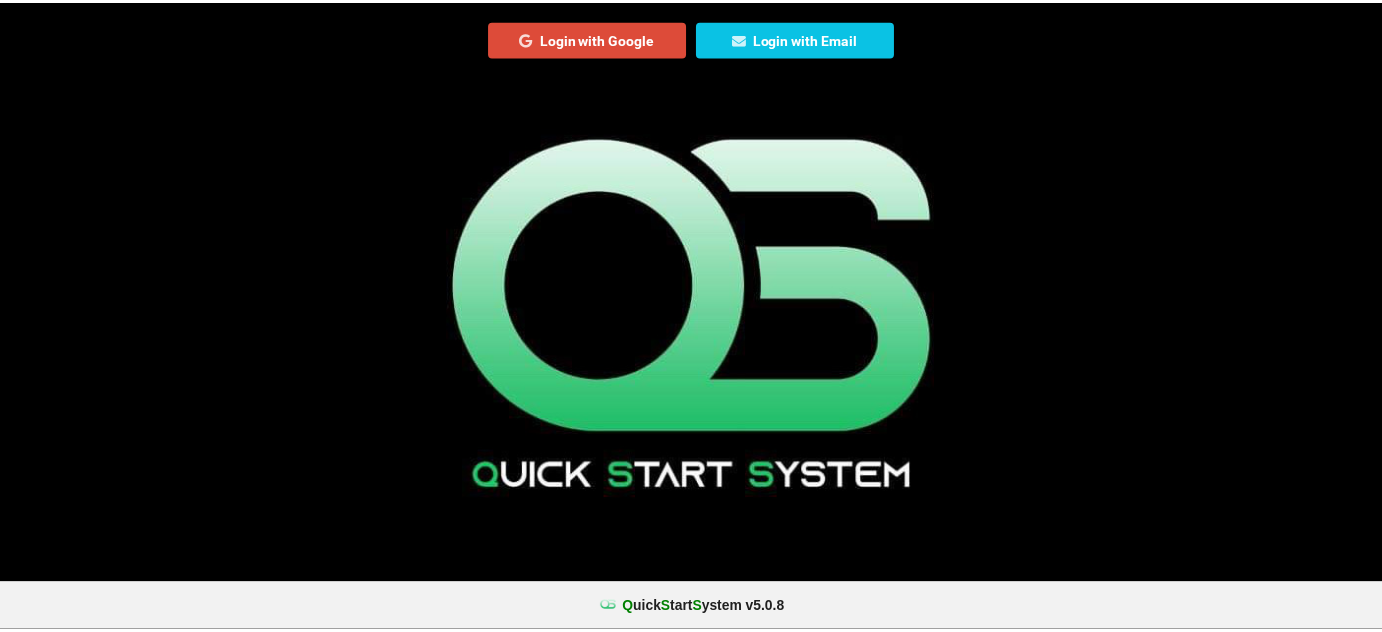 scroll, scrollTop: 0, scrollLeft: 0, axis: both 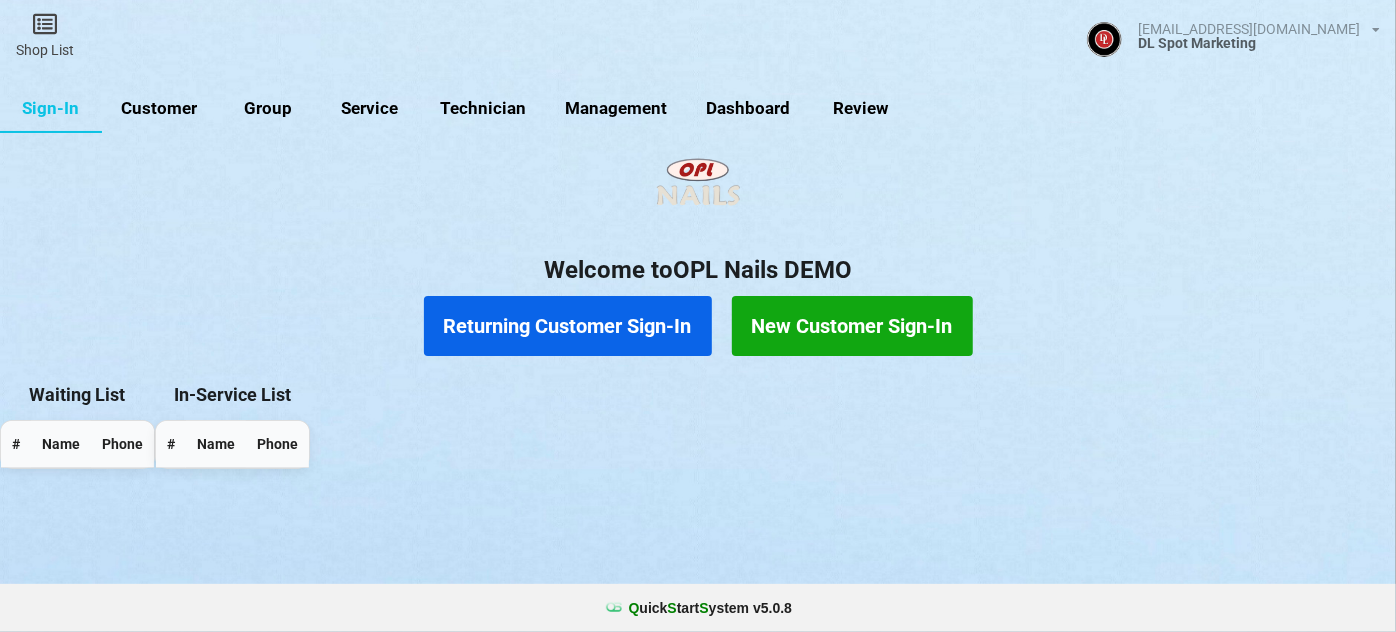 click on "Customer" at bounding box center [159, 109] 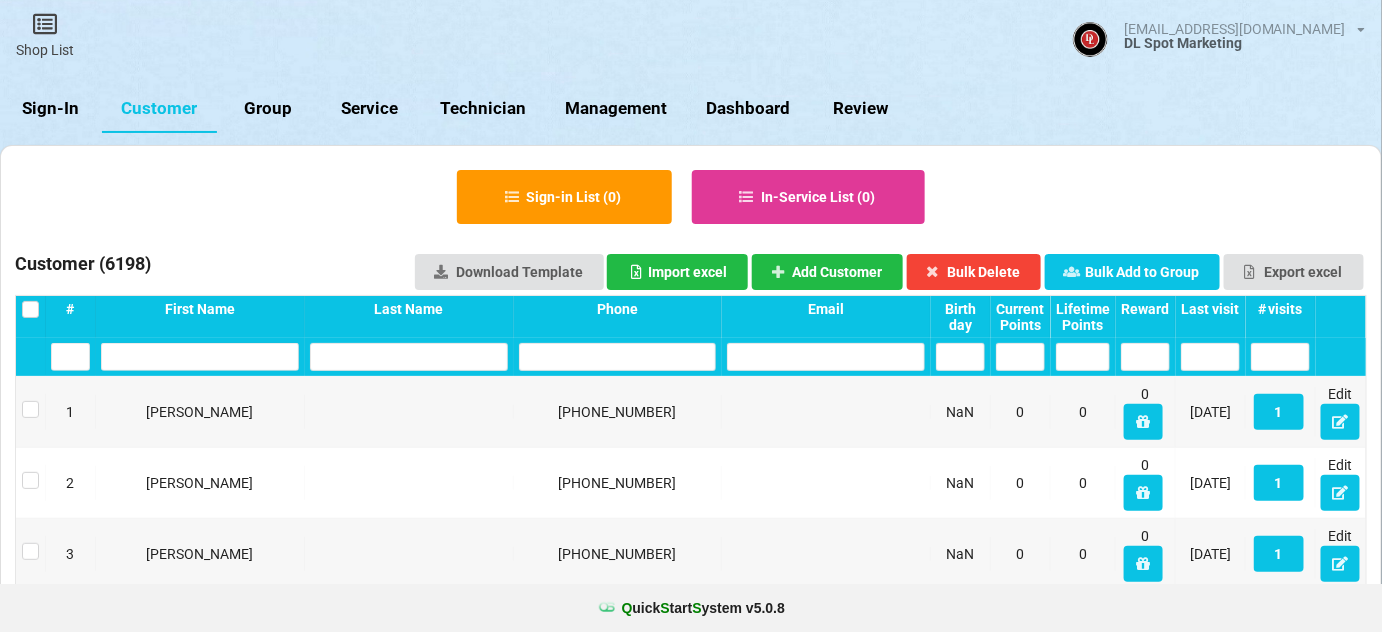 click at bounding box center (618, 357) 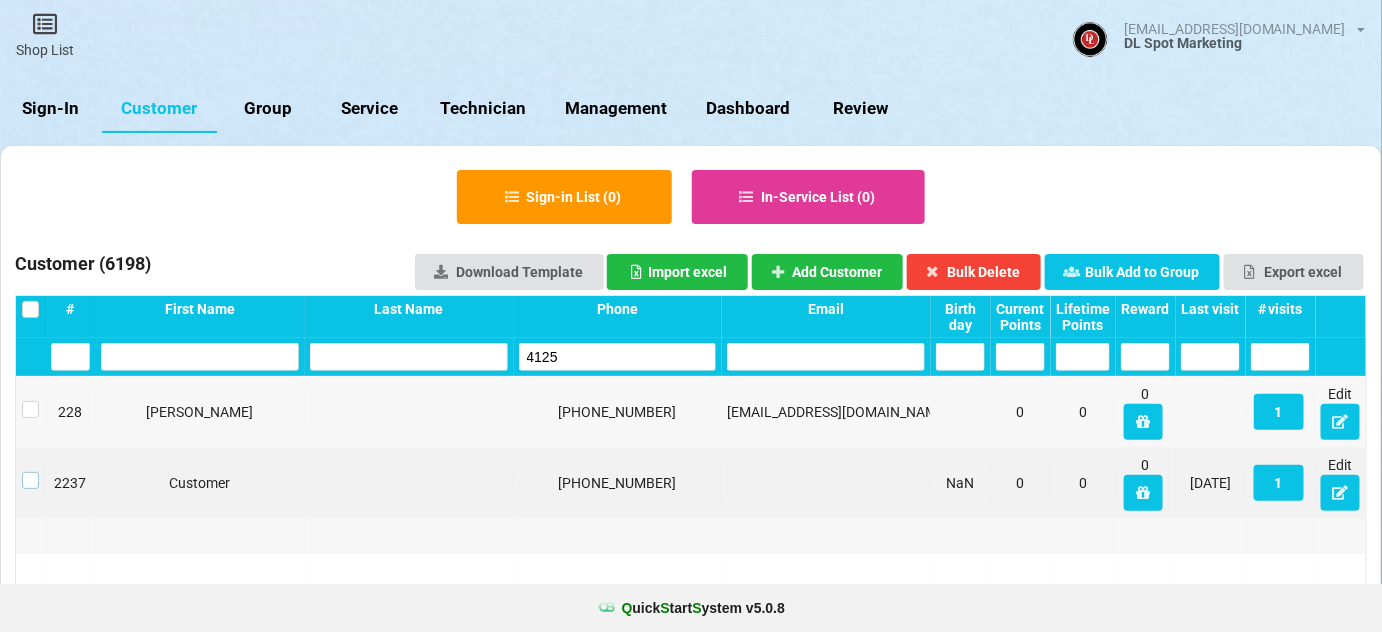 drag, startPoint x: 30, startPoint y: 483, endPoint x: 47, endPoint y: 482, distance: 17.029387 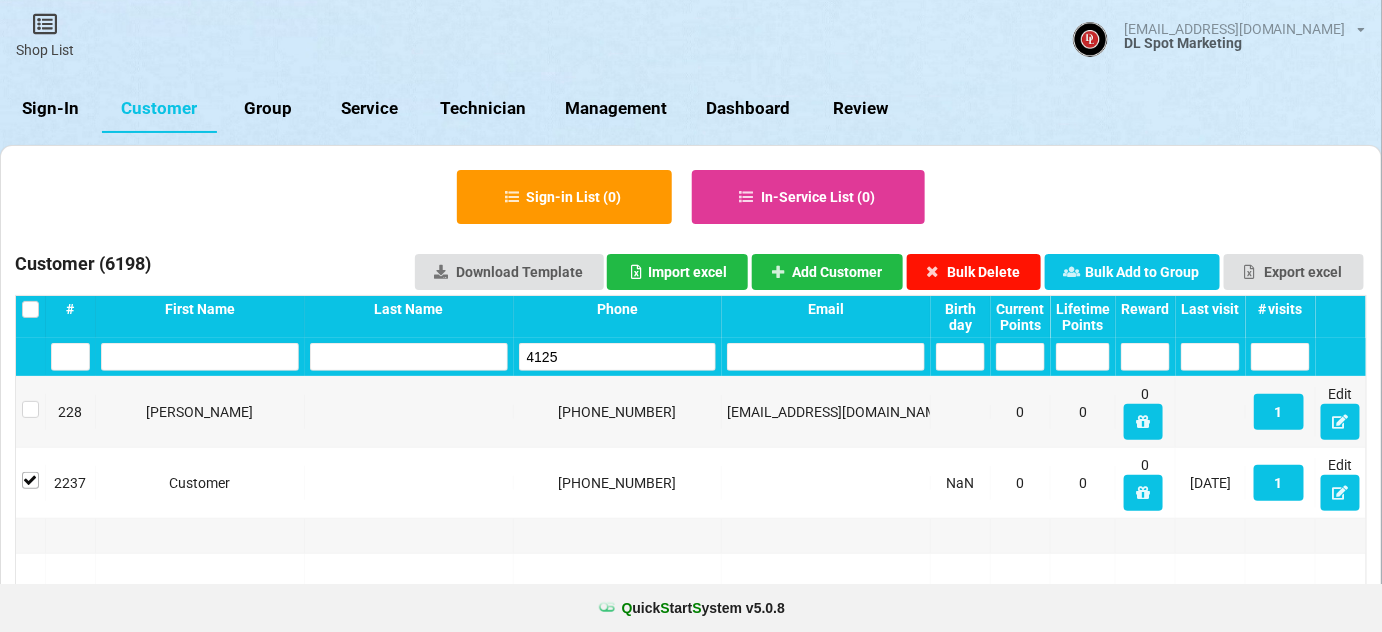 click on "Bulk Delete" at bounding box center [974, 272] 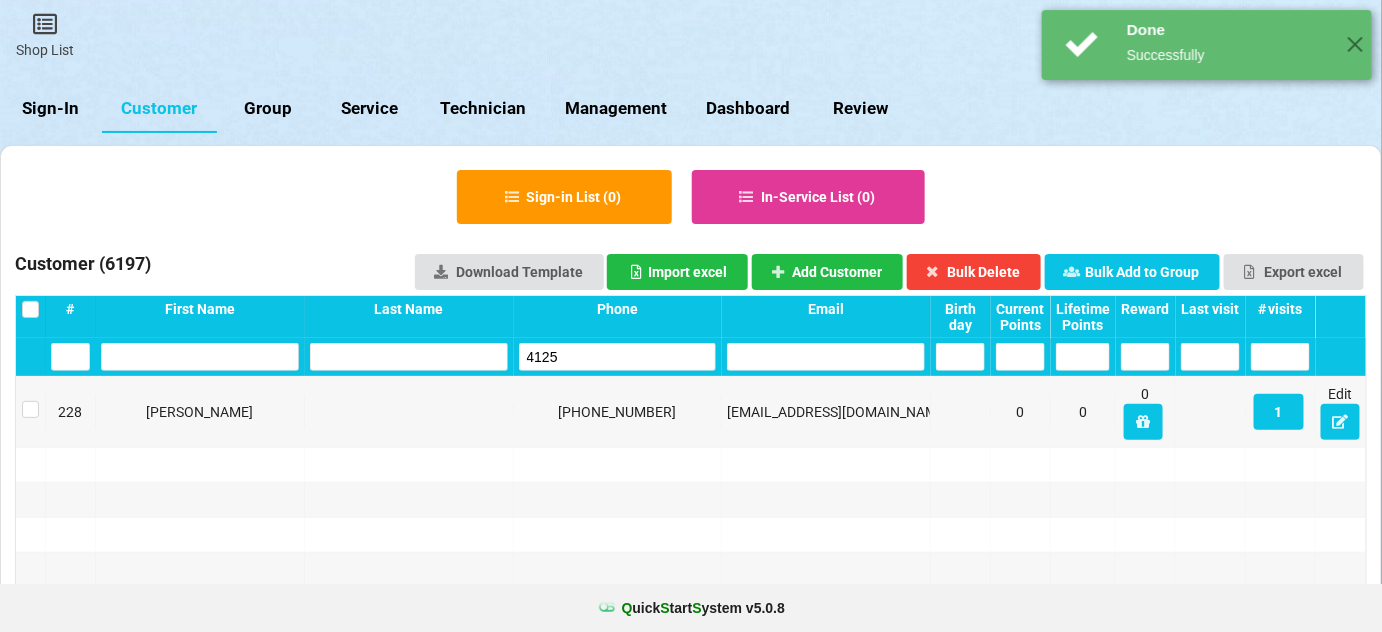 click on "4125" at bounding box center (618, 357) 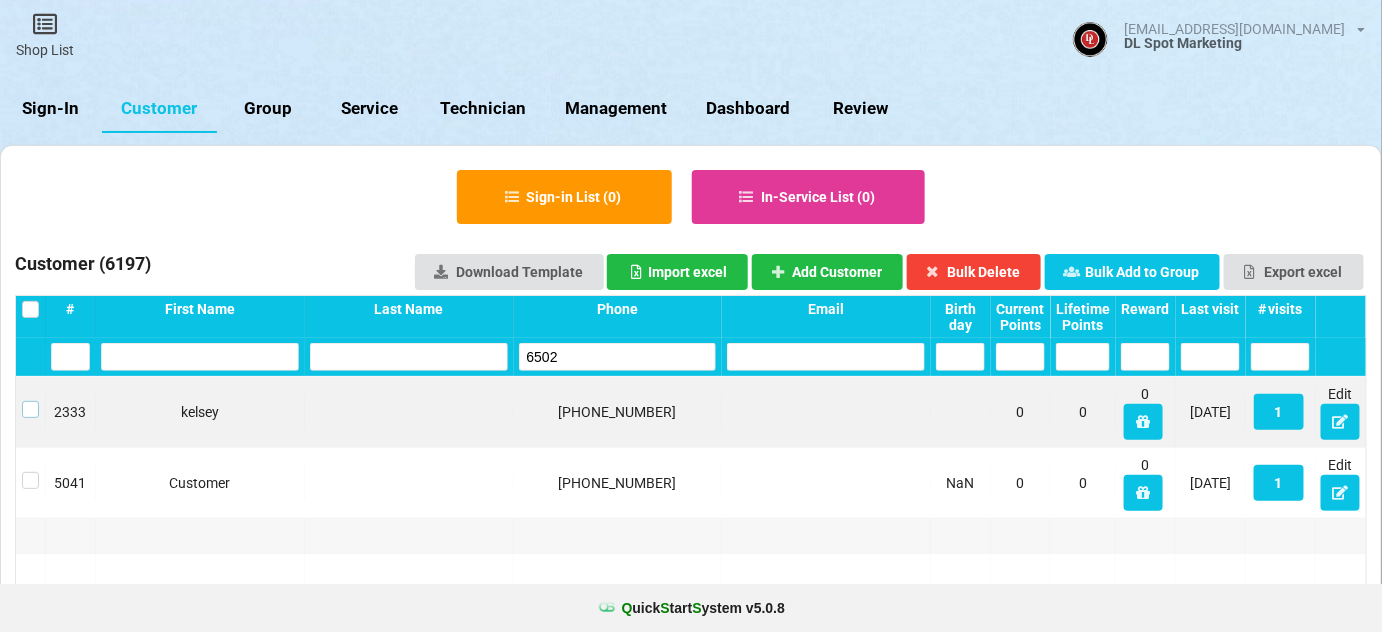 click at bounding box center (30, 401) 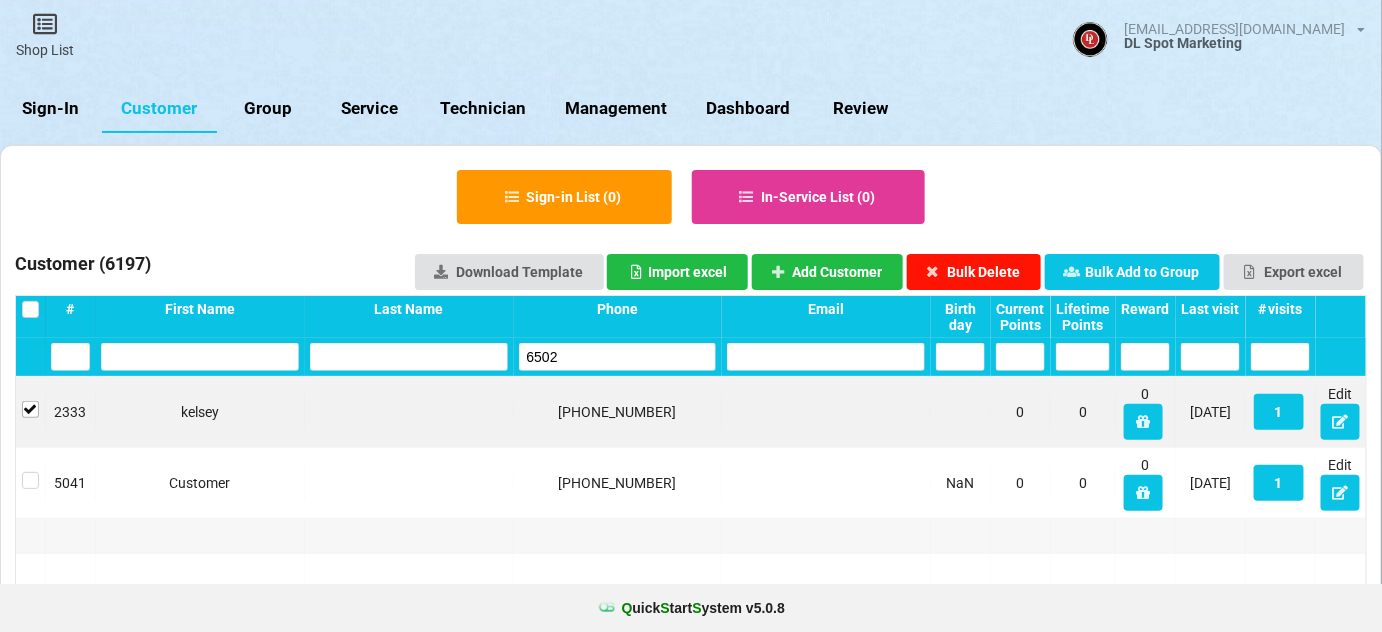 click on "Bulk Delete" at bounding box center (974, 272) 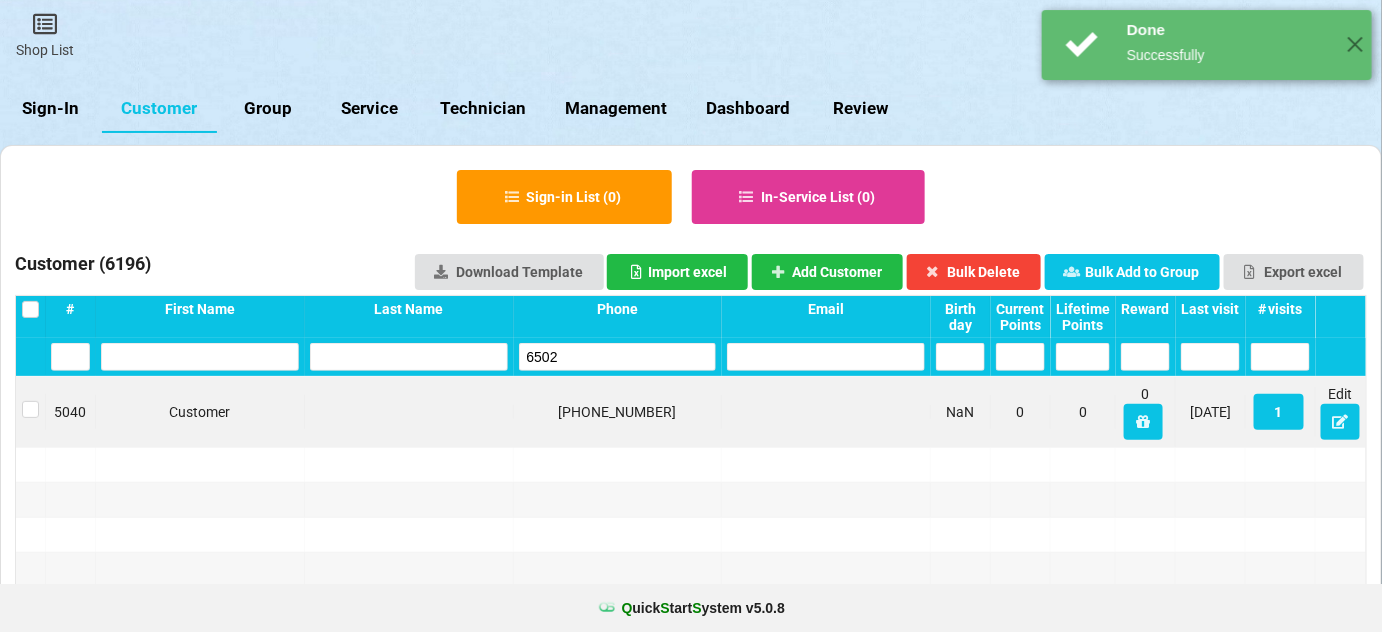 click on "6502" at bounding box center [618, 357] 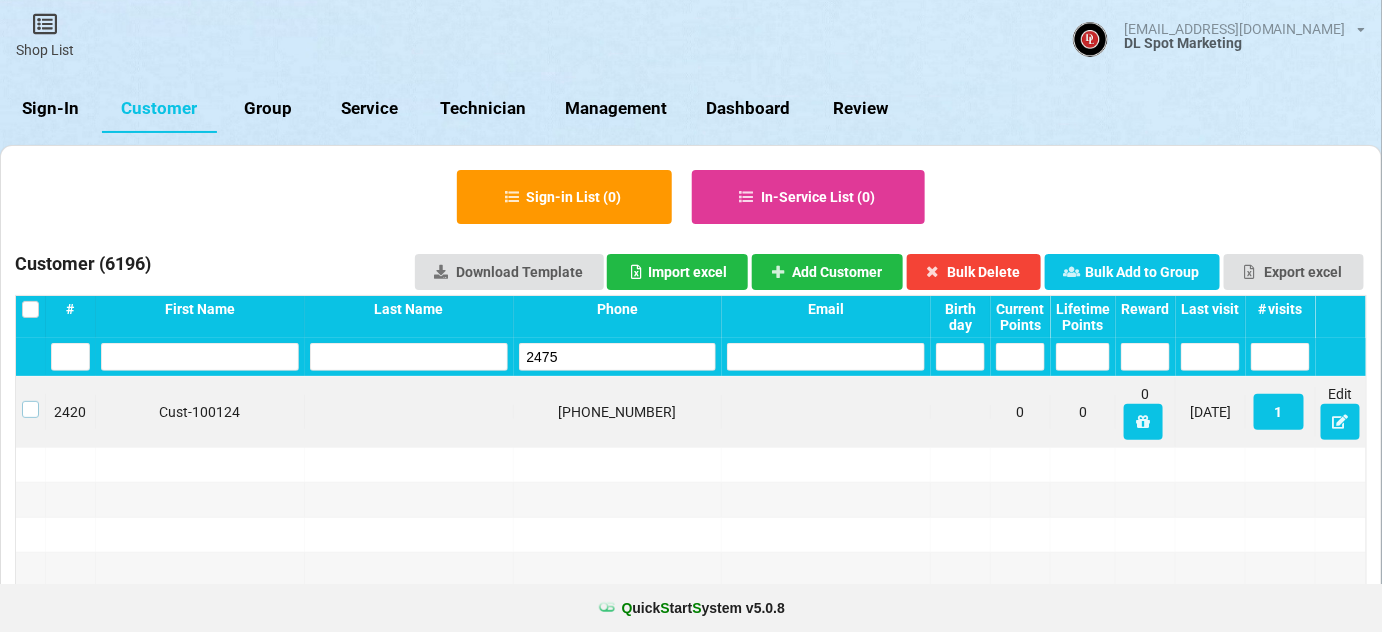 click at bounding box center [30, 401] 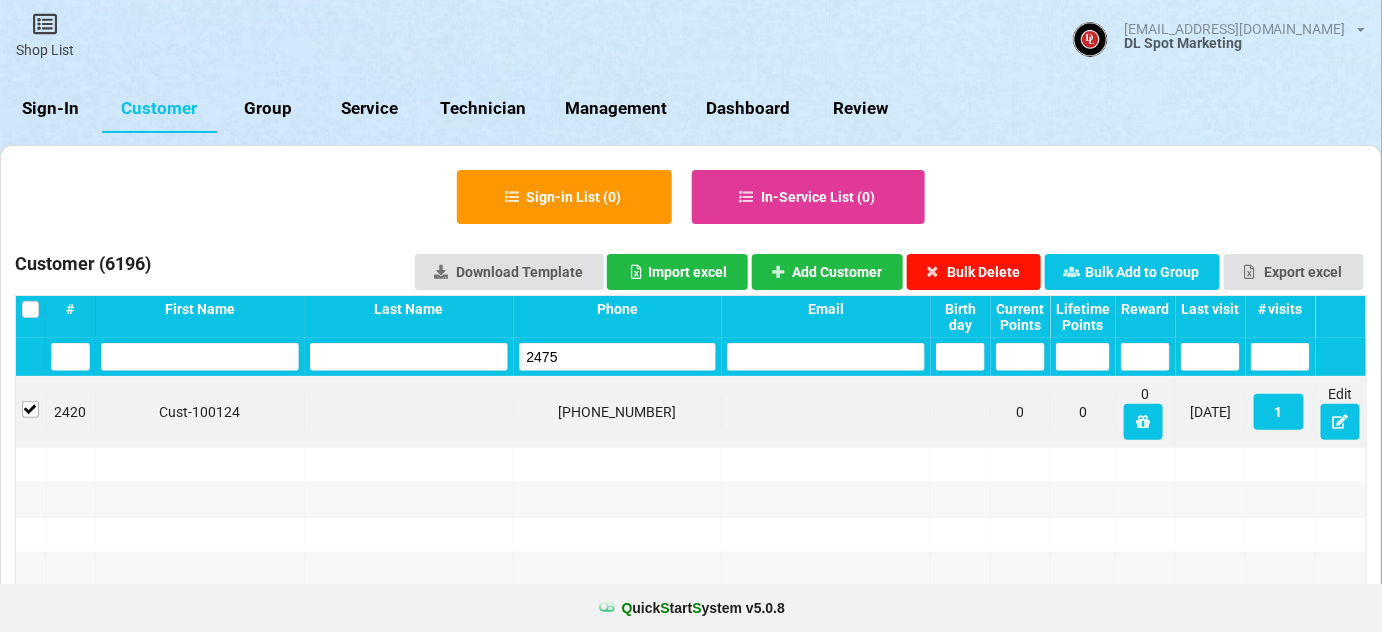 click on "Bulk Delete" at bounding box center [974, 272] 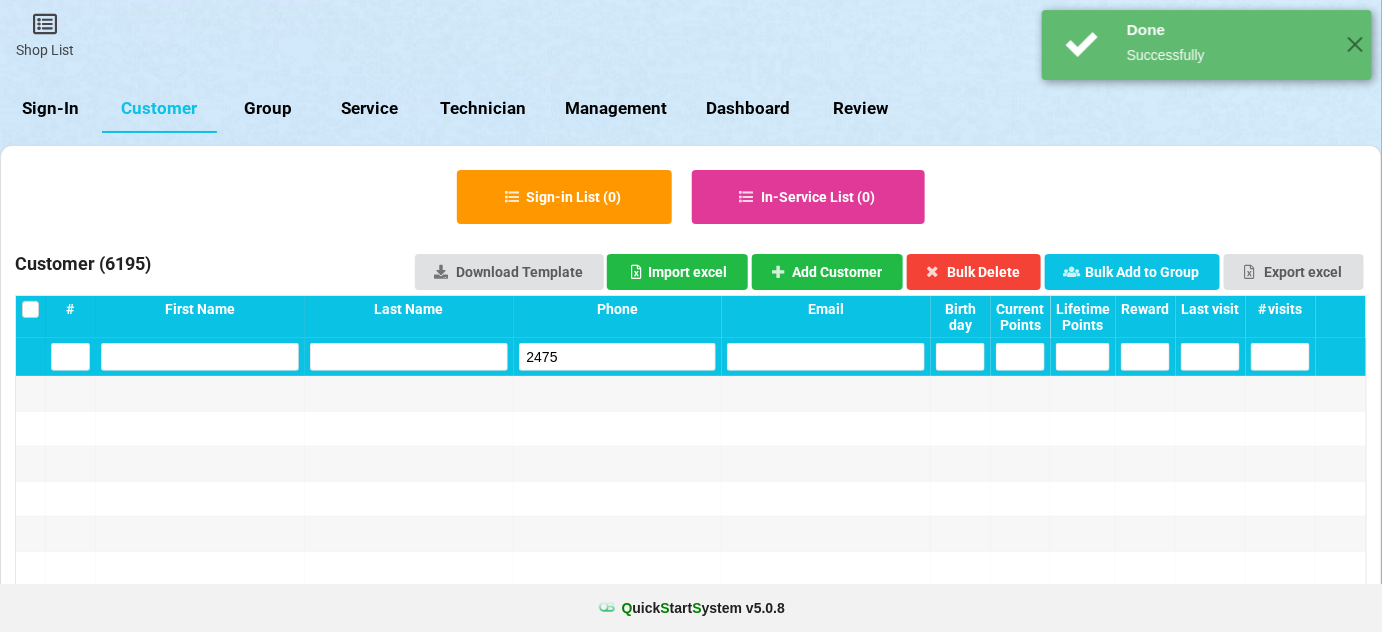 click on "2475" at bounding box center (618, 357) 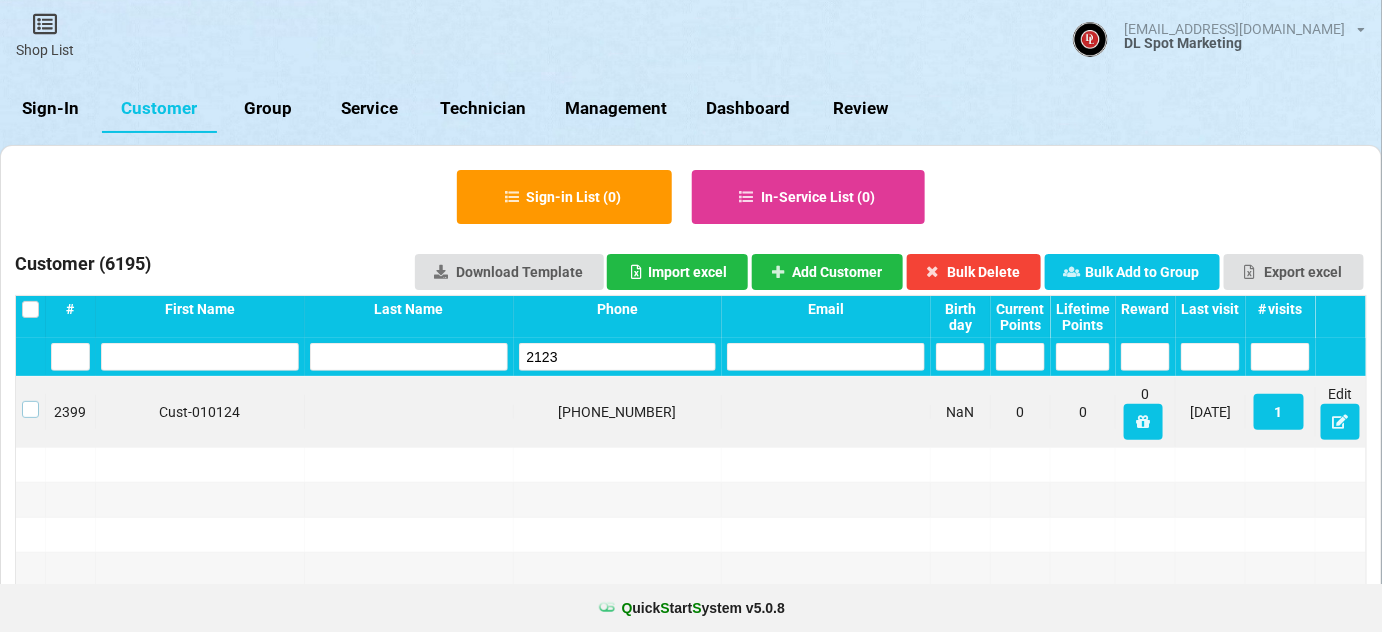 click at bounding box center [30, 401] 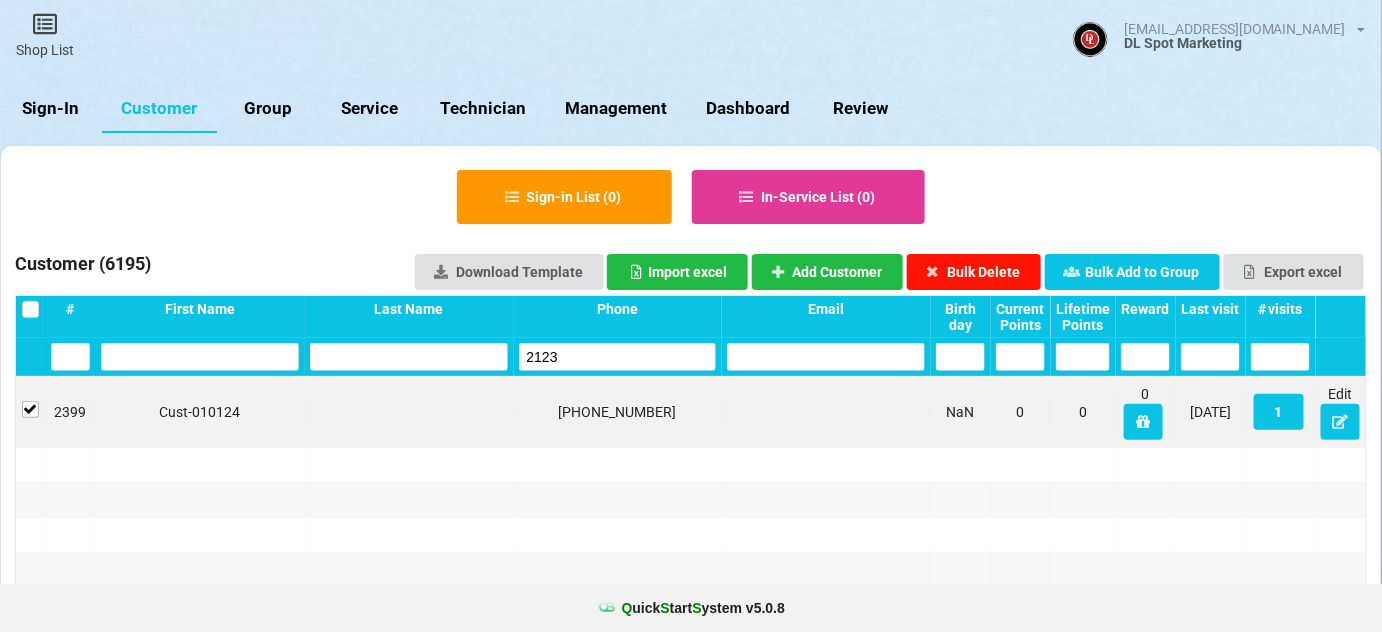 click on "Bulk Delete" at bounding box center [974, 272] 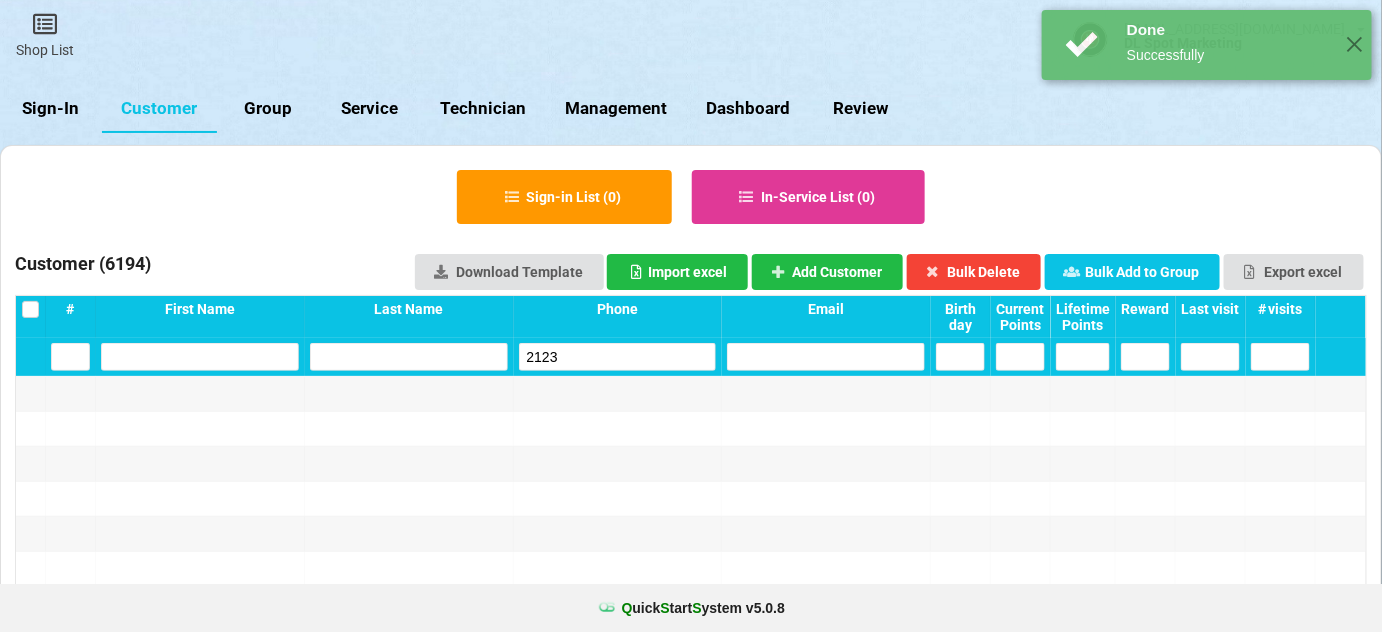 click on "2123" at bounding box center [618, 357] 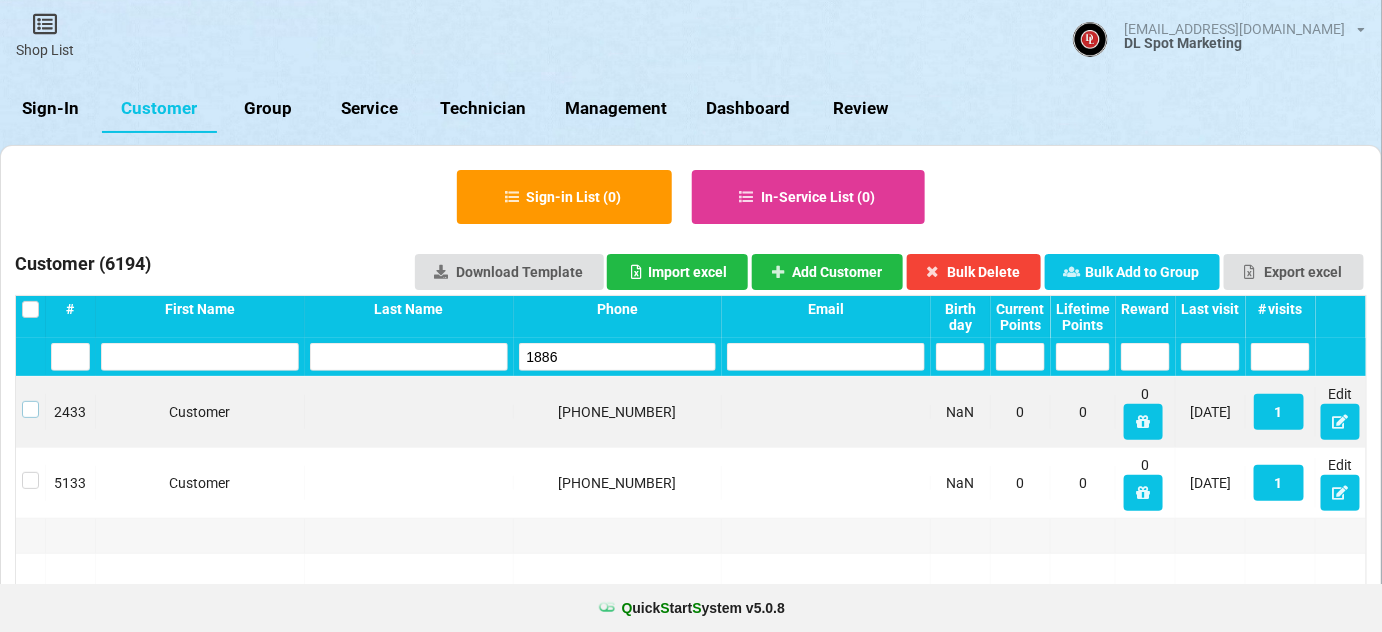 click at bounding box center (30, 401) 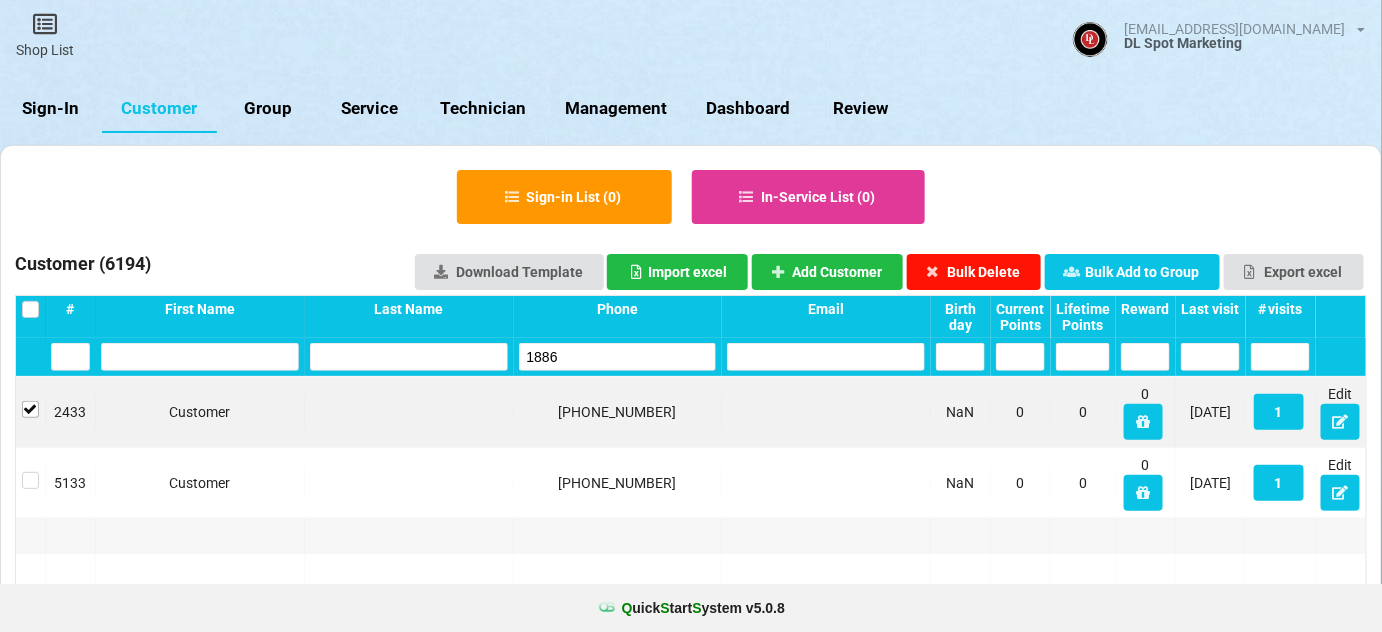 click on "Bulk Delete" at bounding box center (974, 272) 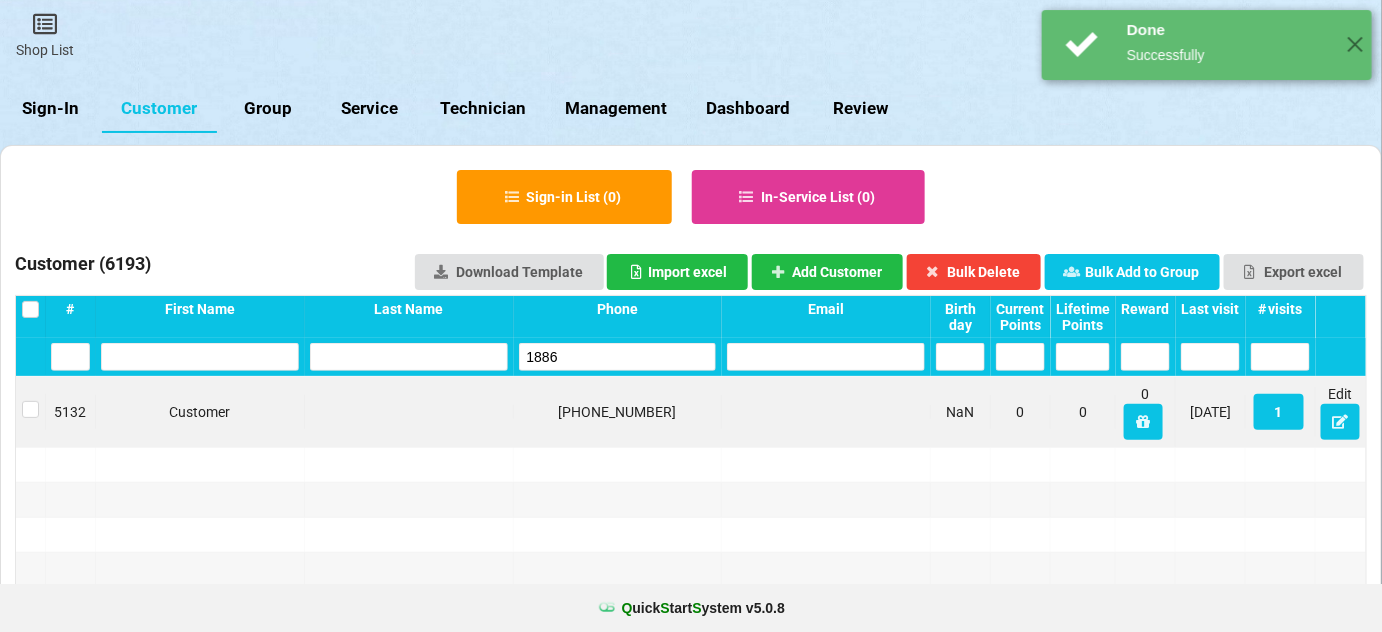 click on "1886" at bounding box center (618, 357) 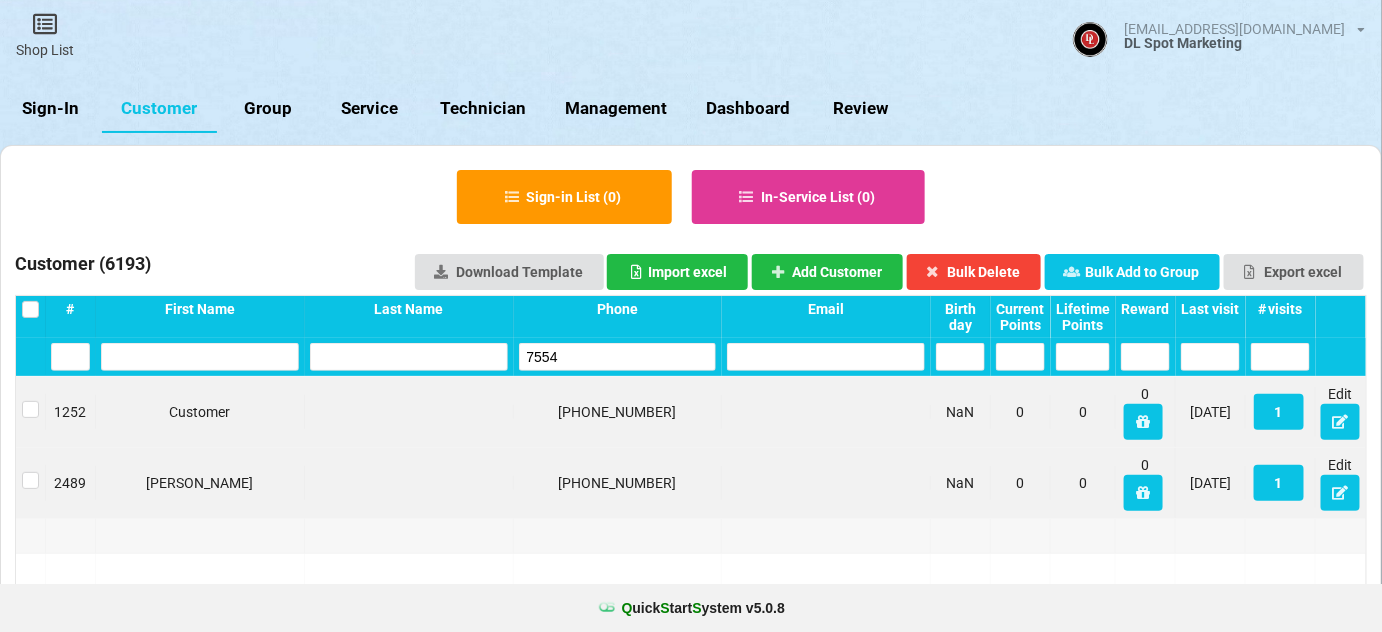 click at bounding box center (31, 483) 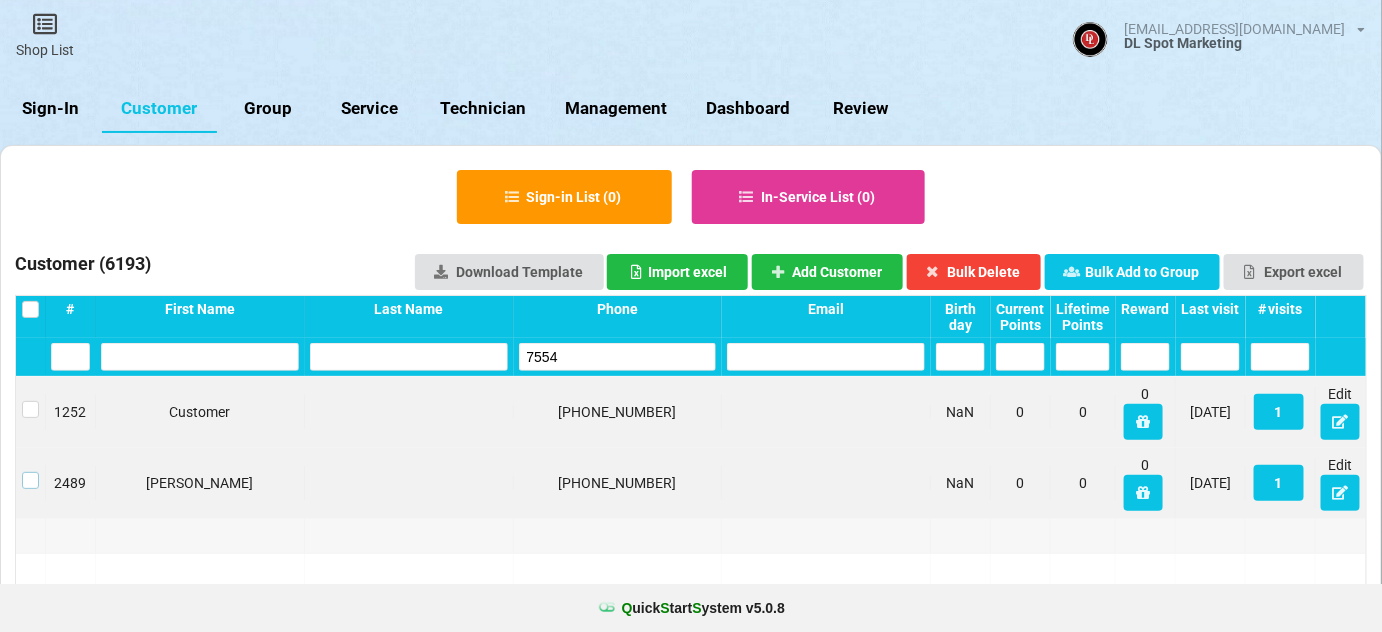 click at bounding box center (30, 472) 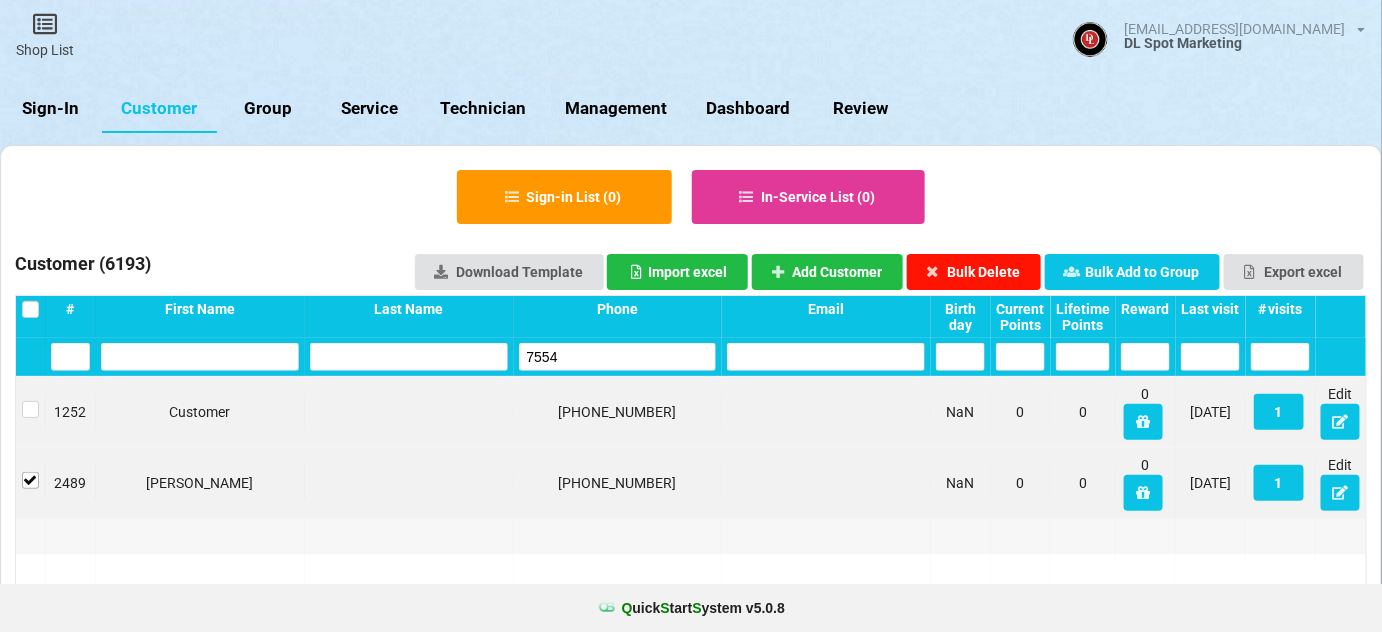 click on "Bulk Delete" at bounding box center [974, 272] 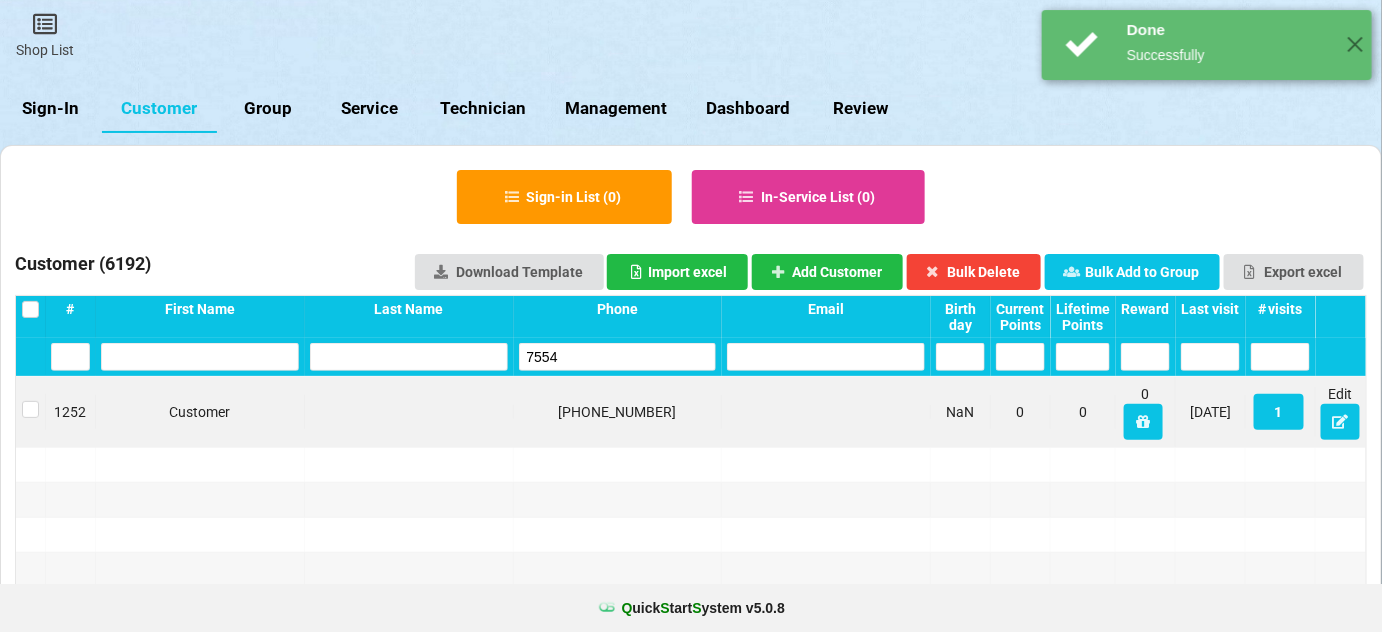 click on "7554" at bounding box center (618, 357) 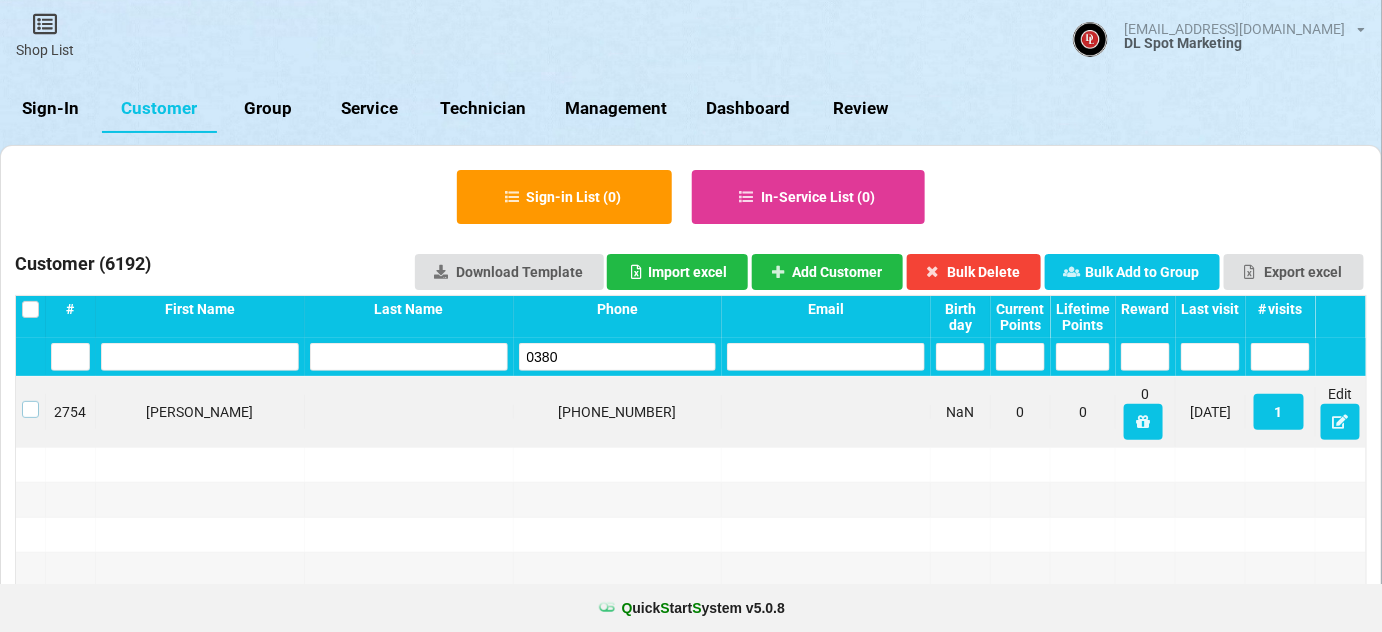 click at bounding box center (30, 401) 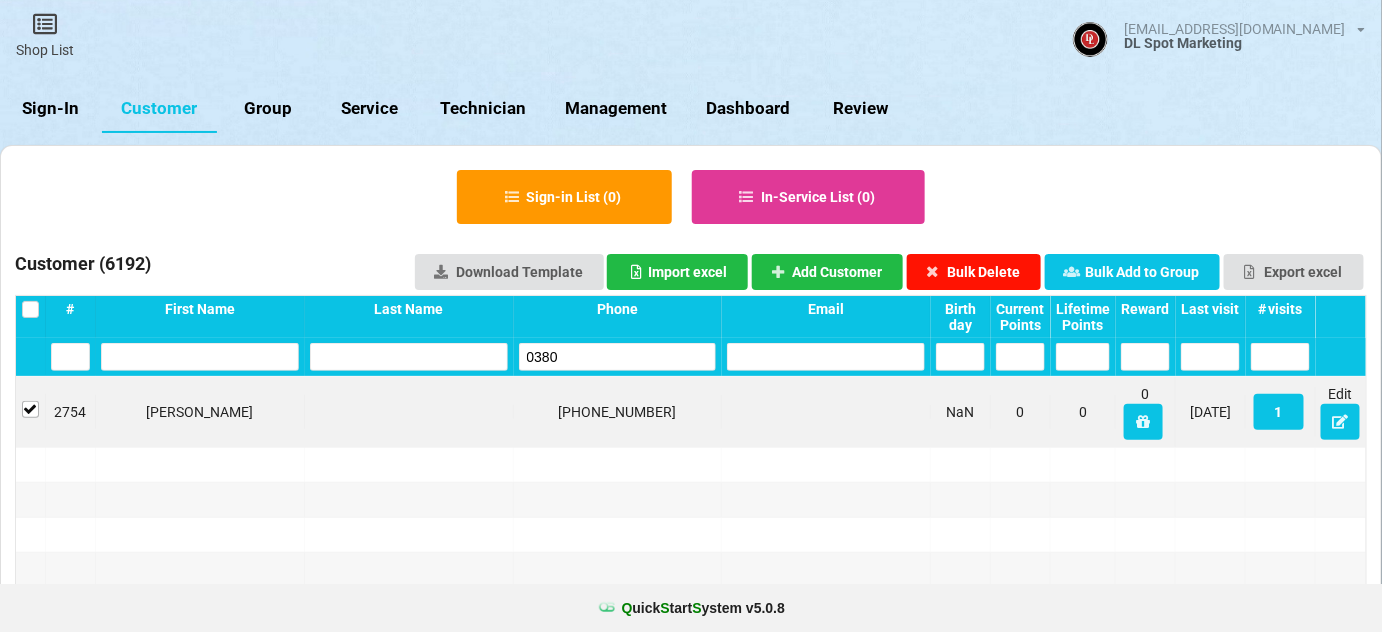 click on "Bulk Delete" at bounding box center [974, 272] 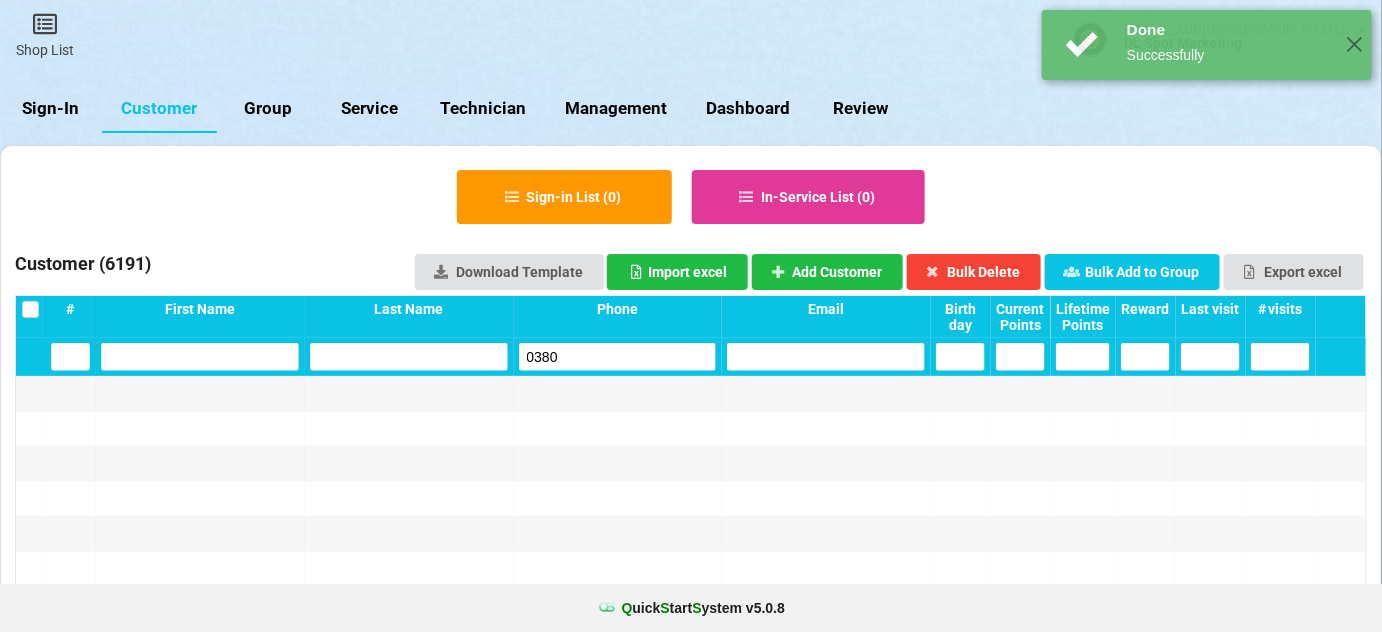 click on "0380" at bounding box center (618, 357) 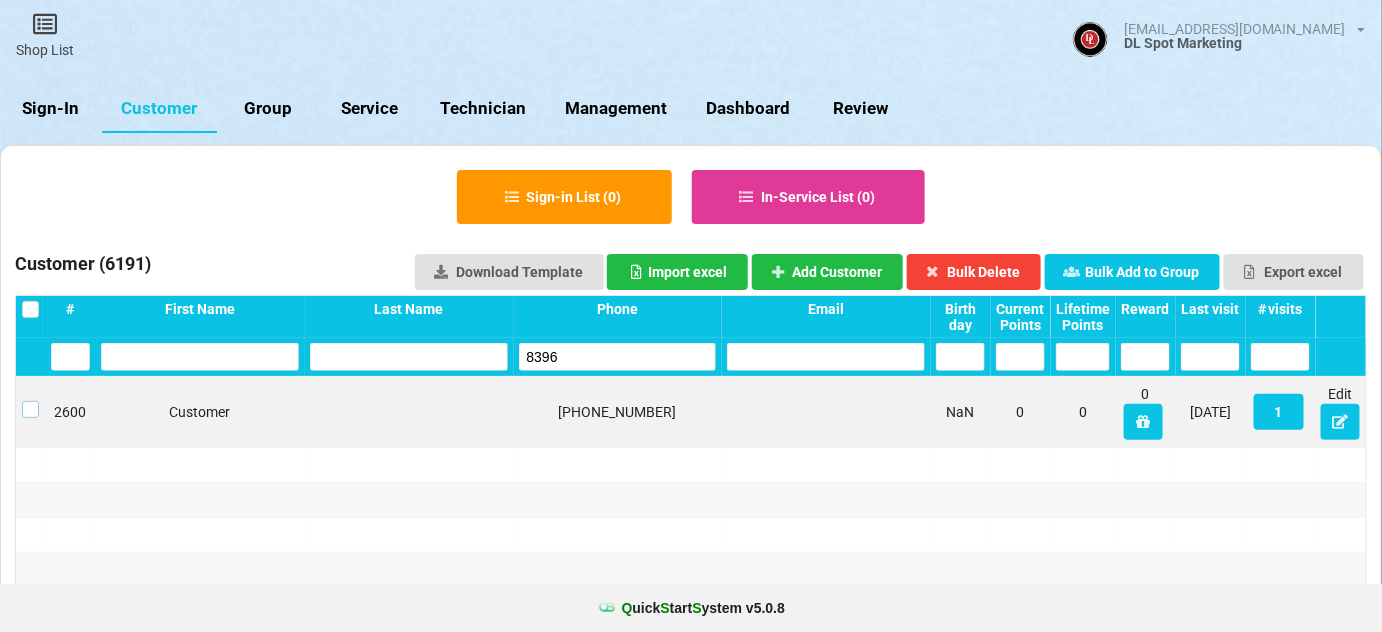 click at bounding box center [30, 401] 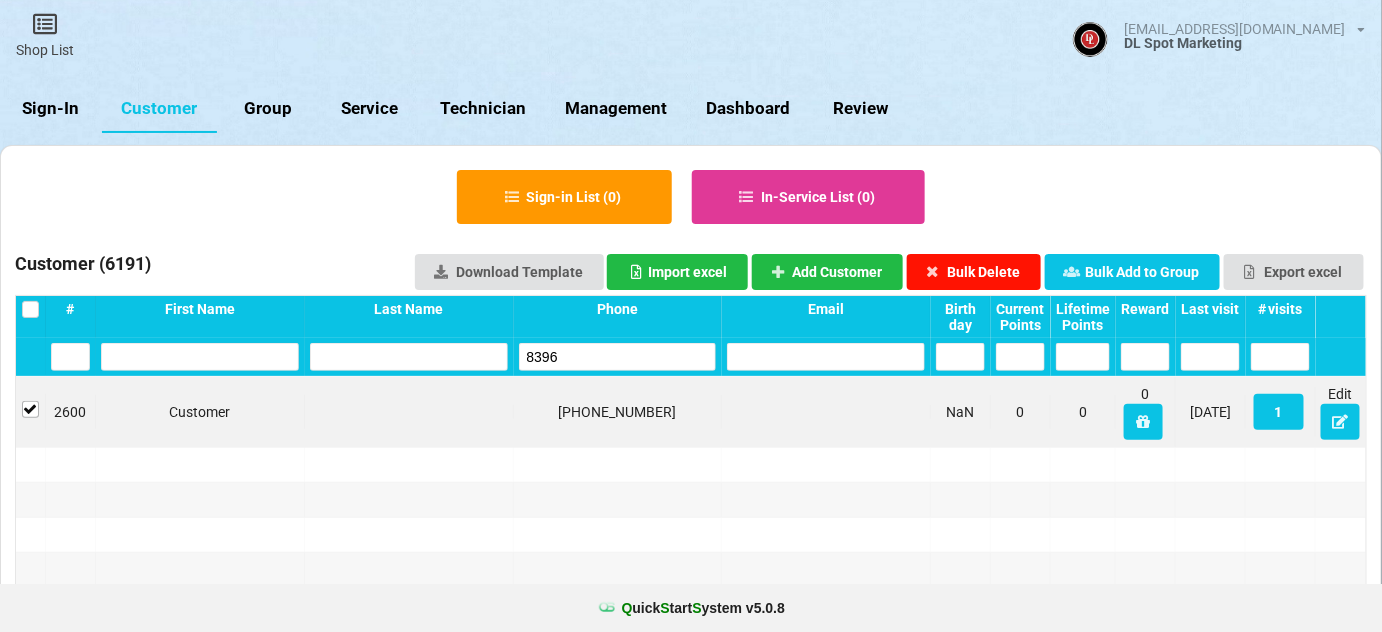 click on "Bulk Delete" at bounding box center (974, 272) 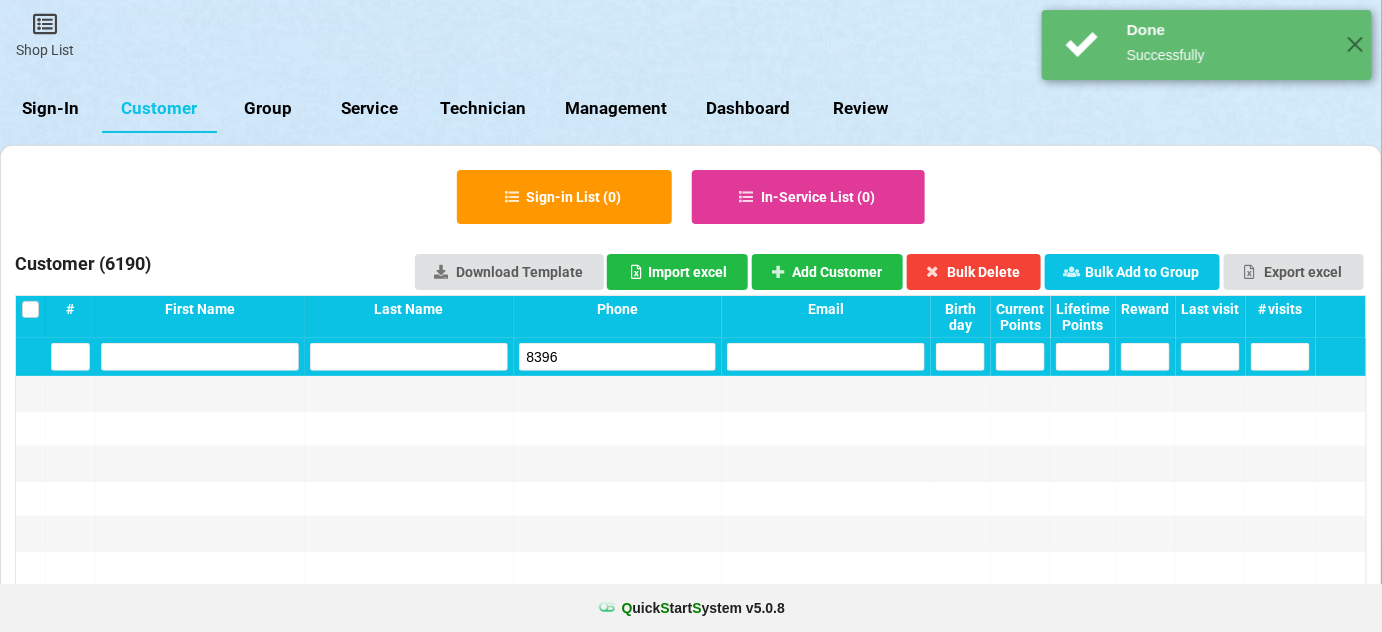 click on "8396" at bounding box center (618, 357) 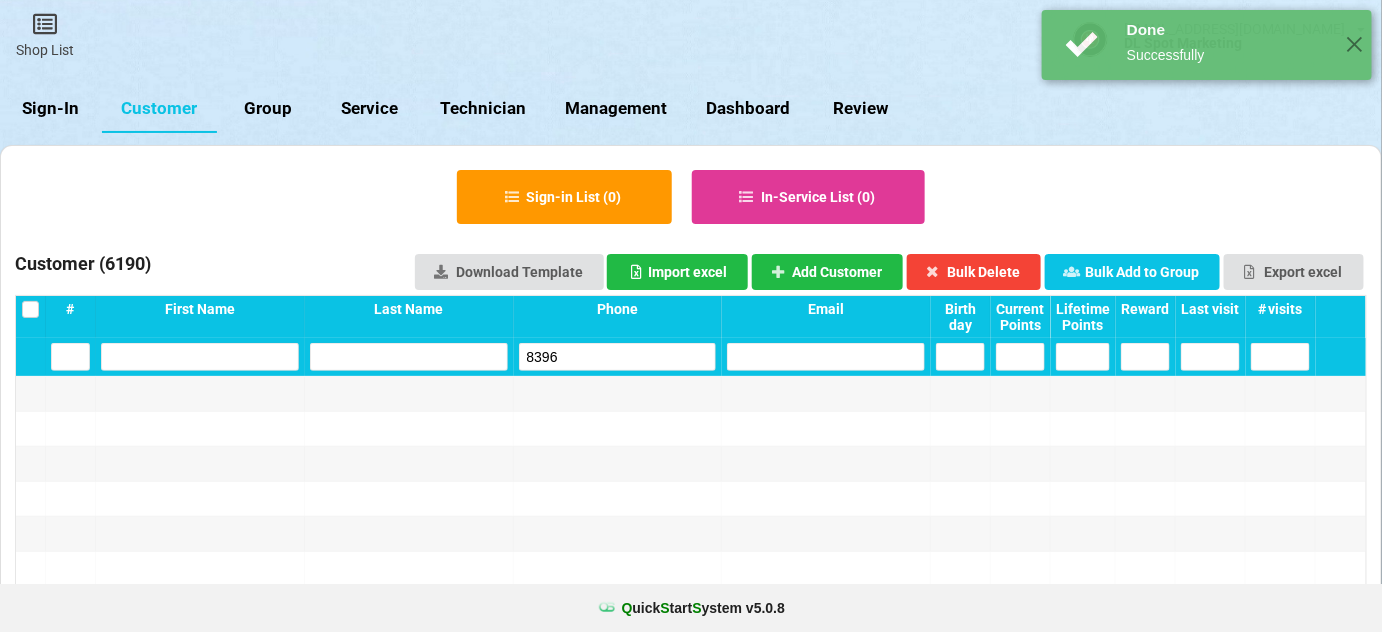click on "8396" at bounding box center (618, 357) 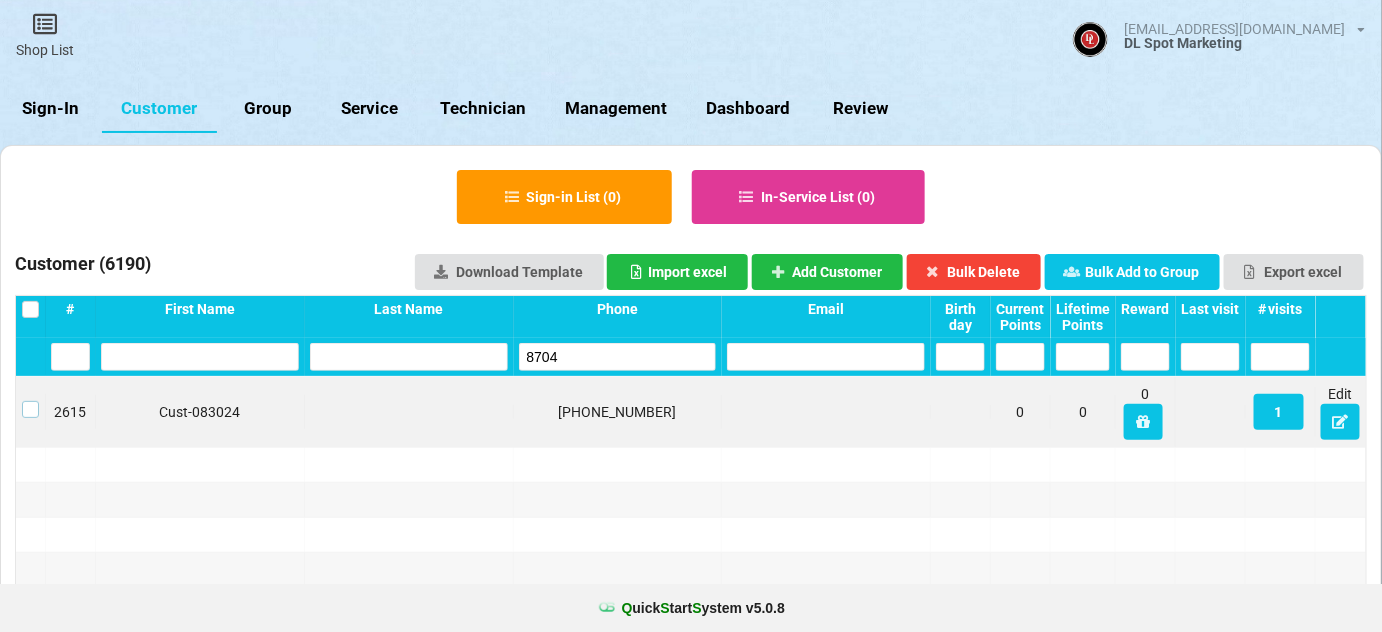 click at bounding box center [30, 401] 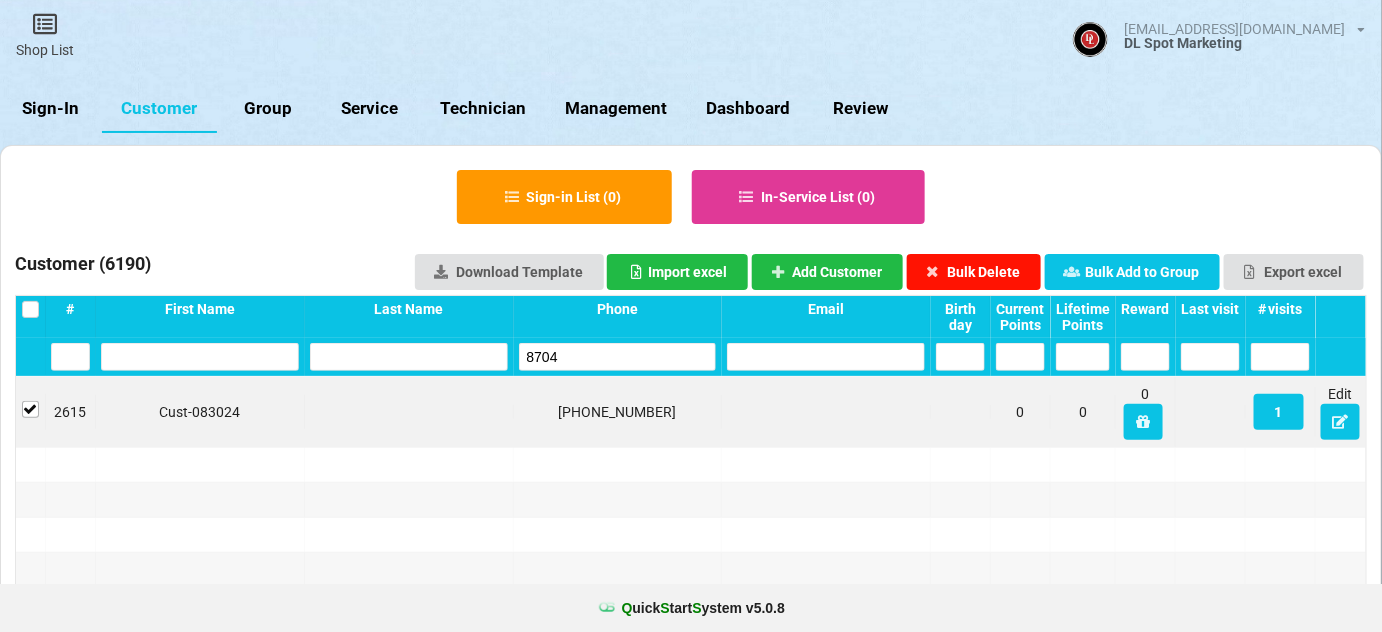 click on "Bulk Delete" at bounding box center (974, 272) 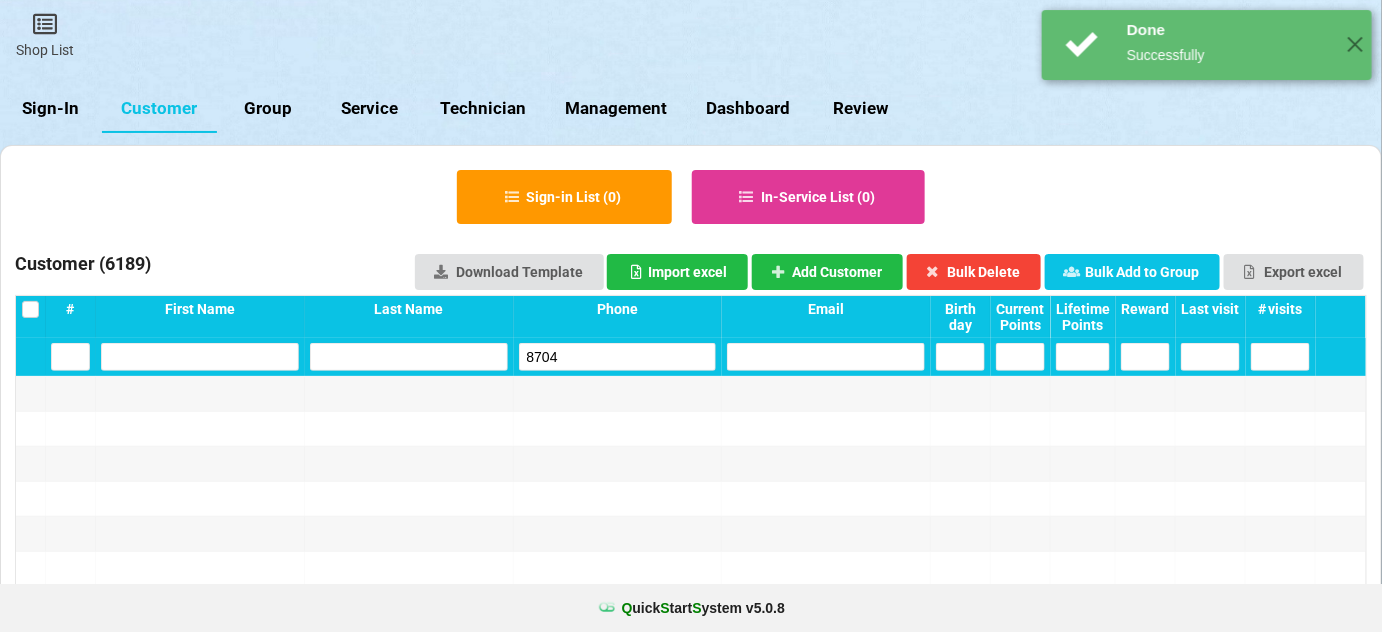 click on "8704" at bounding box center [618, 357] 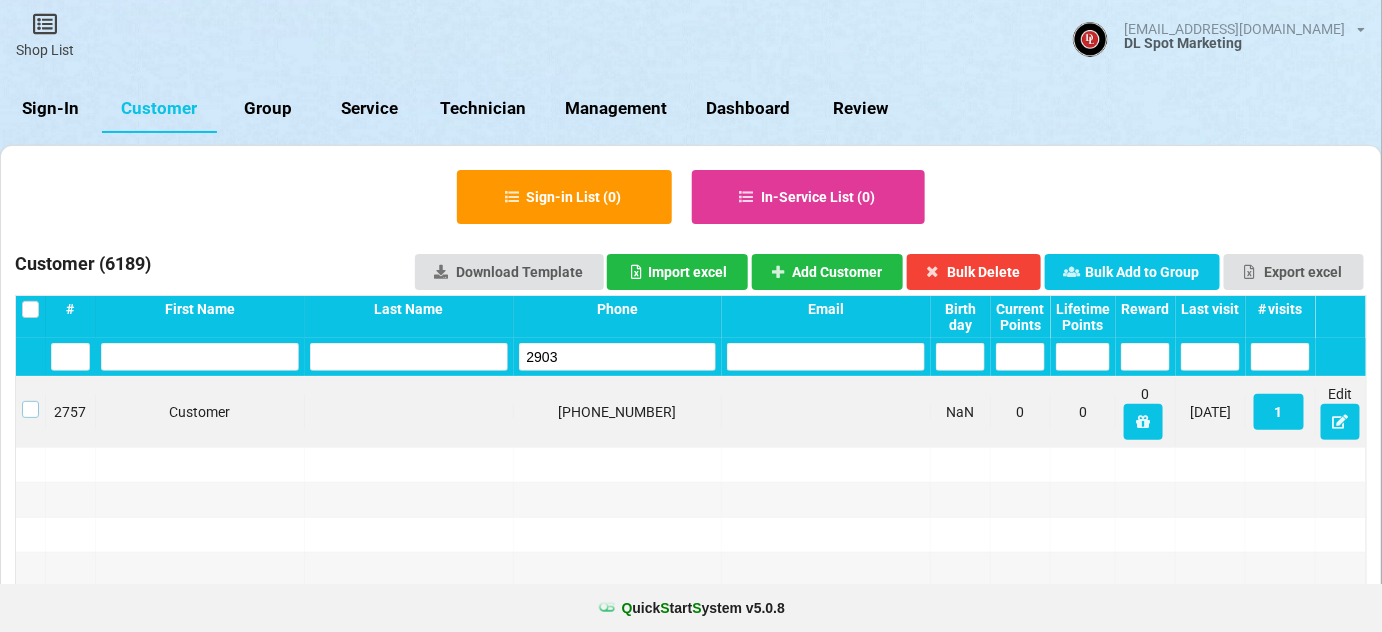 click at bounding box center (30, 401) 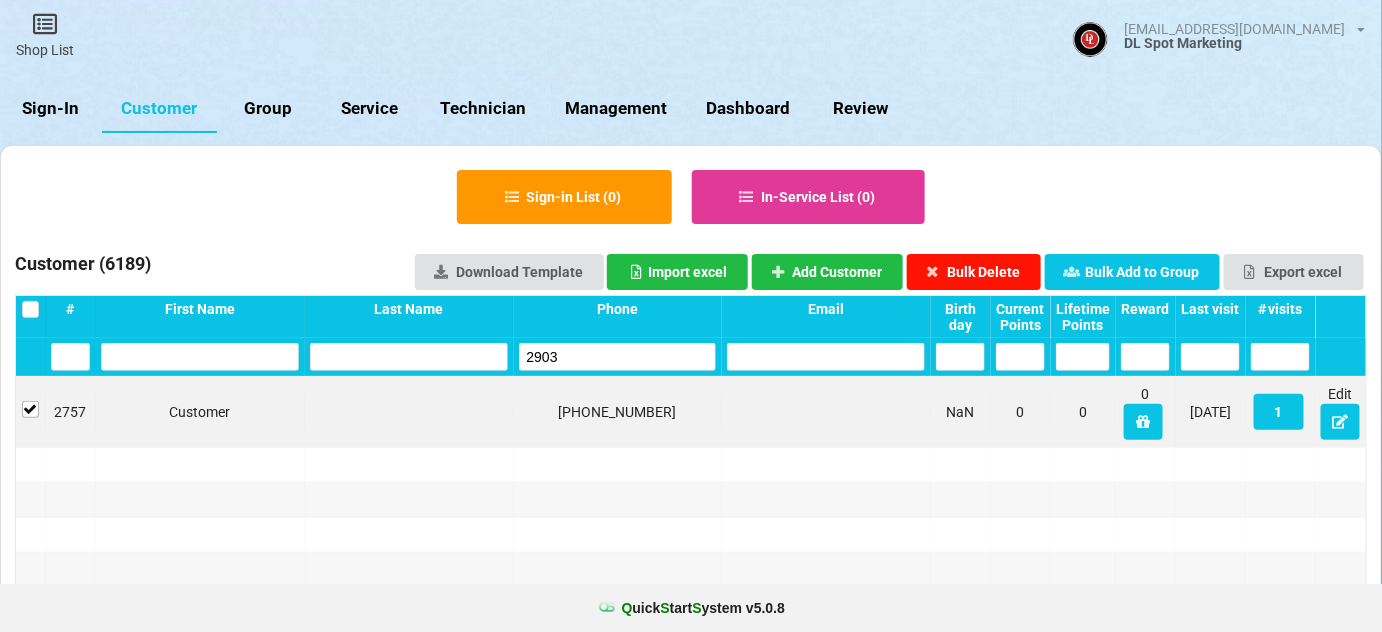 click on "Bulk Delete" at bounding box center (974, 272) 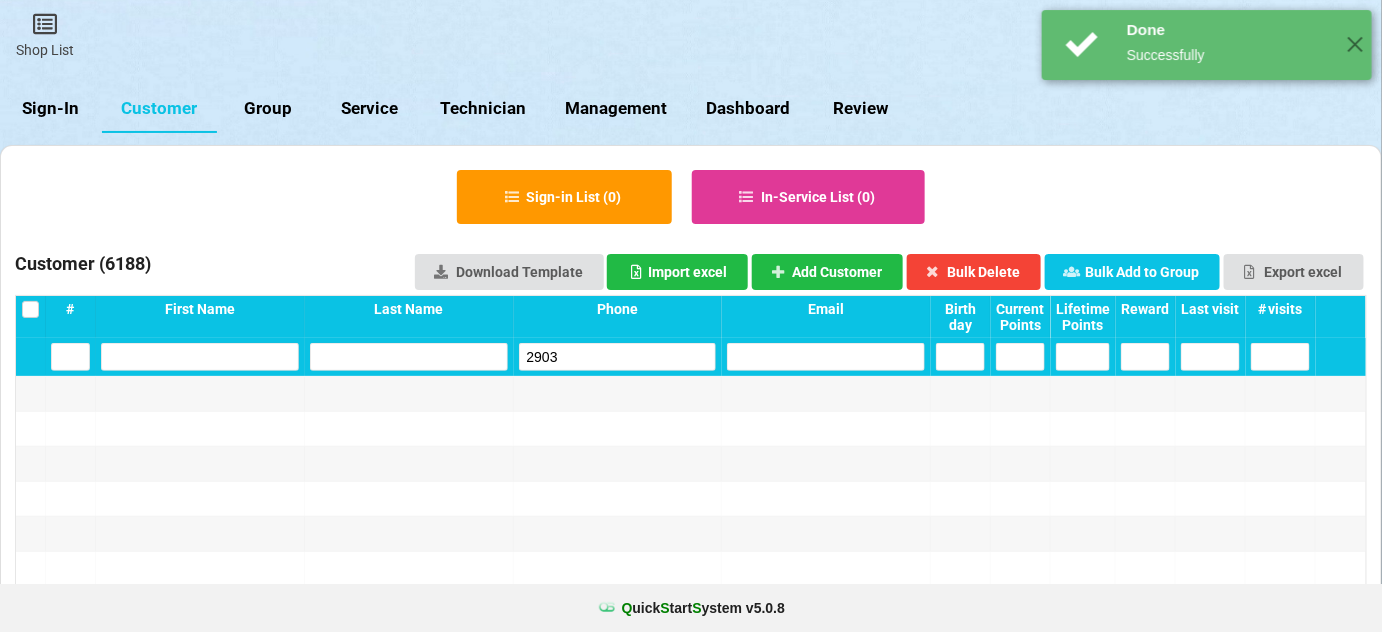click on "2903" at bounding box center (618, 357) 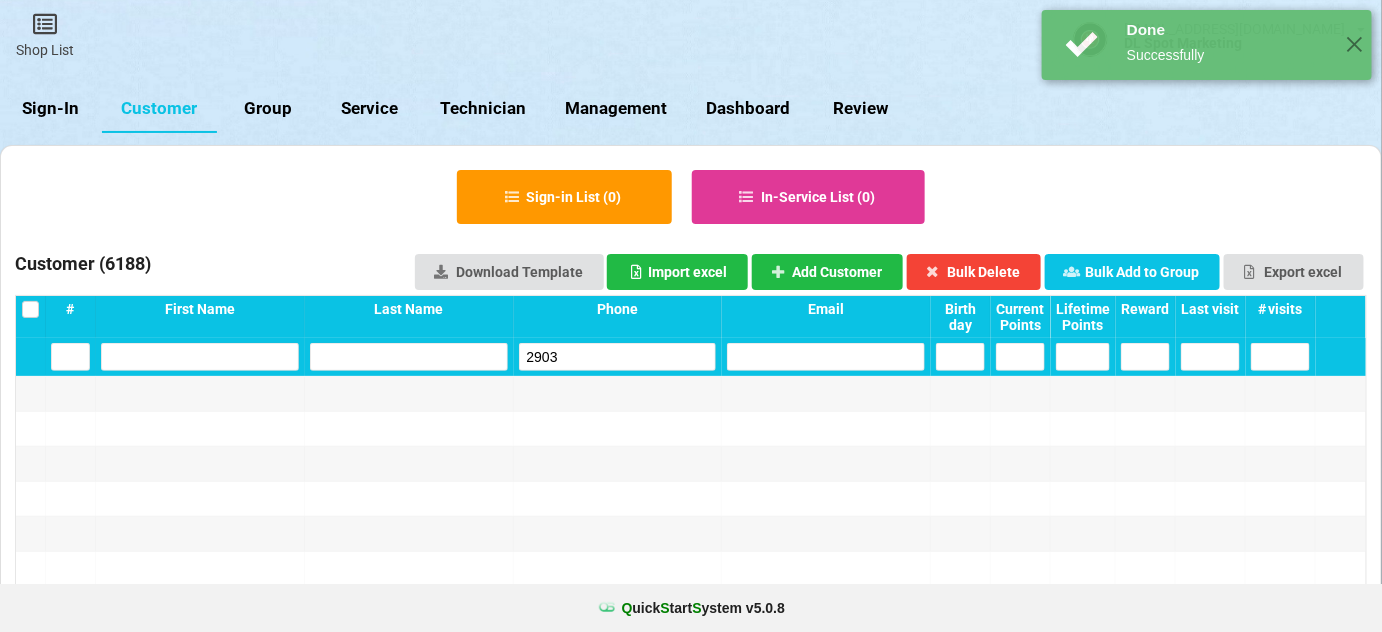 click on "2903" at bounding box center [618, 357] 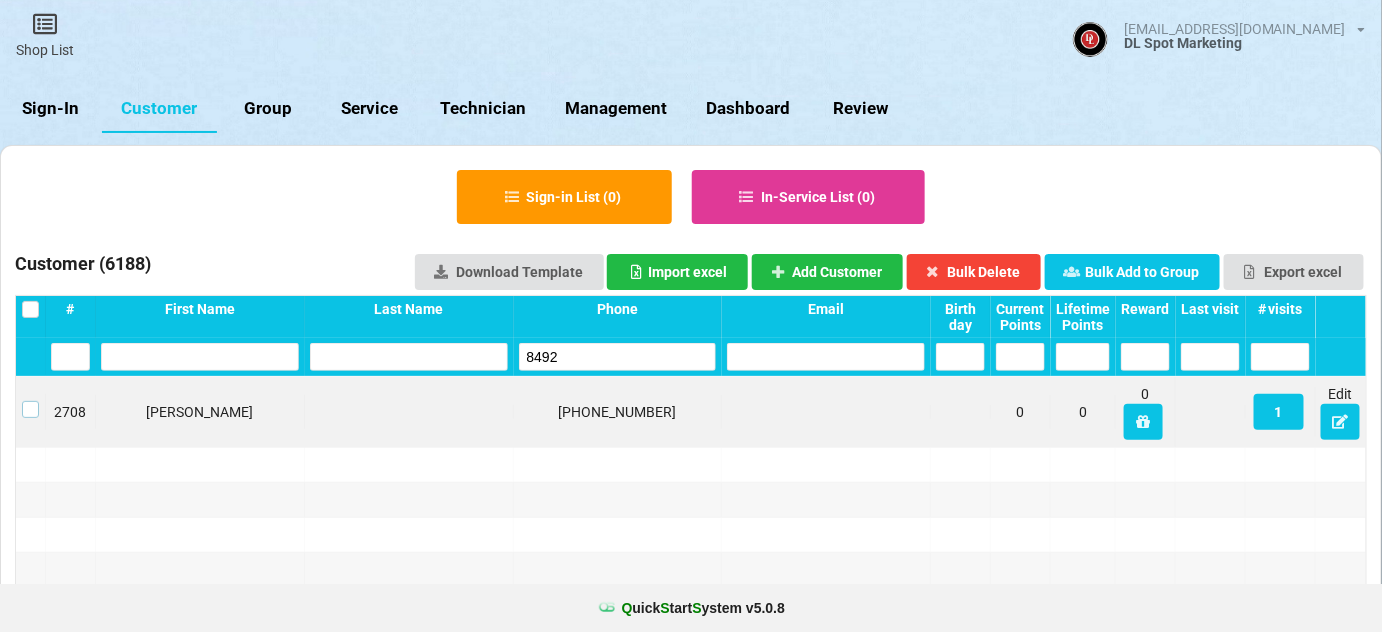 click at bounding box center (30, 401) 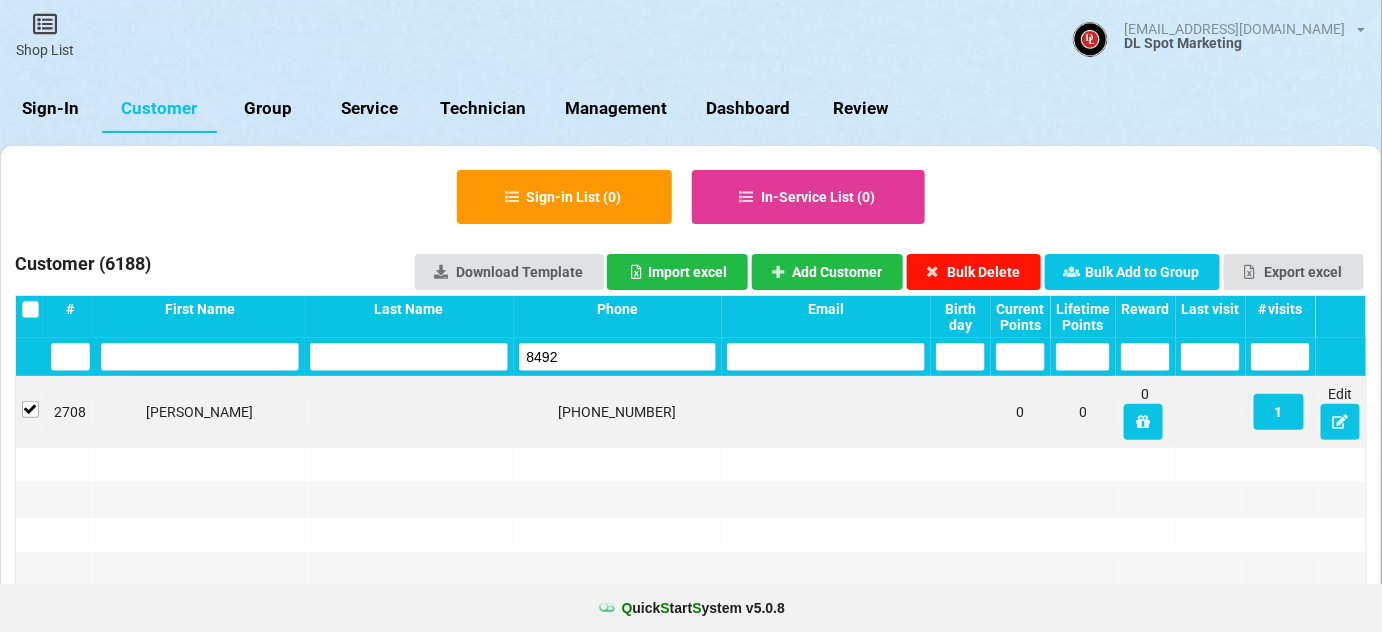 click on "Bulk Delete" at bounding box center [974, 272] 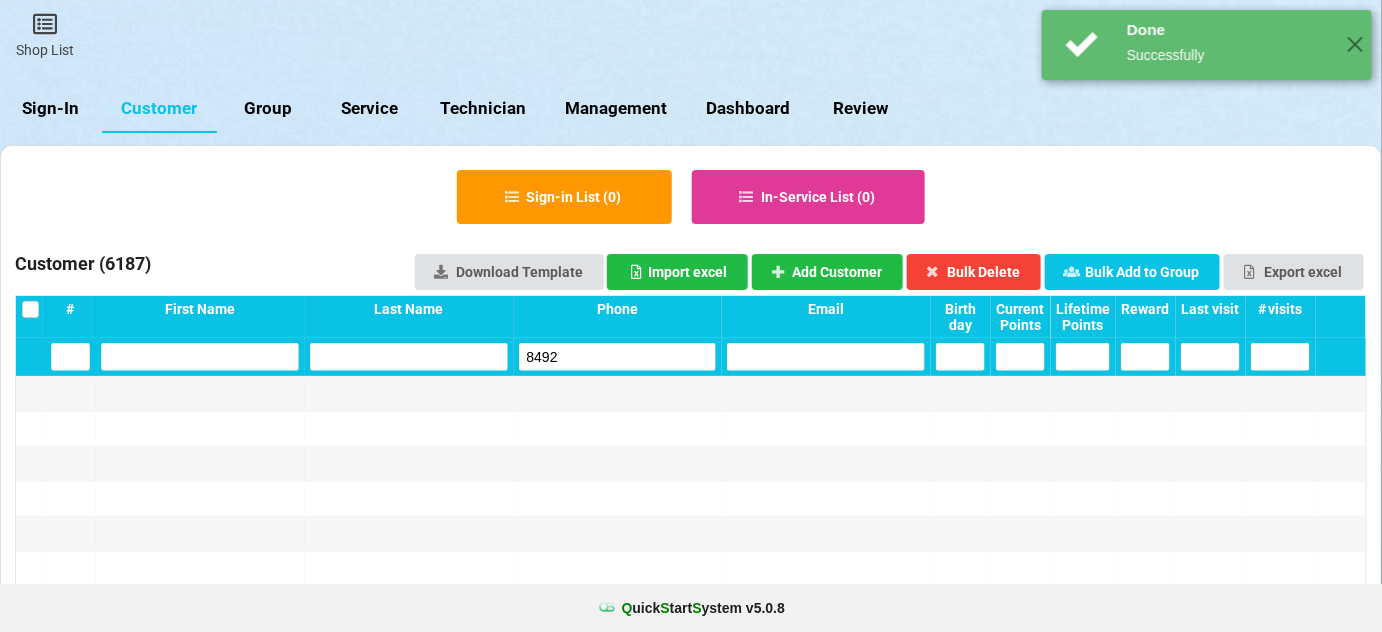 click on "8492" at bounding box center (618, 357) 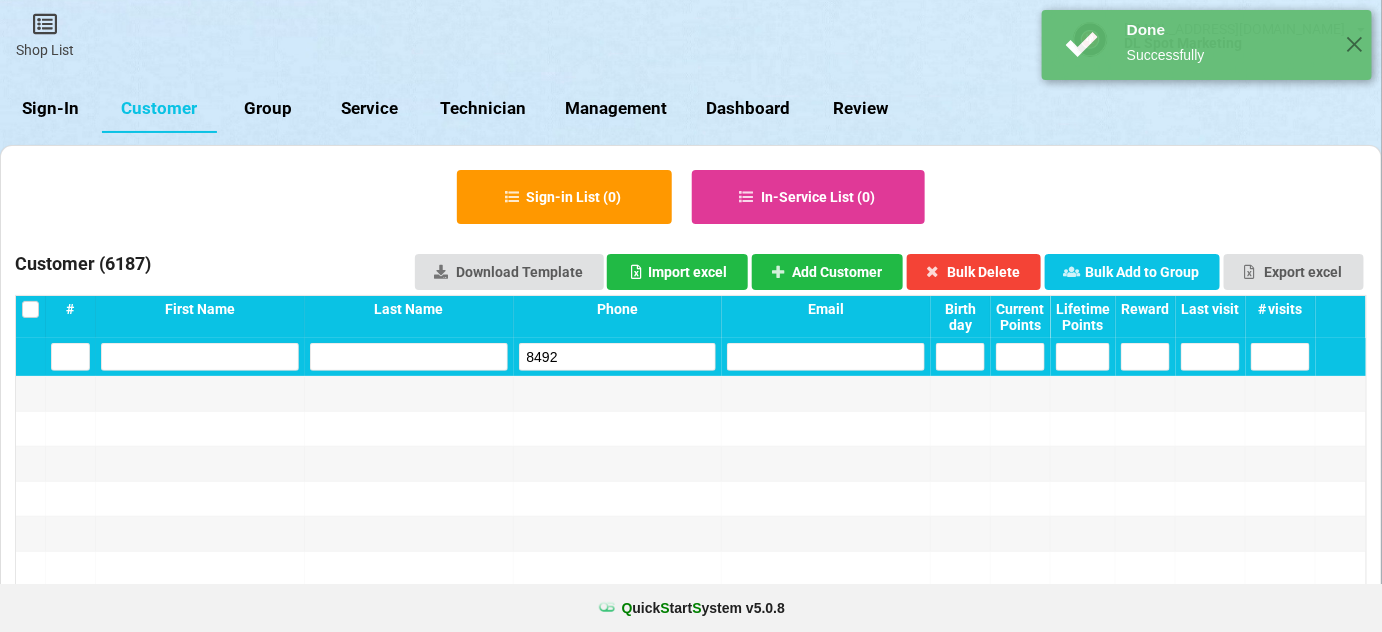 click on "8492" at bounding box center [618, 357] 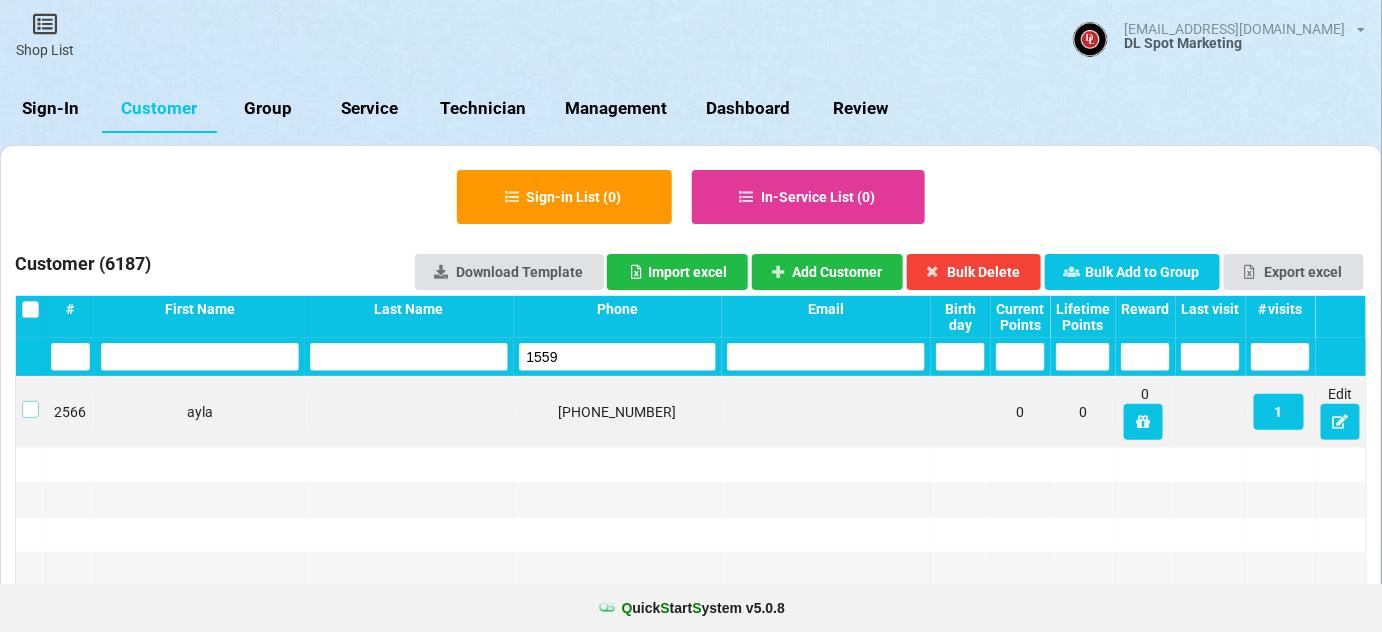 click at bounding box center [30, 401] 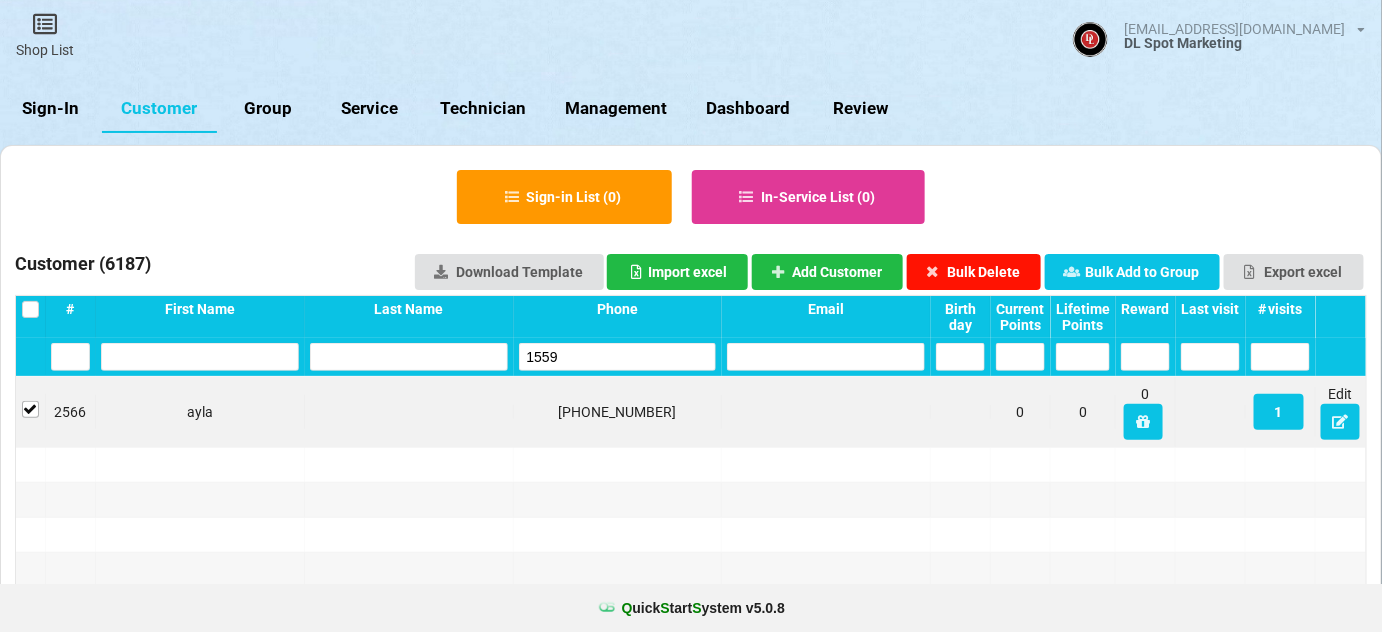 click on "Bulk Delete" at bounding box center [974, 272] 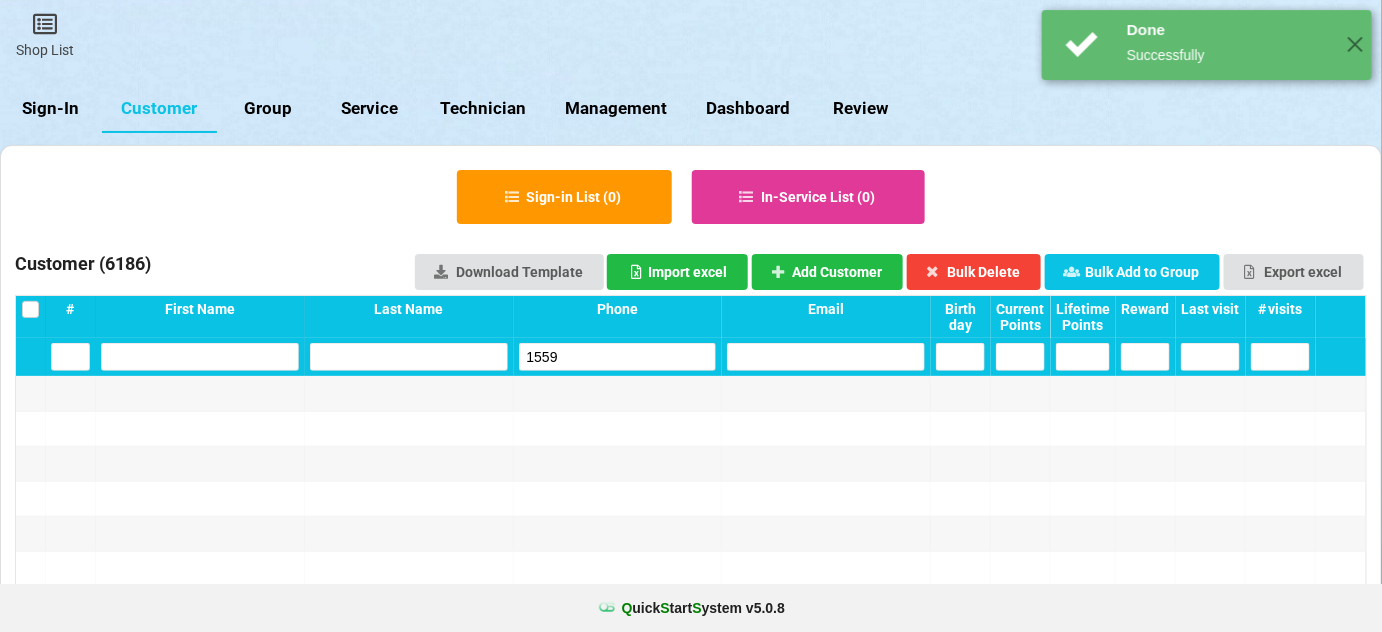 click on "1559" at bounding box center [618, 357] 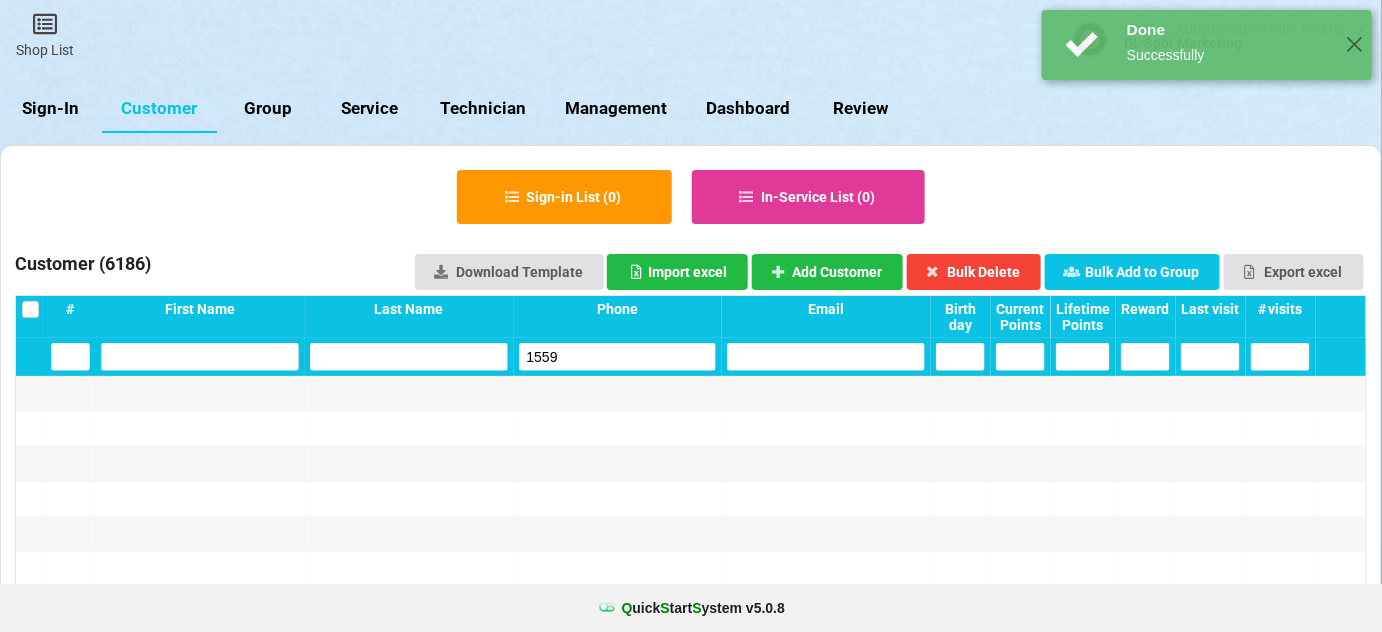 click on "1559" at bounding box center (618, 357) 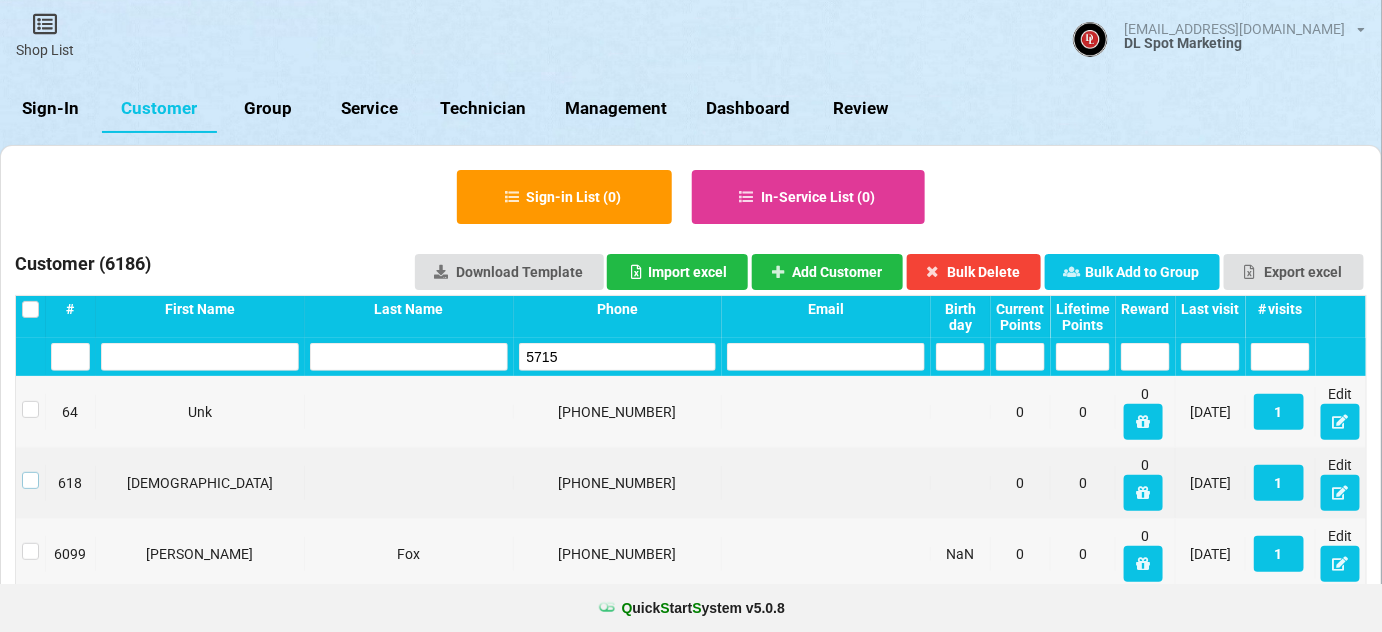 click at bounding box center [30, 472] 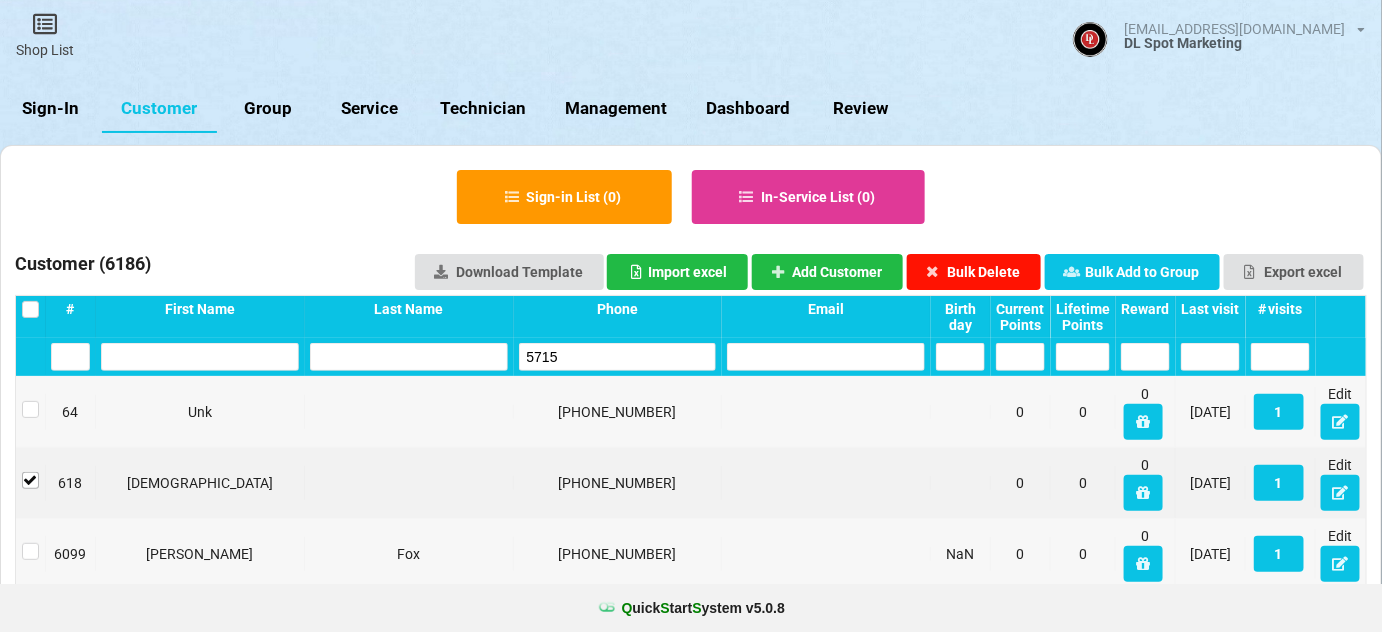 click on "Bulk Delete" at bounding box center [974, 272] 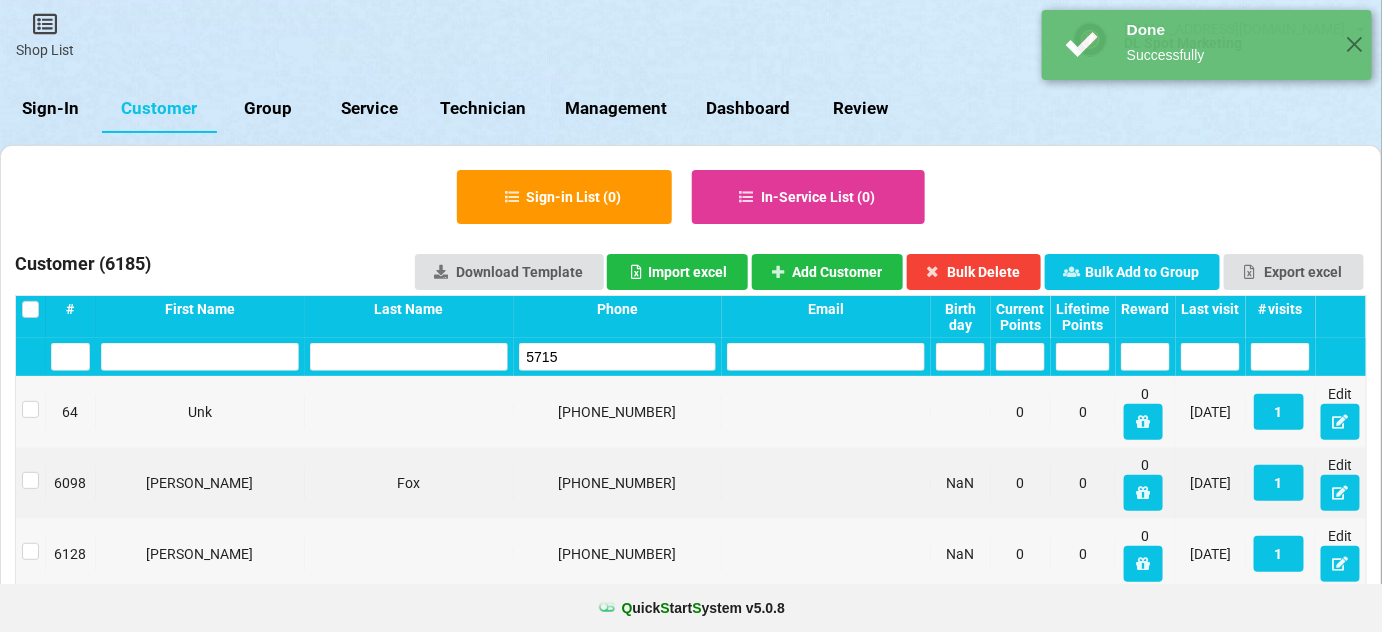 click on "5715" at bounding box center (618, 357) 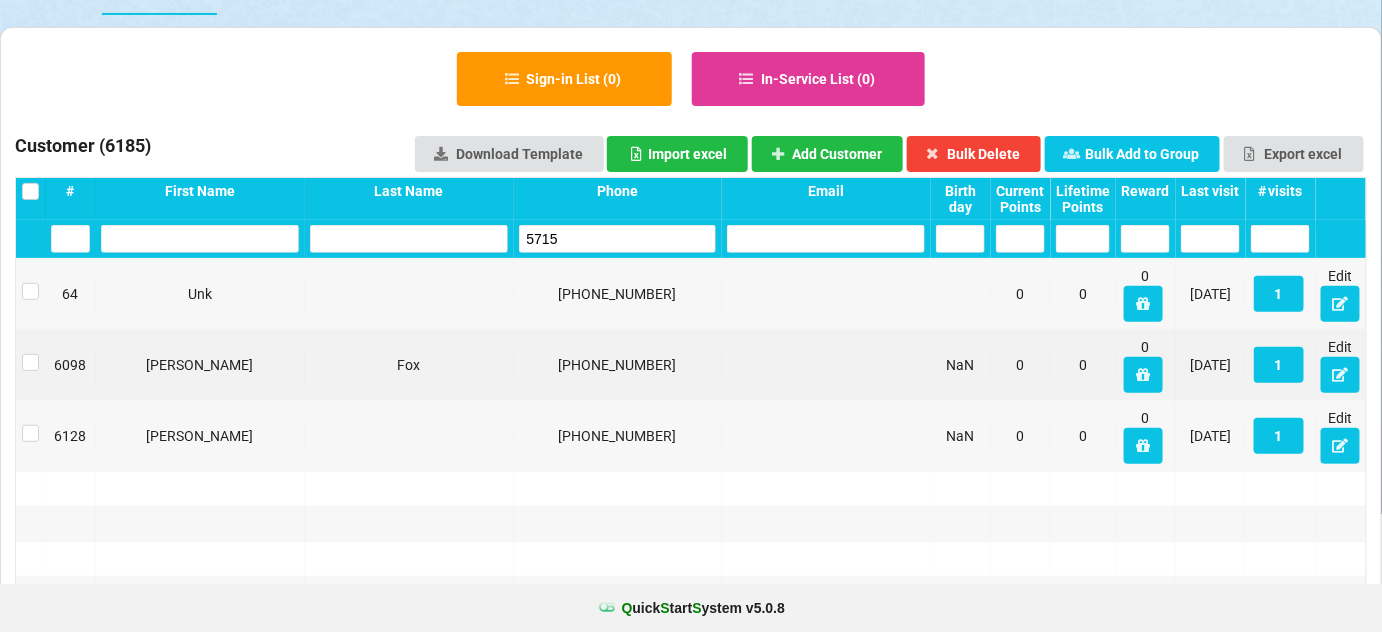 scroll, scrollTop: 121, scrollLeft: 0, axis: vertical 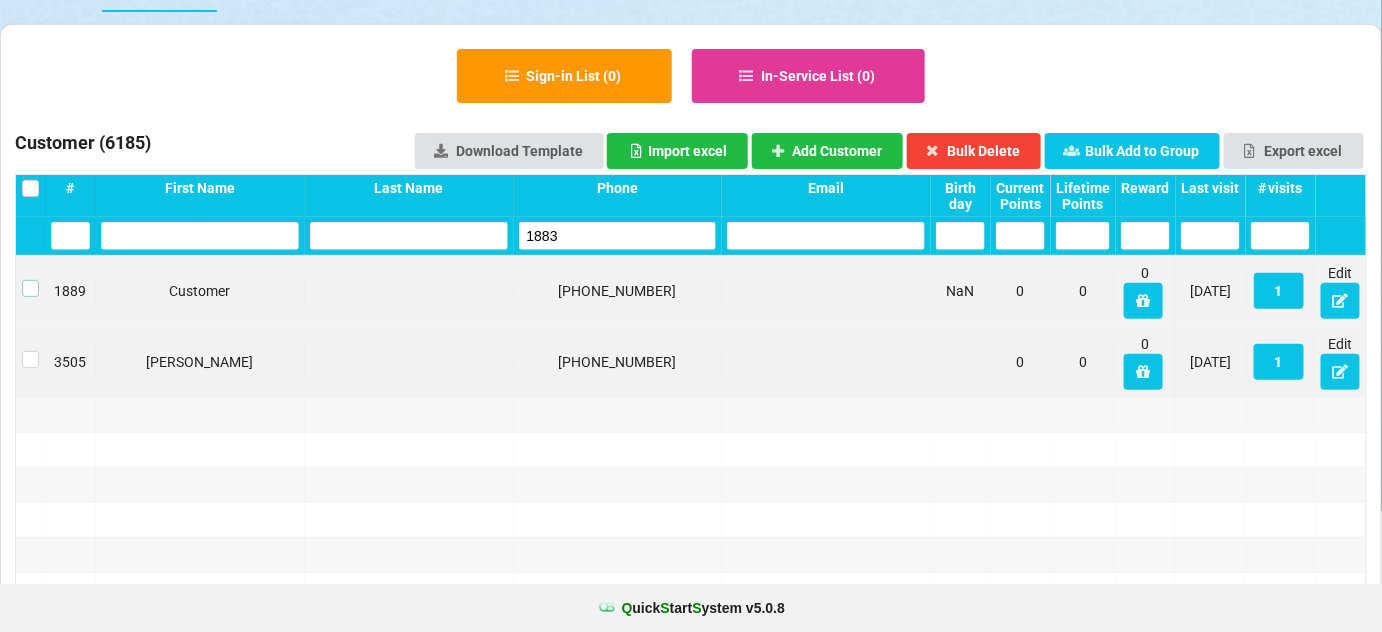 click at bounding box center [30, 280] 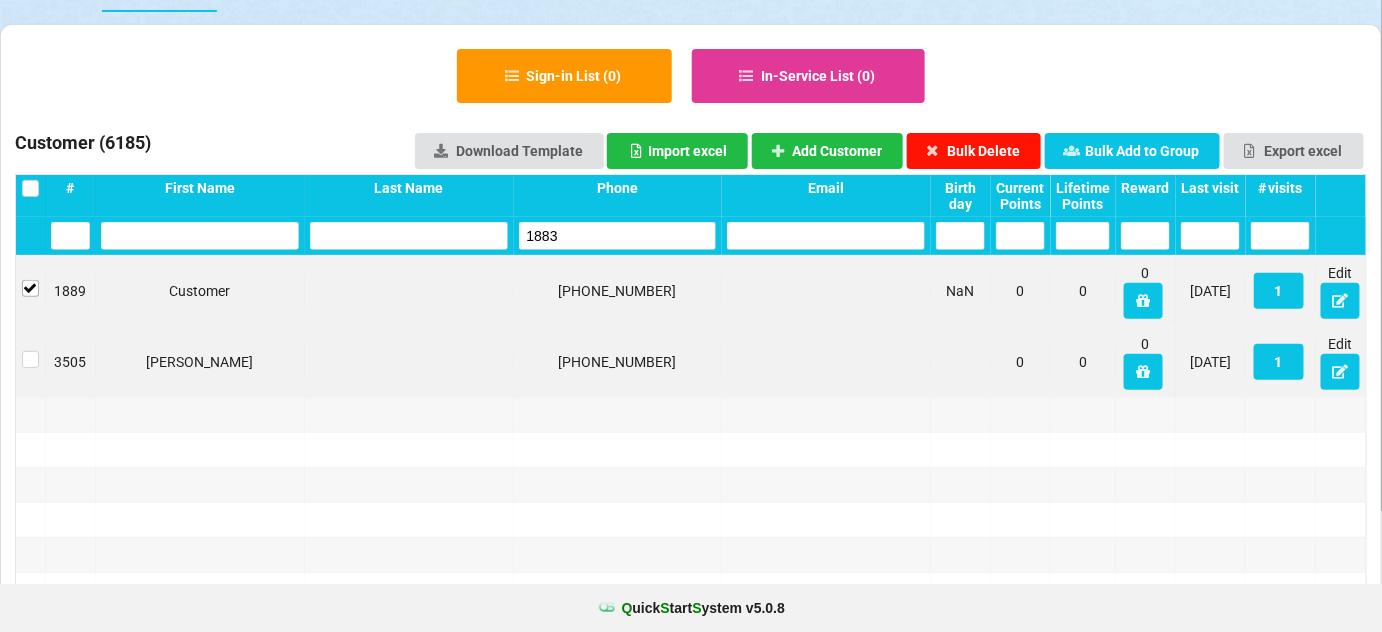 click on "Bulk Delete" at bounding box center [974, 151] 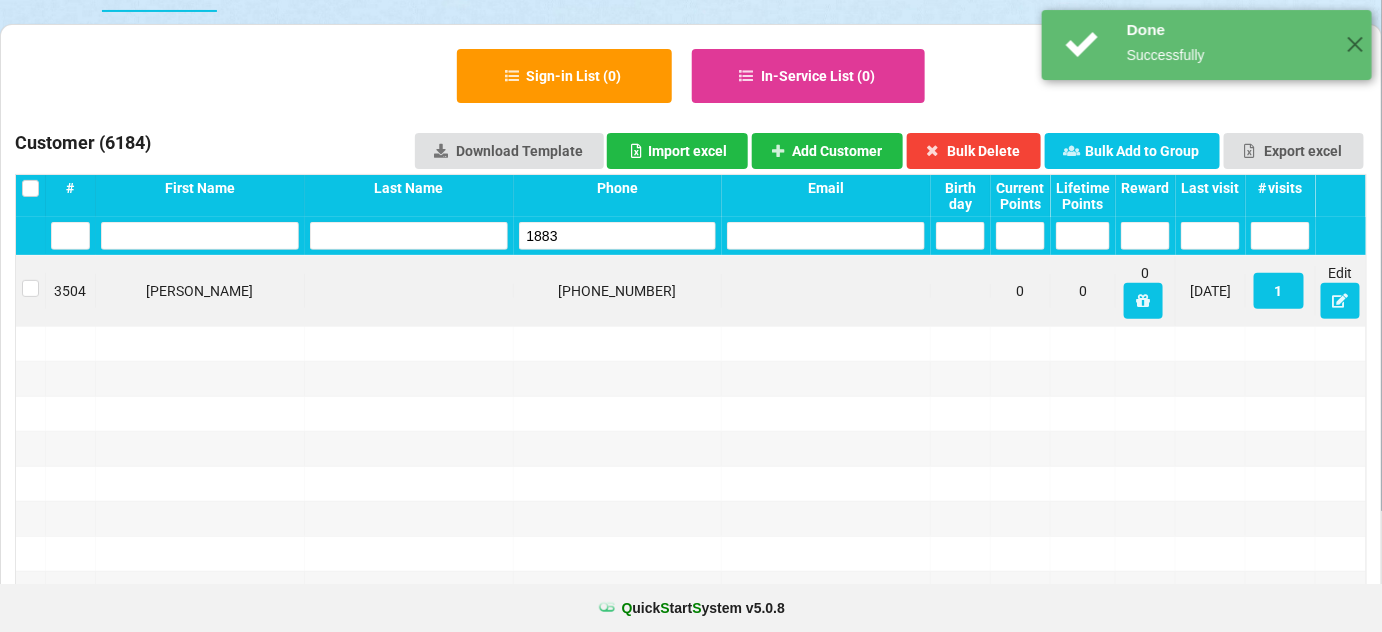 click on "1883" at bounding box center (618, 236) 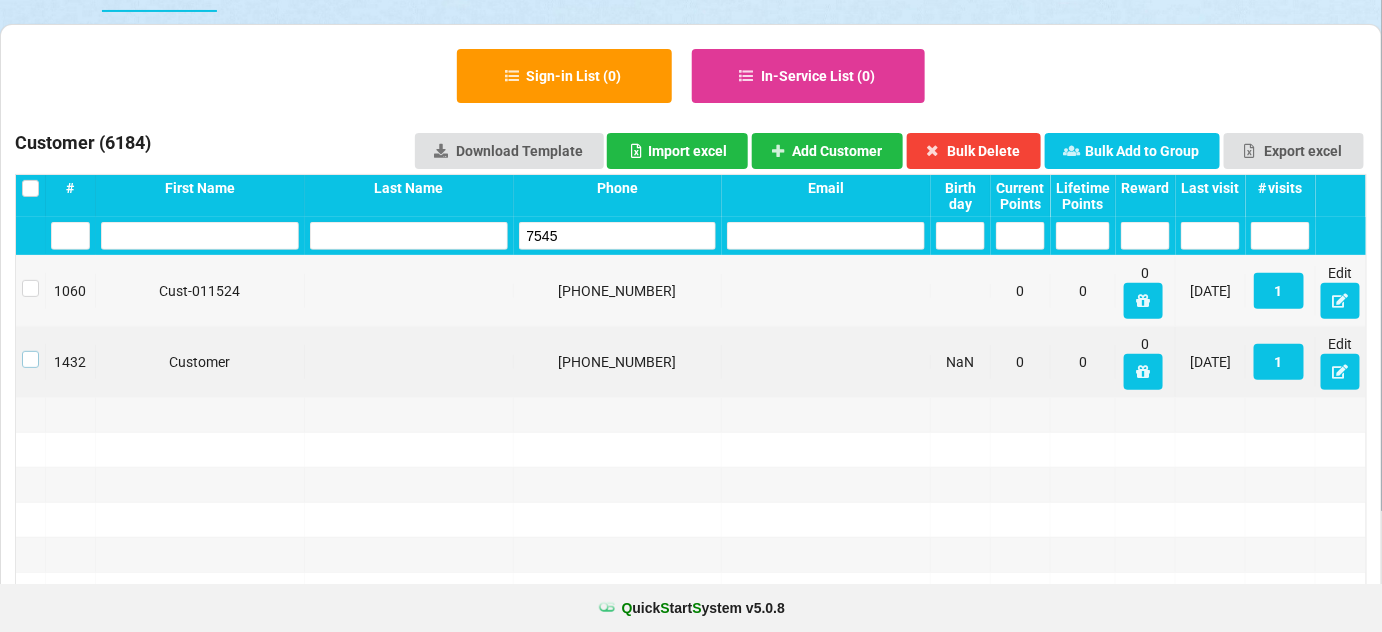 click at bounding box center (30, 351) 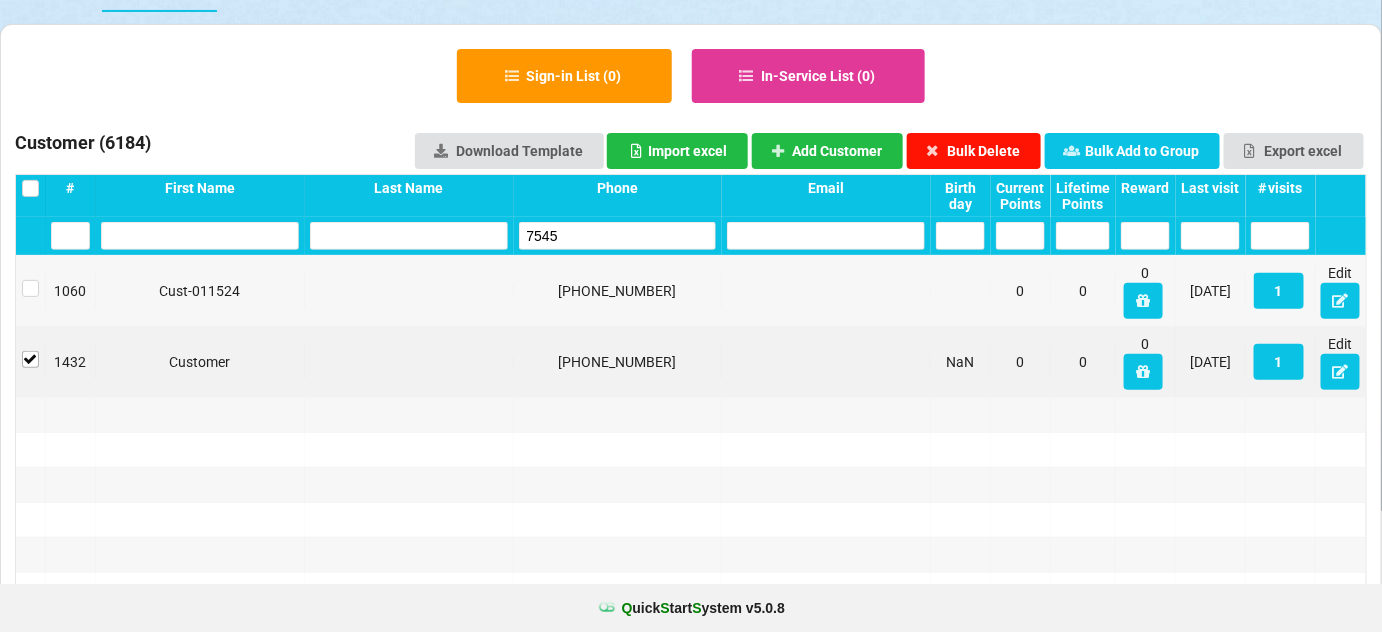 drag, startPoint x: 1016, startPoint y: 151, endPoint x: 936, endPoint y: 188, distance: 88.14193 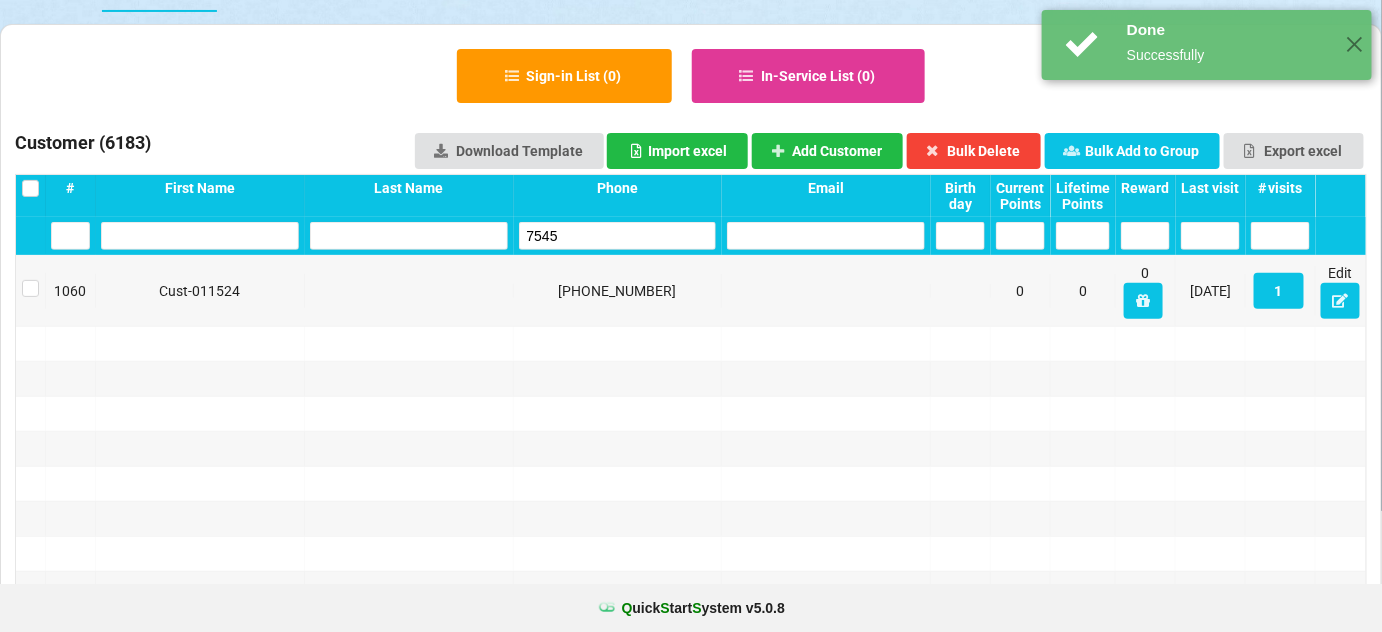 click on "7545" at bounding box center (618, 236) 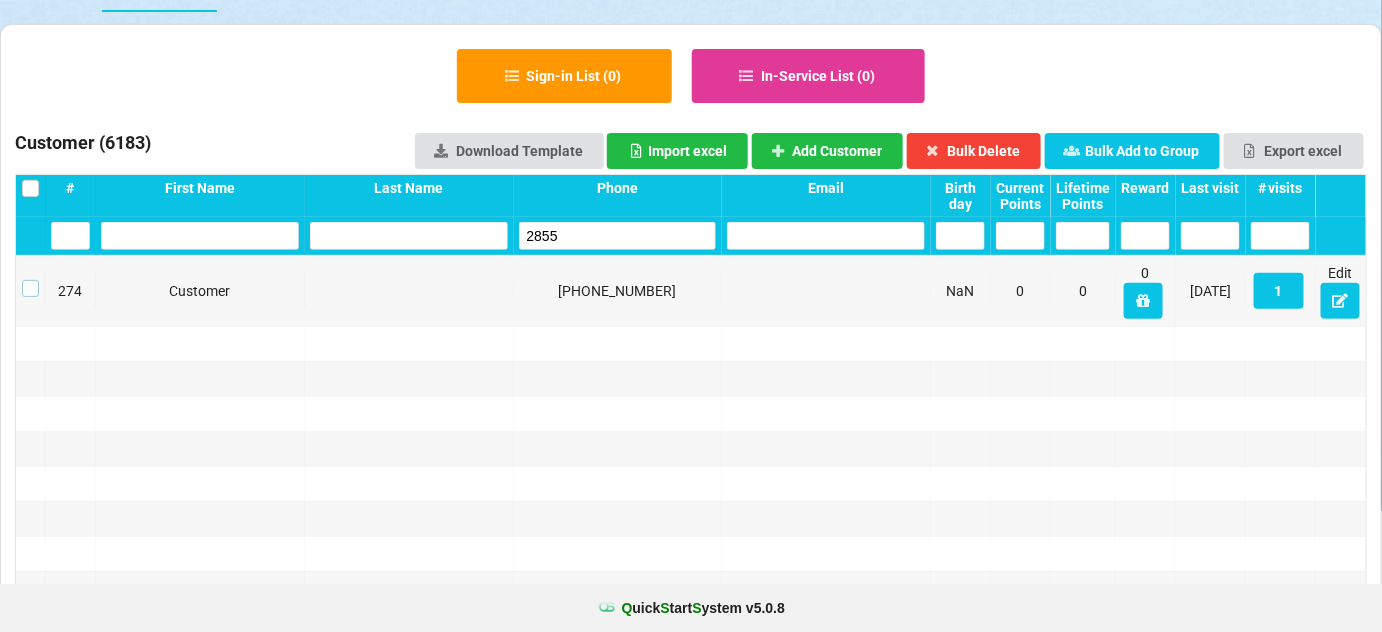 click at bounding box center [30, 280] 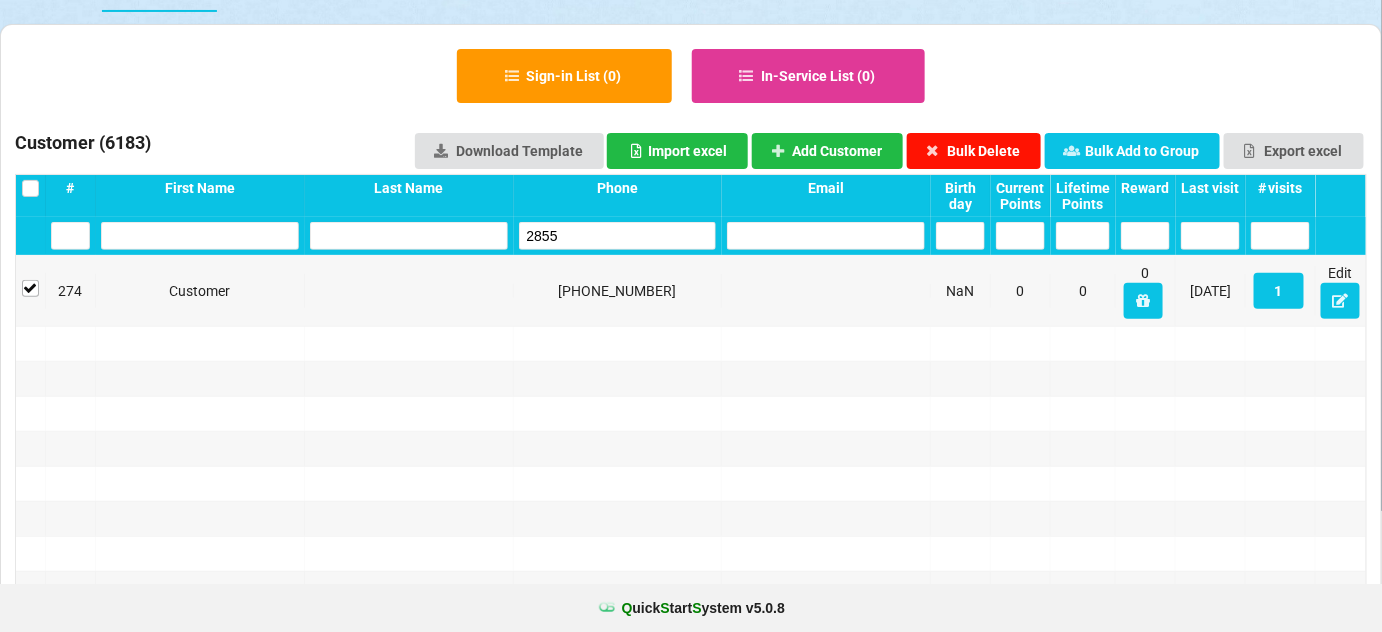 drag, startPoint x: 996, startPoint y: 148, endPoint x: 970, endPoint y: 164, distance: 30.528675 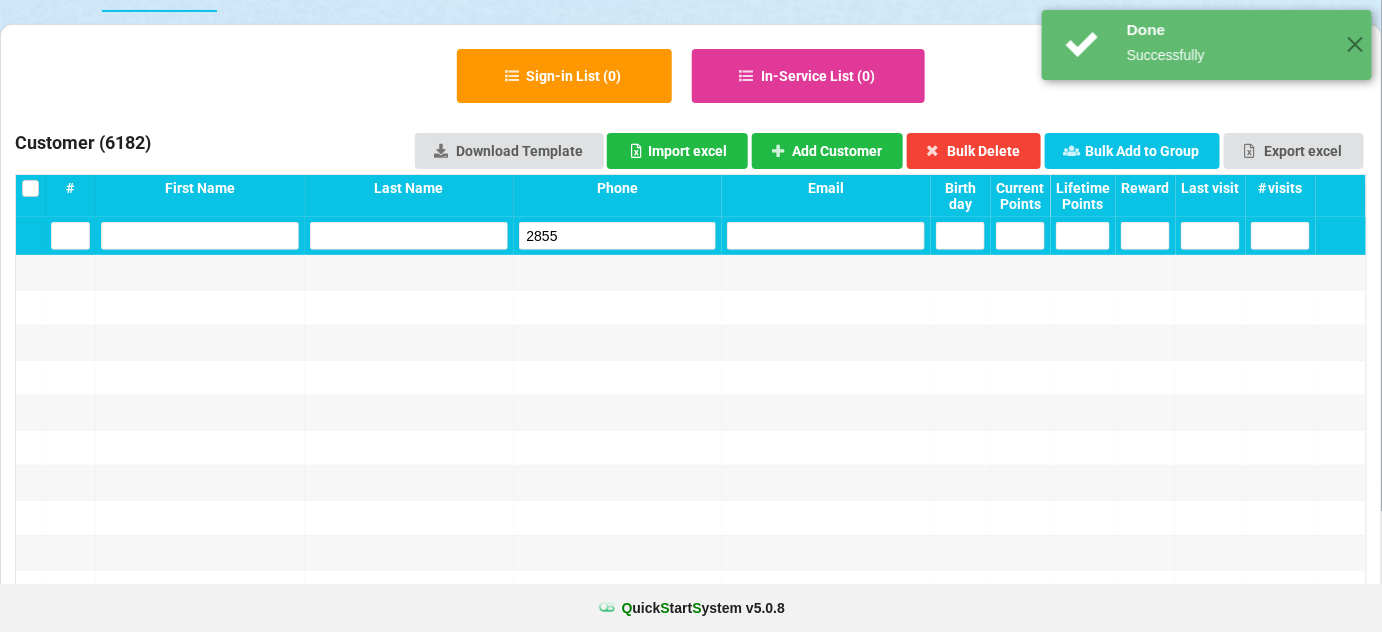 click on "2855" at bounding box center [618, 236] 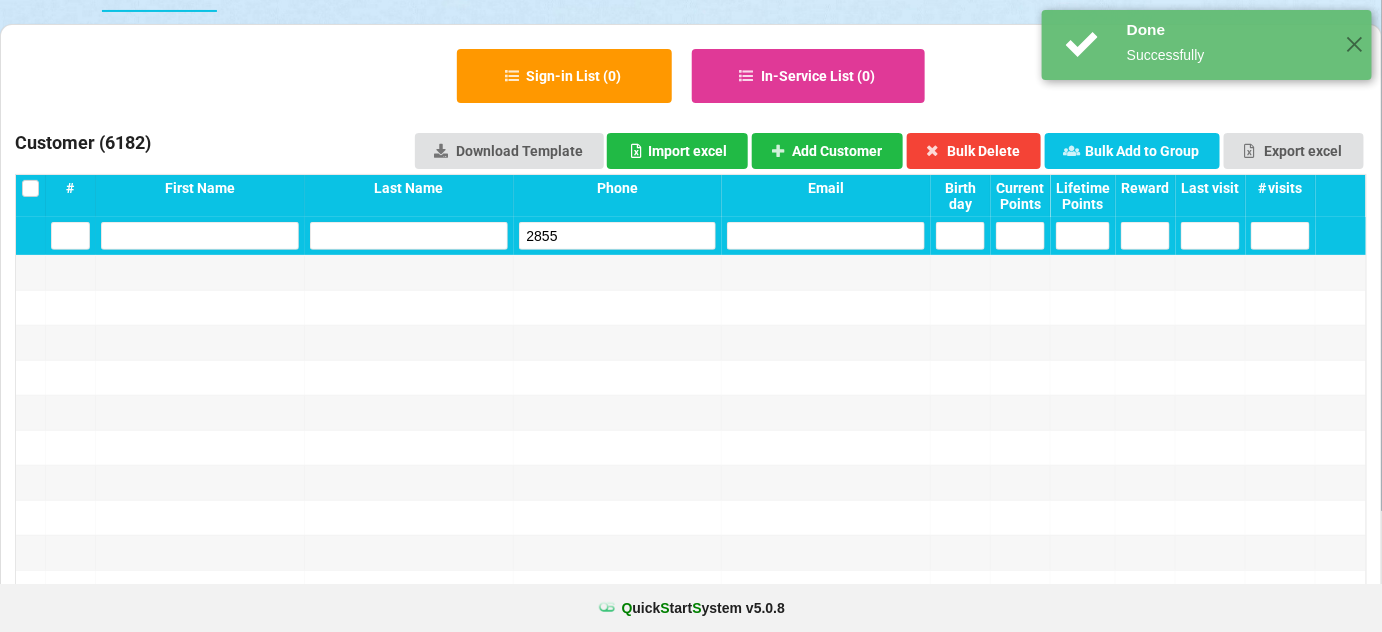 click on "2855" at bounding box center [618, 236] 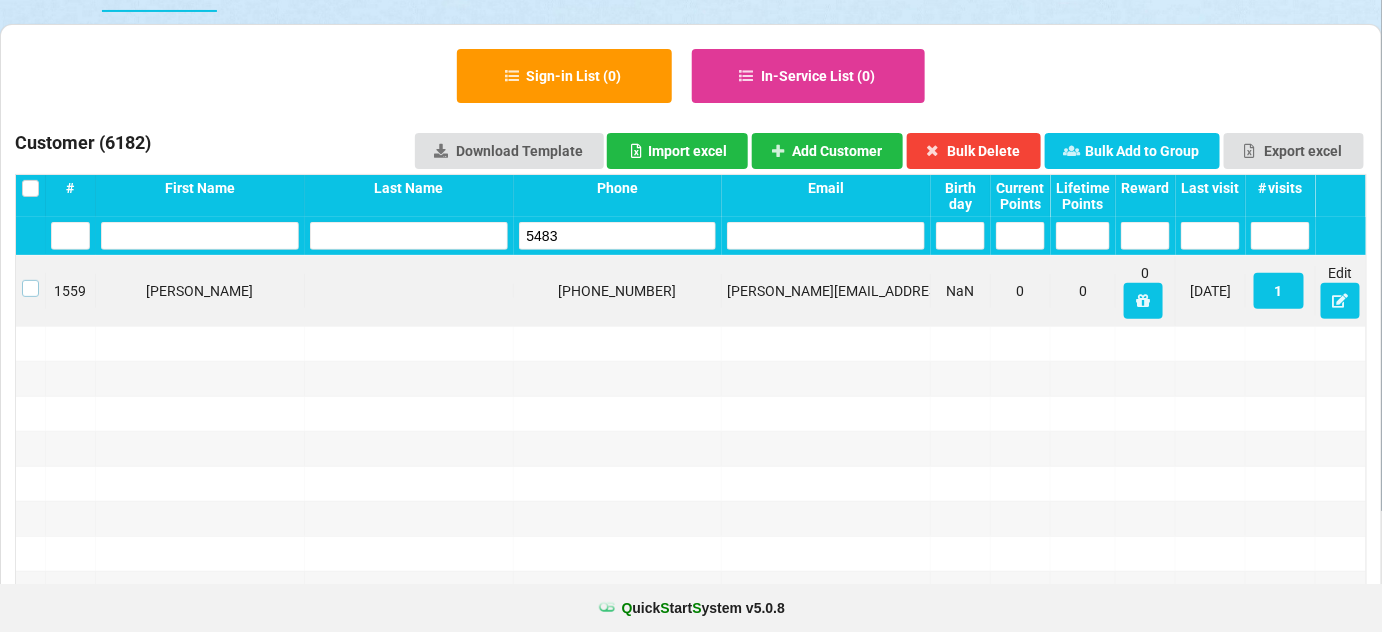 click at bounding box center [30, 280] 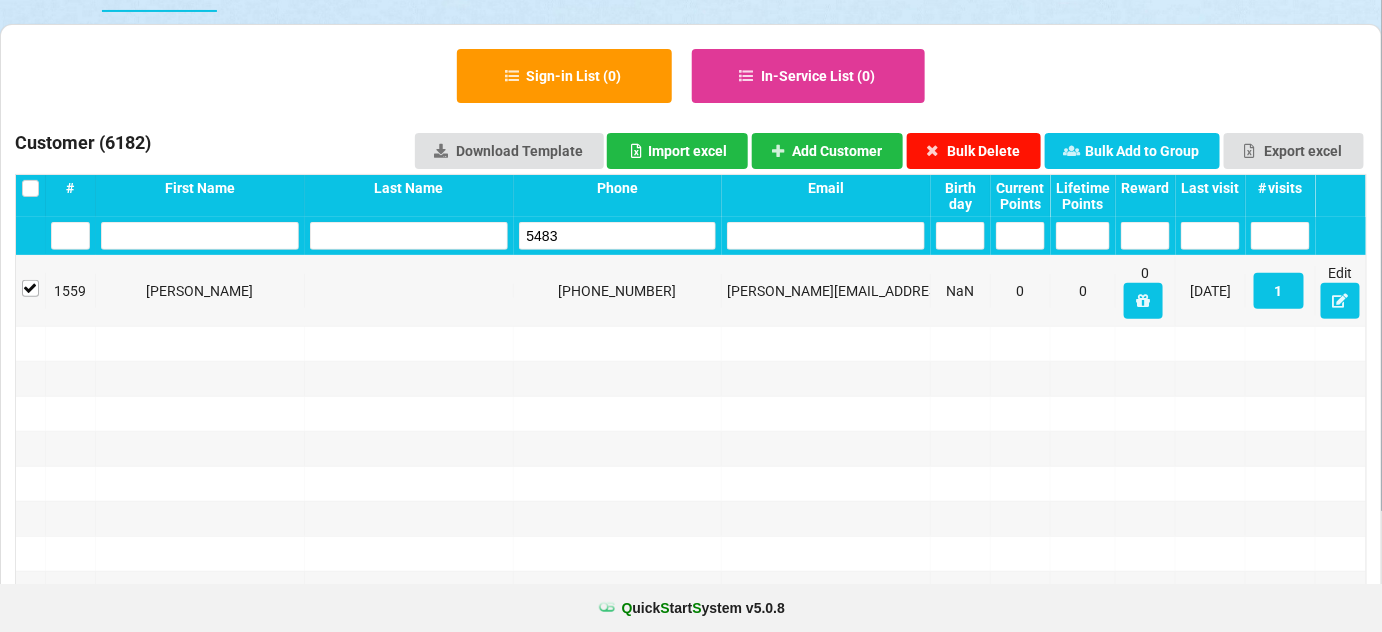 click on "Bulk Delete" at bounding box center (974, 151) 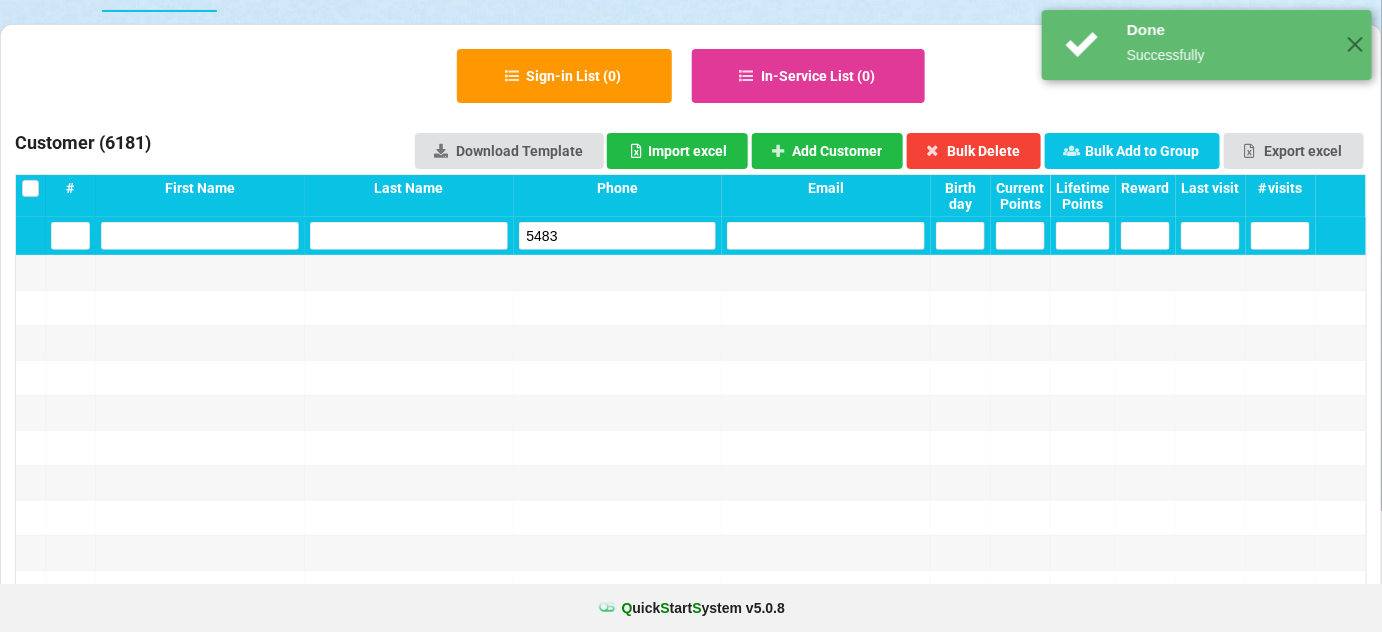 click on "5483" at bounding box center [618, 236] 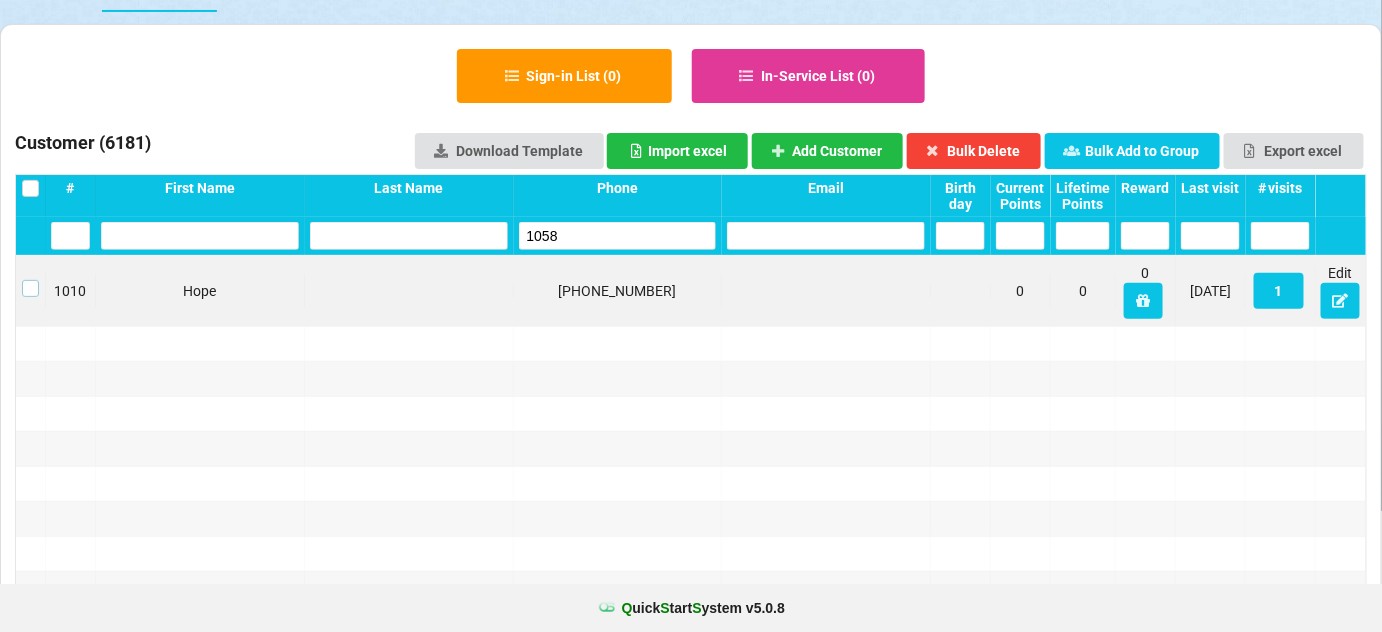click at bounding box center [30, 280] 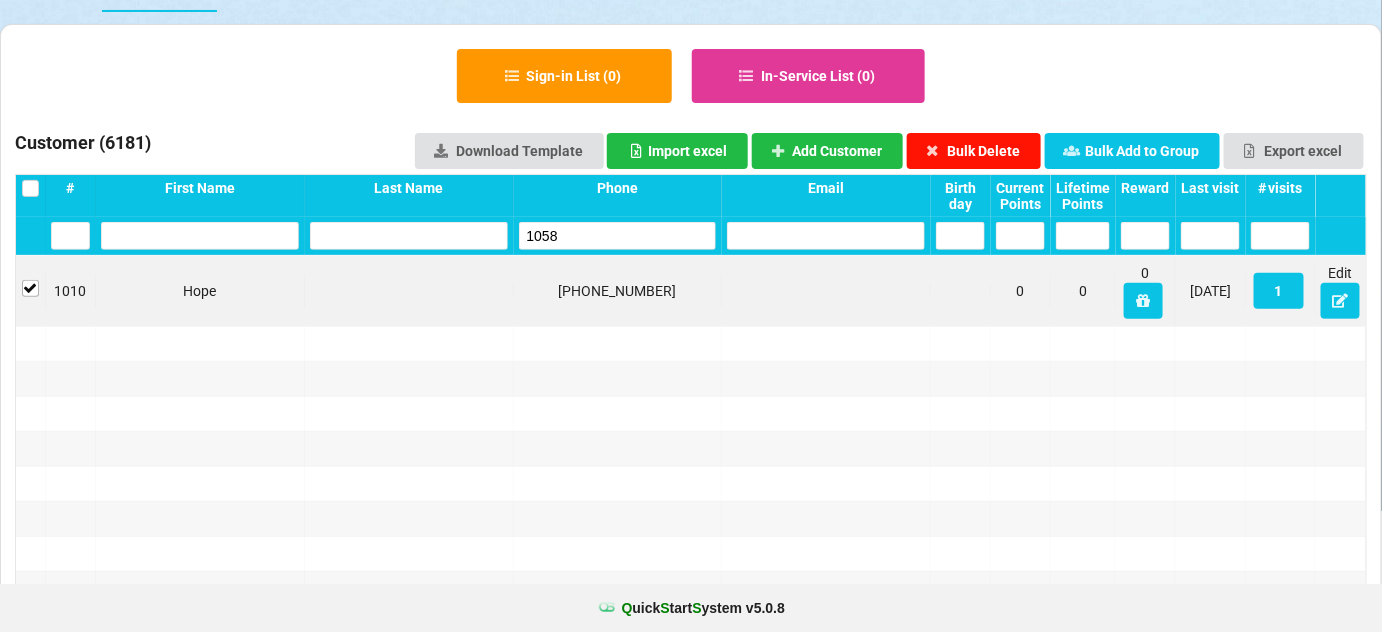 click on "Bulk Delete" at bounding box center (974, 151) 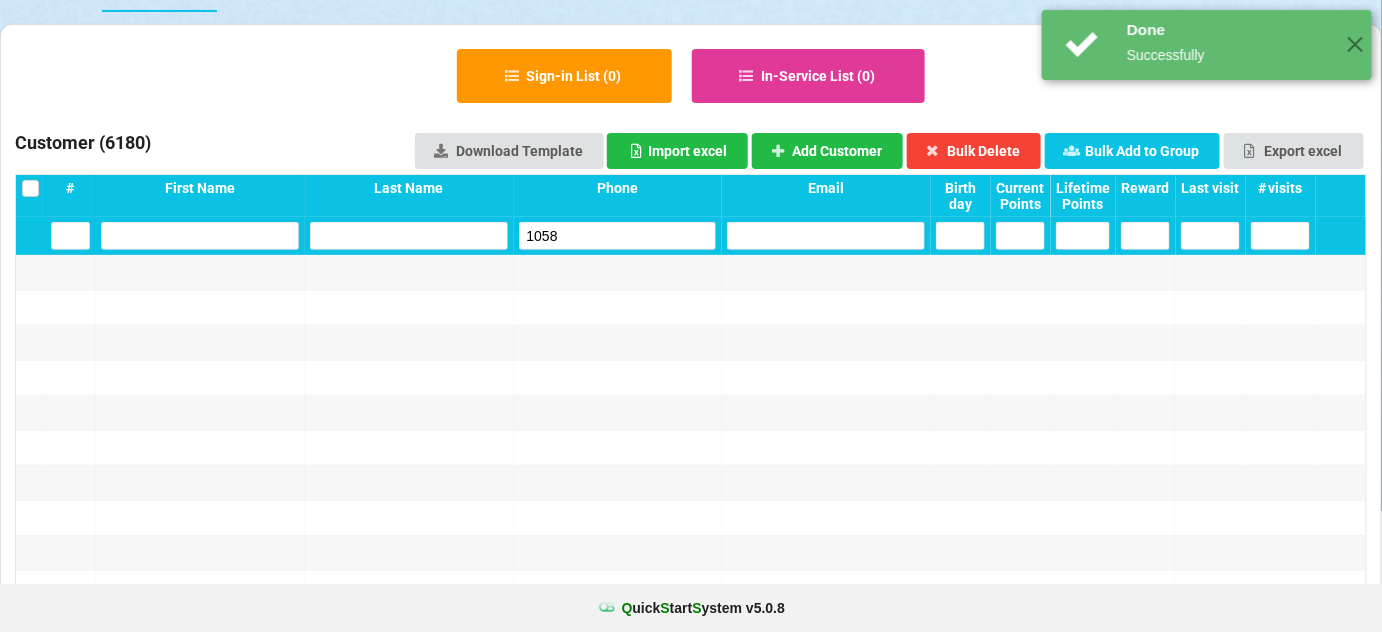 click on "1058" at bounding box center (618, 236) 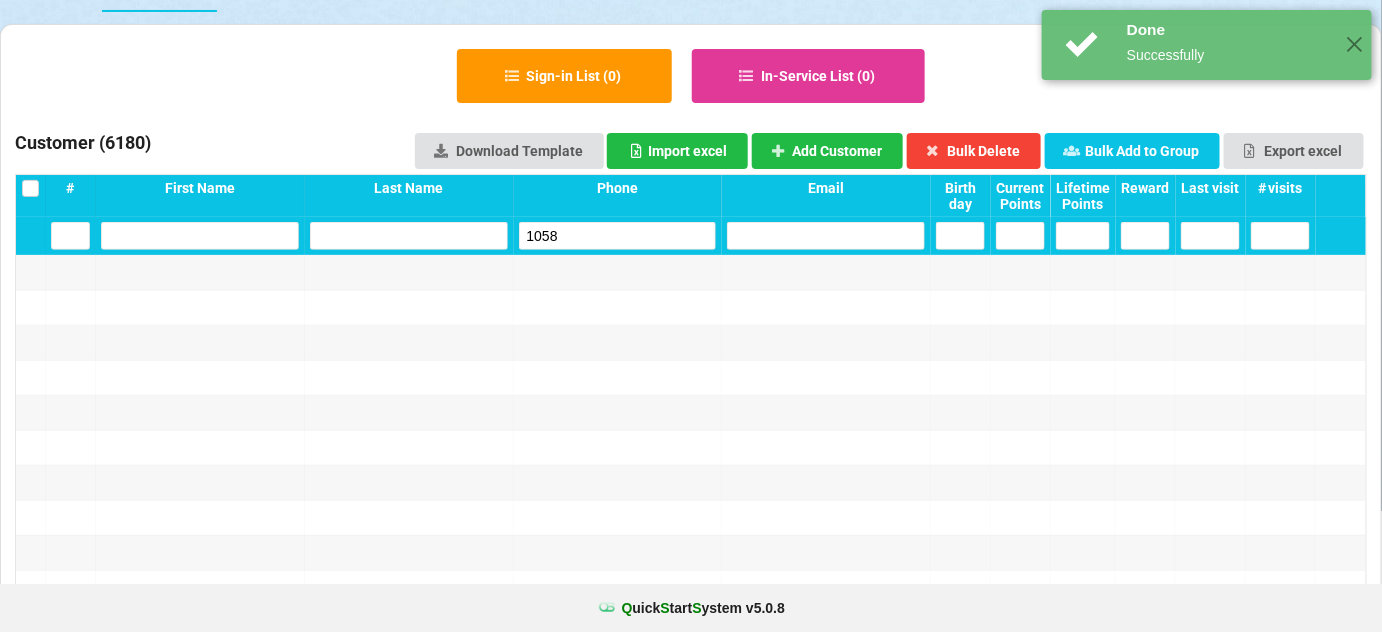 click on "1058" at bounding box center (618, 236) 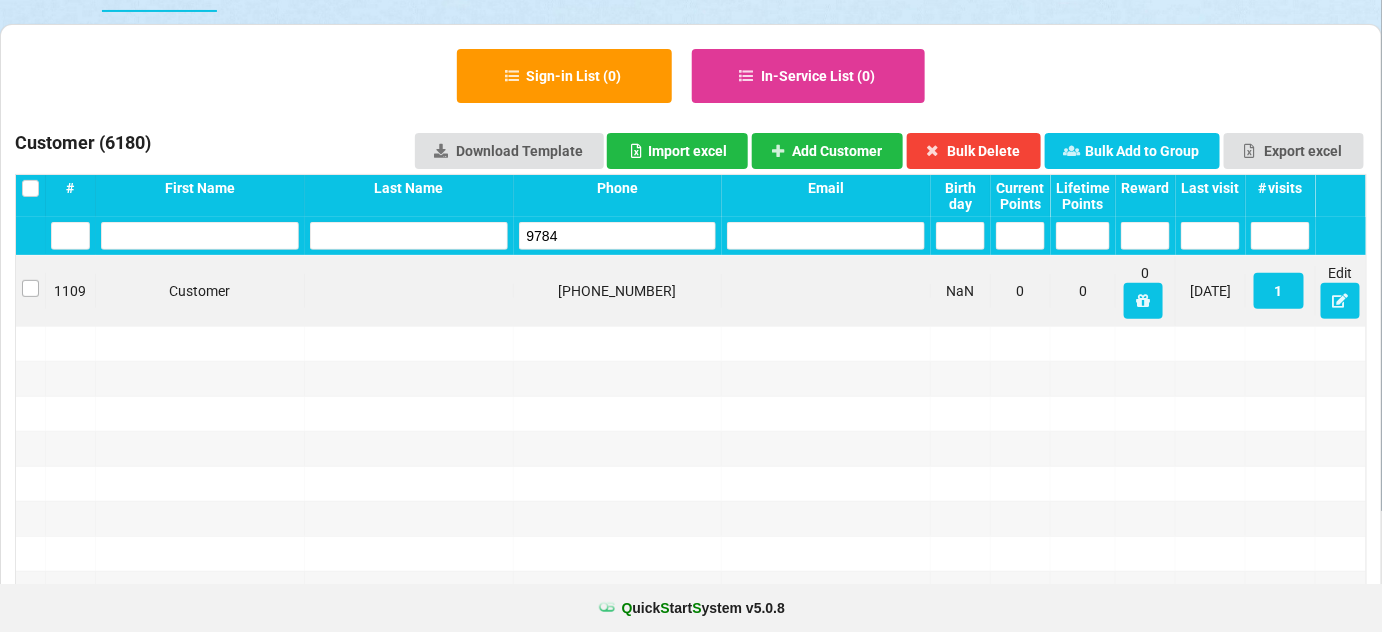 click at bounding box center [31, 291] 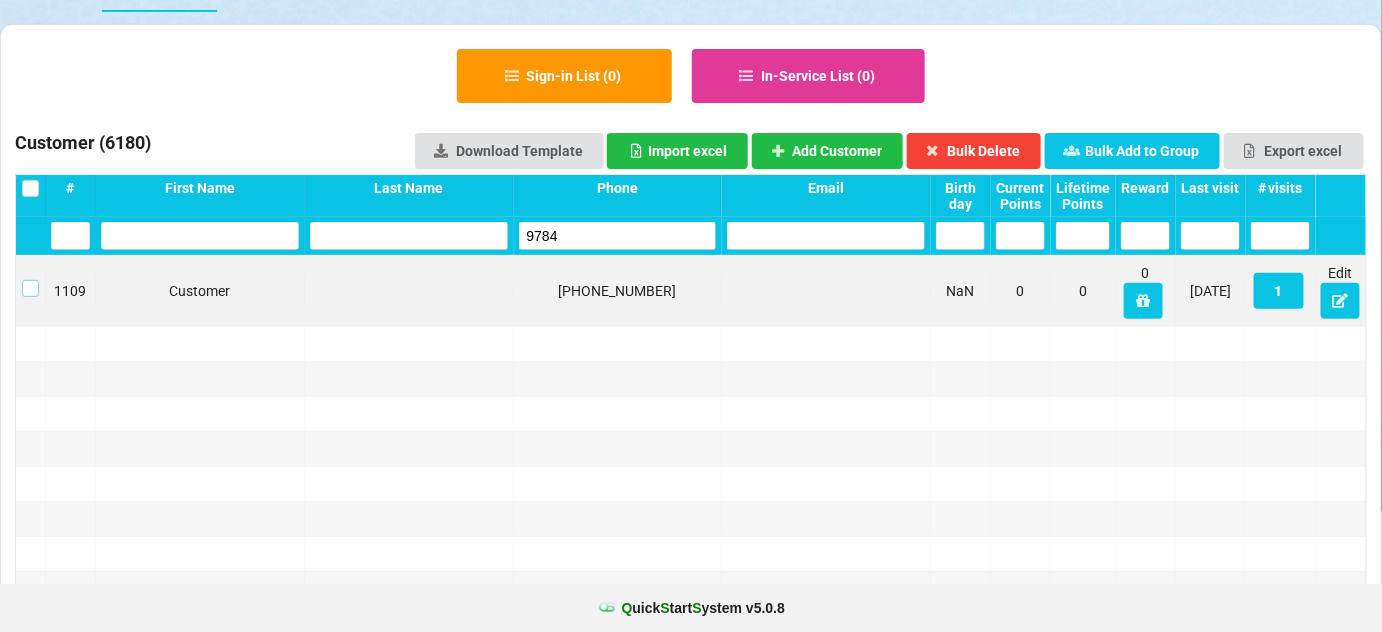 click at bounding box center (30, 280) 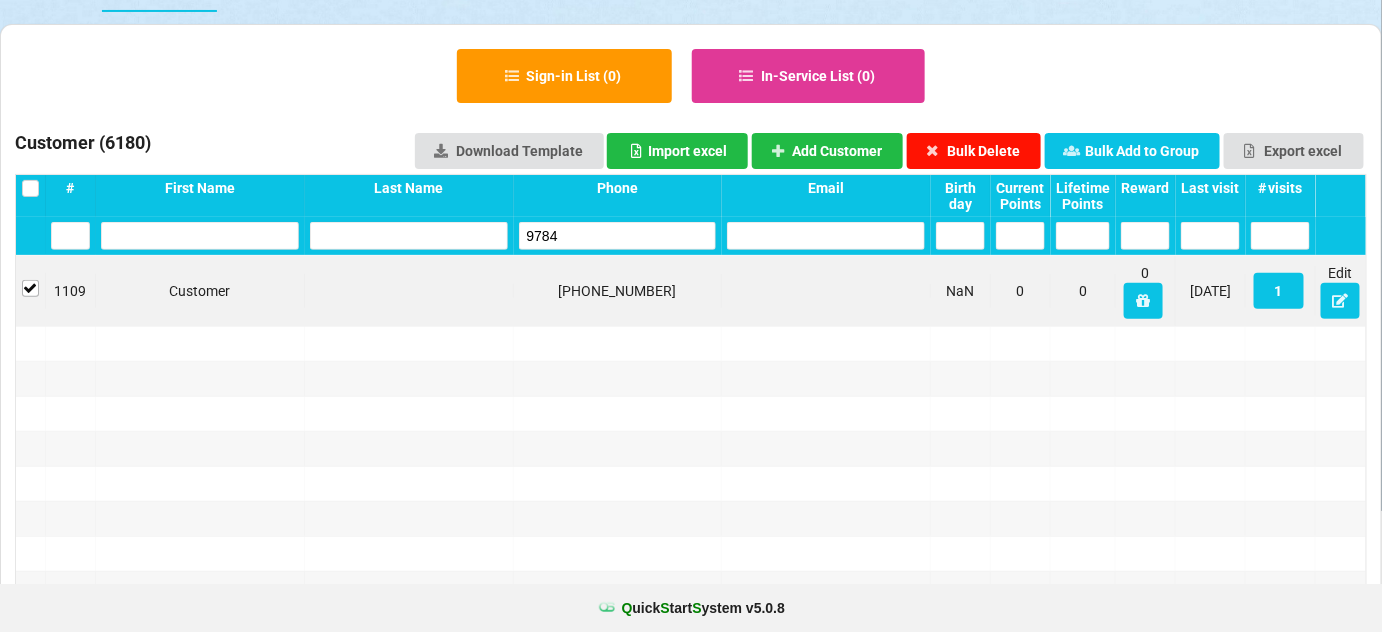 click on "Bulk Delete" at bounding box center (974, 151) 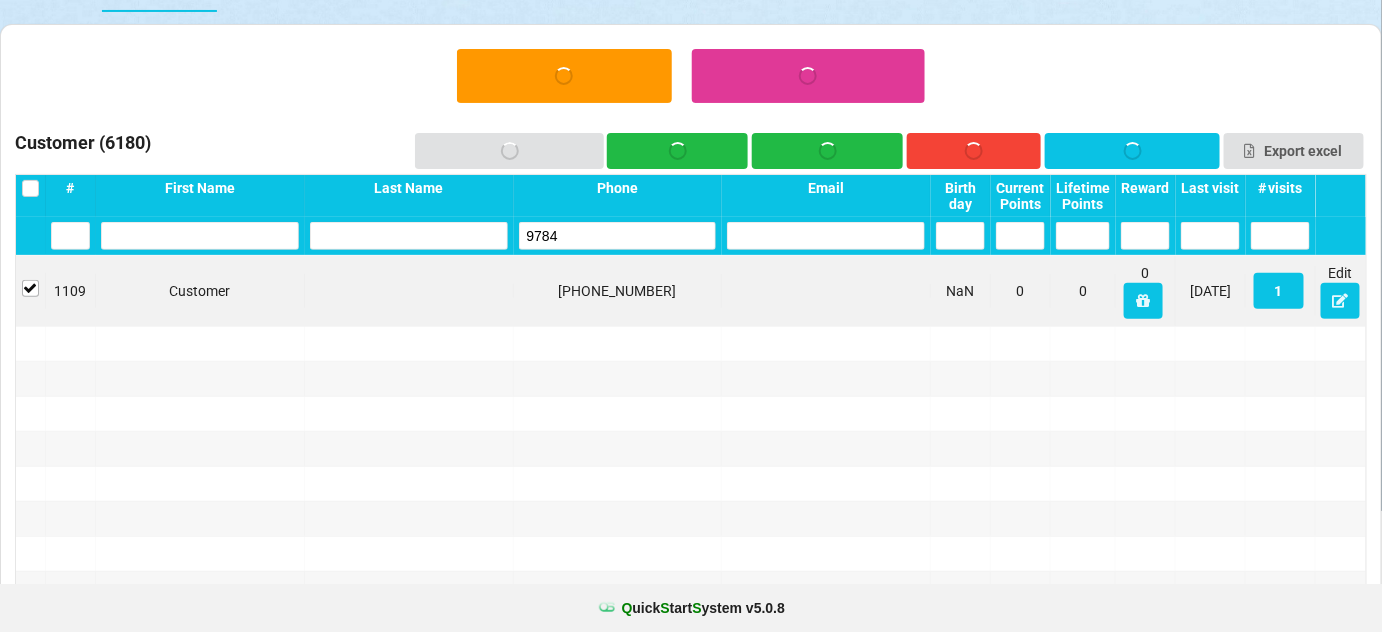 click on "9784" at bounding box center (618, 236) 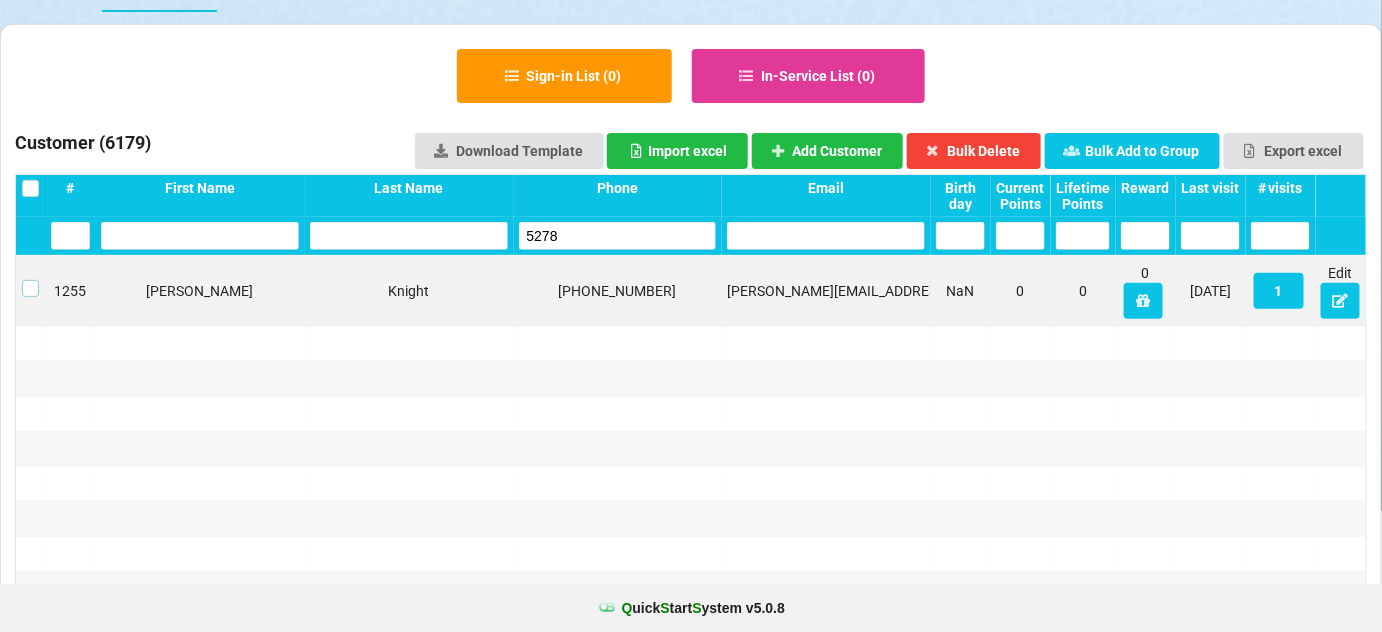 click at bounding box center [30, 280] 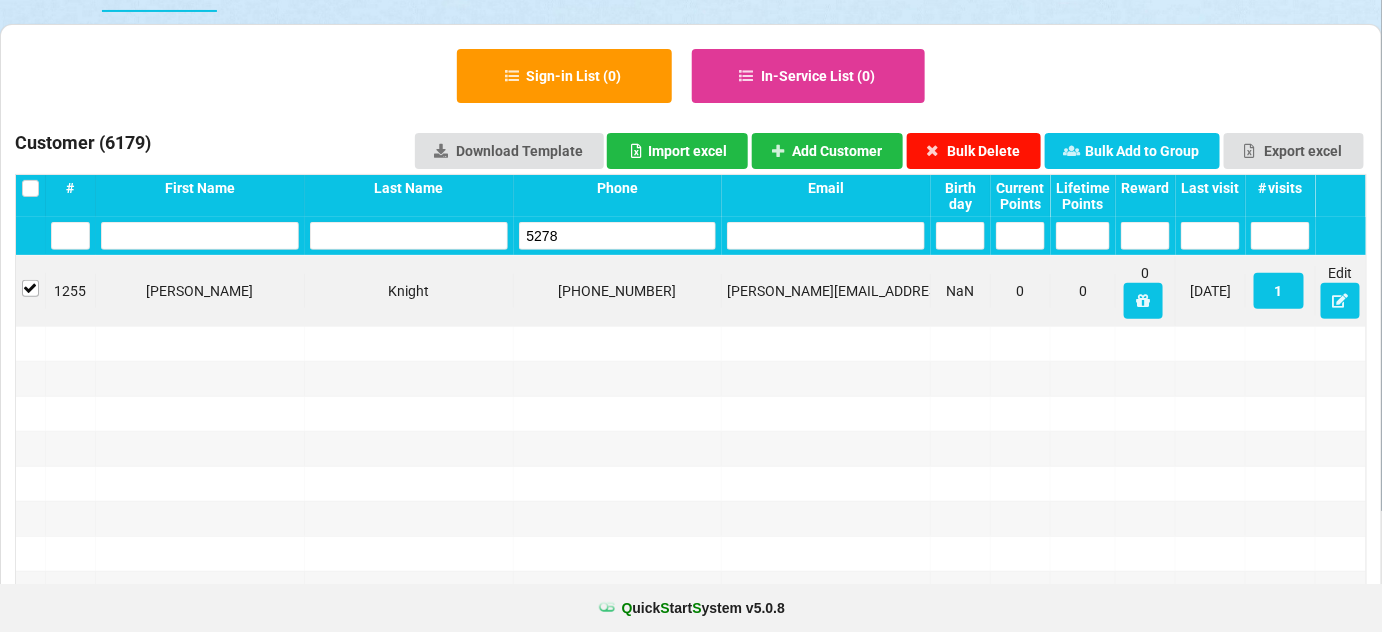 click on "Bulk Delete" at bounding box center (974, 151) 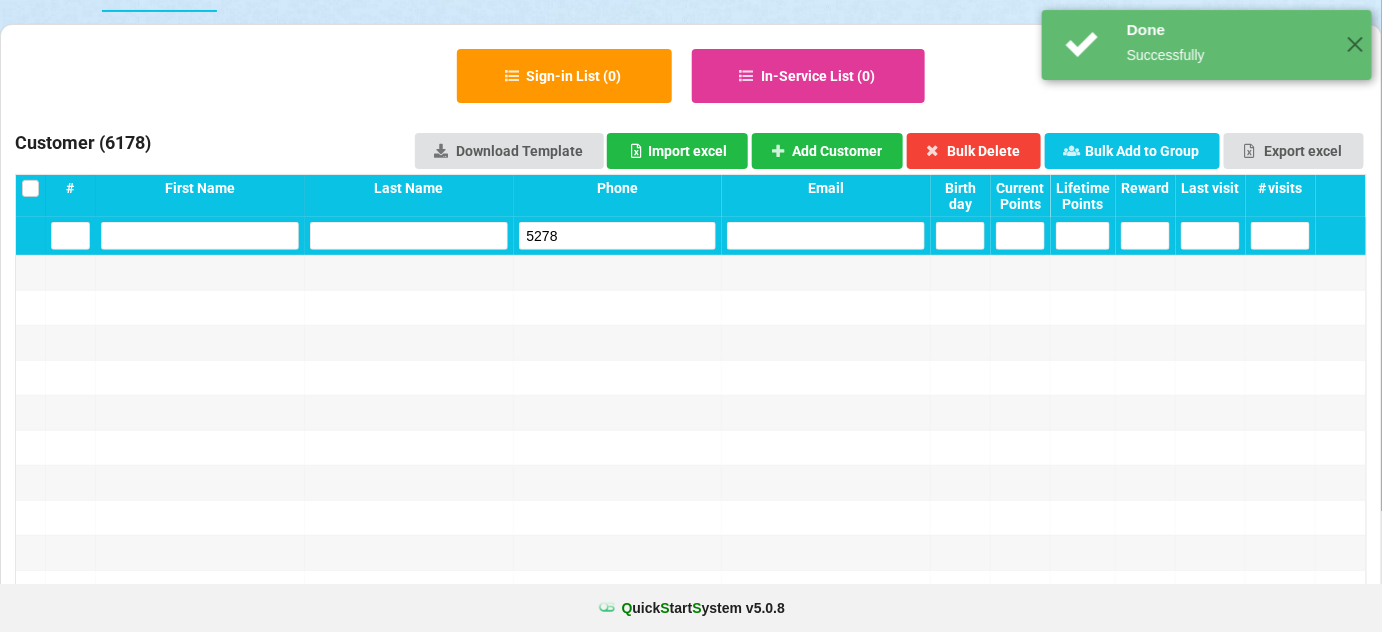 click on "5278" at bounding box center (618, 236) 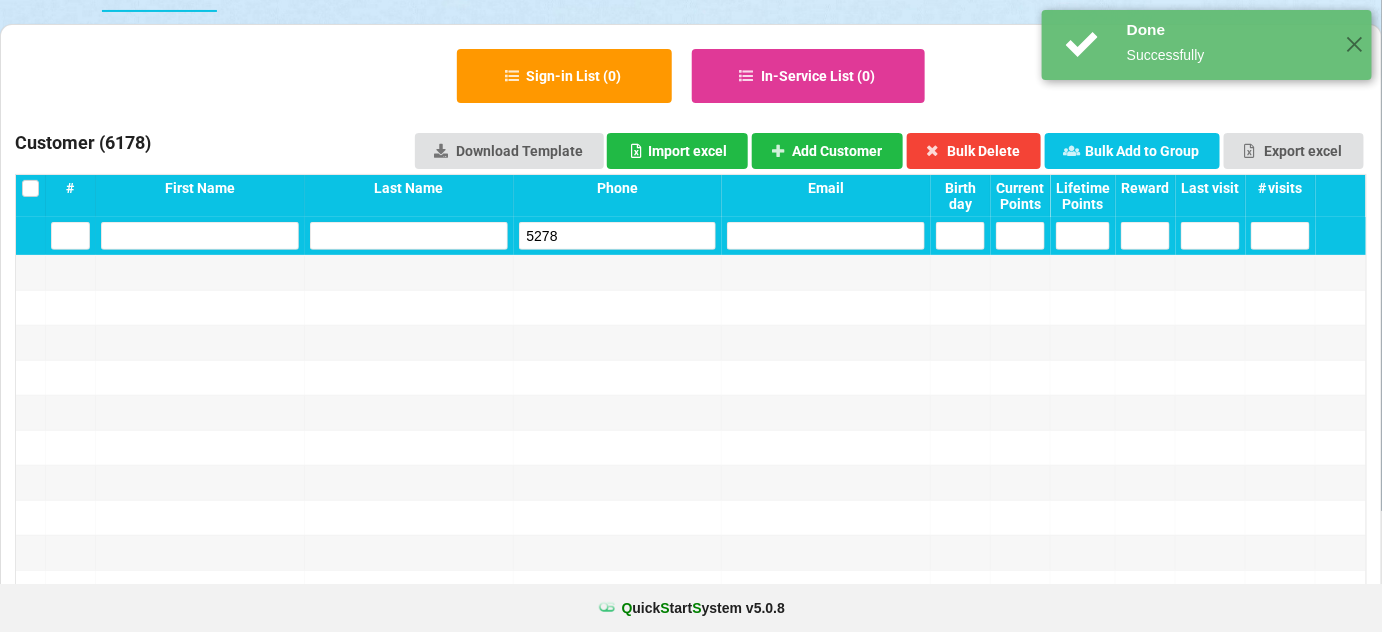 click on "5278" at bounding box center (618, 236) 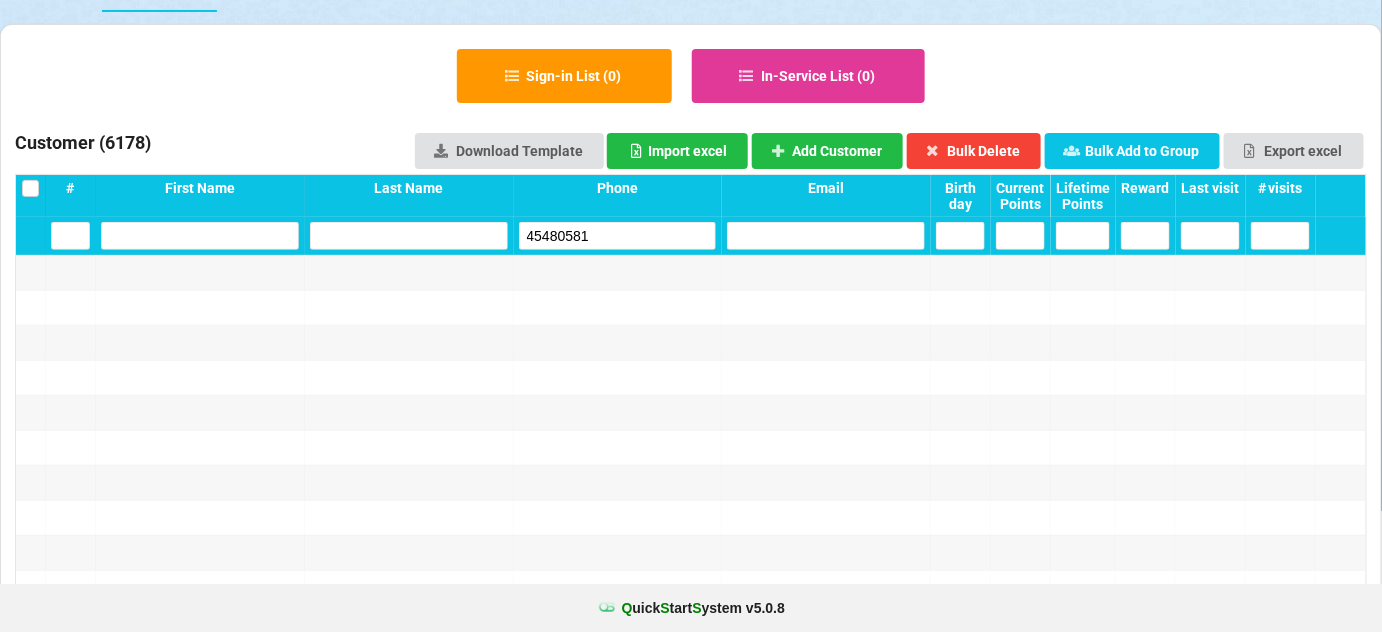 click on "45480581" at bounding box center [618, 236] 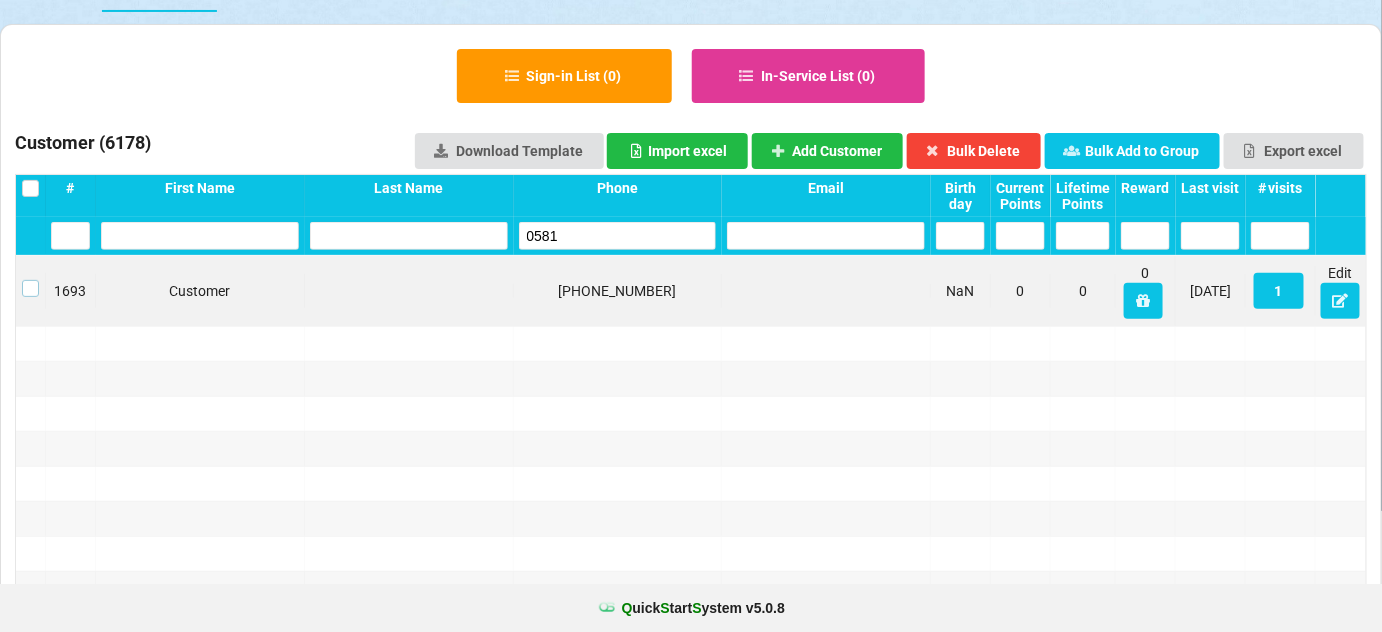 click at bounding box center (30, 280) 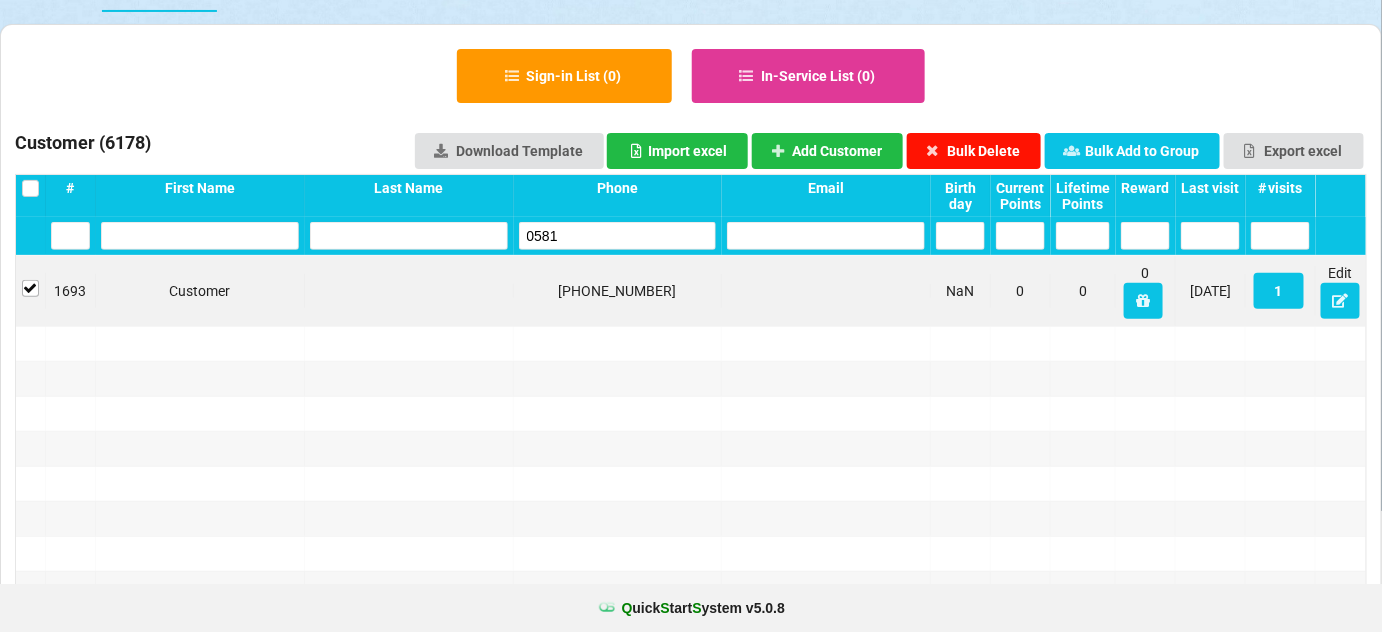 click on "Bulk Delete" at bounding box center [974, 151] 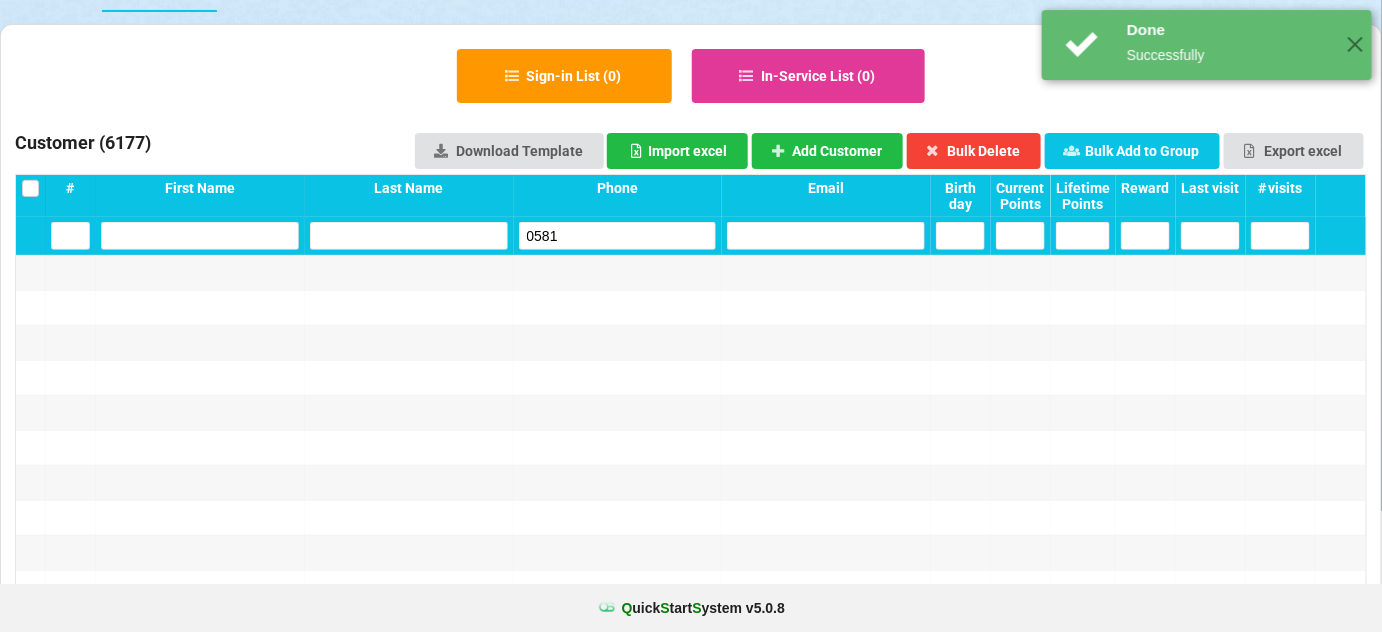 click on "0581" at bounding box center [618, 236] 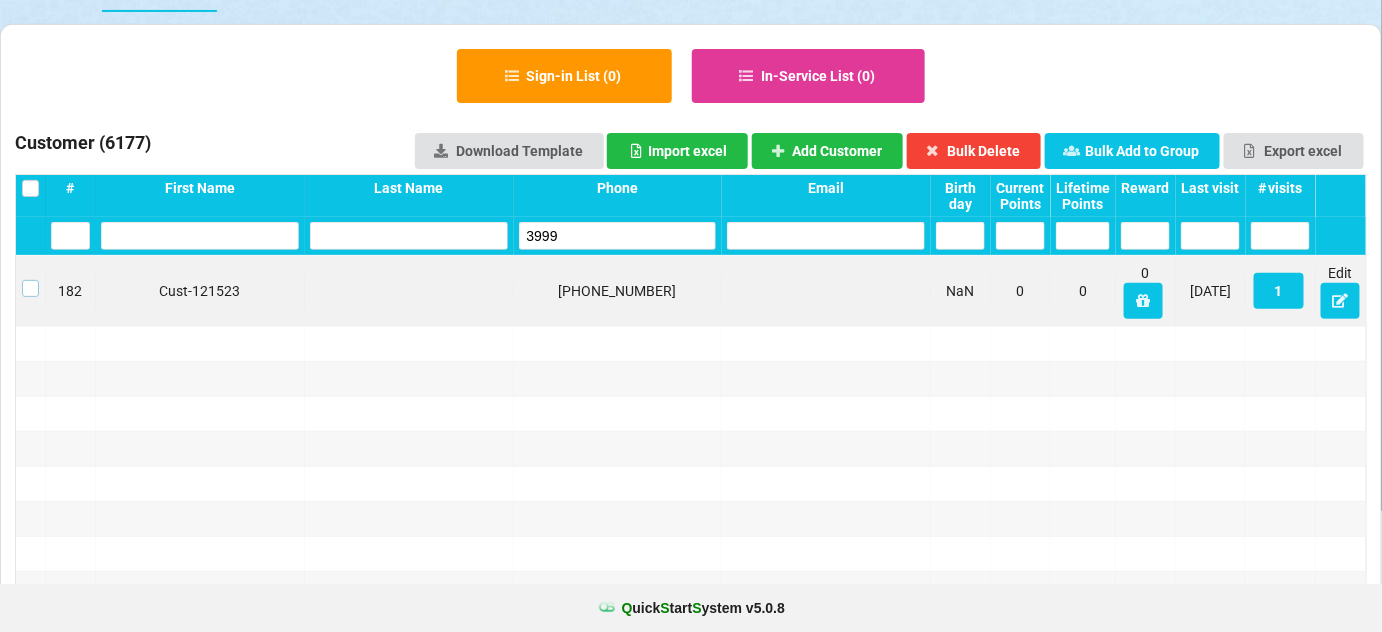 click at bounding box center [30, 280] 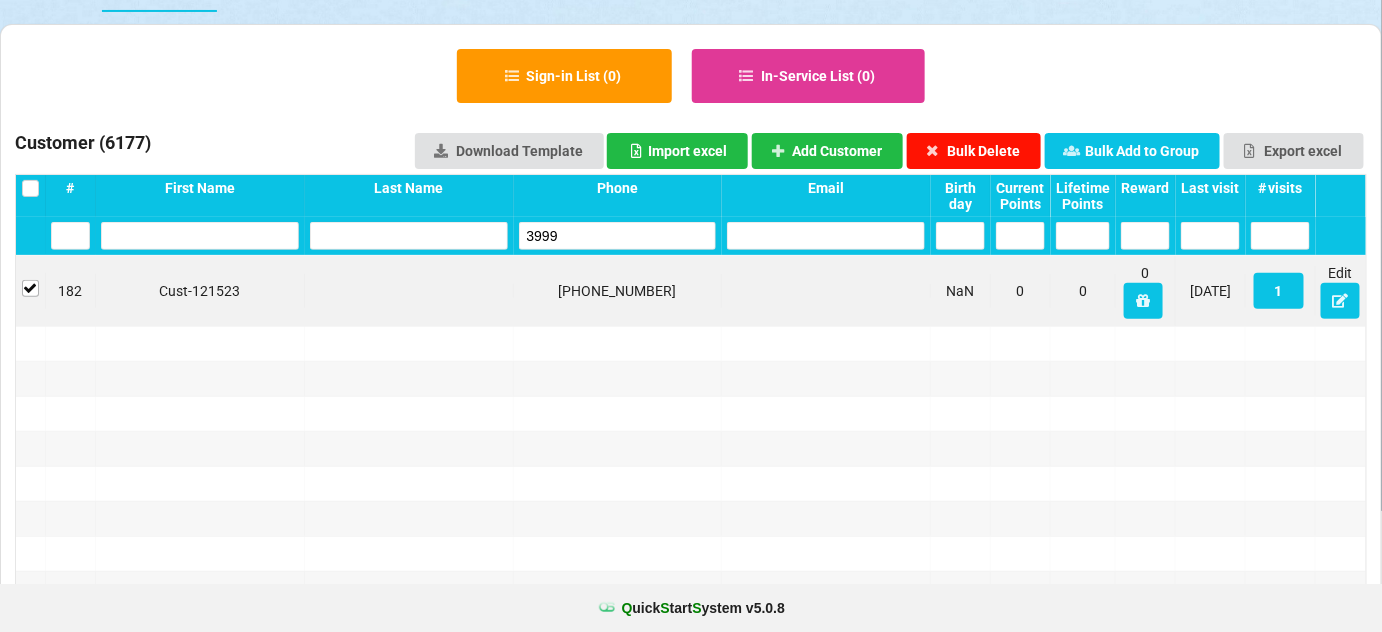 click on "Bulk Delete" at bounding box center (974, 151) 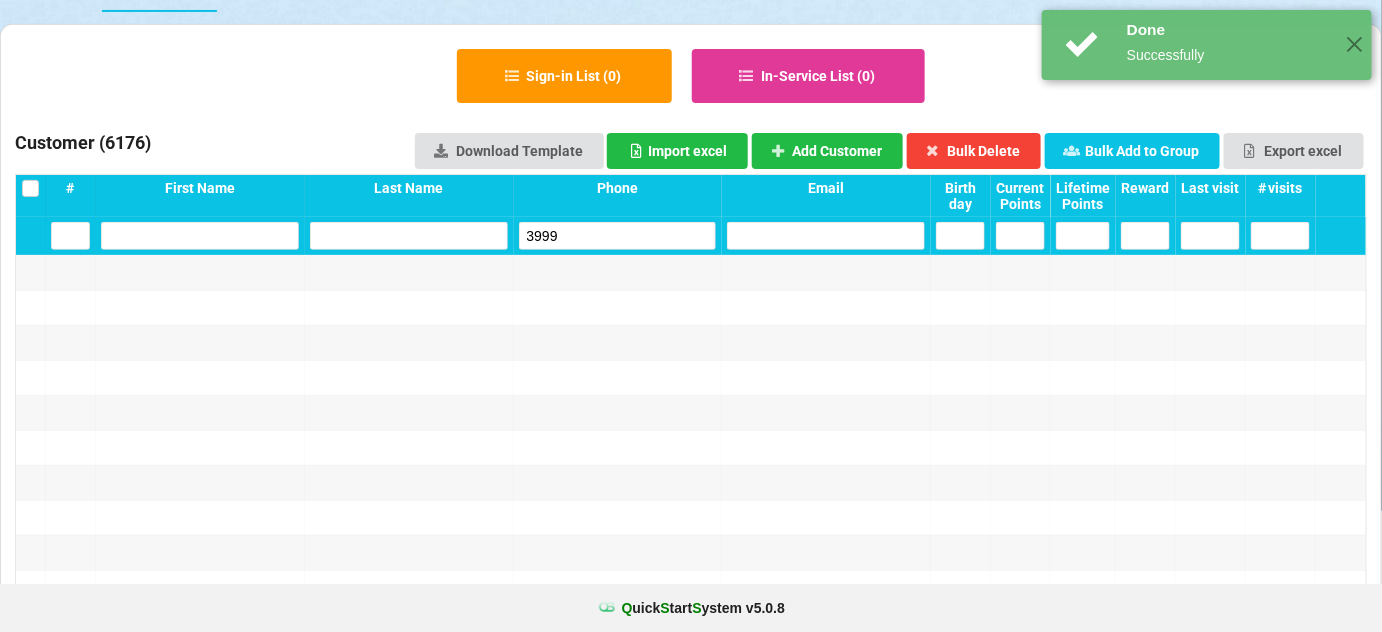 click on "3999" at bounding box center (618, 236) 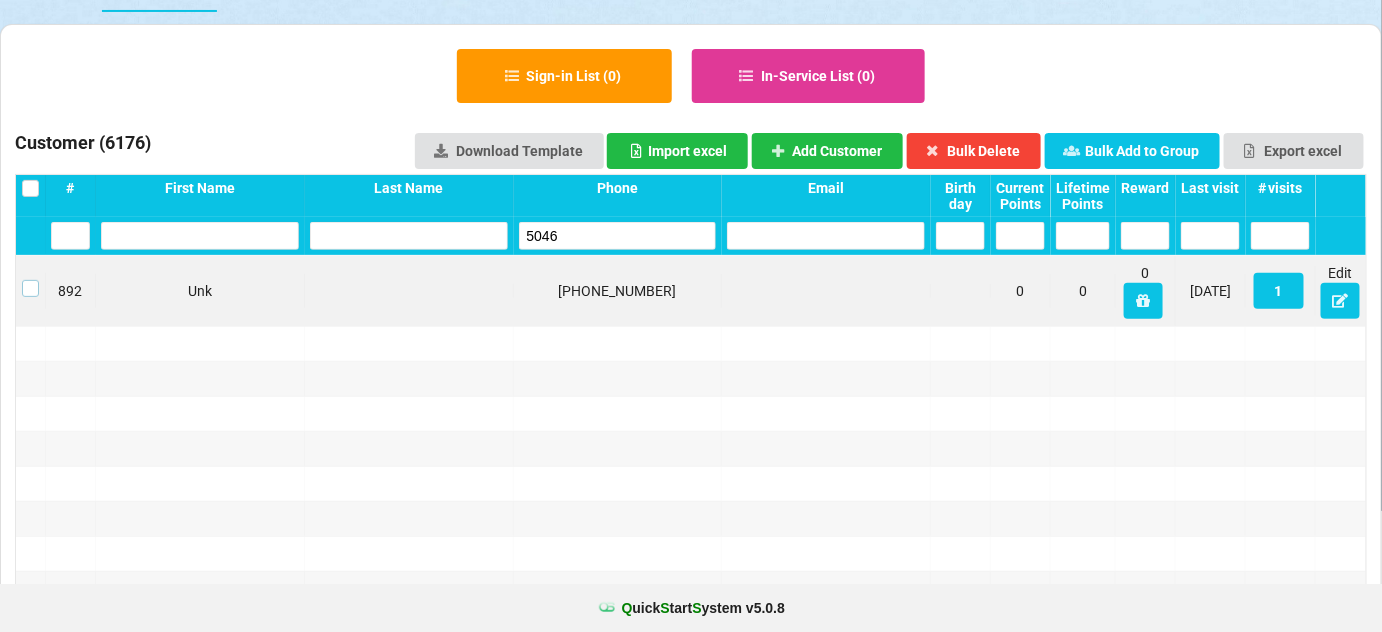 click at bounding box center (30, 280) 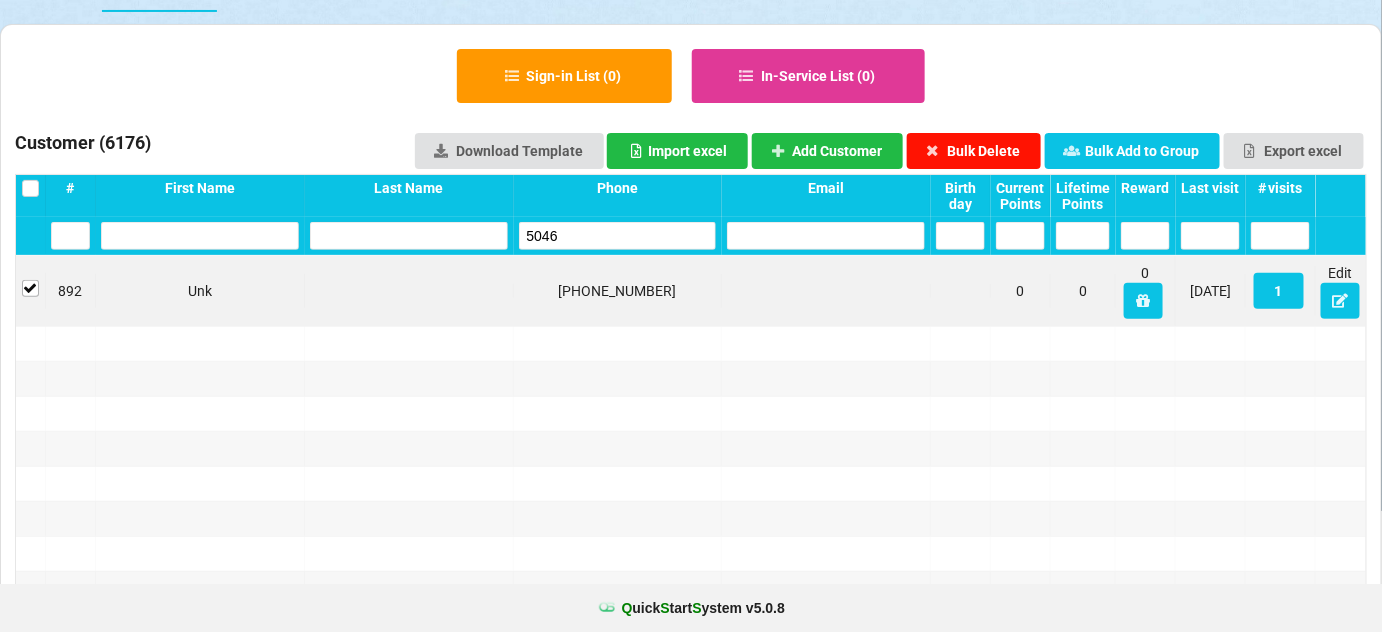 click on "Bulk Delete" at bounding box center [974, 151] 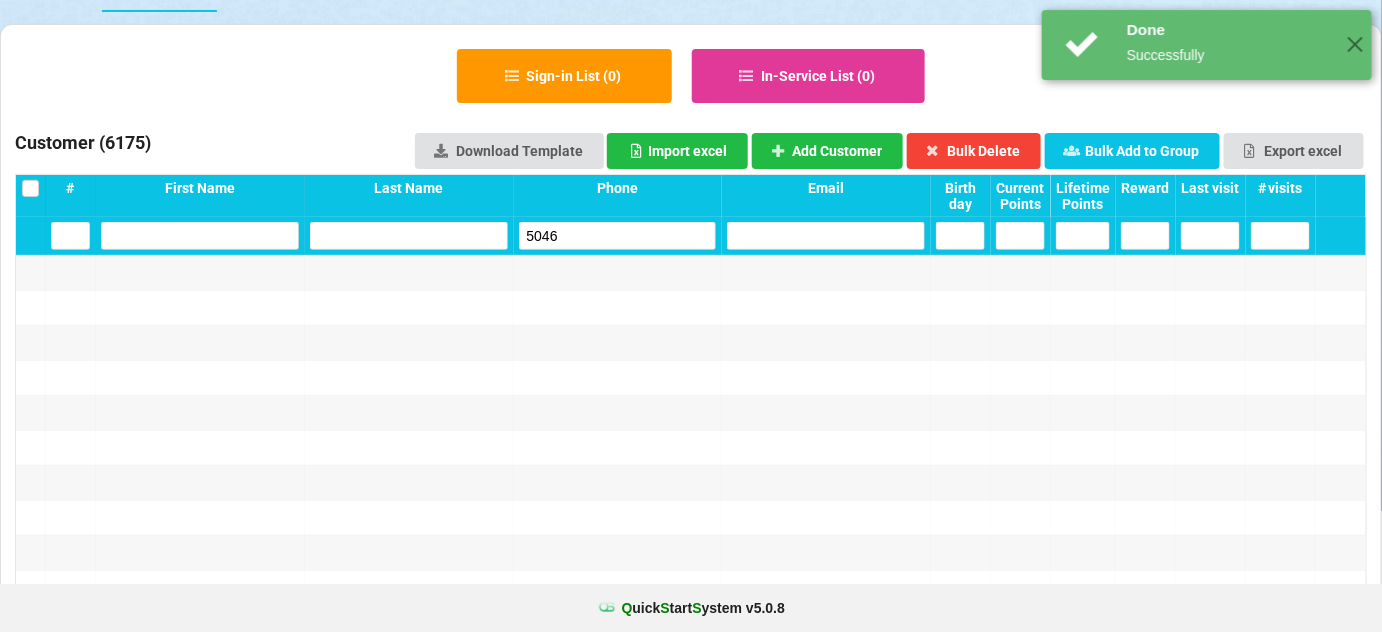 click on "5046" at bounding box center [618, 236] 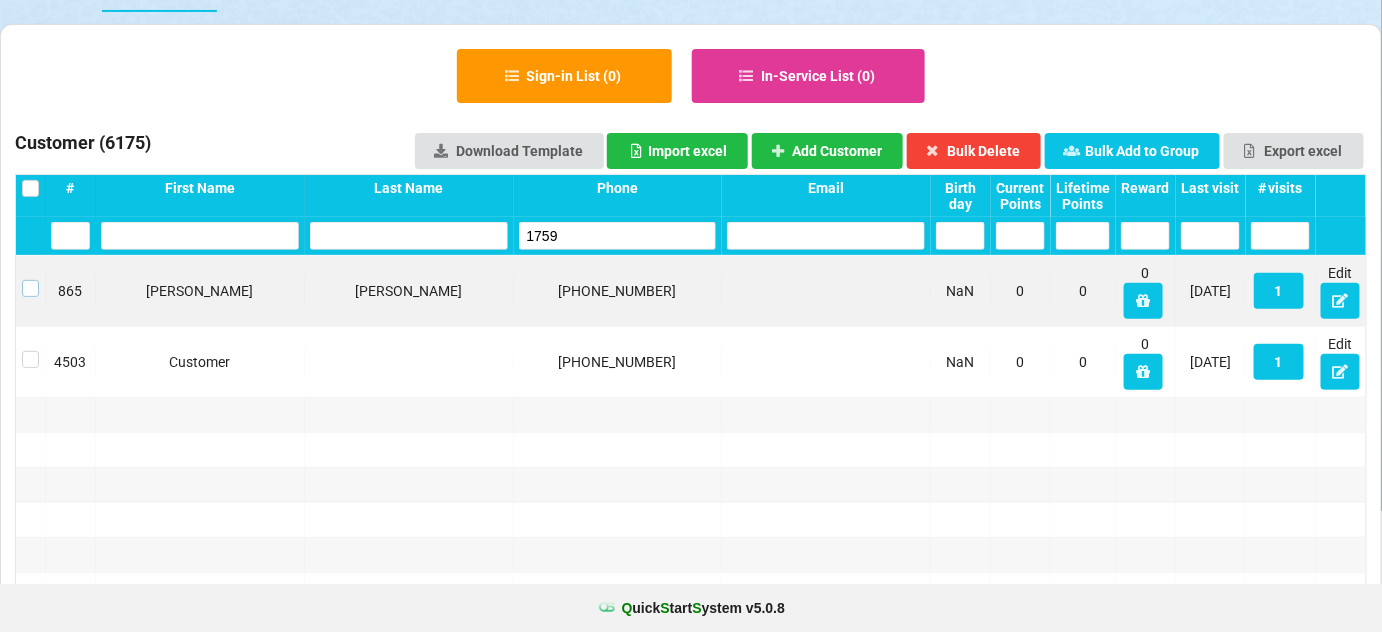 click at bounding box center [30, 280] 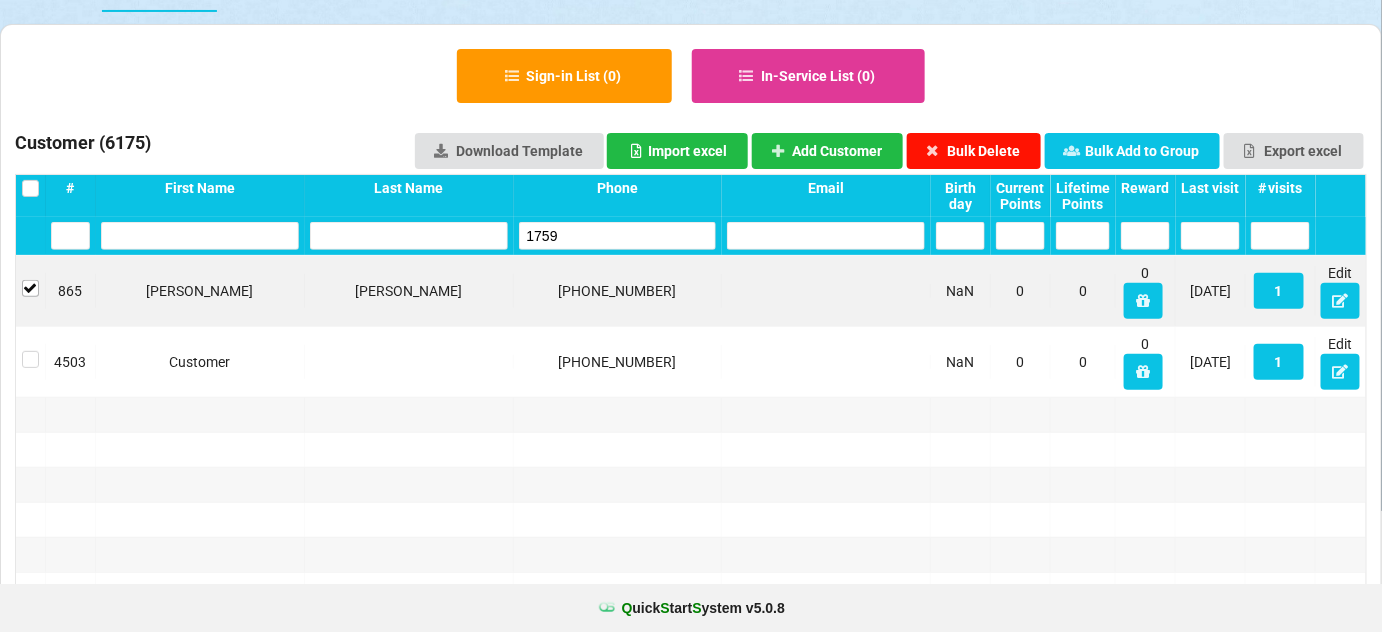 drag, startPoint x: 1012, startPoint y: 150, endPoint x: 984, endPoint y: 159, distance: 29.410883 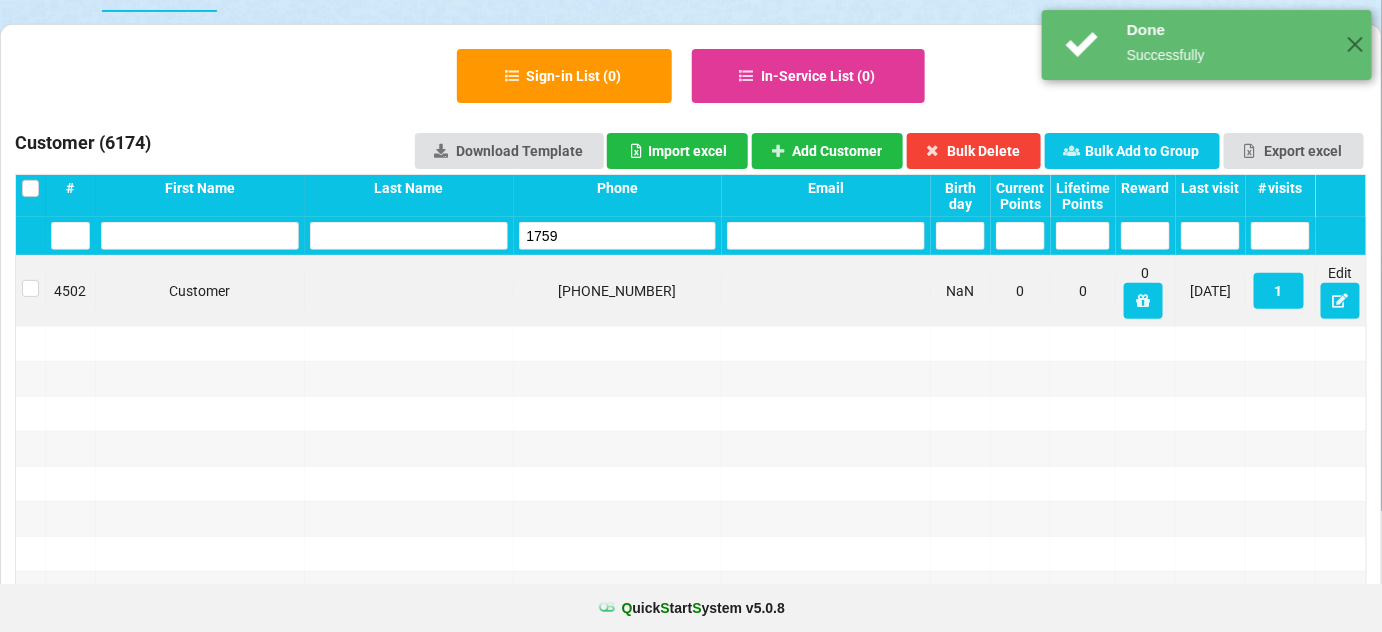 click on "1759" at bounding box center [618, 236] 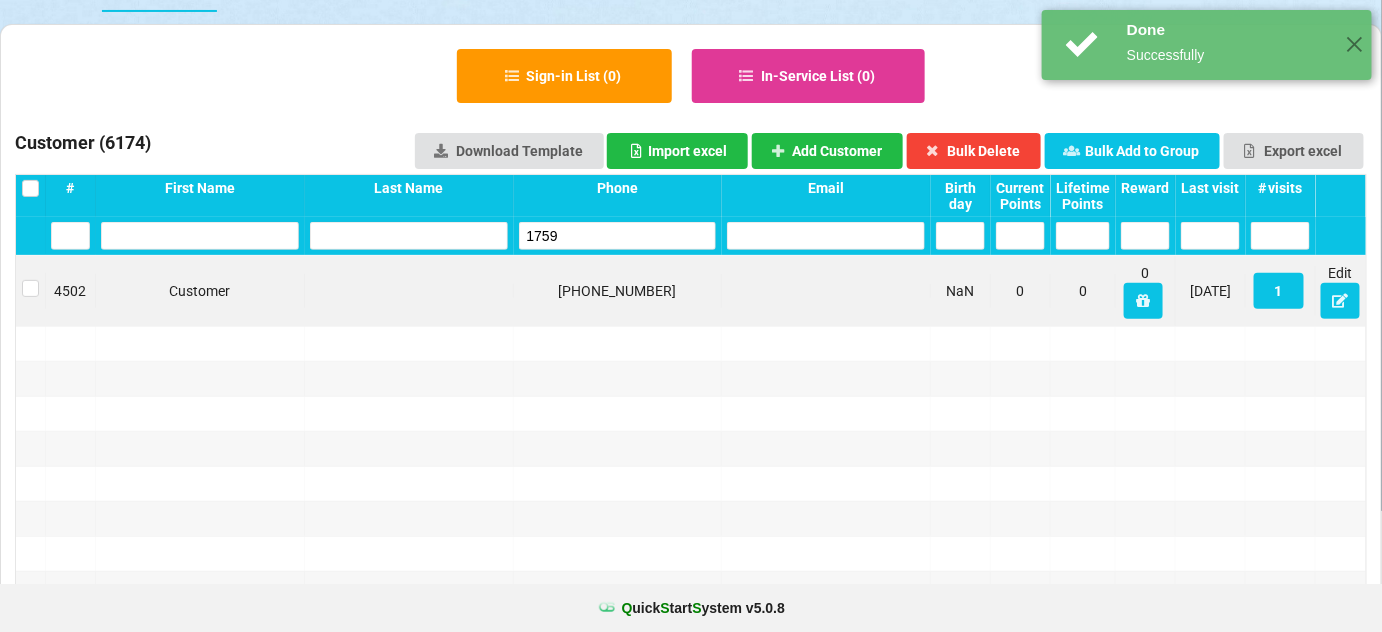 click on "1759" at bounding box center [618, 236] 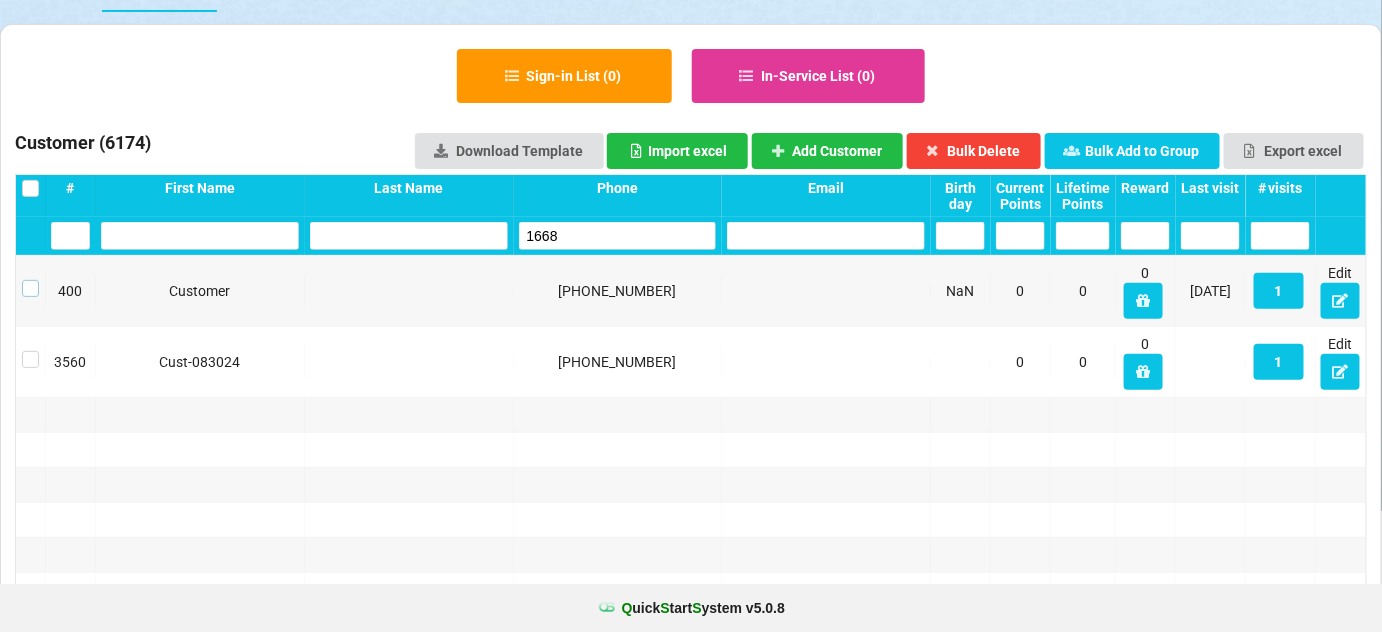 click at bounding box center [30, 280] 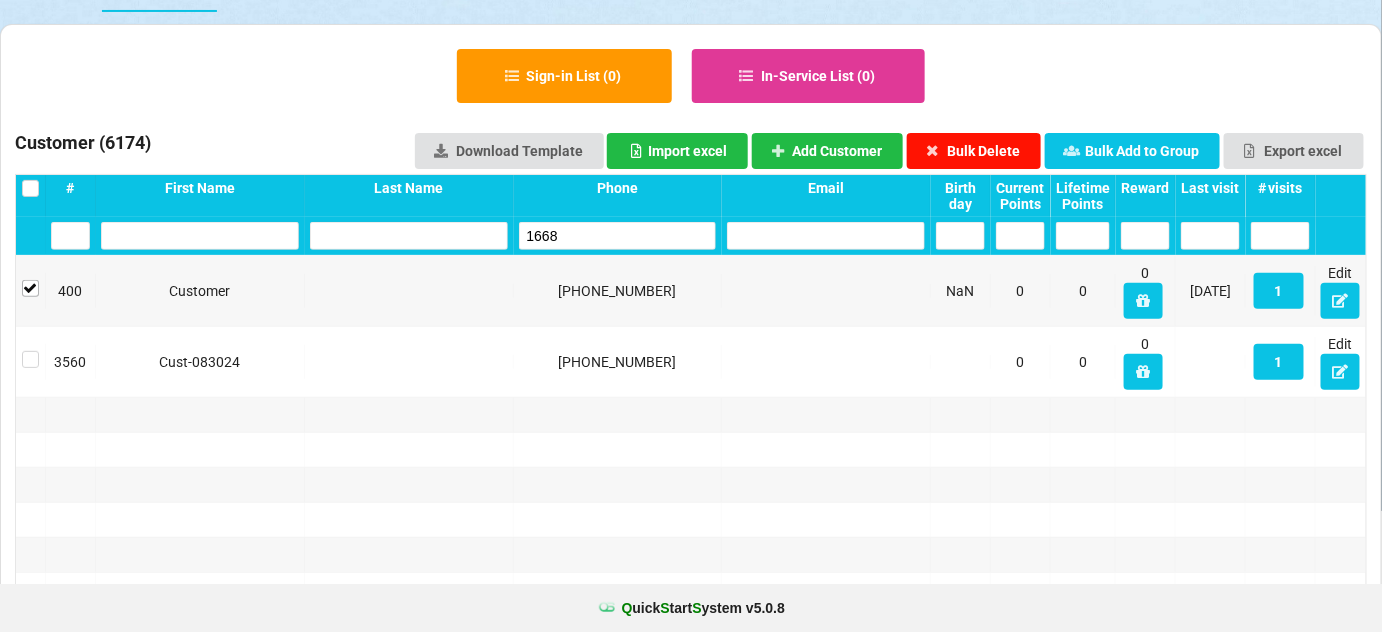 click on "Bulk Delete" at bounding box center [974, 151] 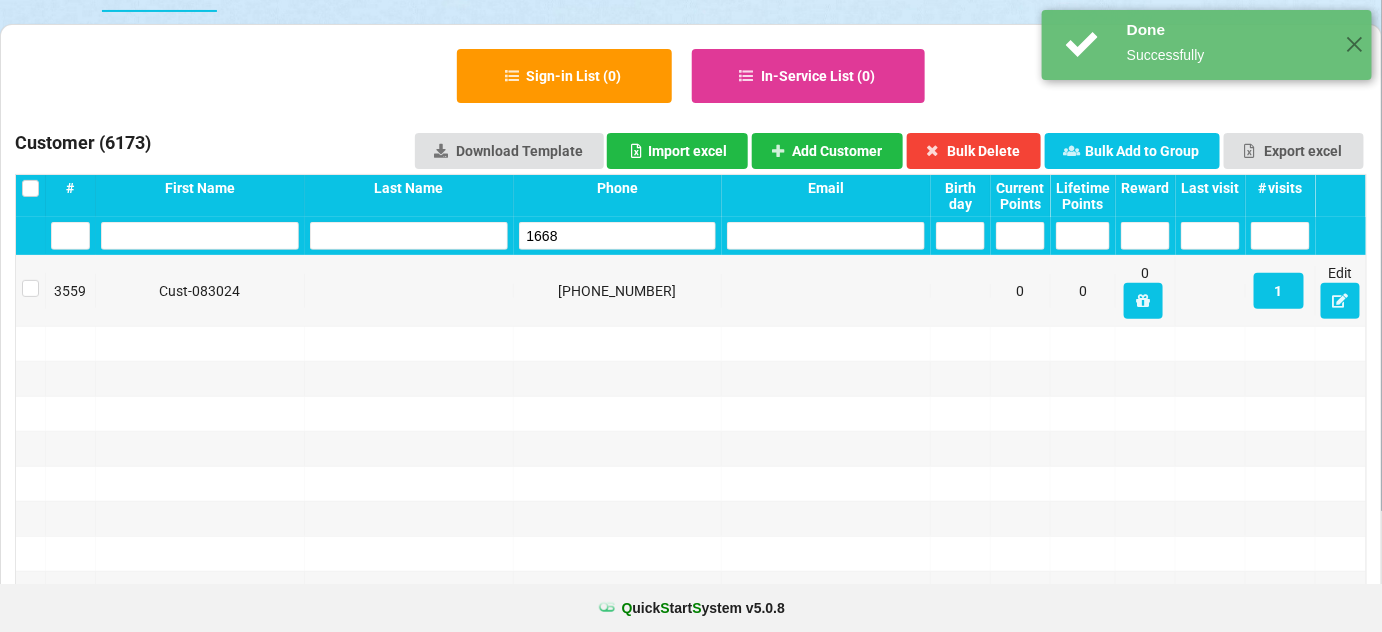 click on "1668" at bounding box center [618, 236] 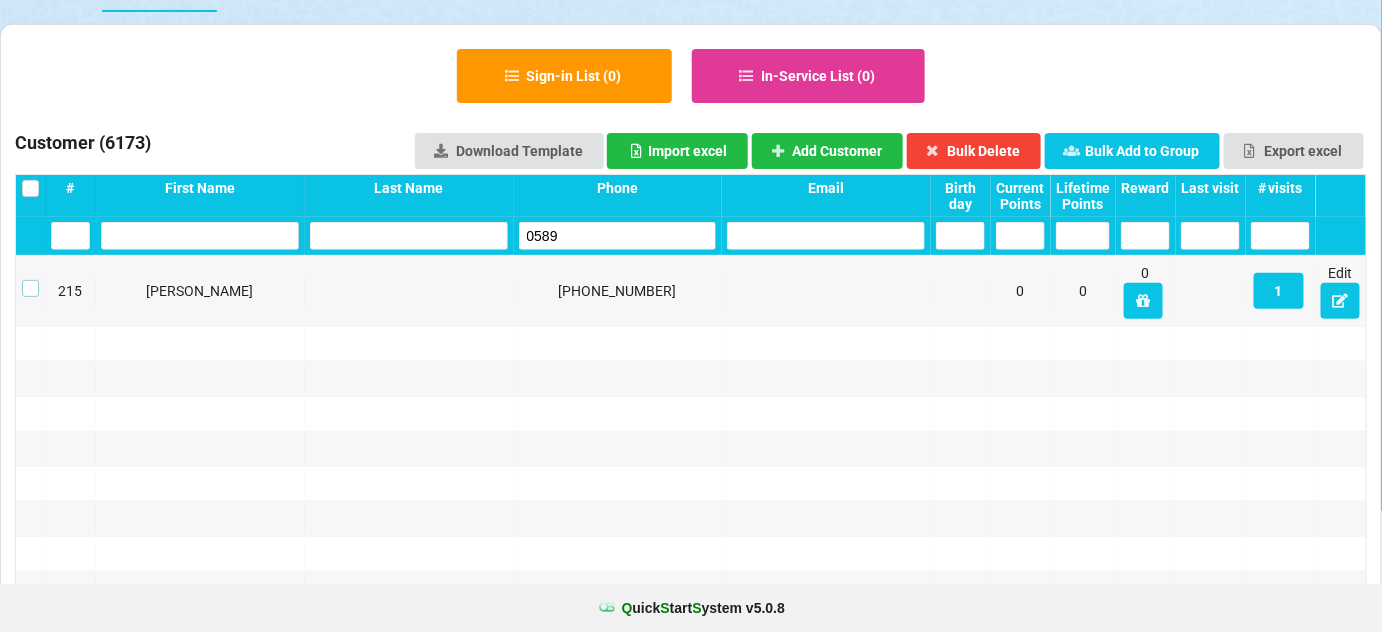 click at bounding box center [30, 280] 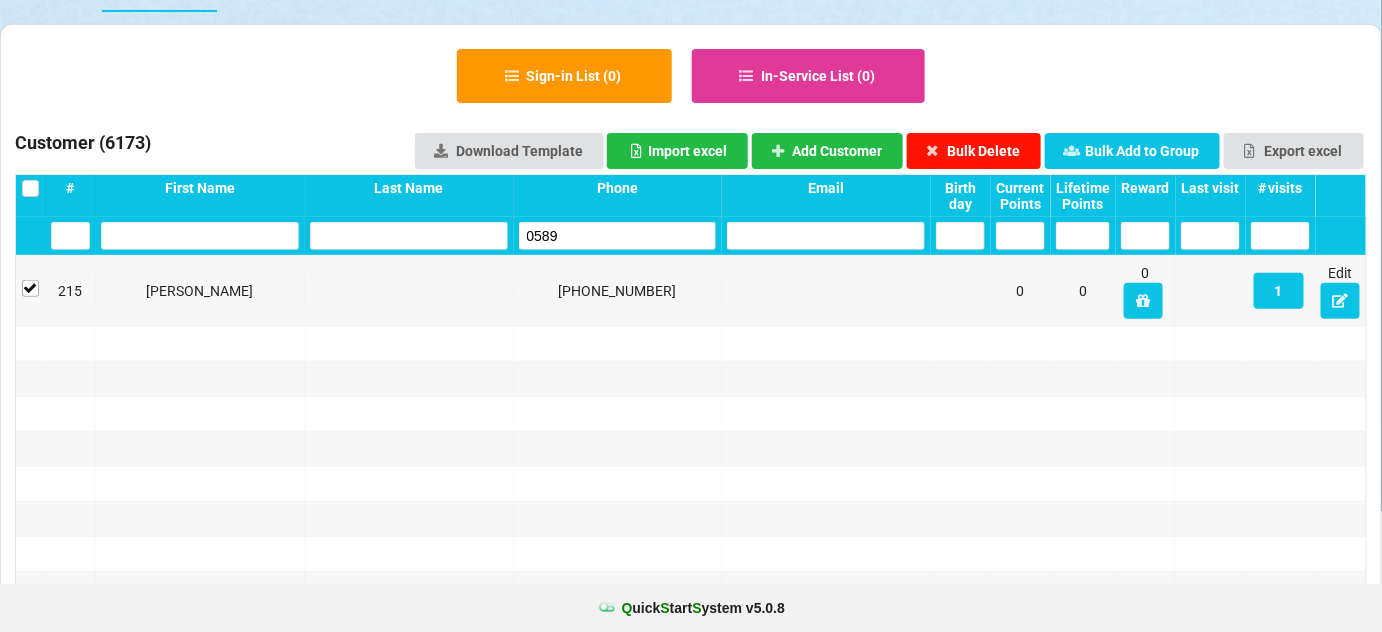 click on "Bulk Delete" at bounding box center [974, 151] 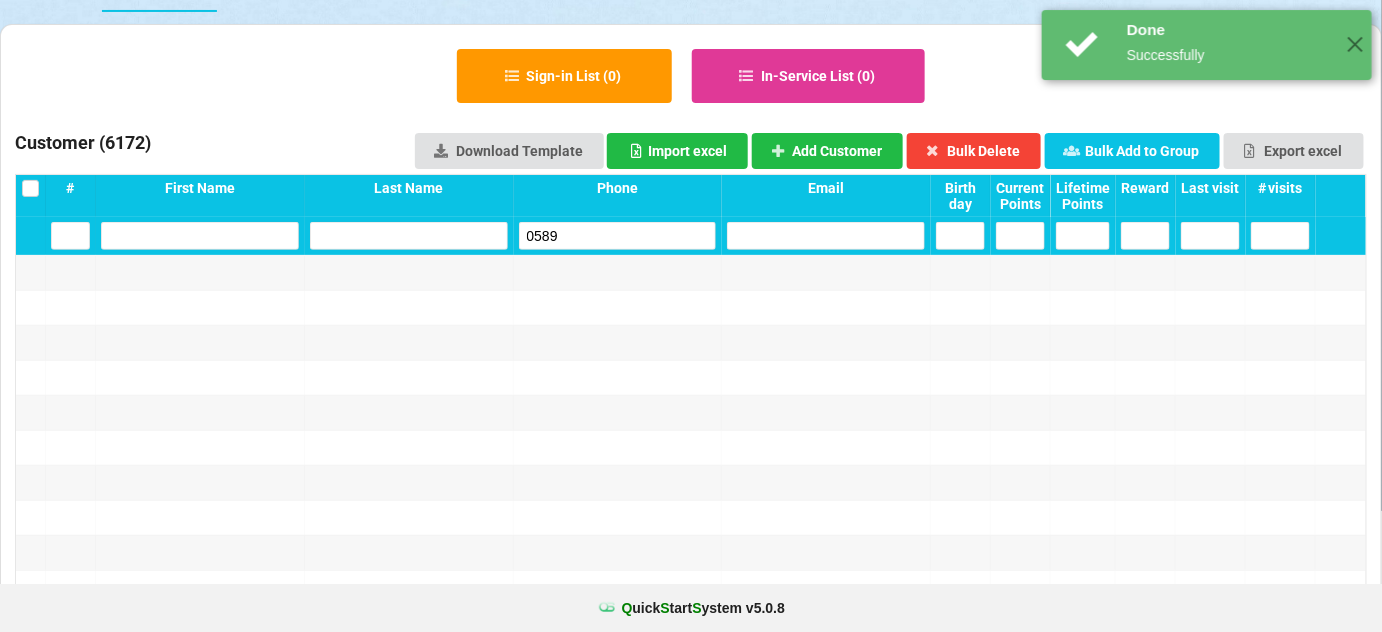 click on "0589" at bounding box center [618, 236] 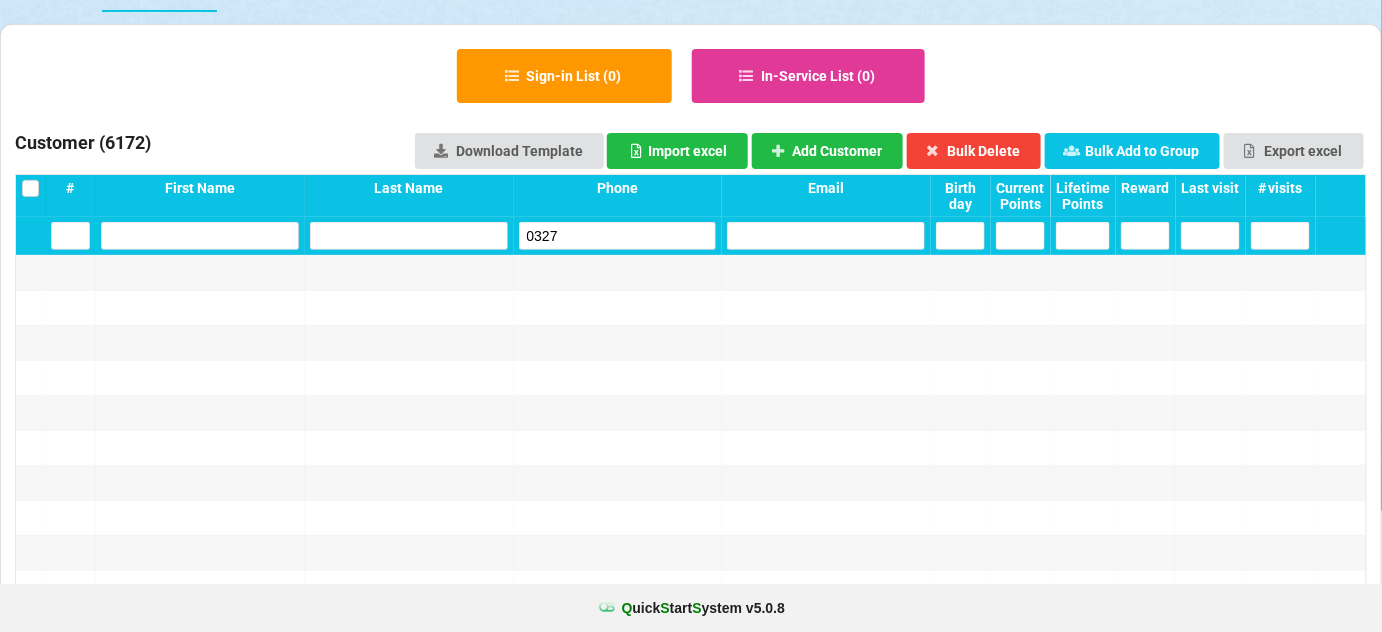 click on "0327" at bounding box center (618, 236) 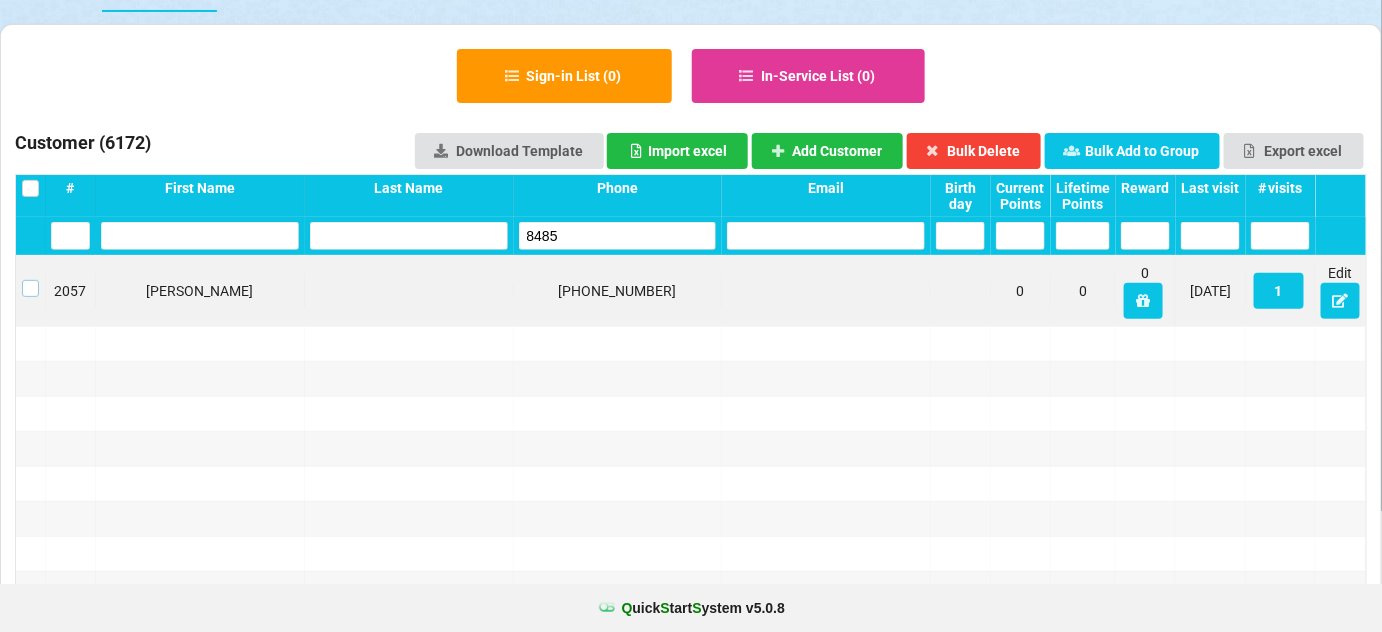 click at bounding box center [30, 280] 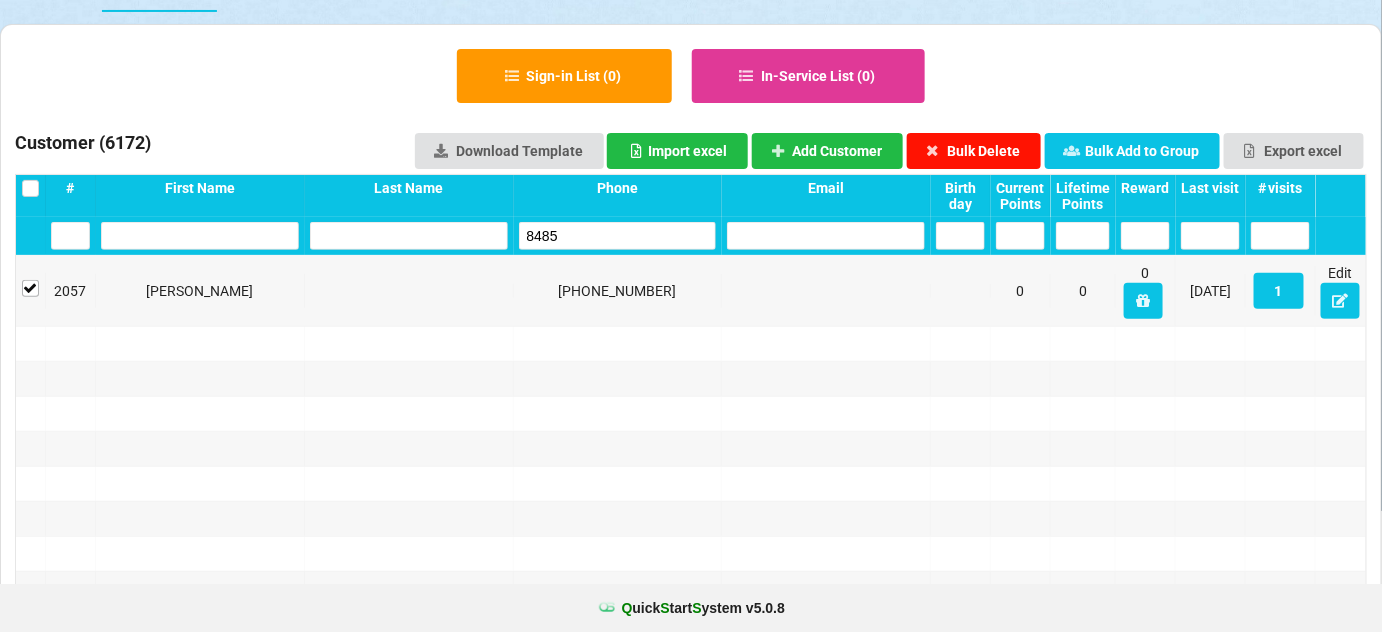 click on "Bulk Delete" at bounding box center (974, 151) 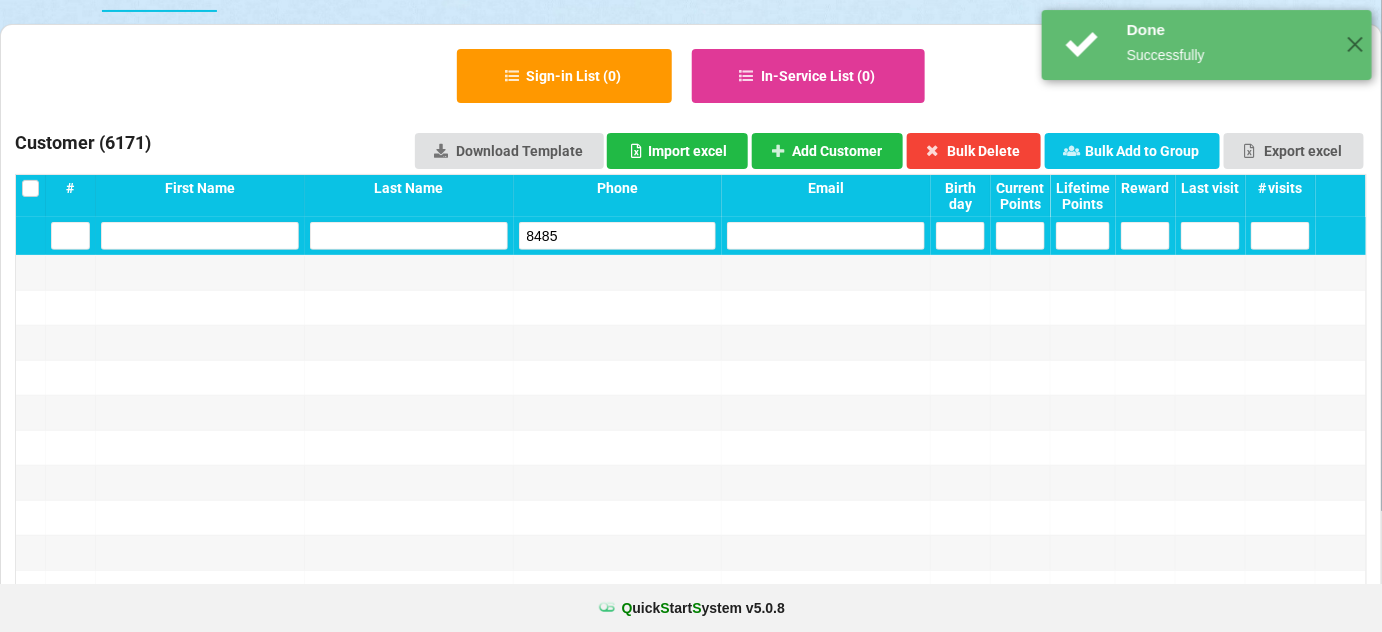 click on "8485" at bounding box center [618, 236] 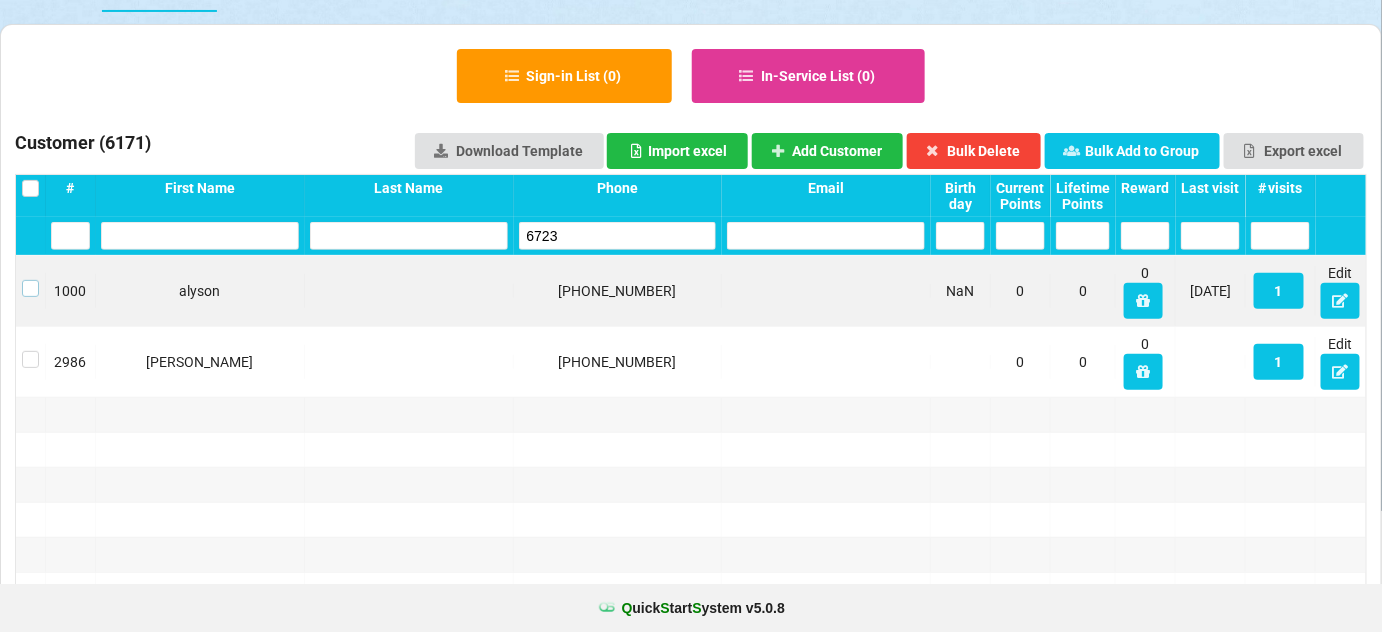 click at bounding box center (30, 280) 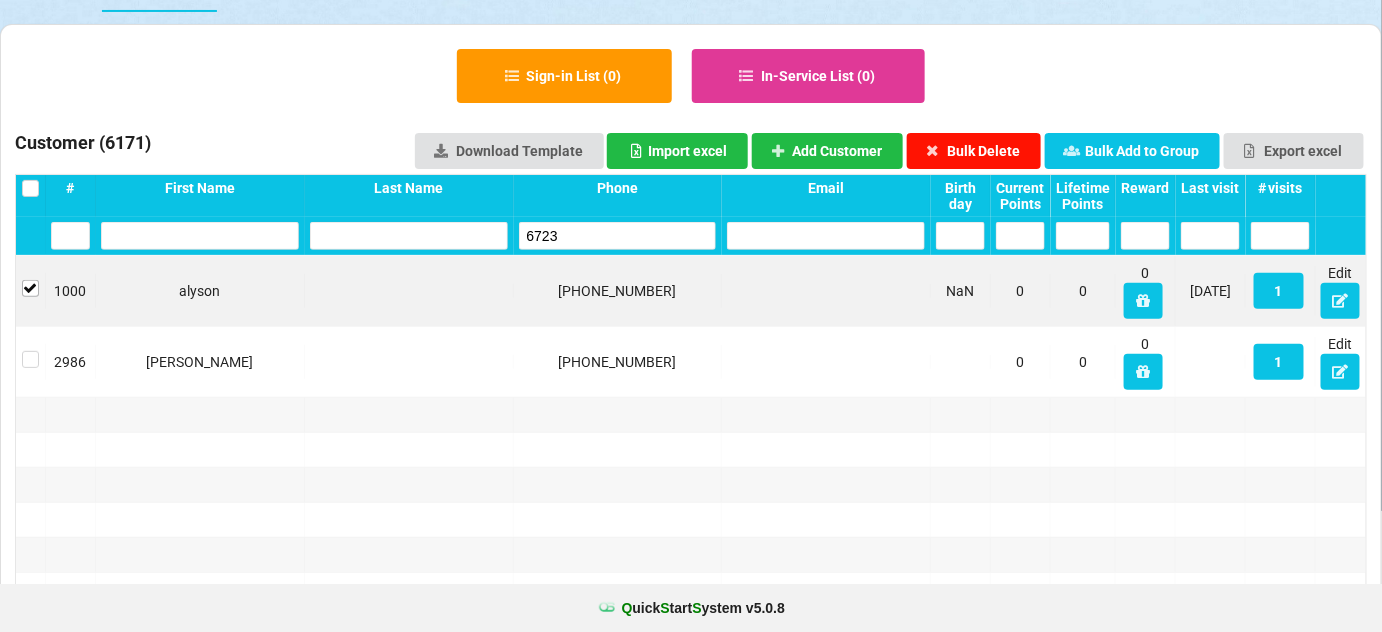 click on "Bulk Delete" at bounding box center [974, 151] 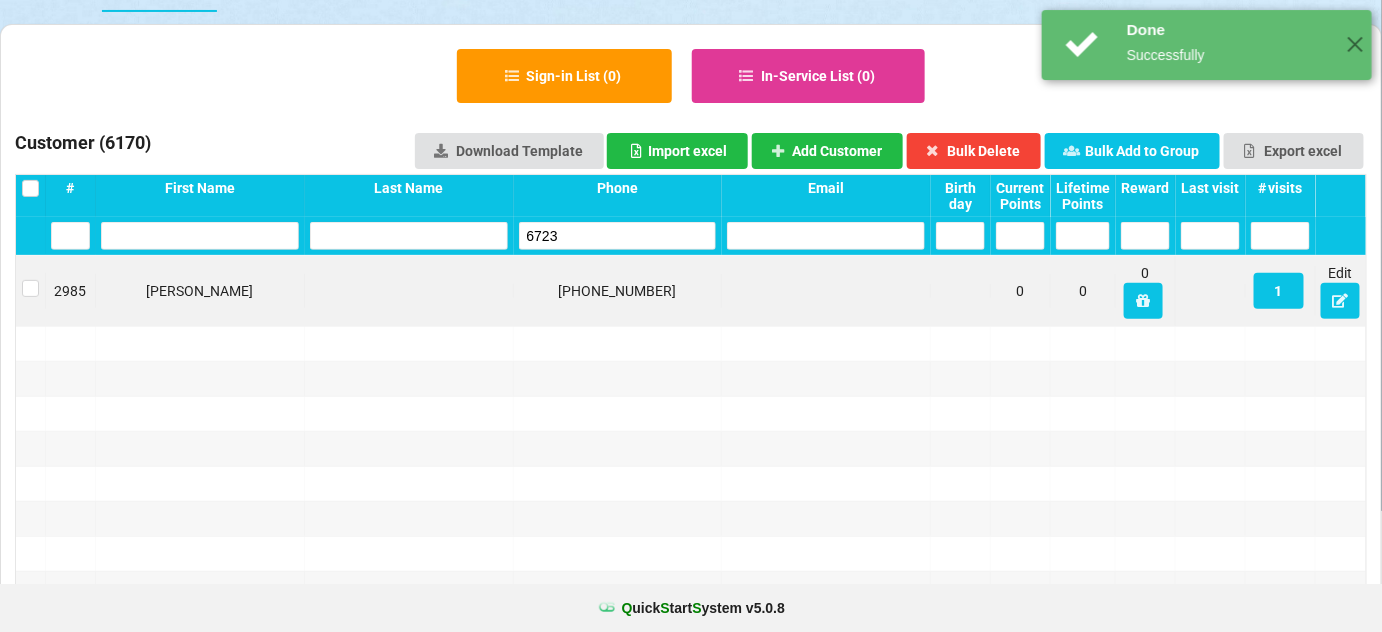 click on "6723" at bounding box center [618, 236] 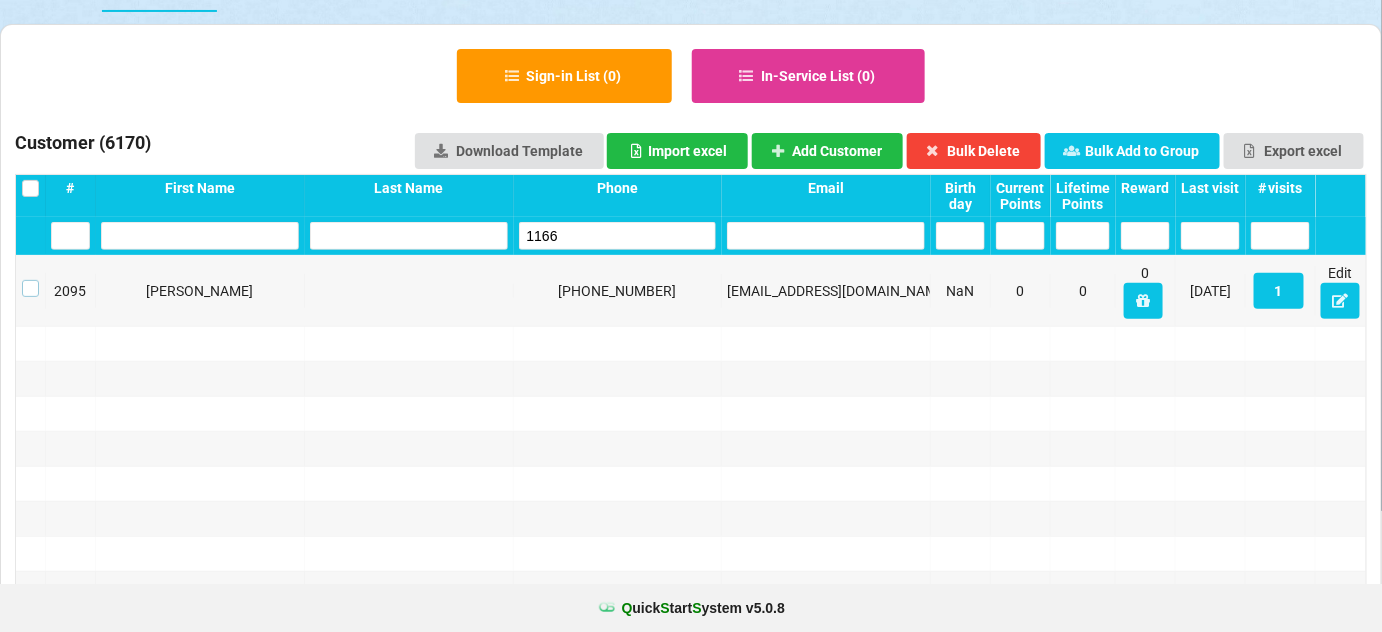 drag, startPoint x: 28, startPoint y: 286, endPoint x: 44, endPoint y: 287, distance: 16.03122 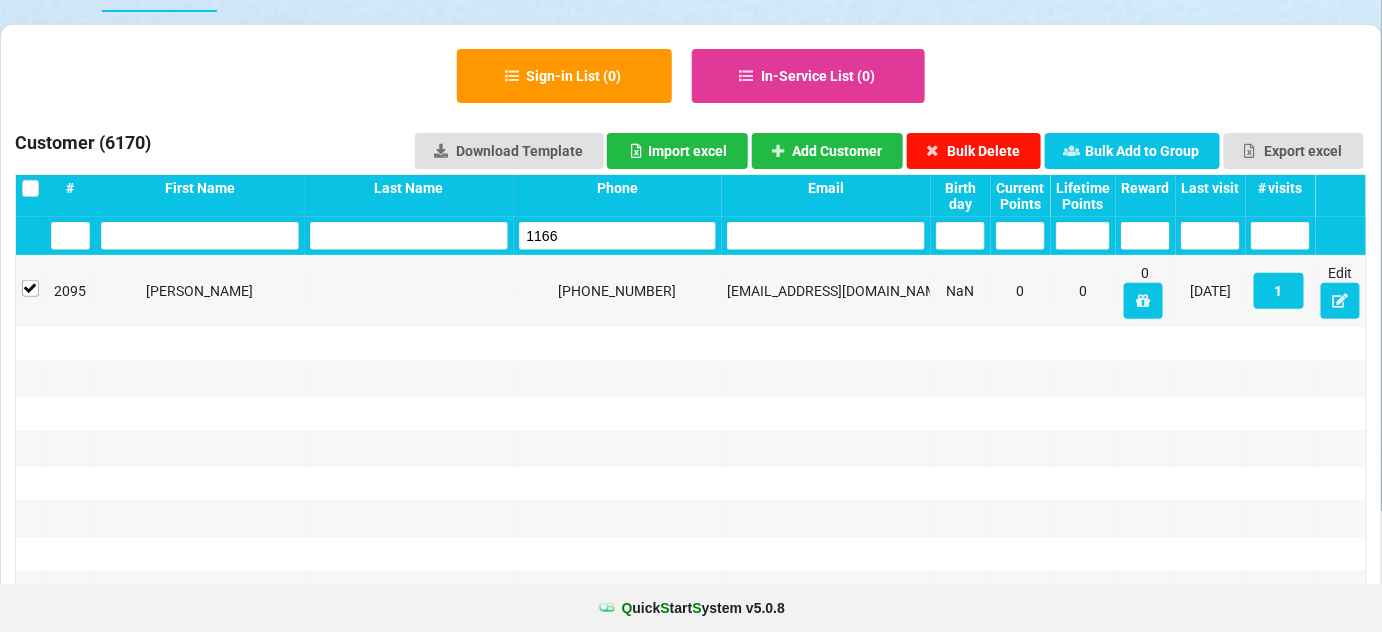 click on "Bulk Delete" at bounding box center [974, 151] 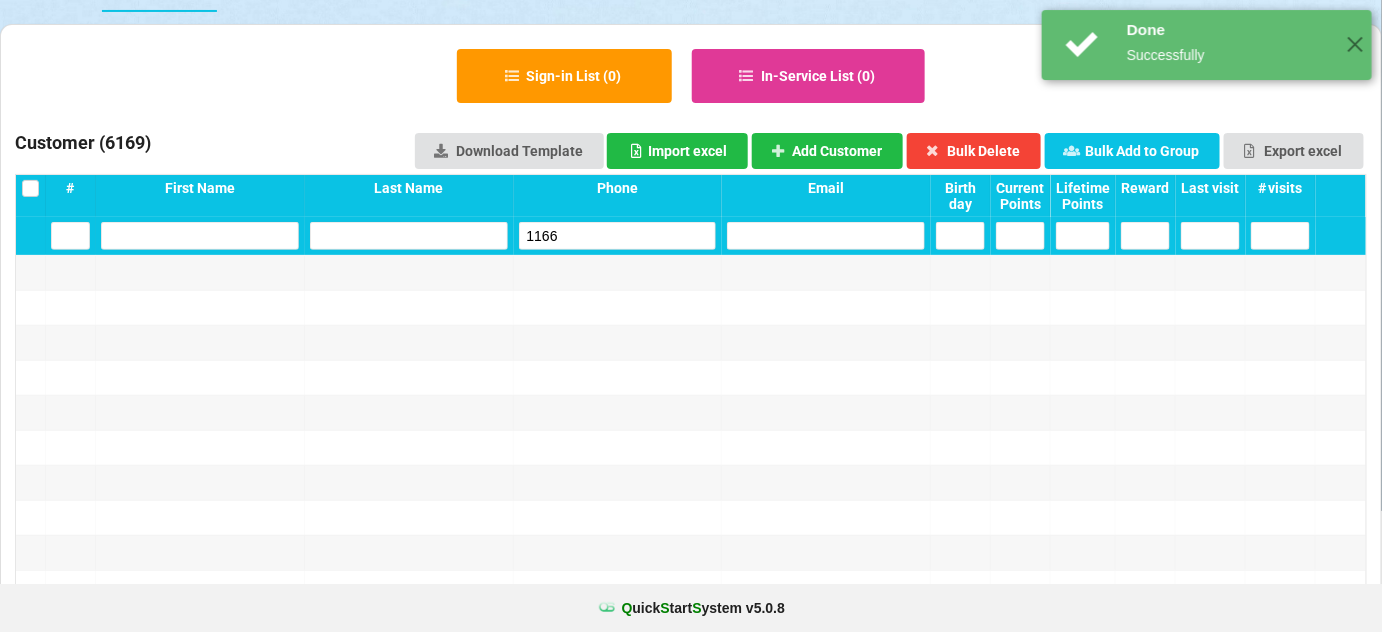 click on "1166" at bounding box center [618, 236] 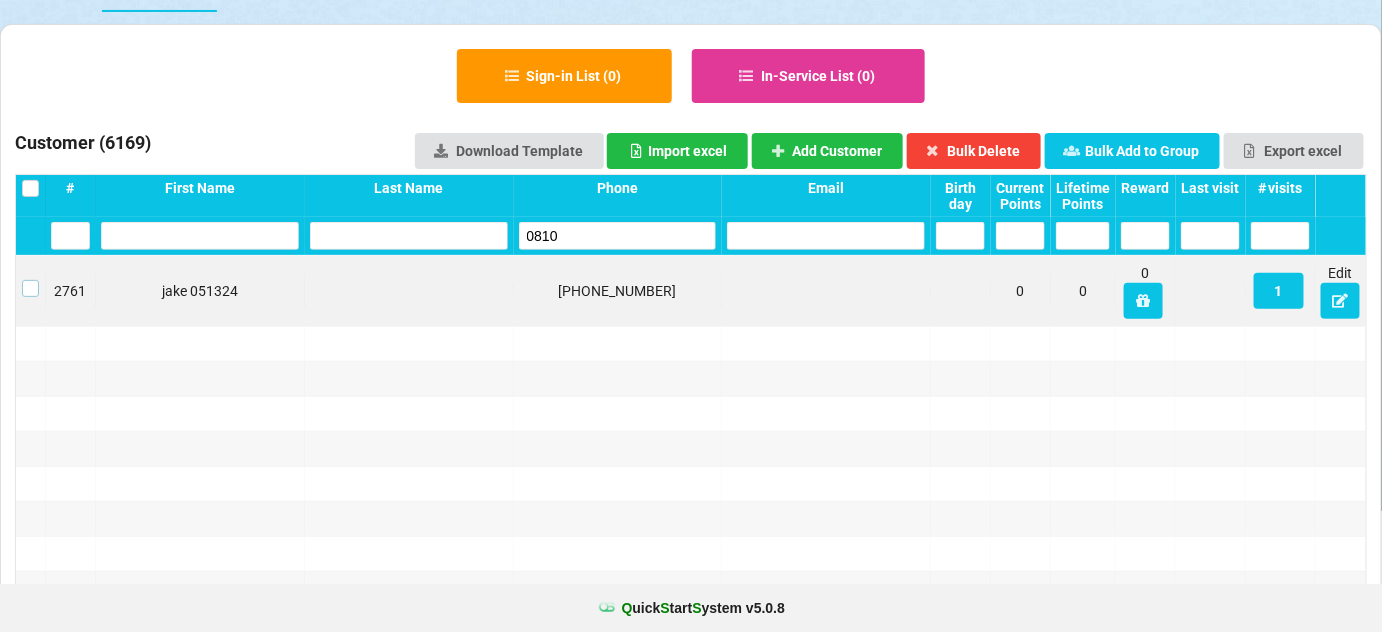 click at bounding box center (30, 280) 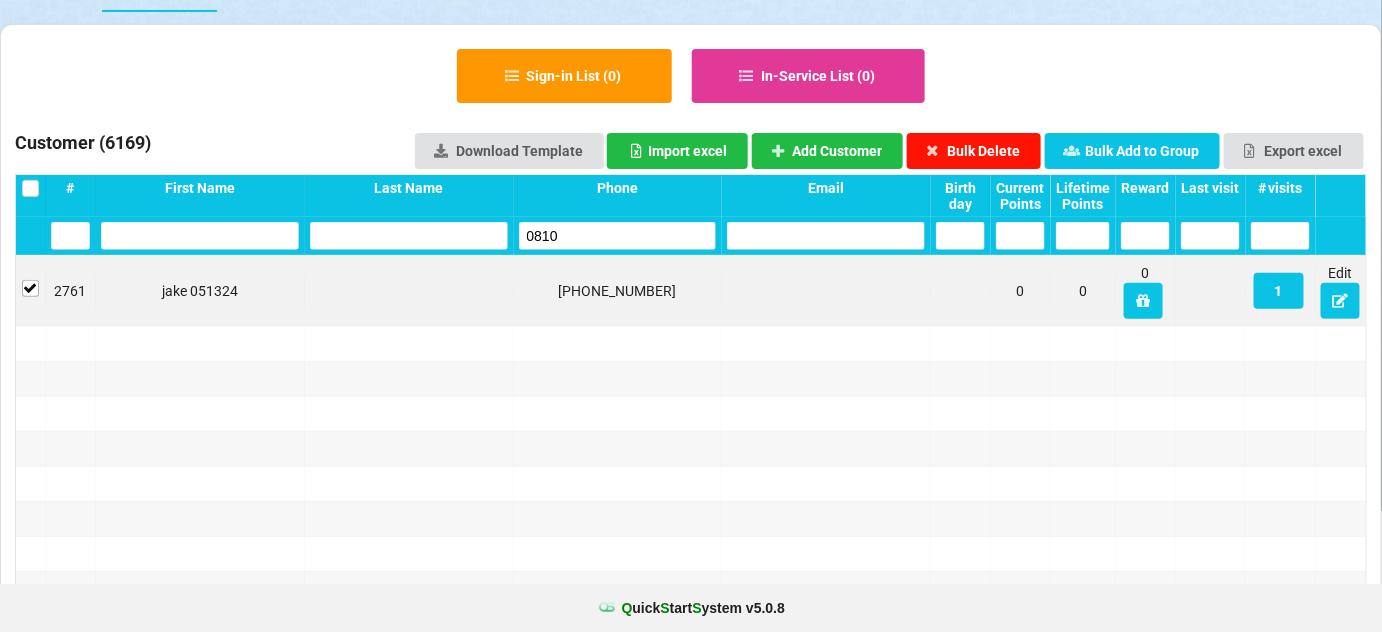 click on "Bulk Delete" at bounding box center [974, 151] 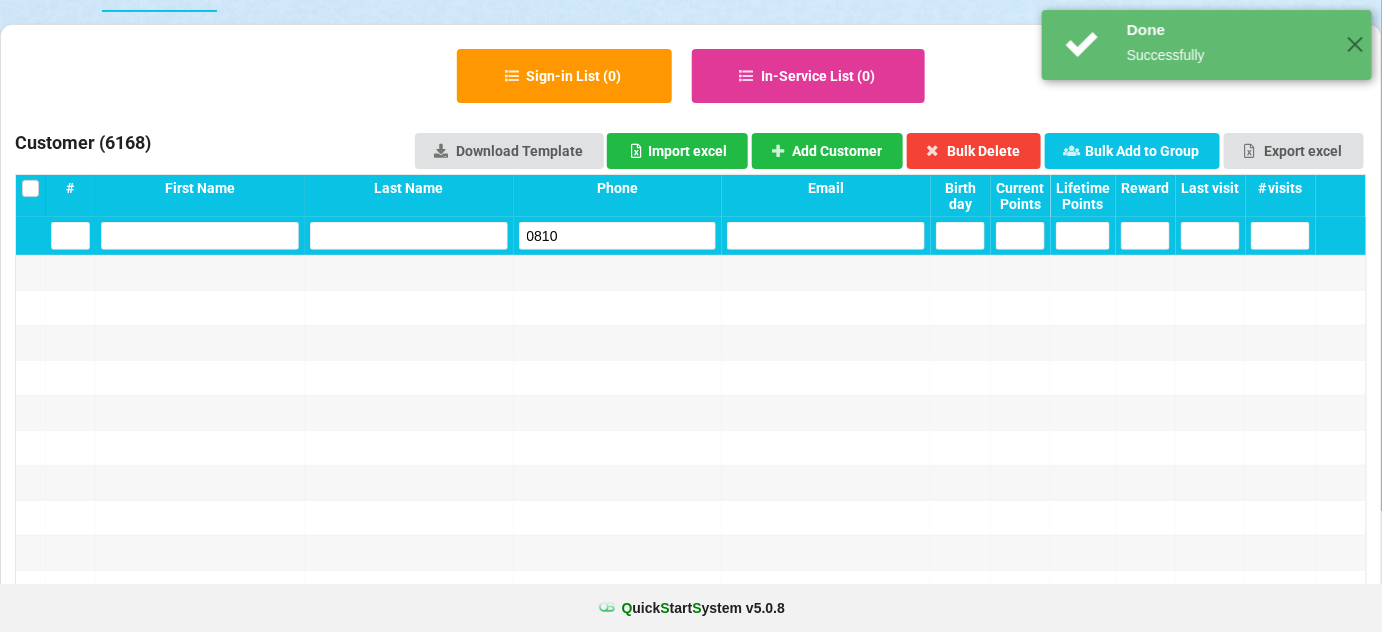 click on "0810" at bounding box center (618, 236) 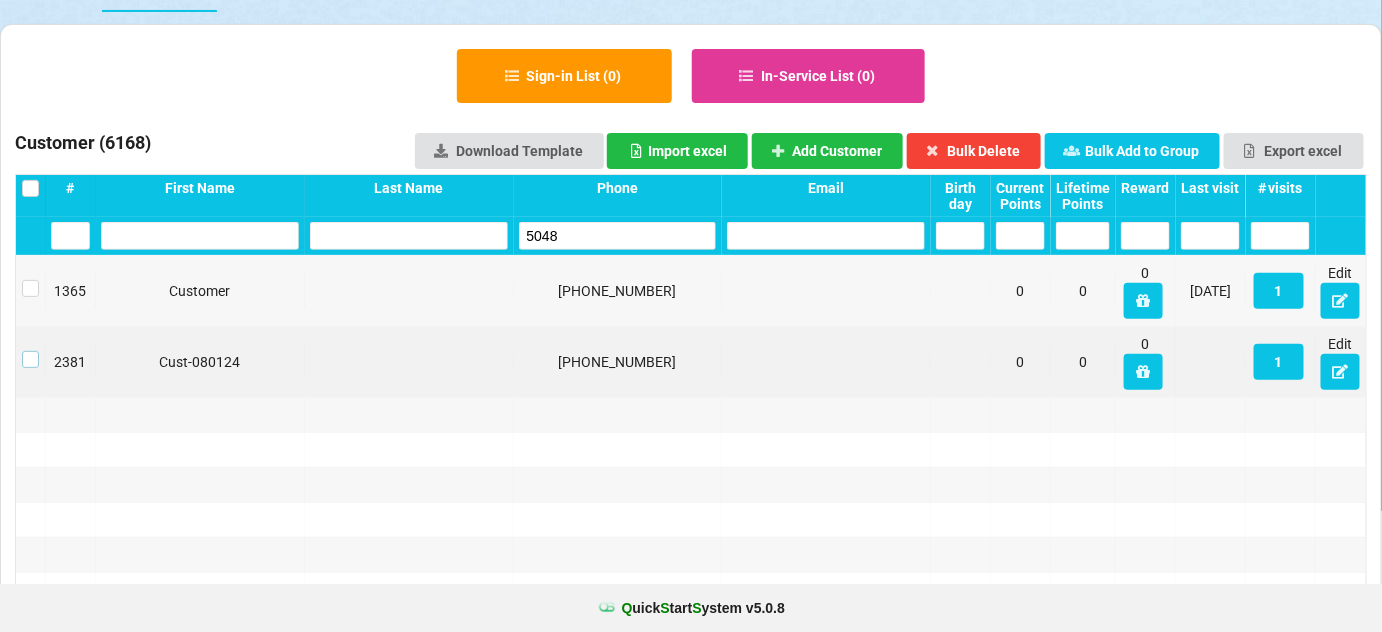 click at bounding box center (30, 351) 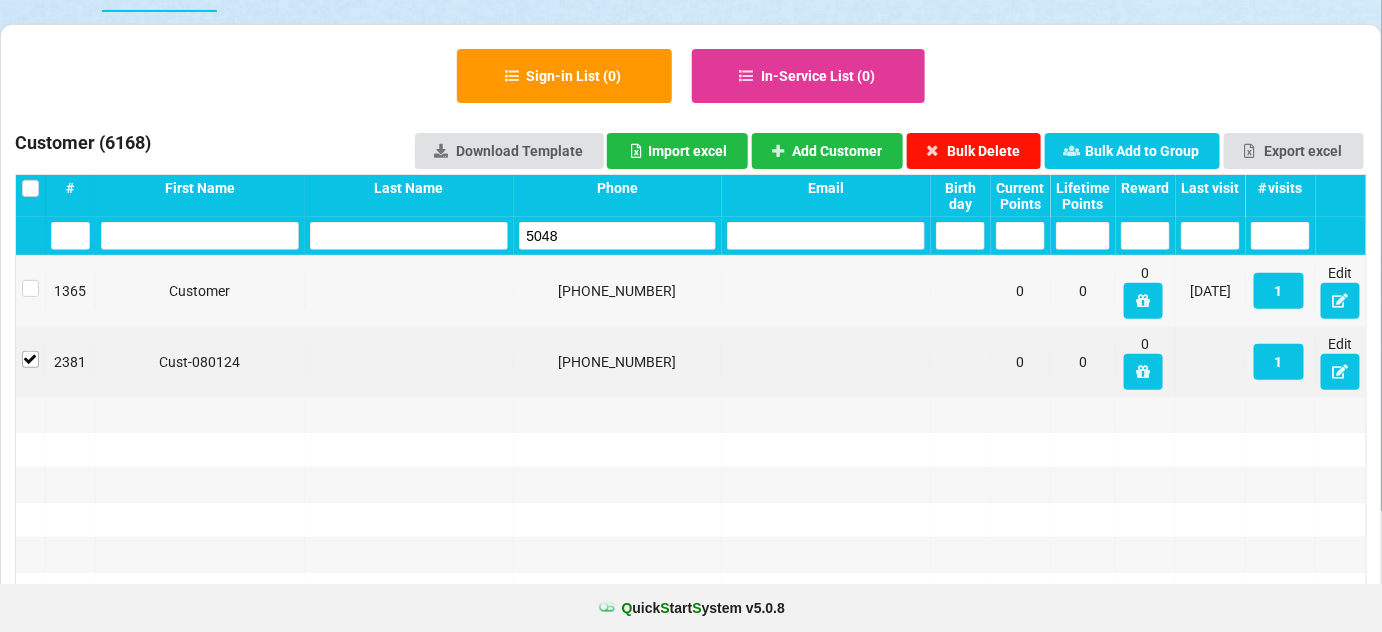 drag, startPoint x: 1021, startPoint y: 148, endPoint x: 910, endPoint y: 198, distance: 121.74153 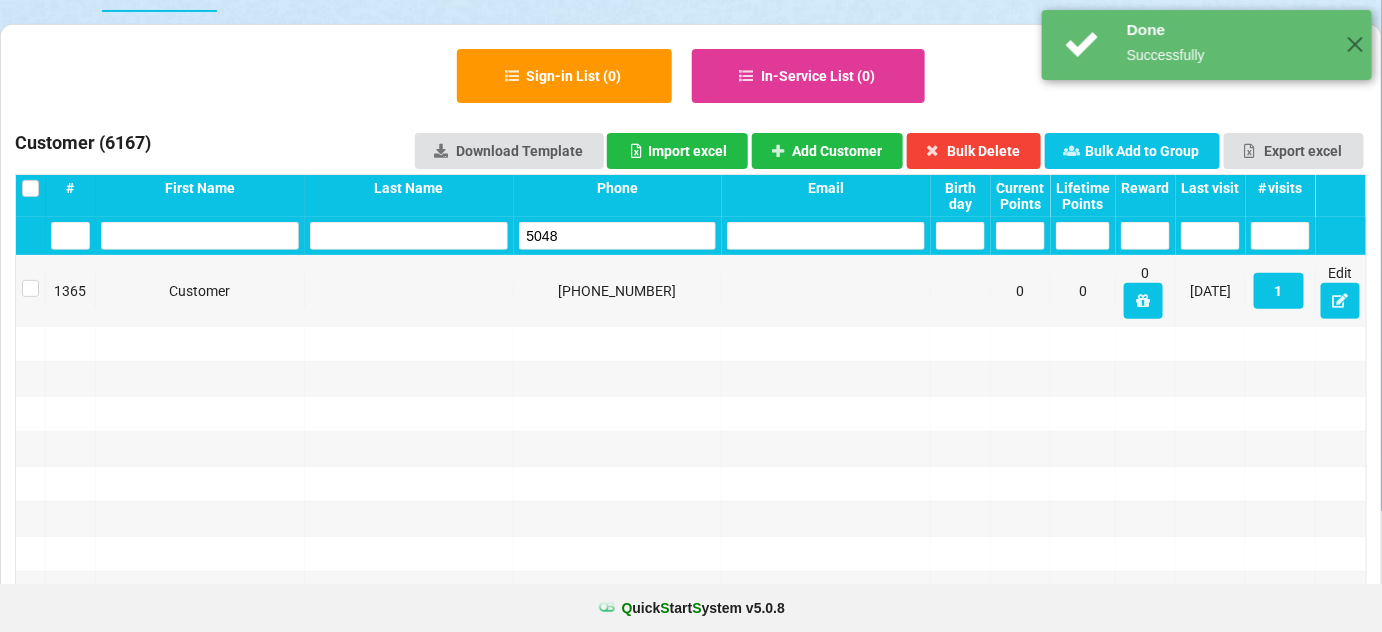 click on "5048" at bounding box center (618, 236) 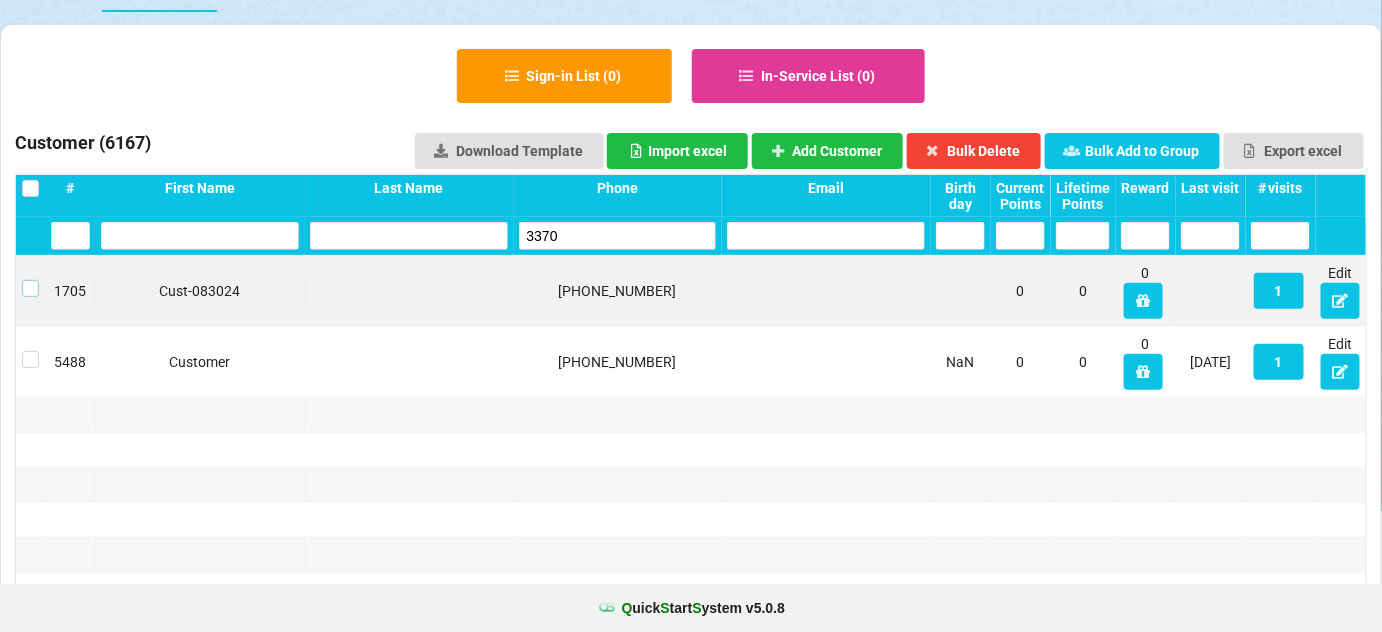 click at bounding box center [30, 280] 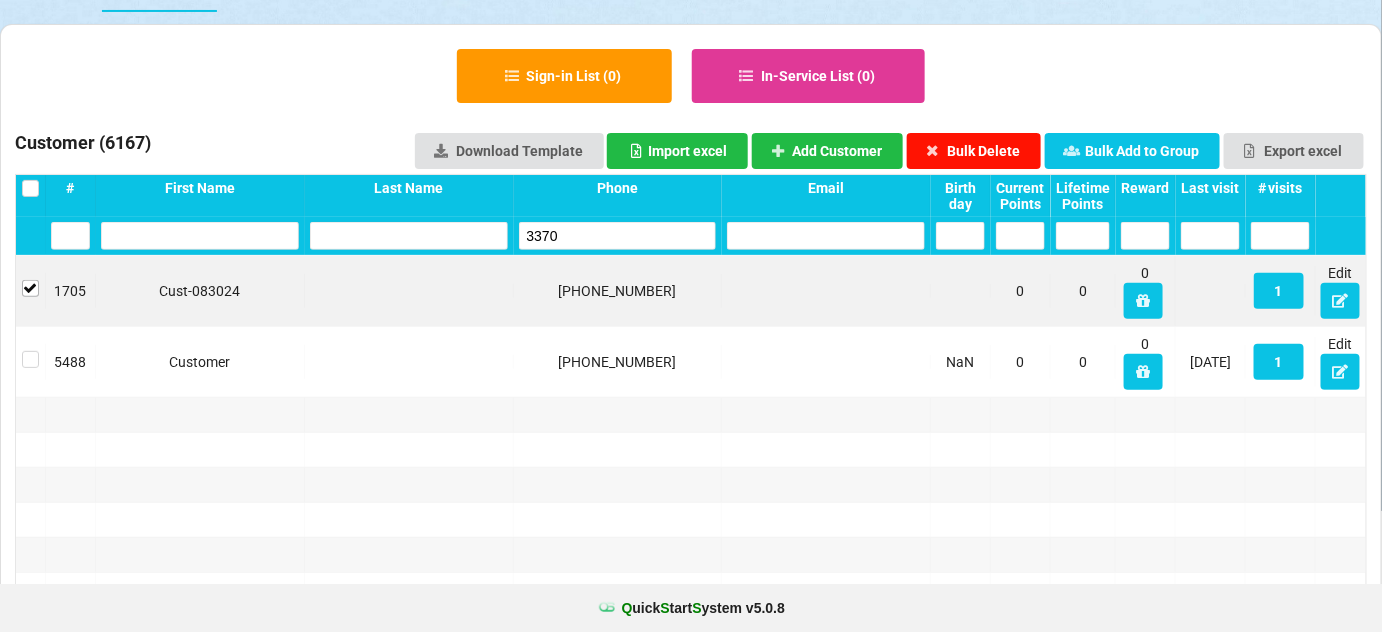 click on "Bulk Delete" at bounding box center (974, 151) 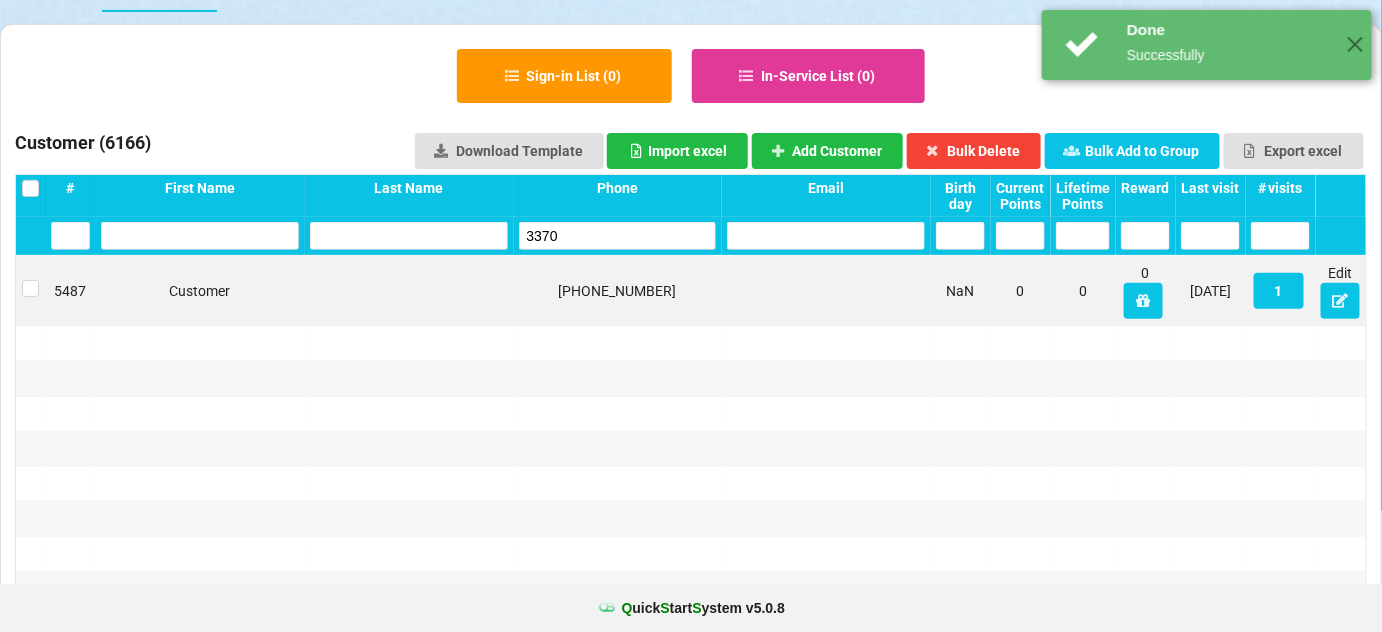 click on "3370" at bounding box center (618, 236) 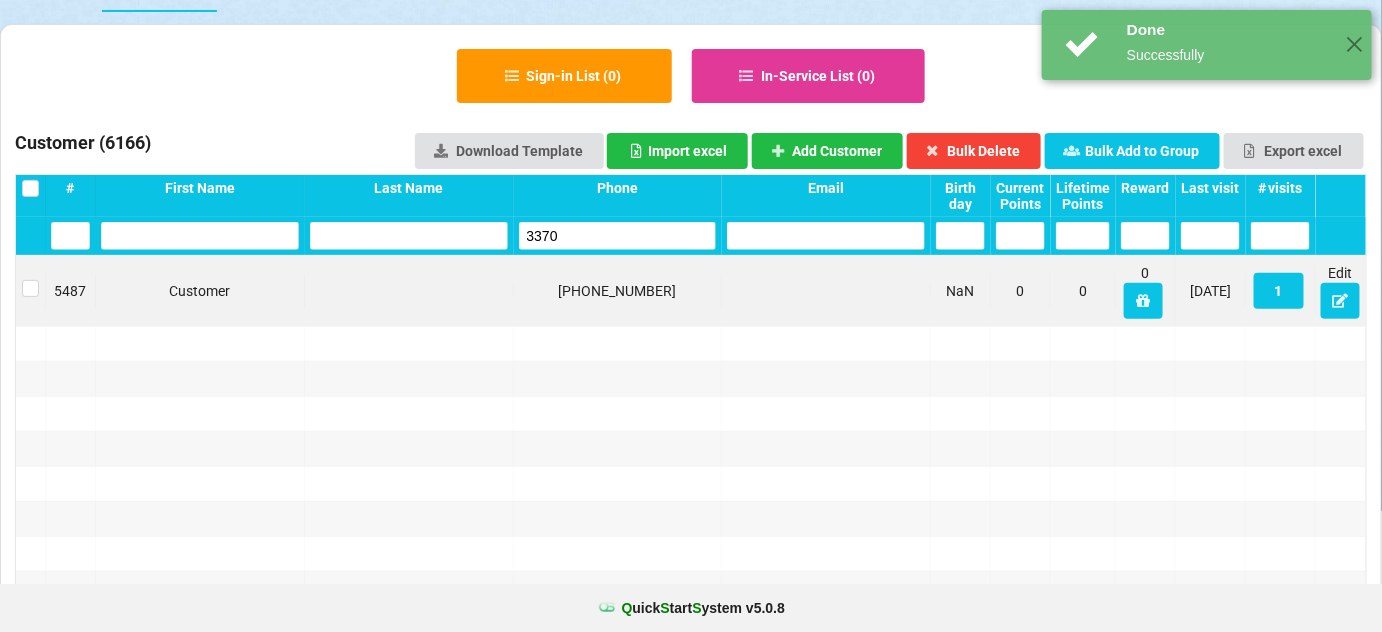 click on "3370" at bounding box center (618, 236) 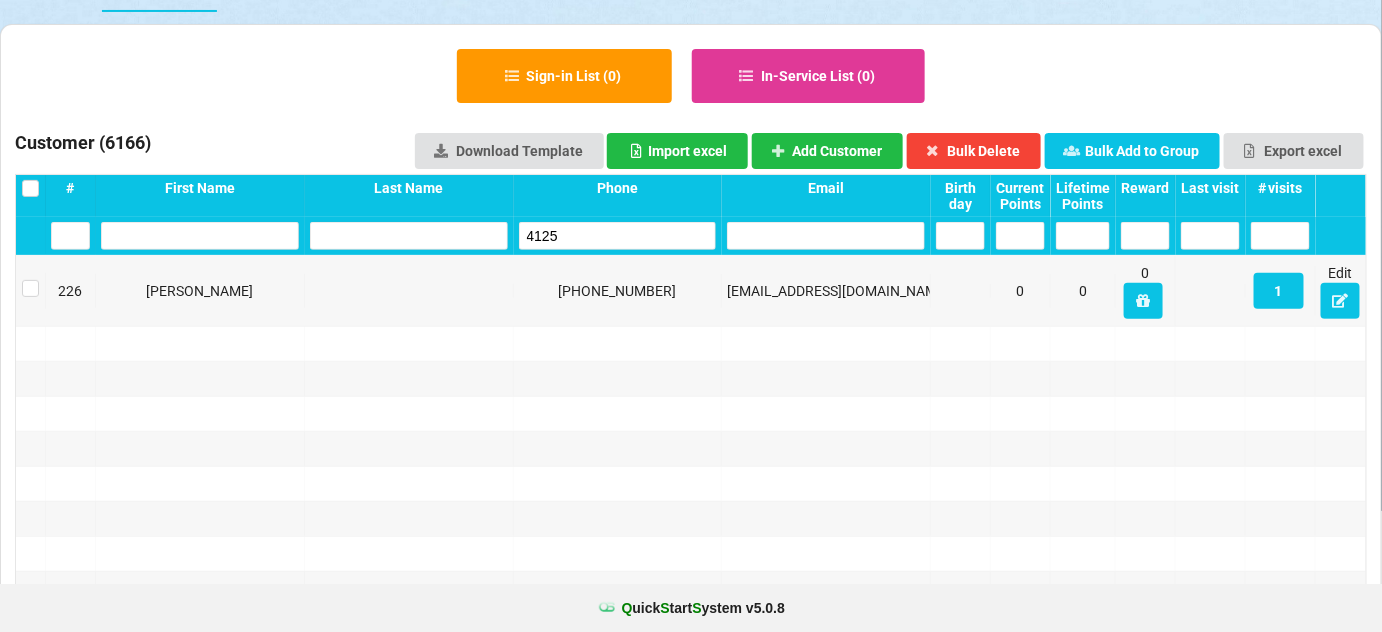 click on "4125" at bounding box center (618, 236) 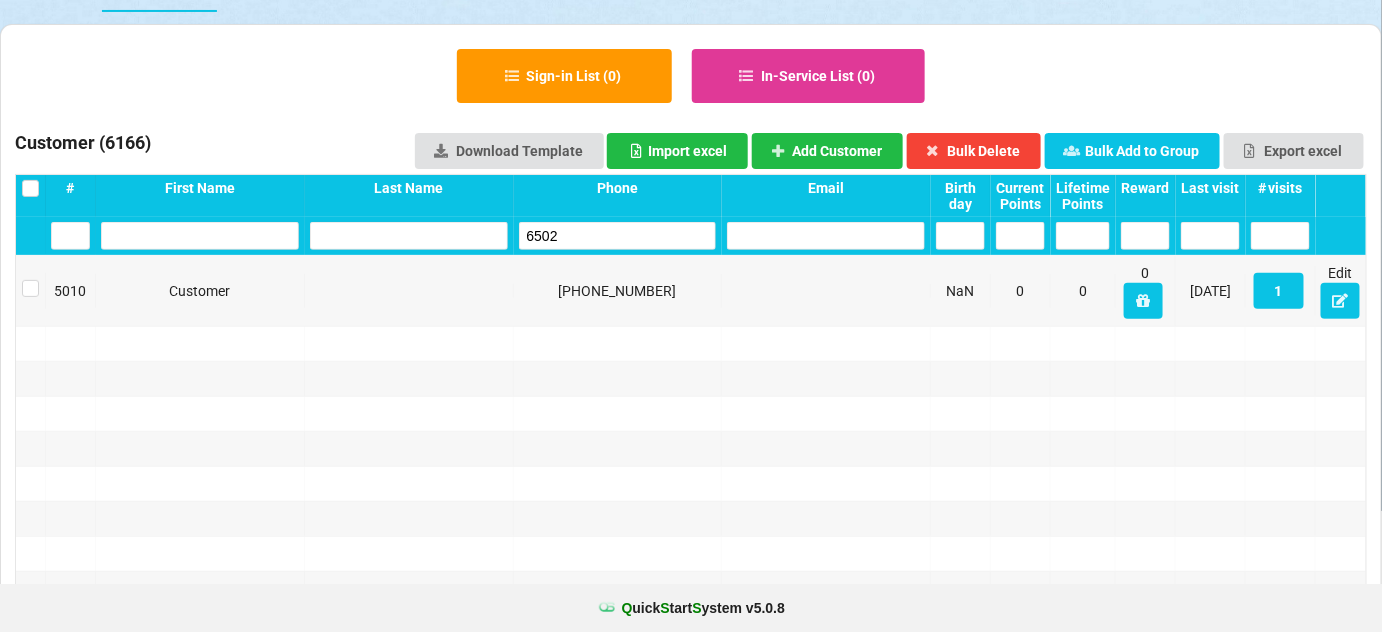 click on "6502" at bounding box center [618, 236] 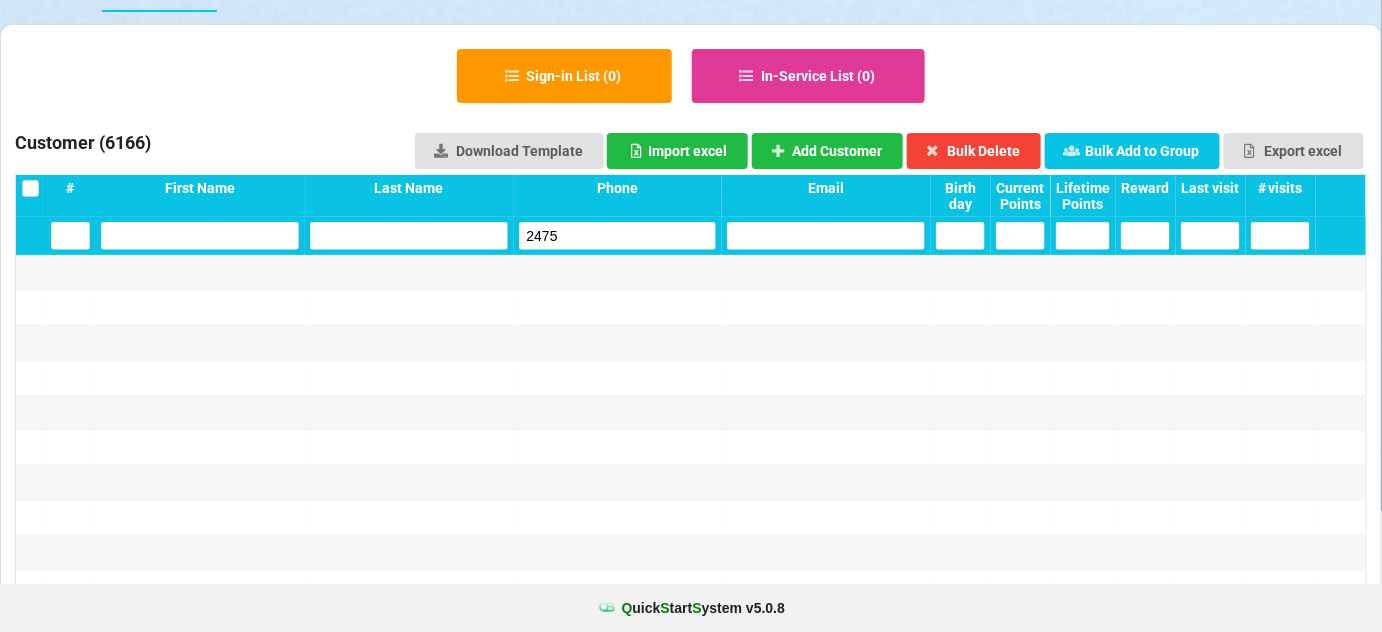 click on "2475" at bounding box center (618, 236) 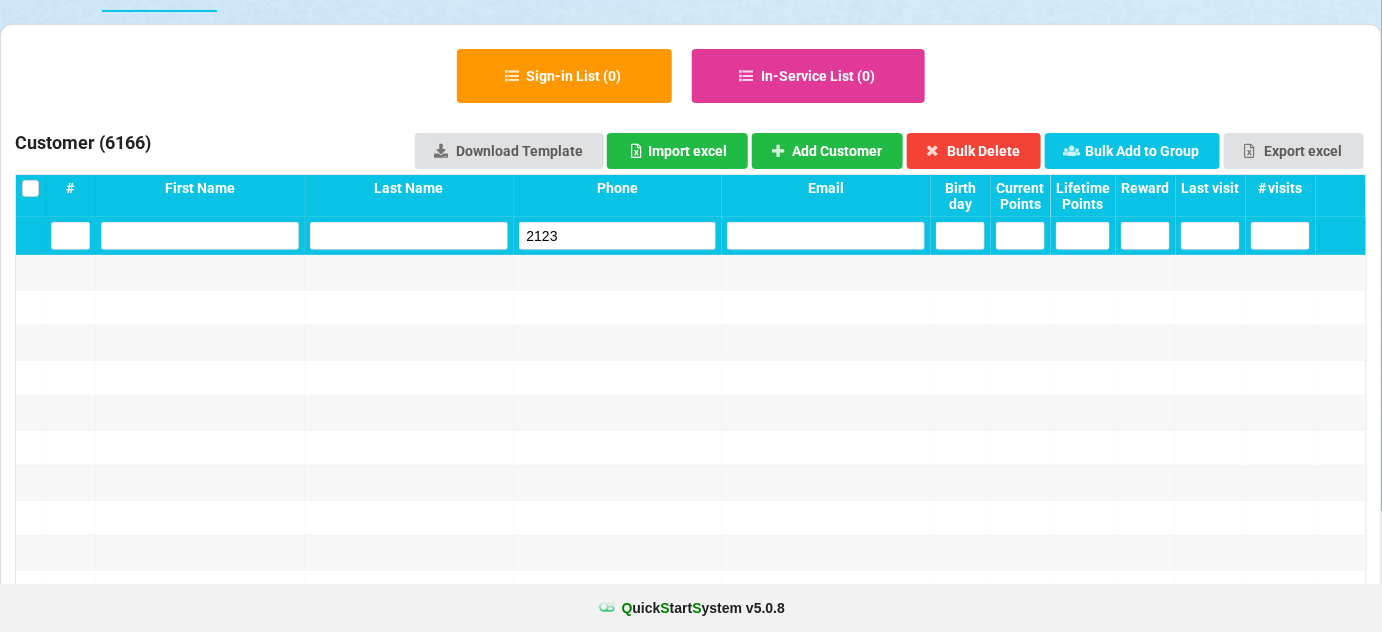 click on "2123" at bounding box center (618, 236) 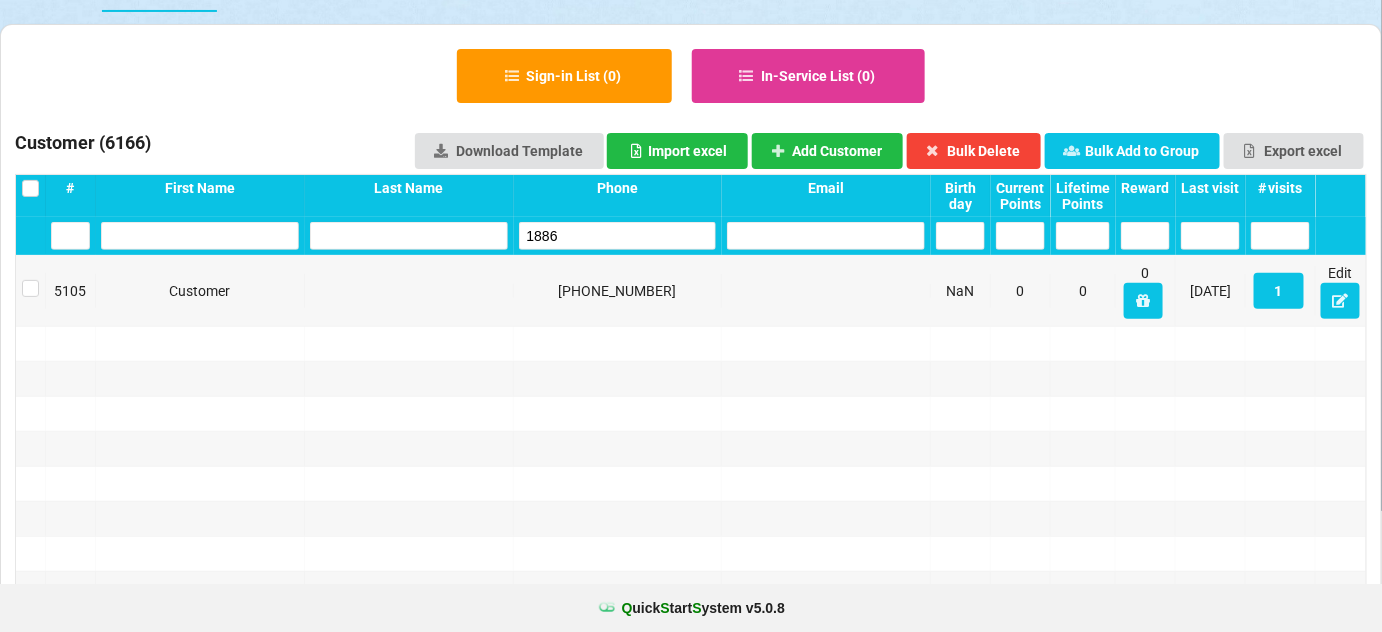 click on "1886" at bounding box center (618, 236) 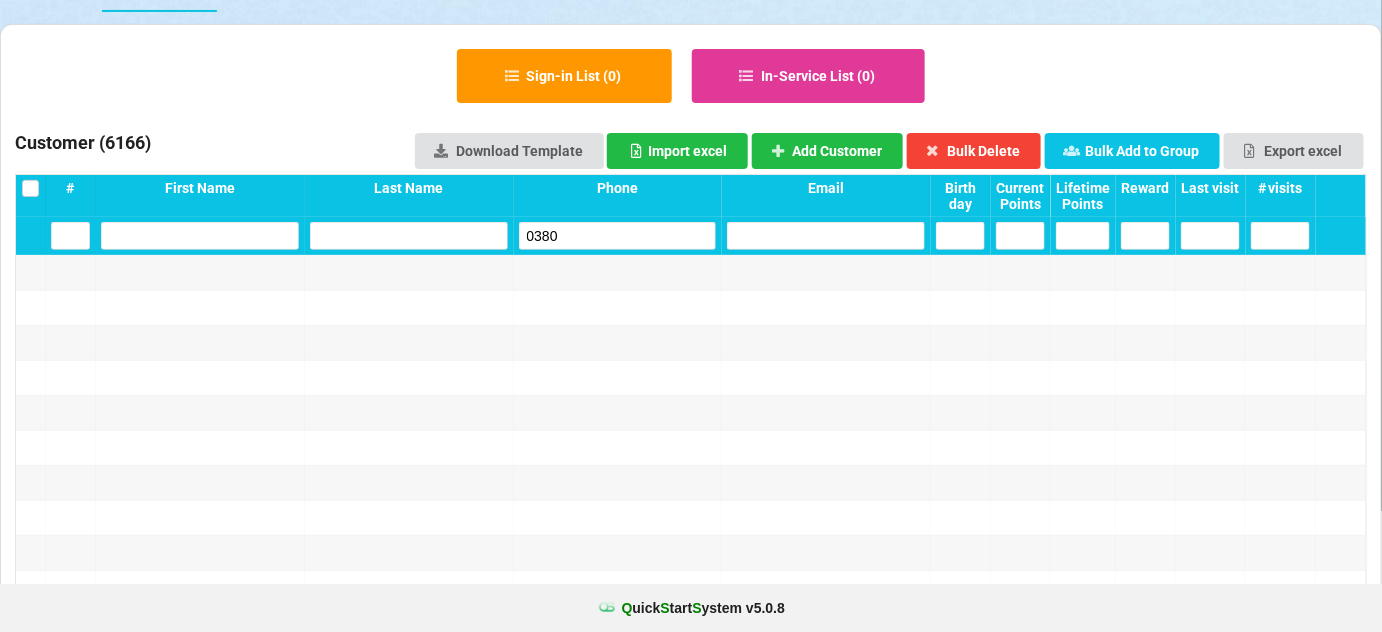 click on "0380" at bounding box center [618, 236] 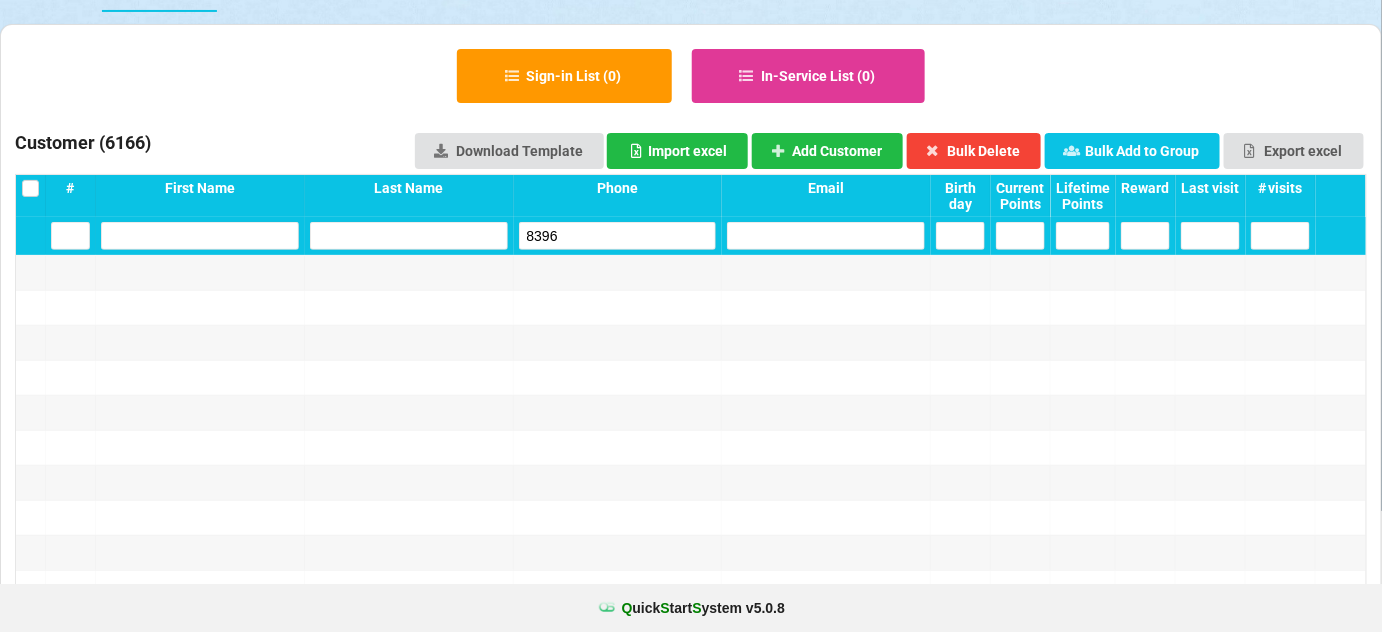 click on "8396" at bounding box center (618, 236) 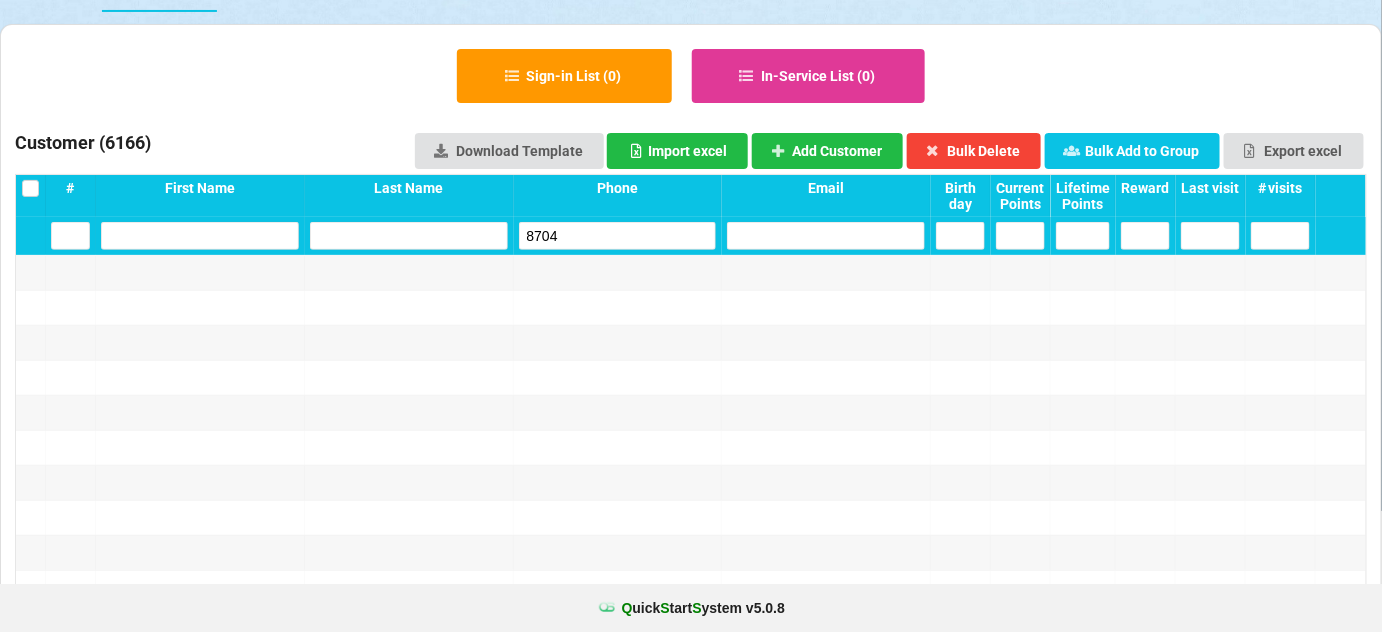 type on "8704" 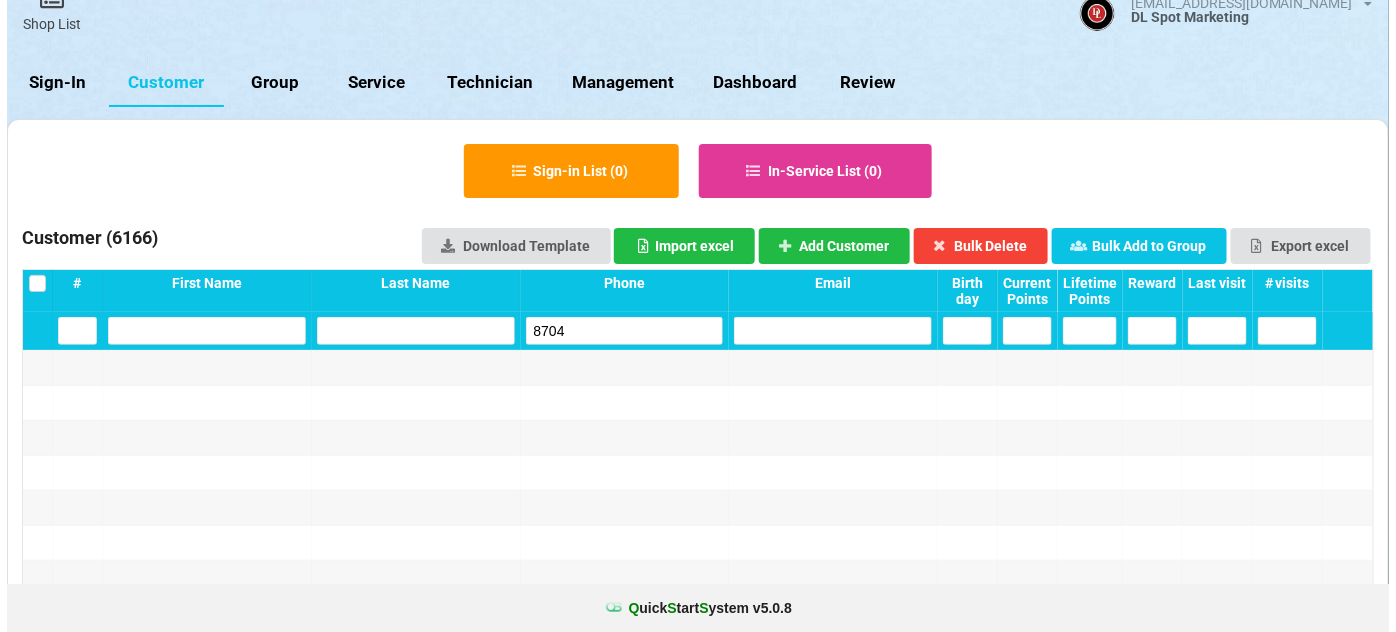 scroll, scrollTop: 0, scrollLeft: 0, axis: both 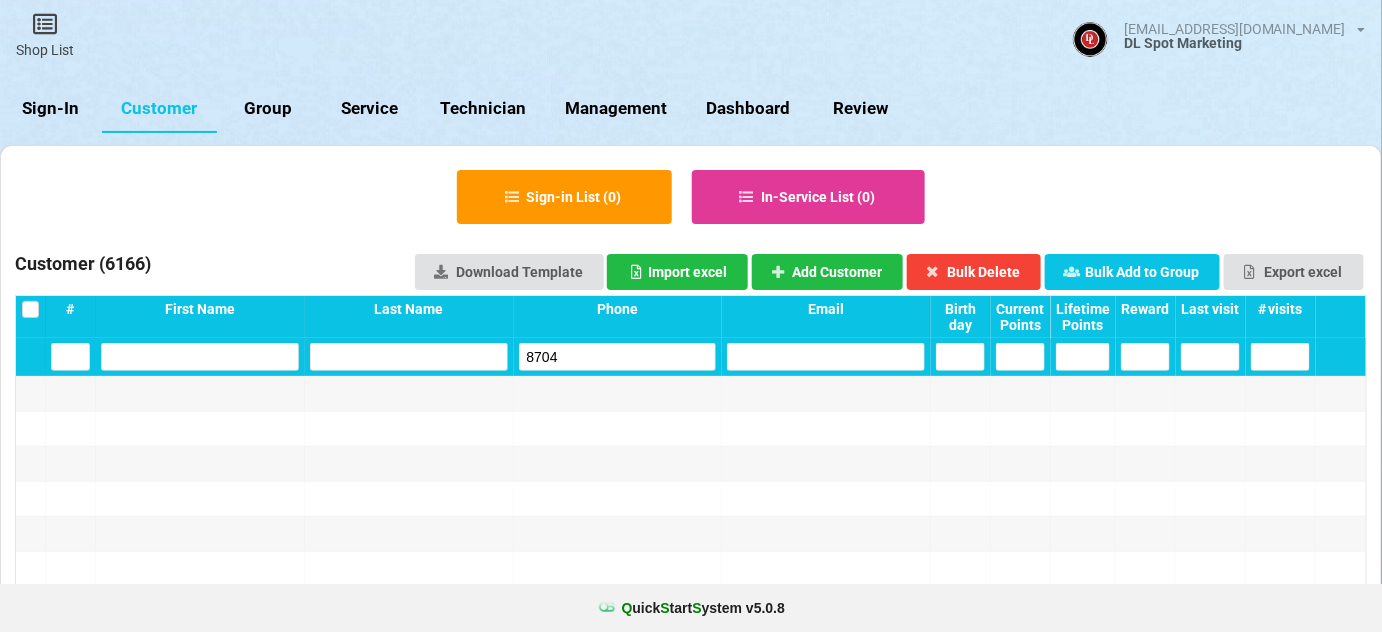 click on "Sign-In" at bounding box center [51, 109] 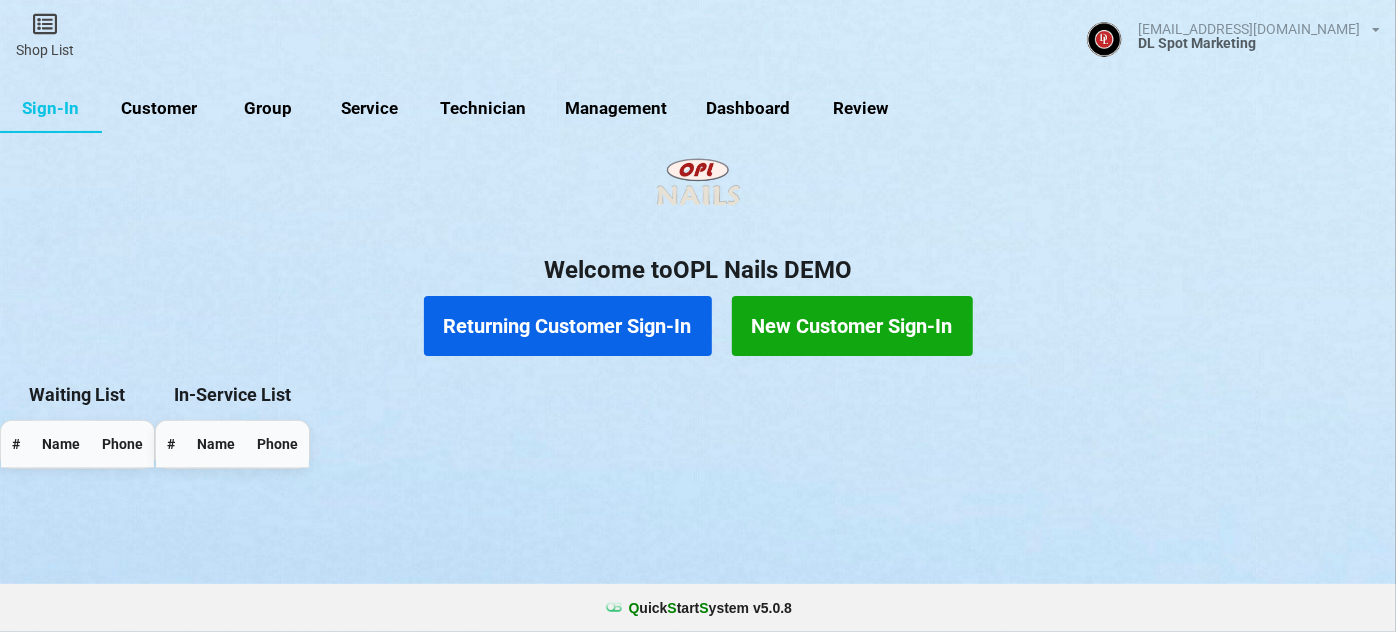 click on "Customer" at bounding box center (159, 109) 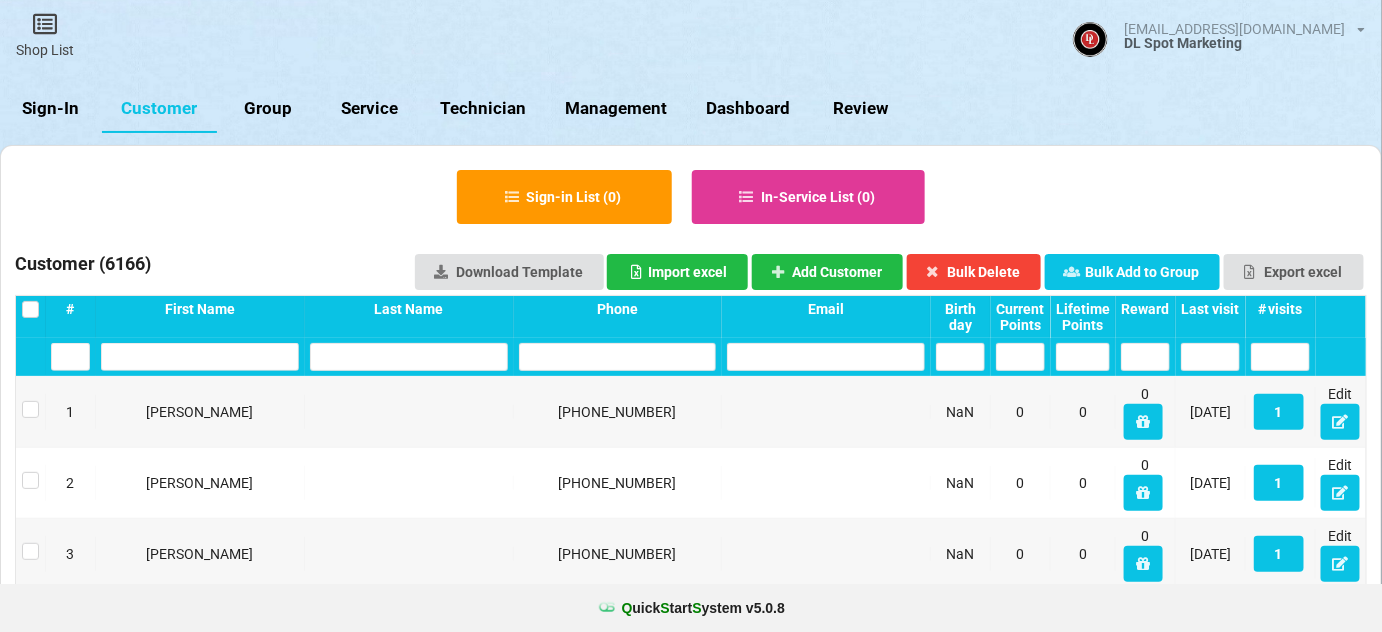 click at bounding box center [618, 357] 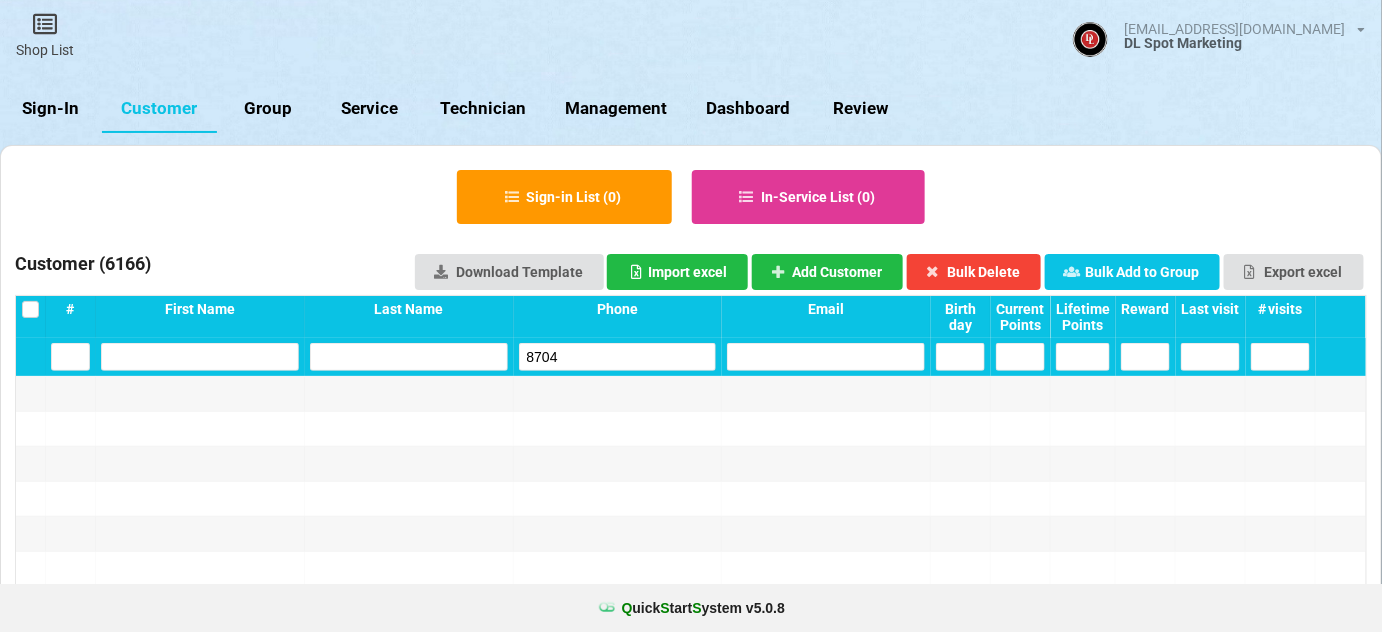 click on "8704" at bounding box center [618, 357] 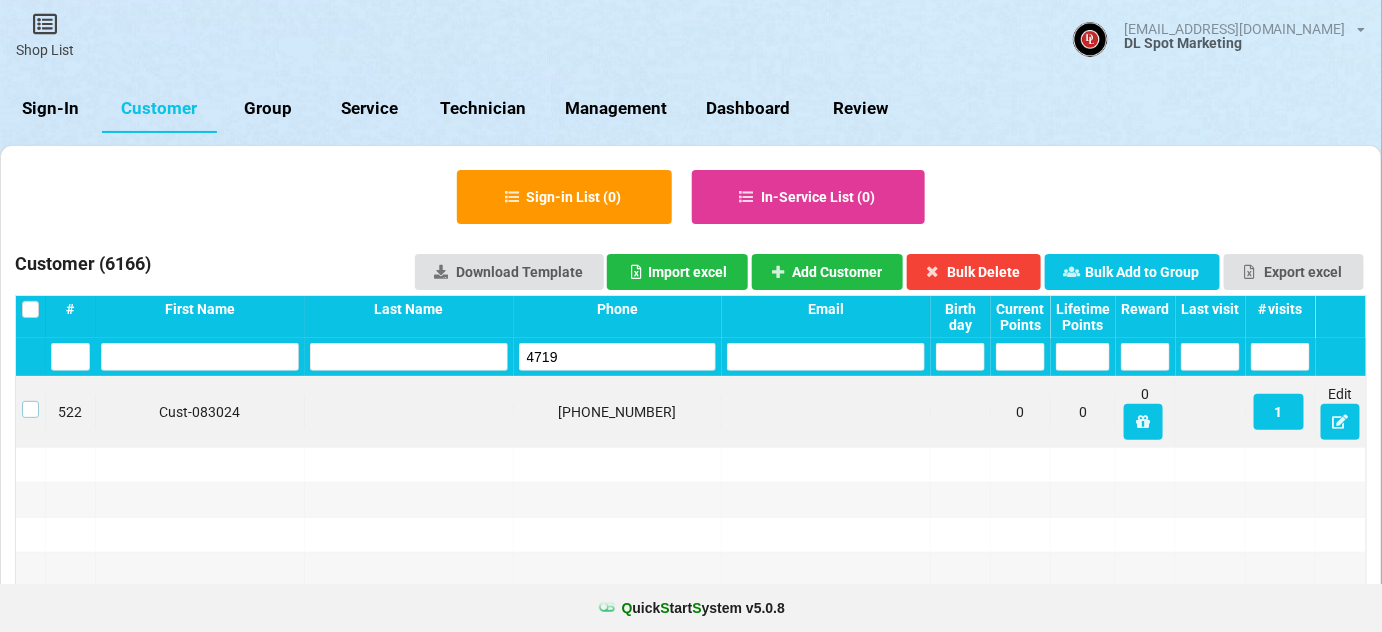 click at bounding box center [30, 401] 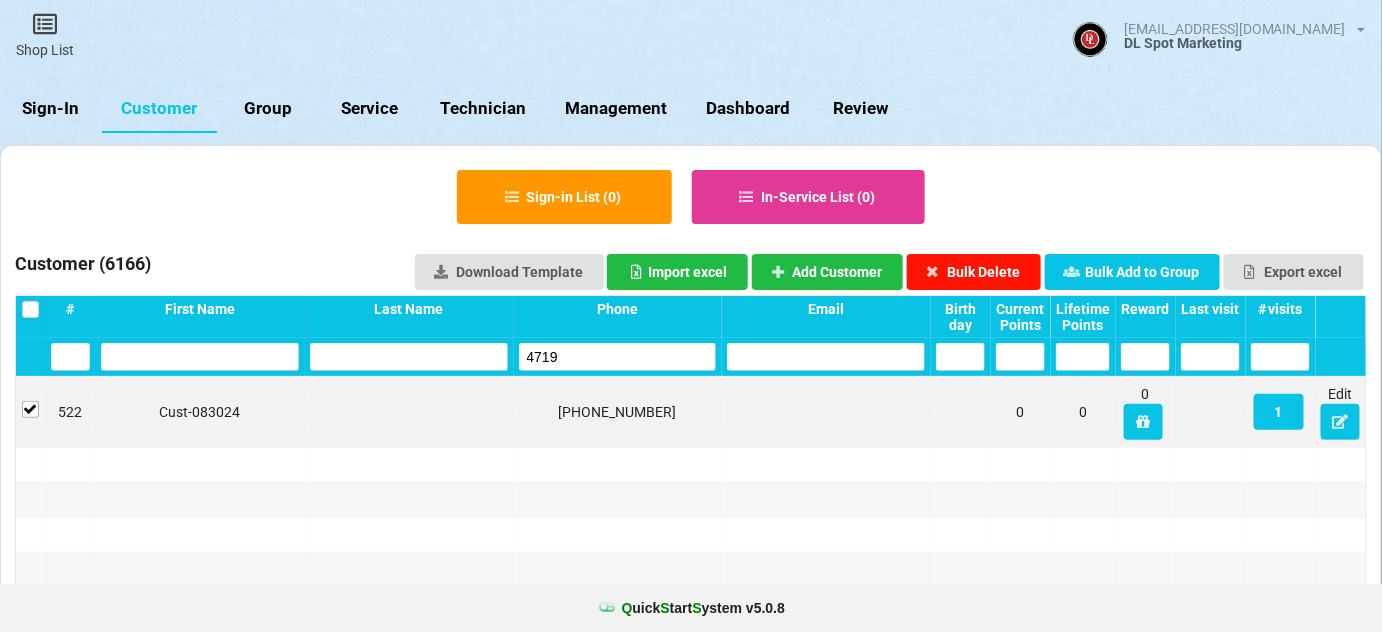 click on "Bulk Delete" at bounding box center (974, 272) 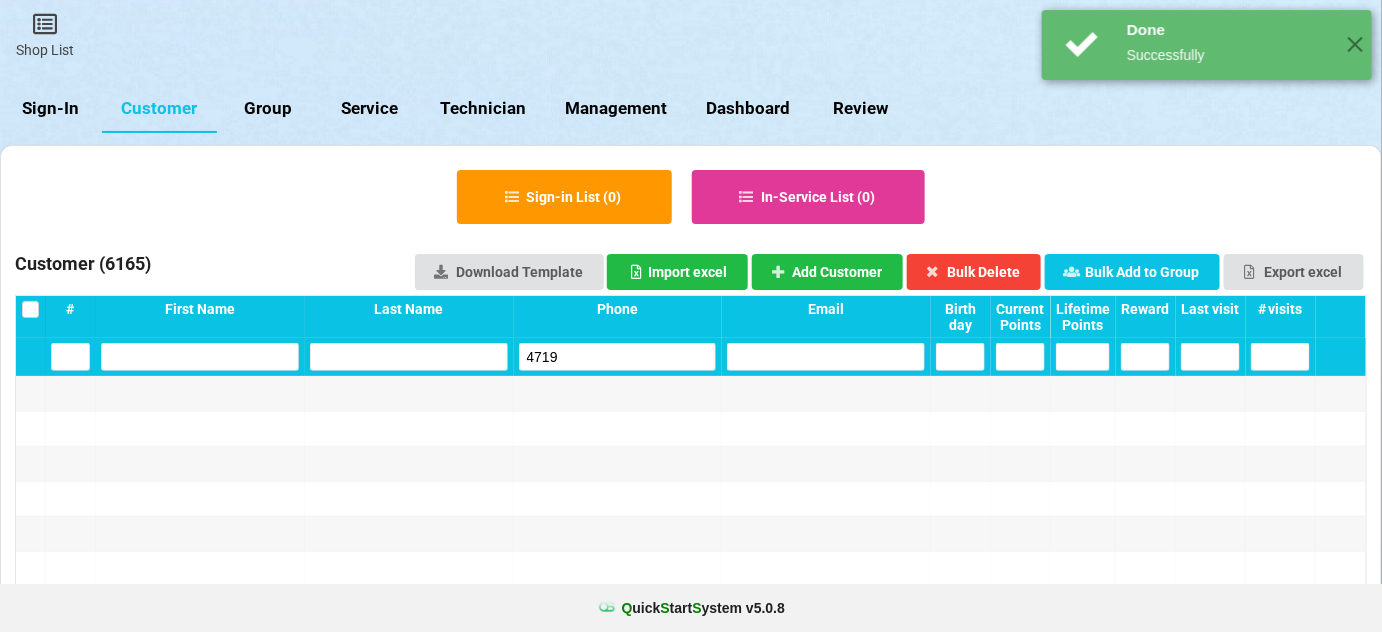 click on "4719" at bounding box center [618, 357] 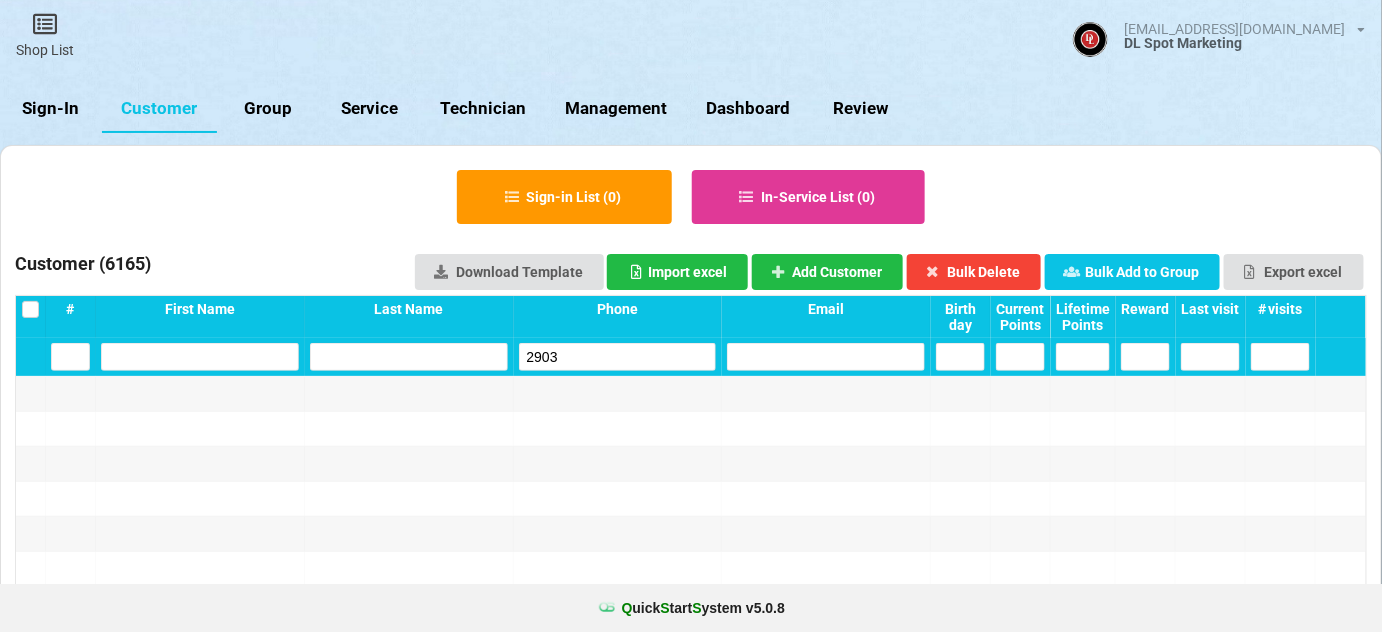 click on "2903" at bounding box center (618, 357) 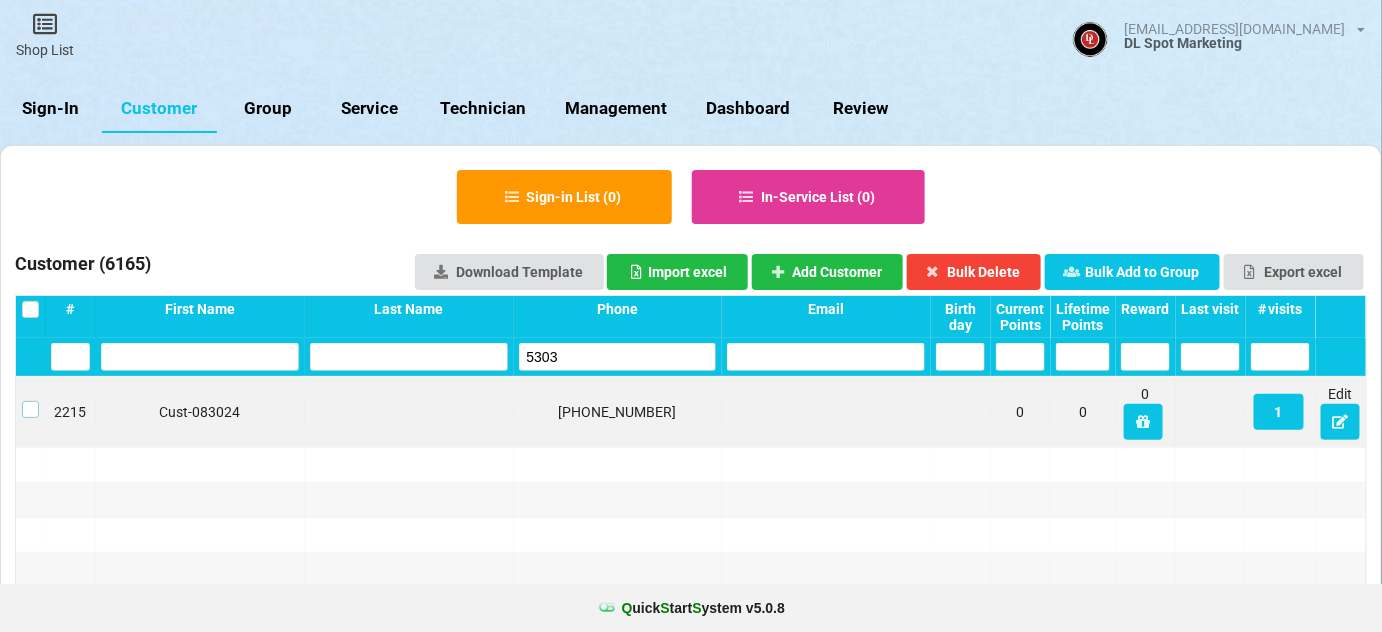 click at bounding box center [30, 401] 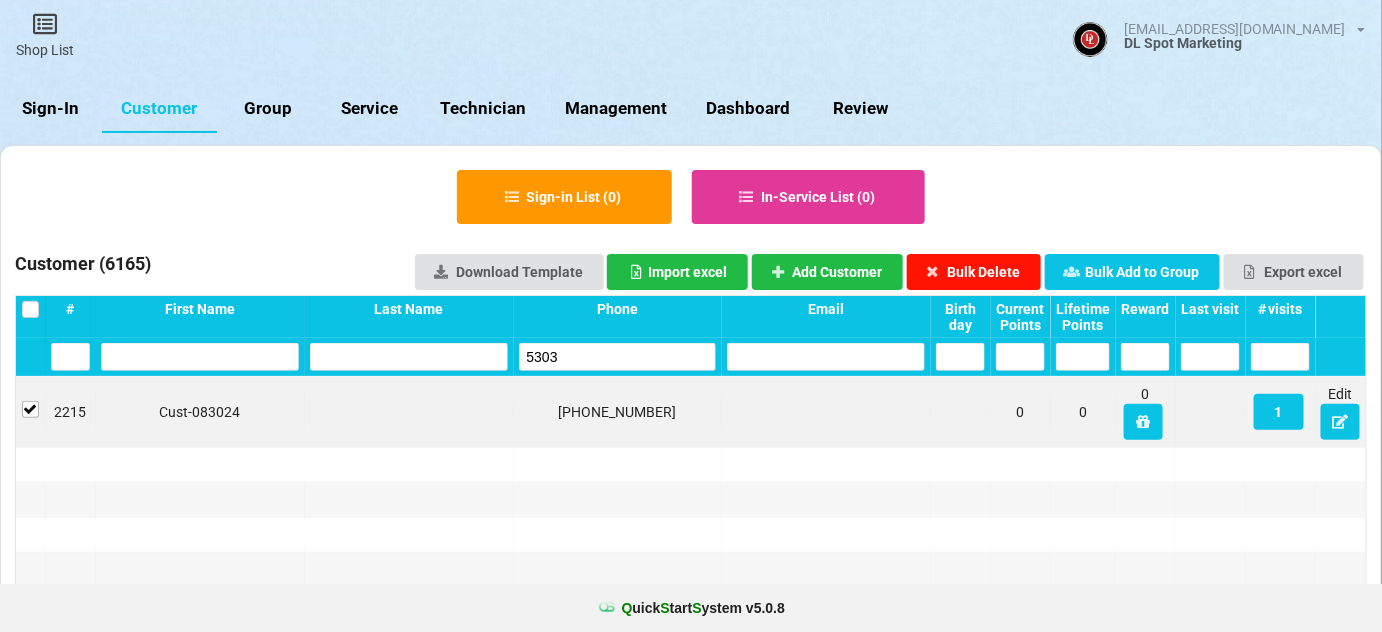 click on "Bulk Delete" at bounding box center [974, 272] 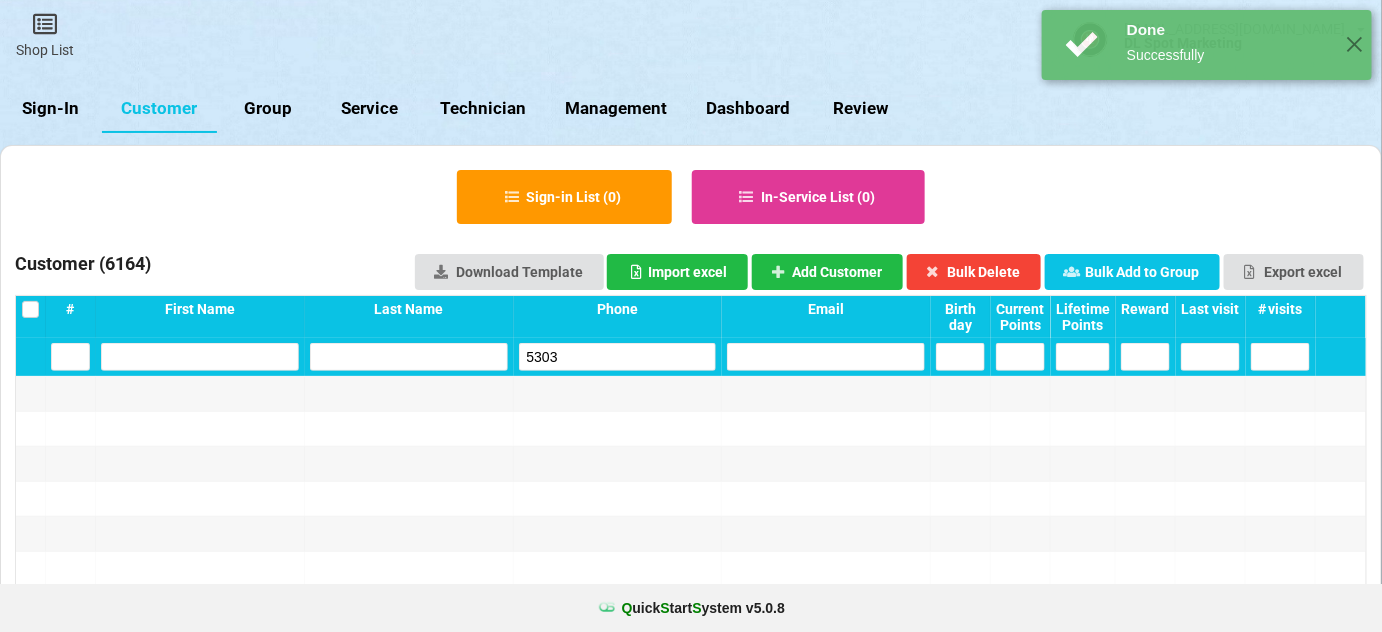 click on "5303" at bounding box center [618, 357] 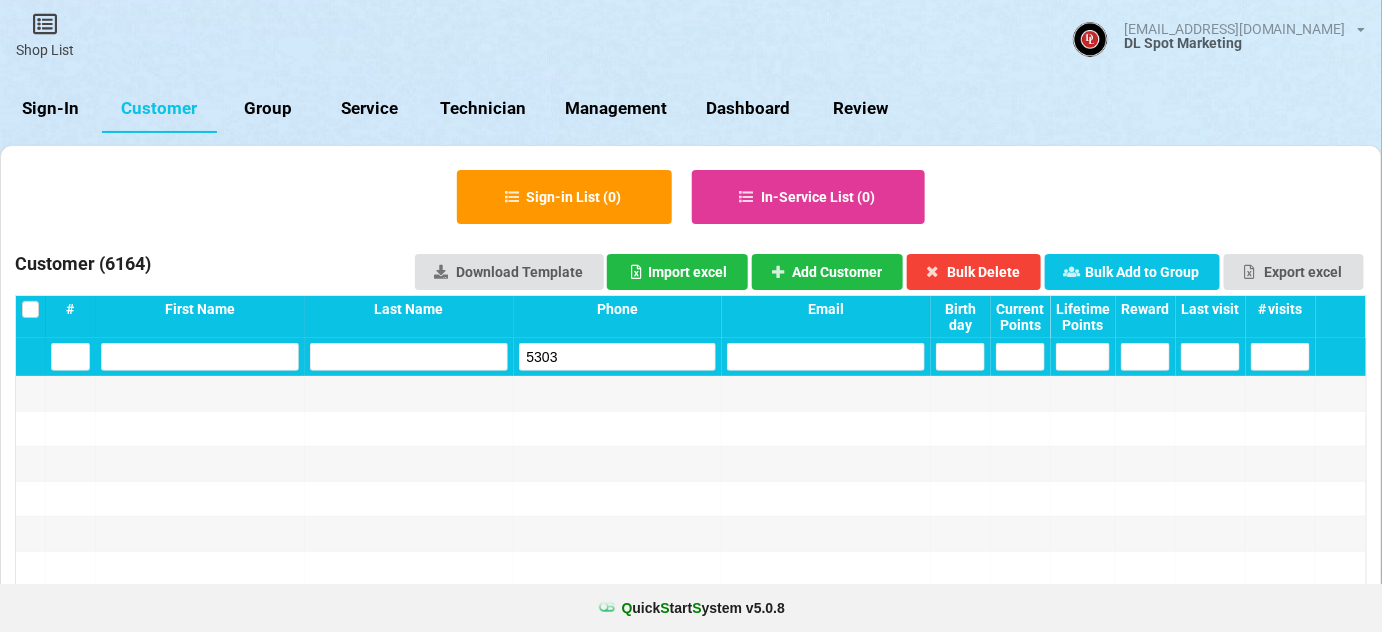 click on "5303" at bounding box center (618, 357) 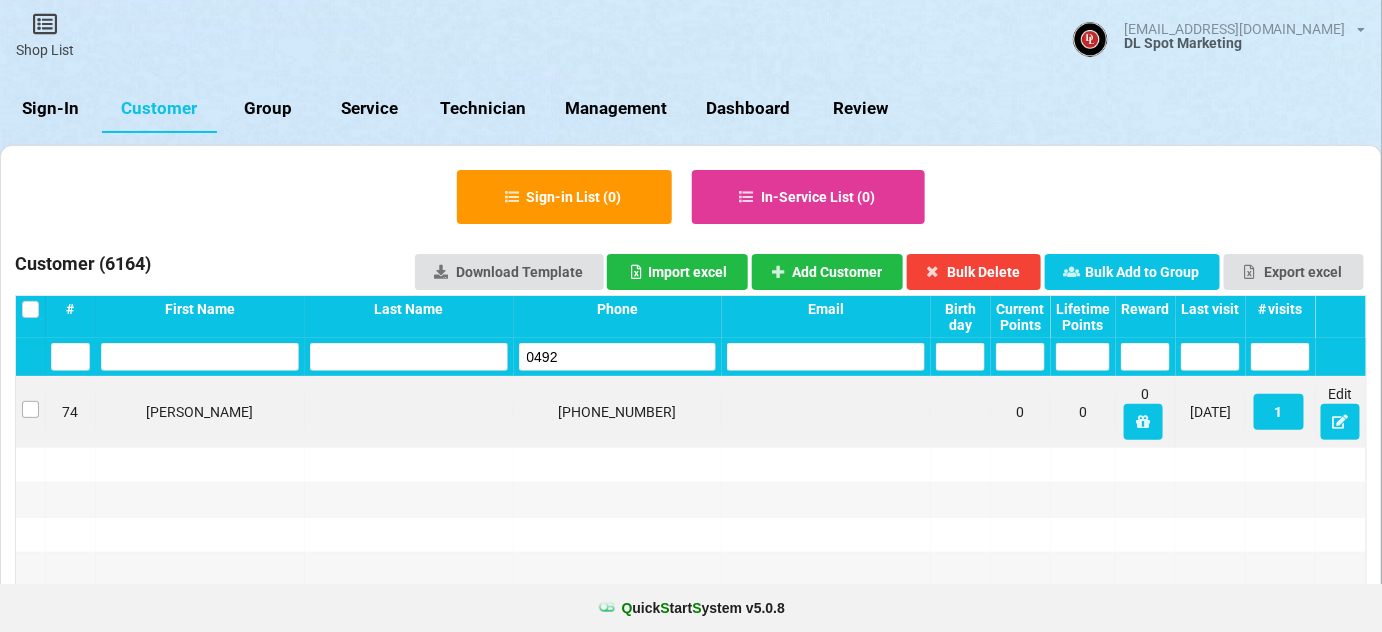 type on "0492" 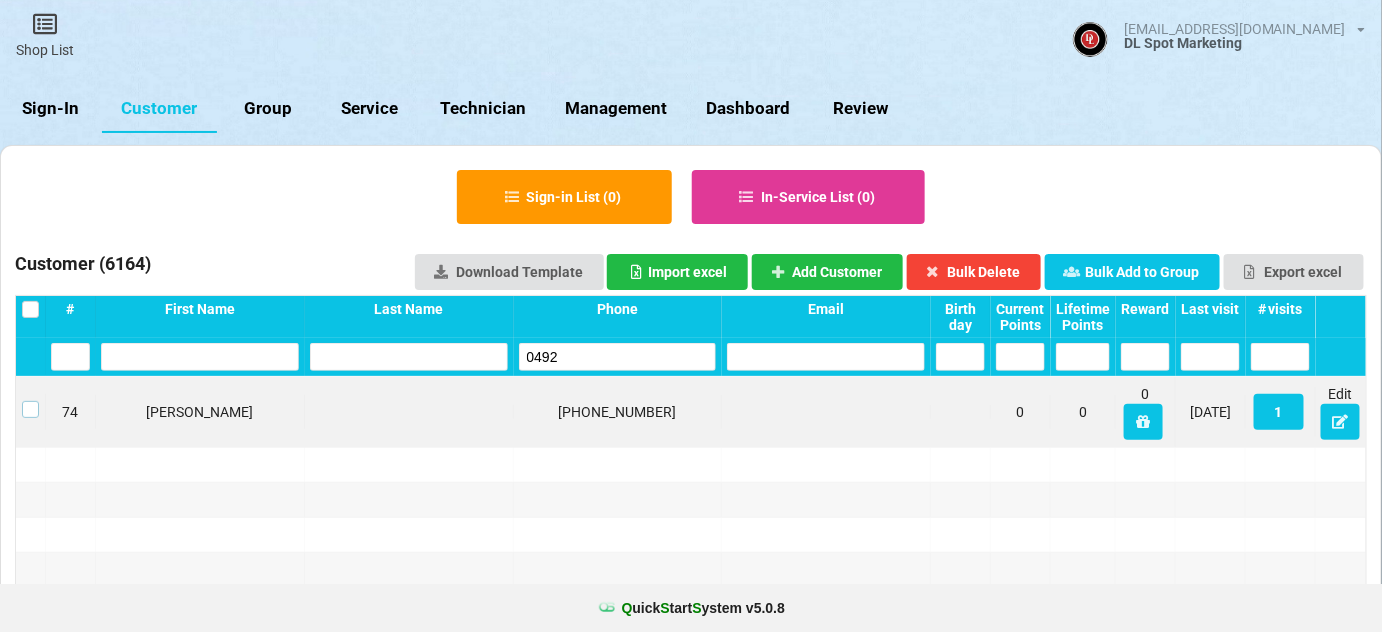 click at bounding box center (30, 401) 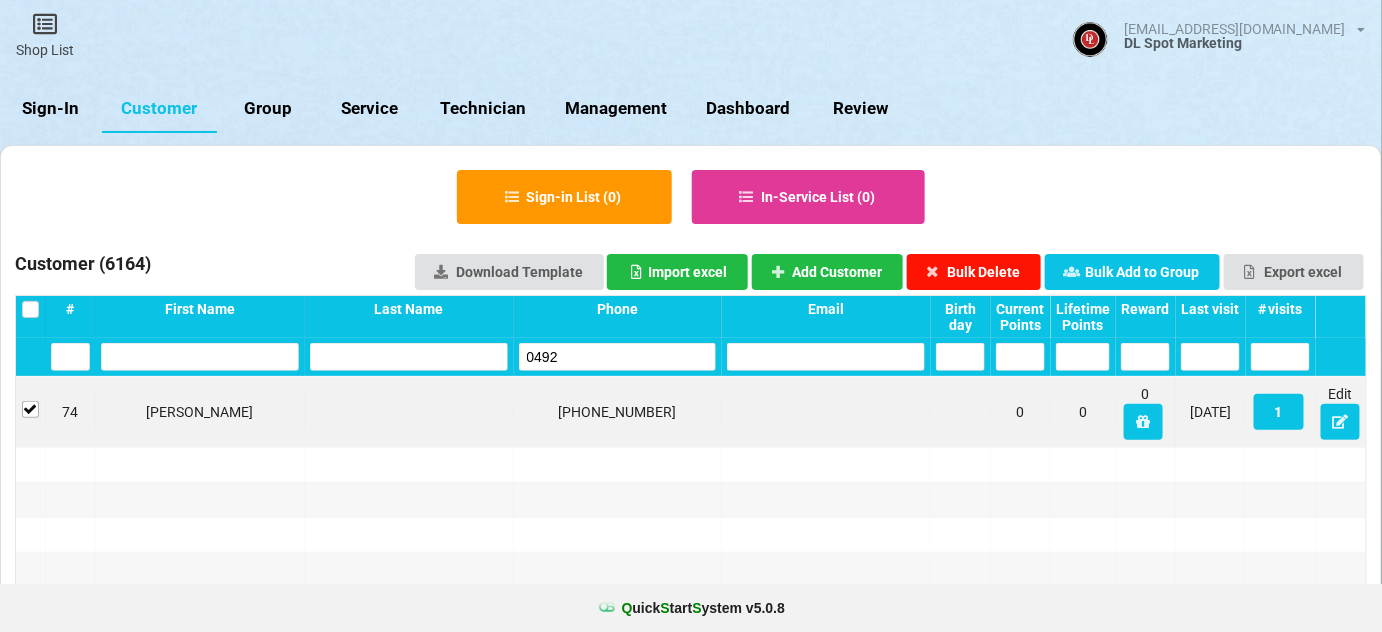 click on "Bulk Delete" at bounding box center [974, 272] 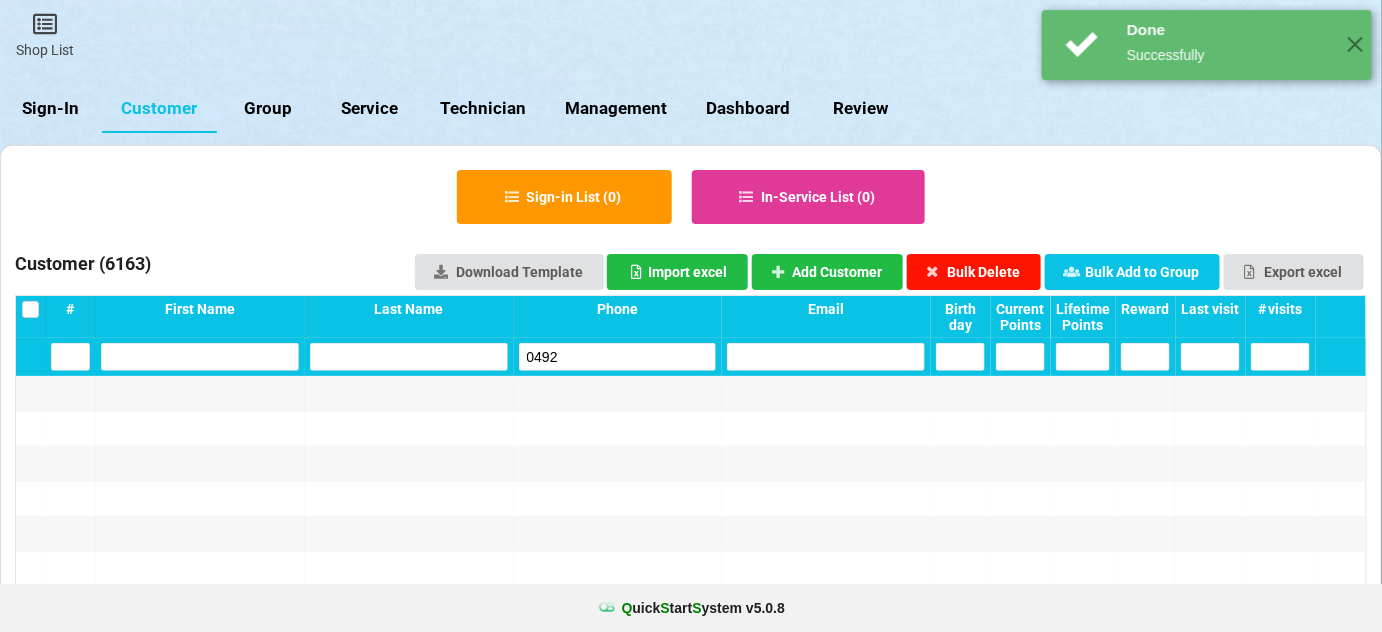 type 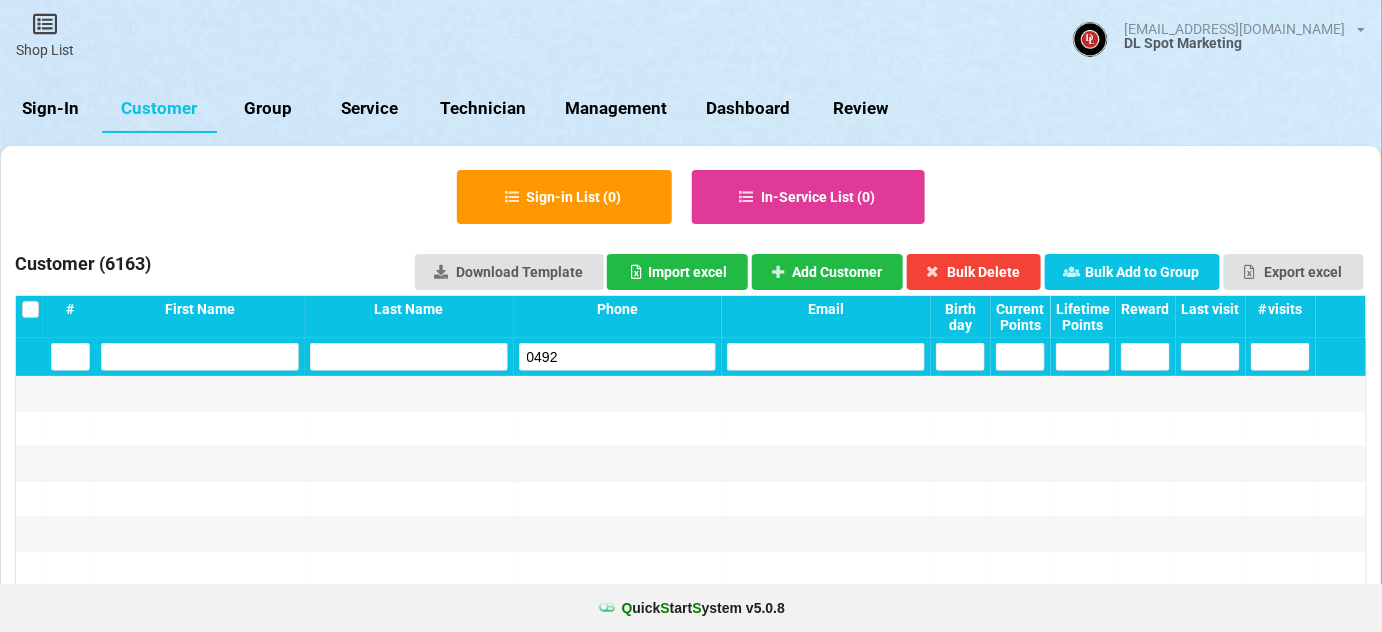 click on "0492" at bounding box center (618, 357) 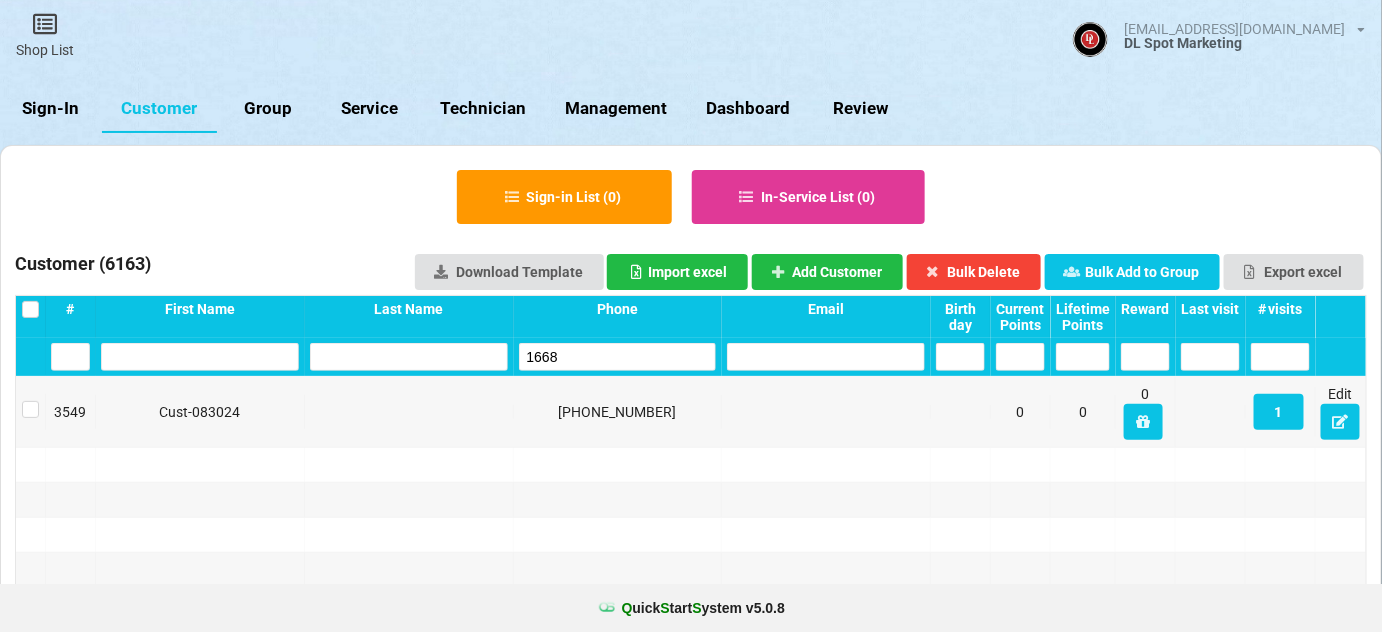 click on "1668" at bounding box center [618, 357] 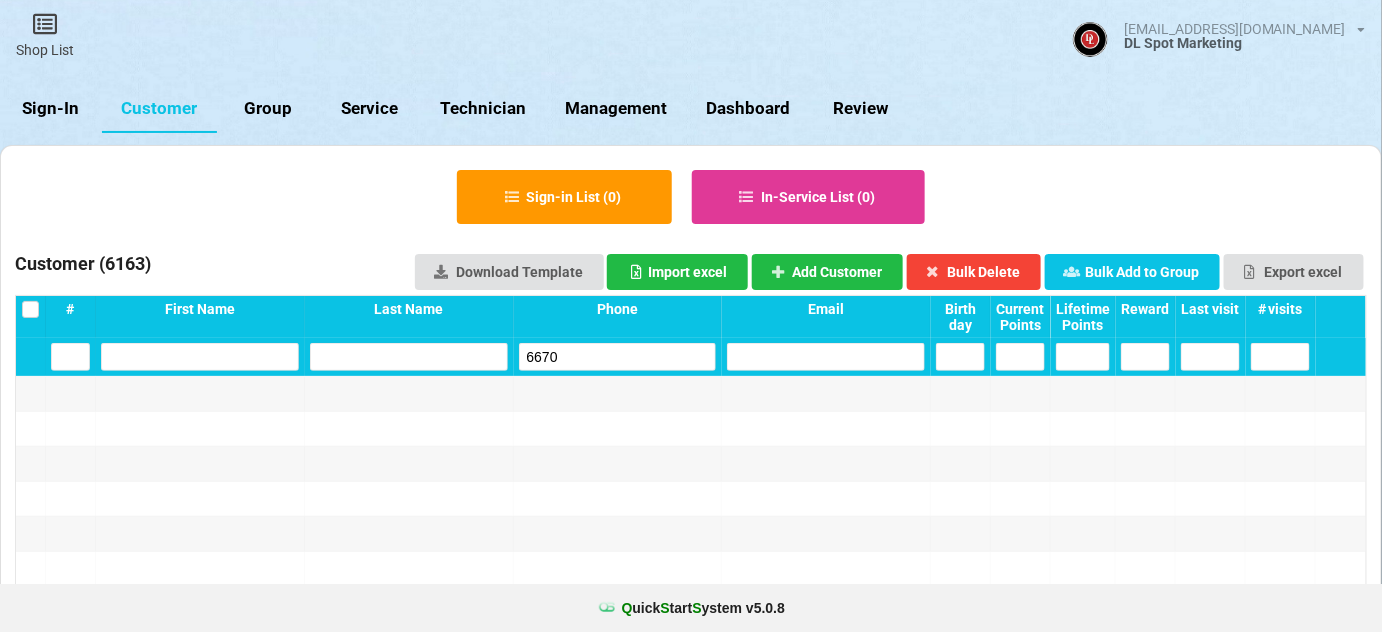 type on "6670" 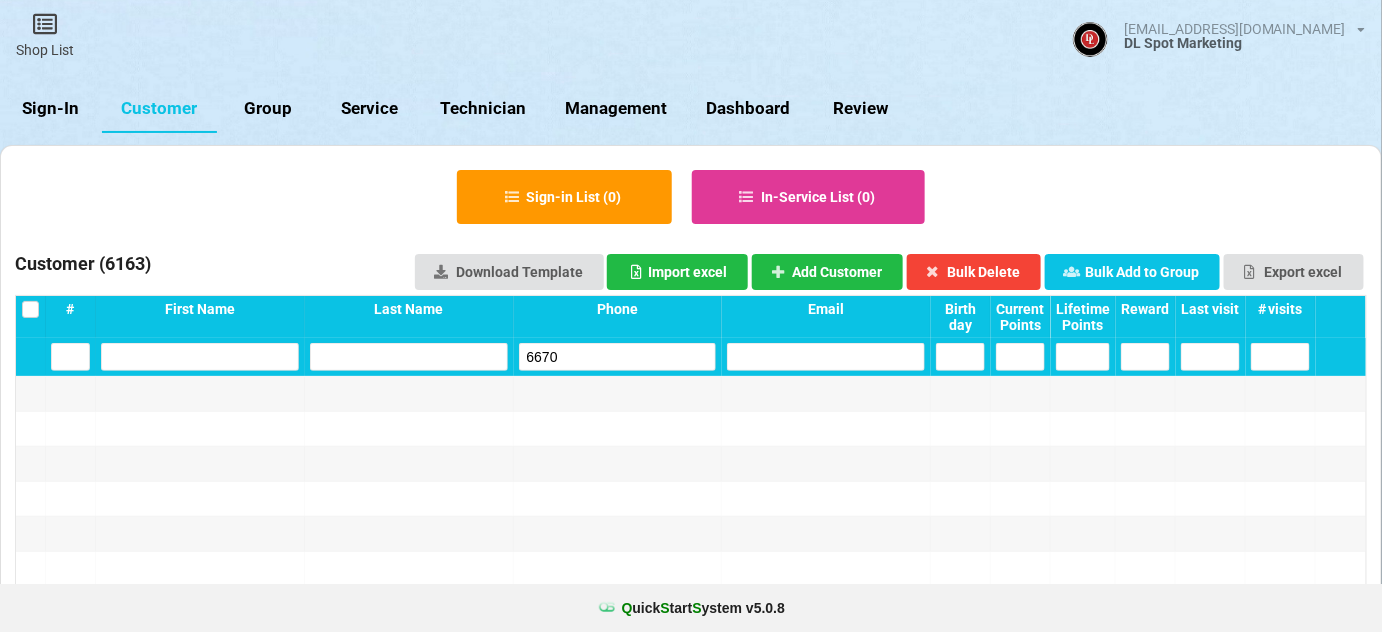 click on "Sign-In" at bounding box center [51, 109] 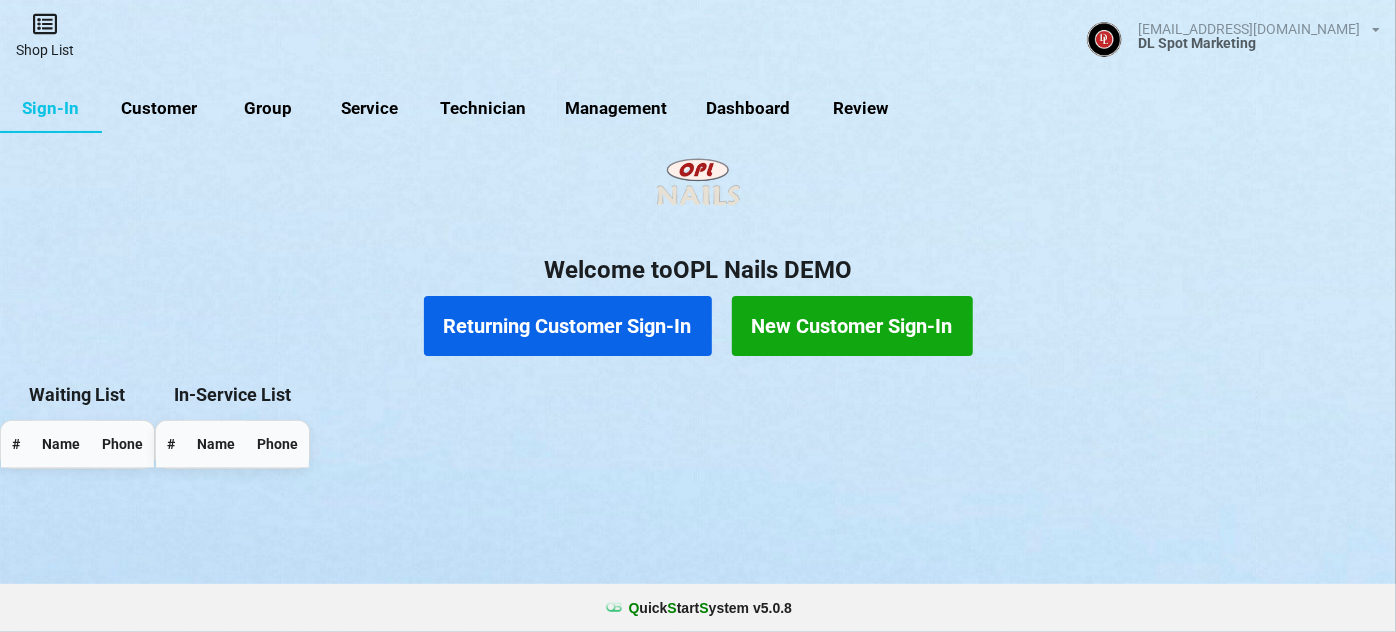 click on "Shop List" at bounding box center (45, 35) 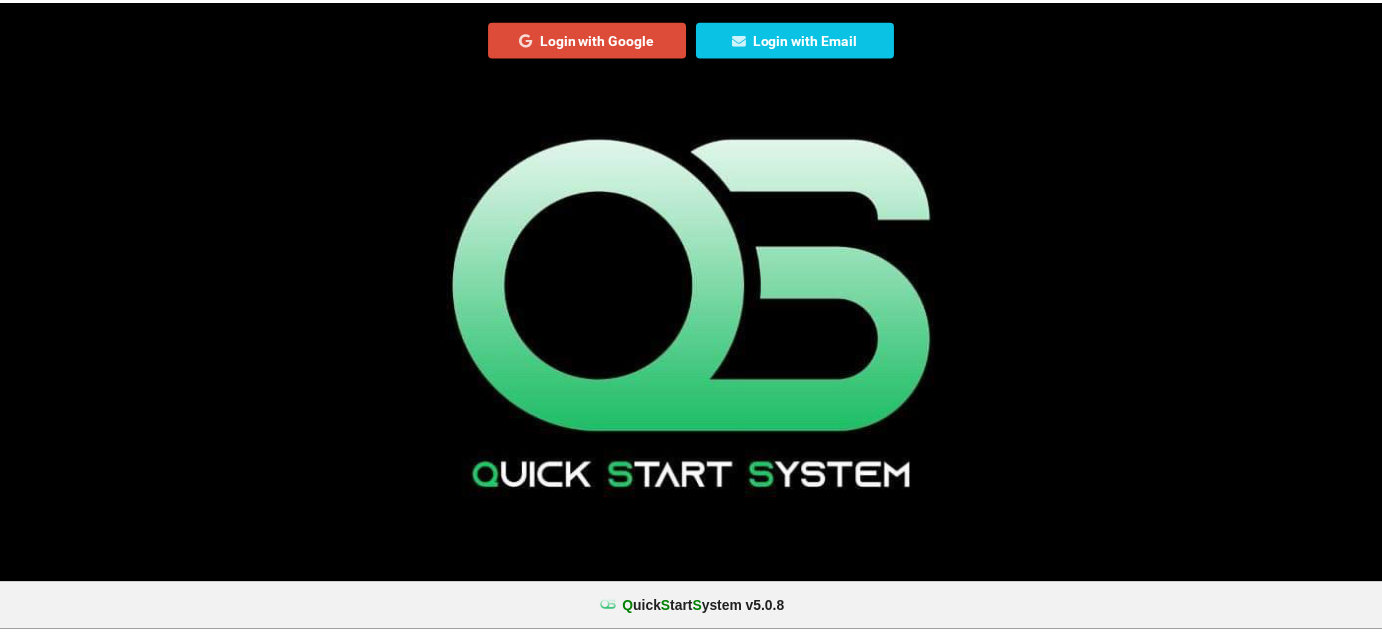 scroll, scrollTop: 0, scrollLeft: 0, axis: both 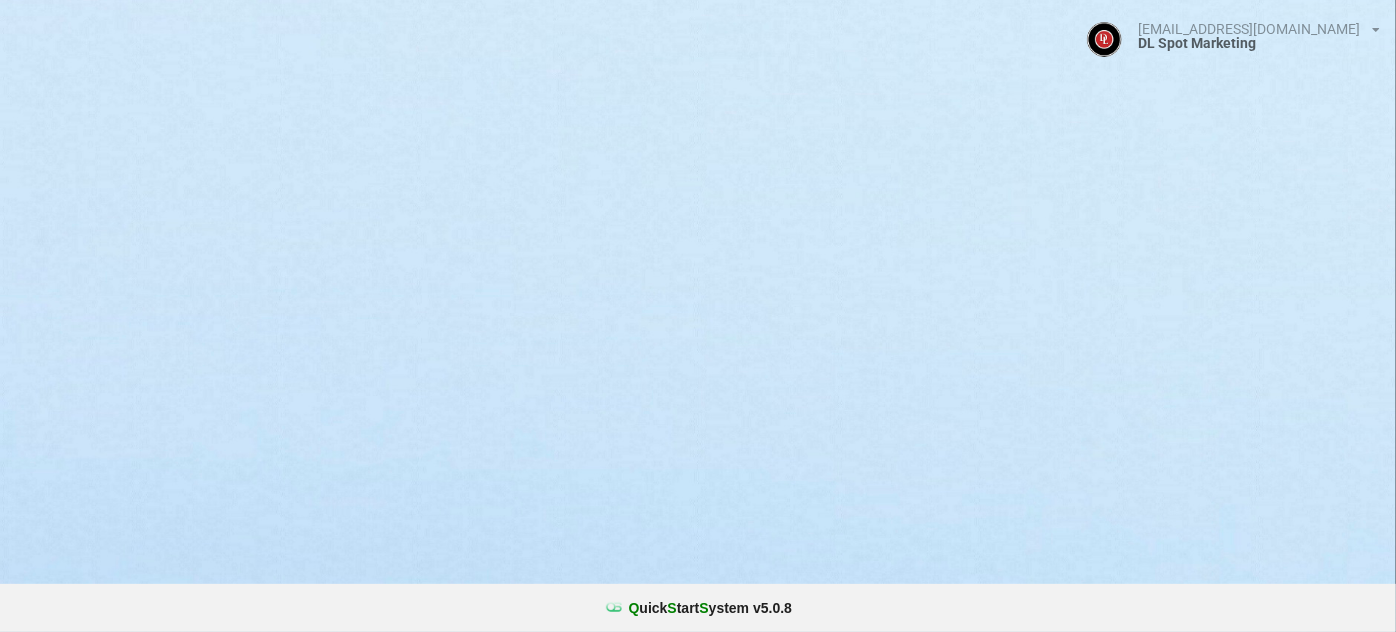 select on "25" 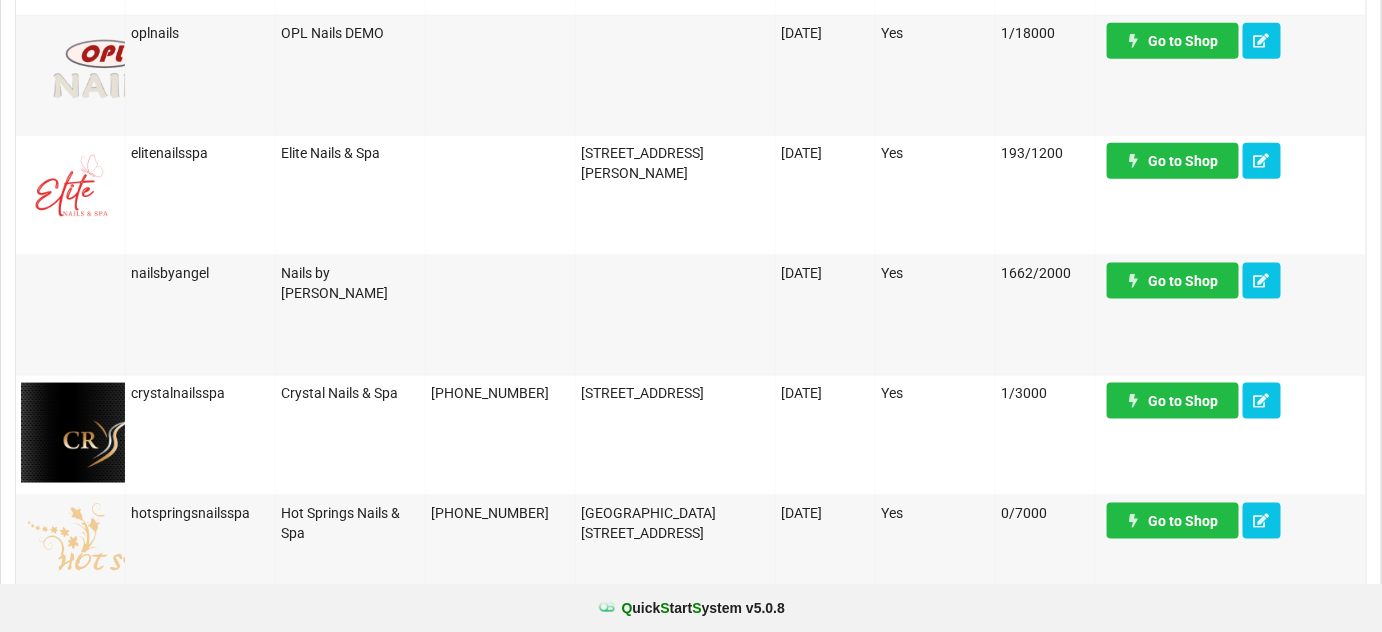 scroll, scrollTop: 727, scrollLeft: 0, axis: vertical 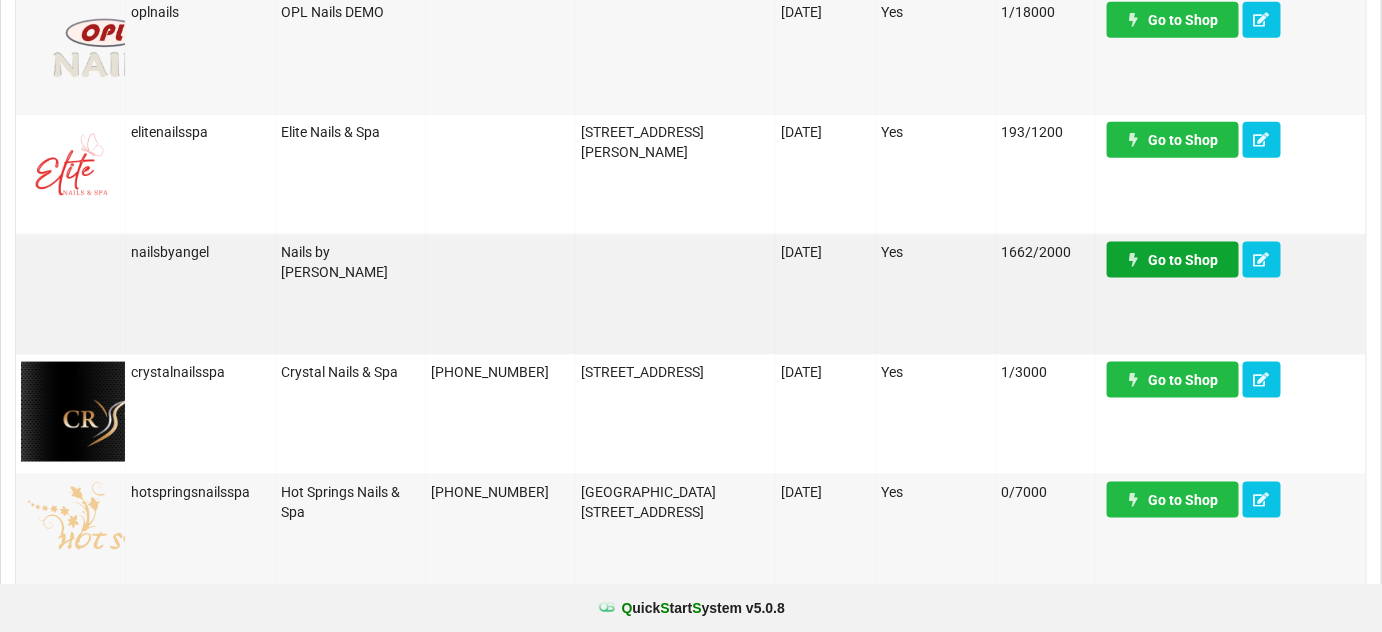 click on "Go to Shop" at bounding box center (1173, 260) 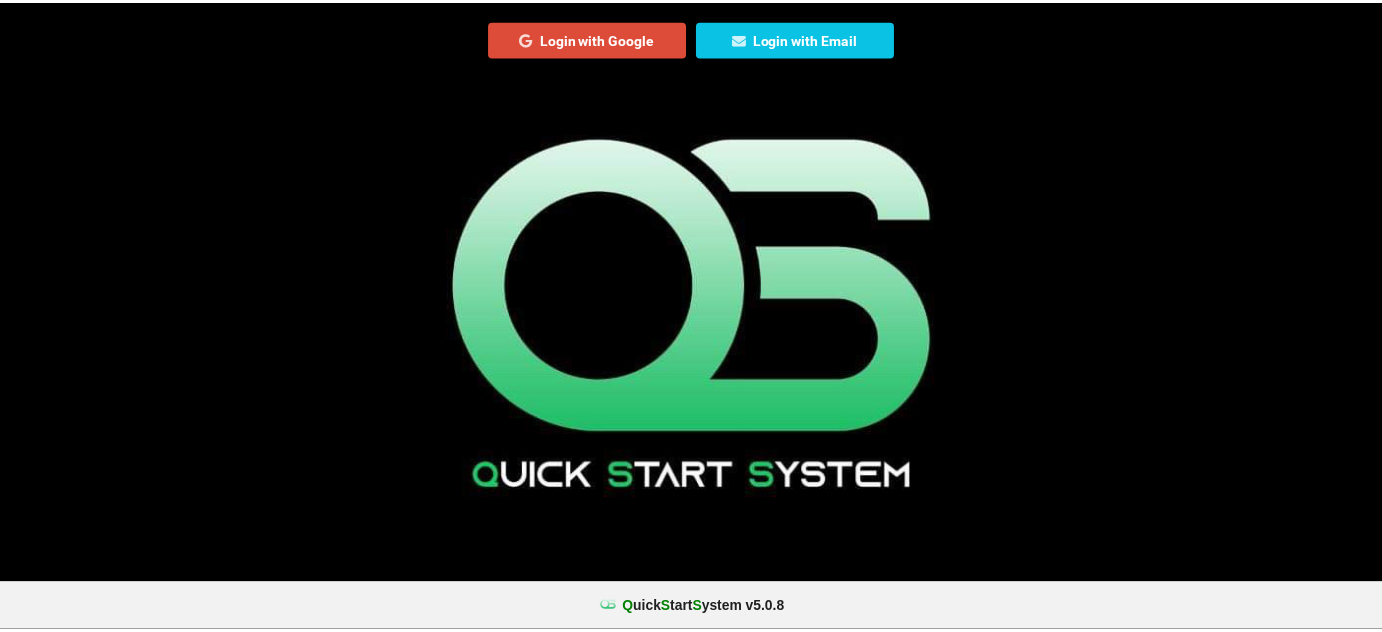 scroll, scrollTop: 0, scrollLeft: 0, axis: both 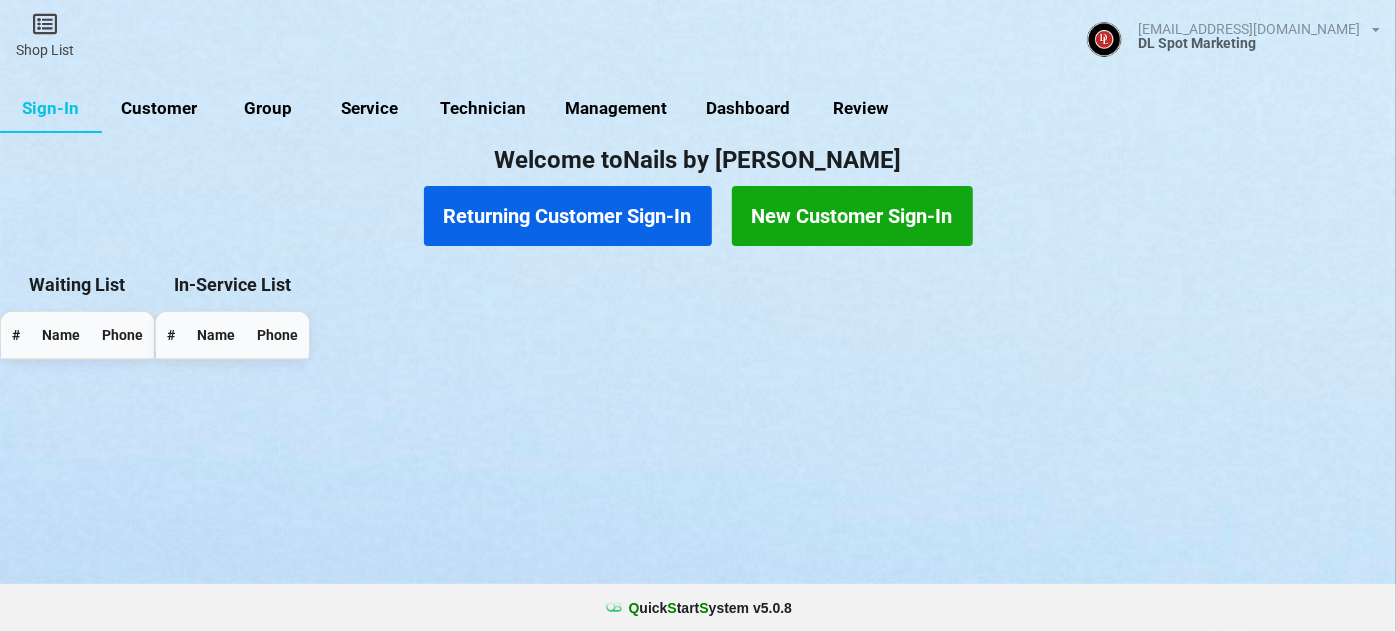 click on "Customer" at bounding box center (159, 109) 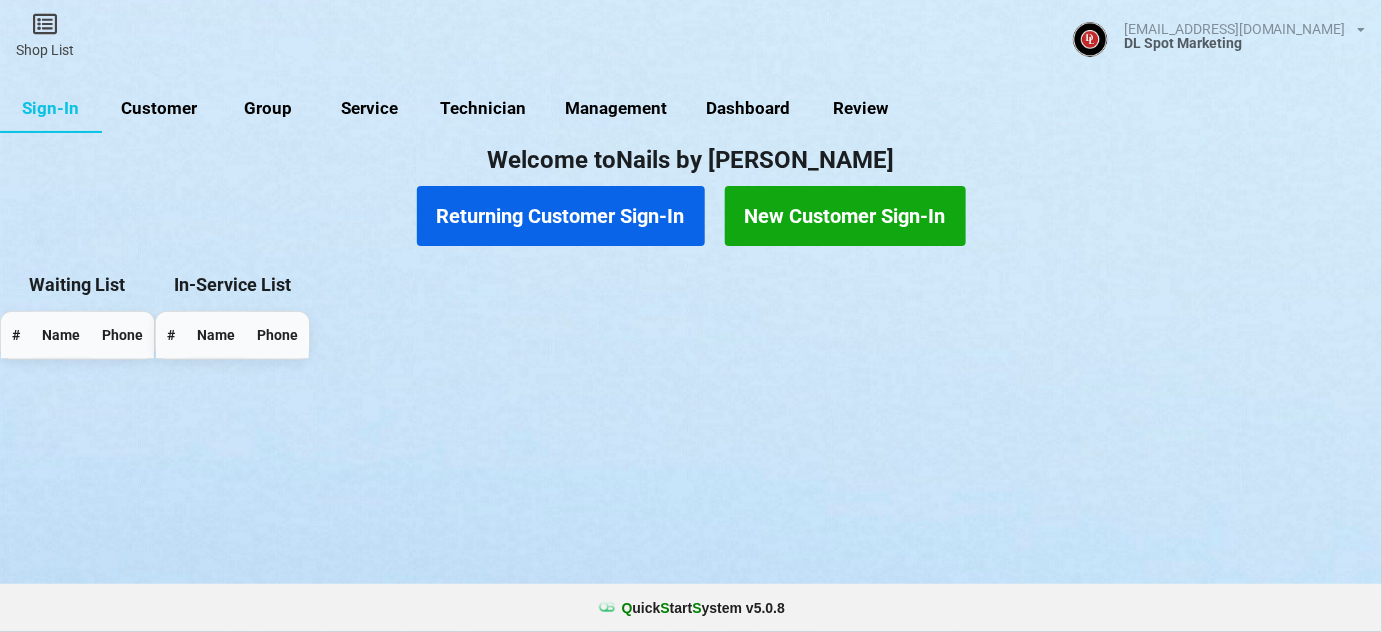 select on "25" 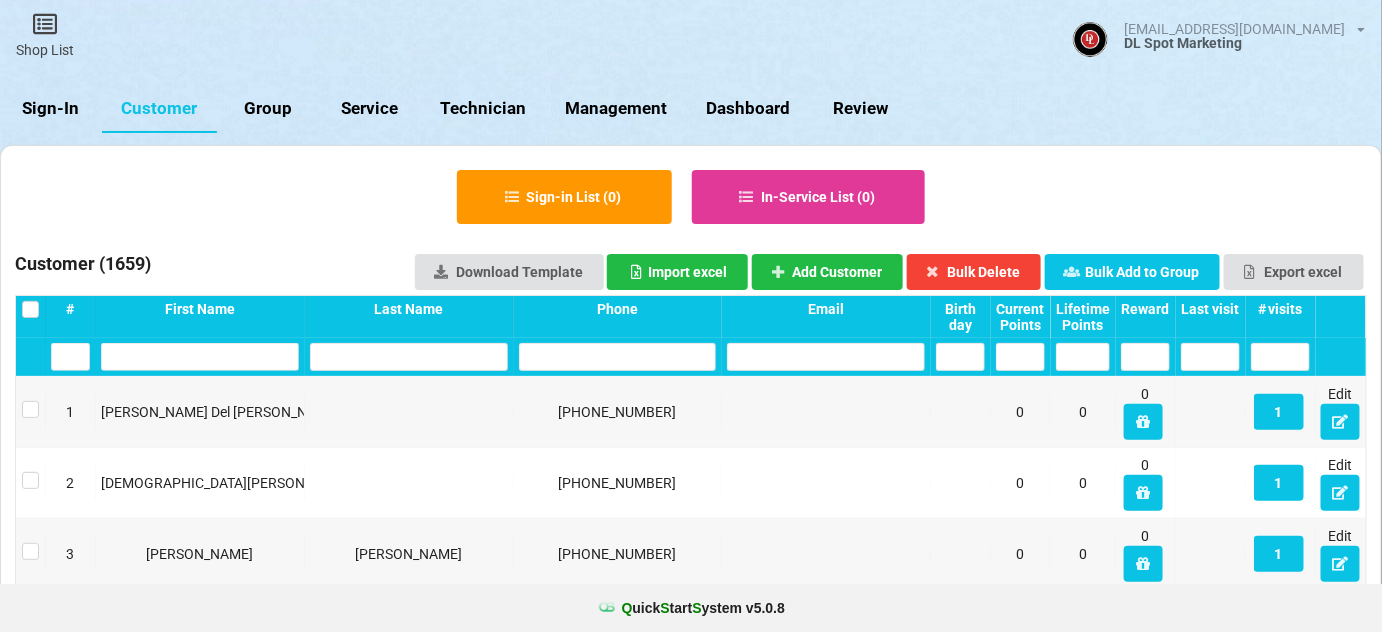 click at bounding box center [618, 357] 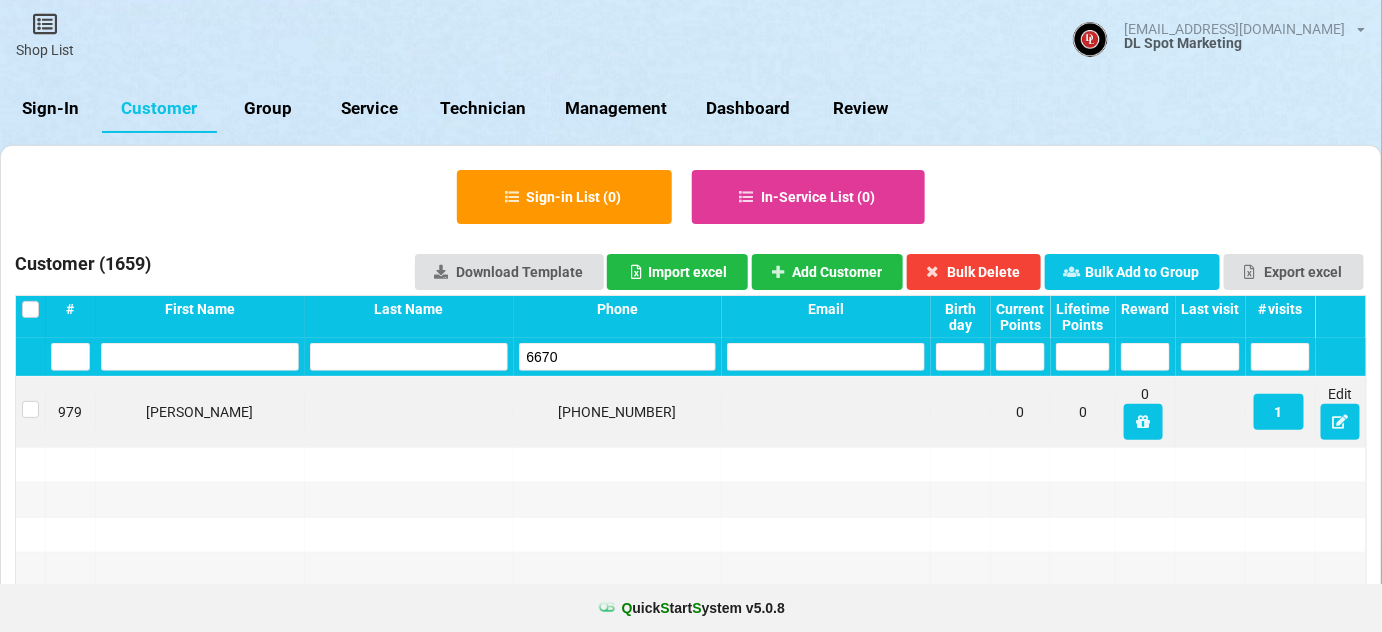 type on "6670" 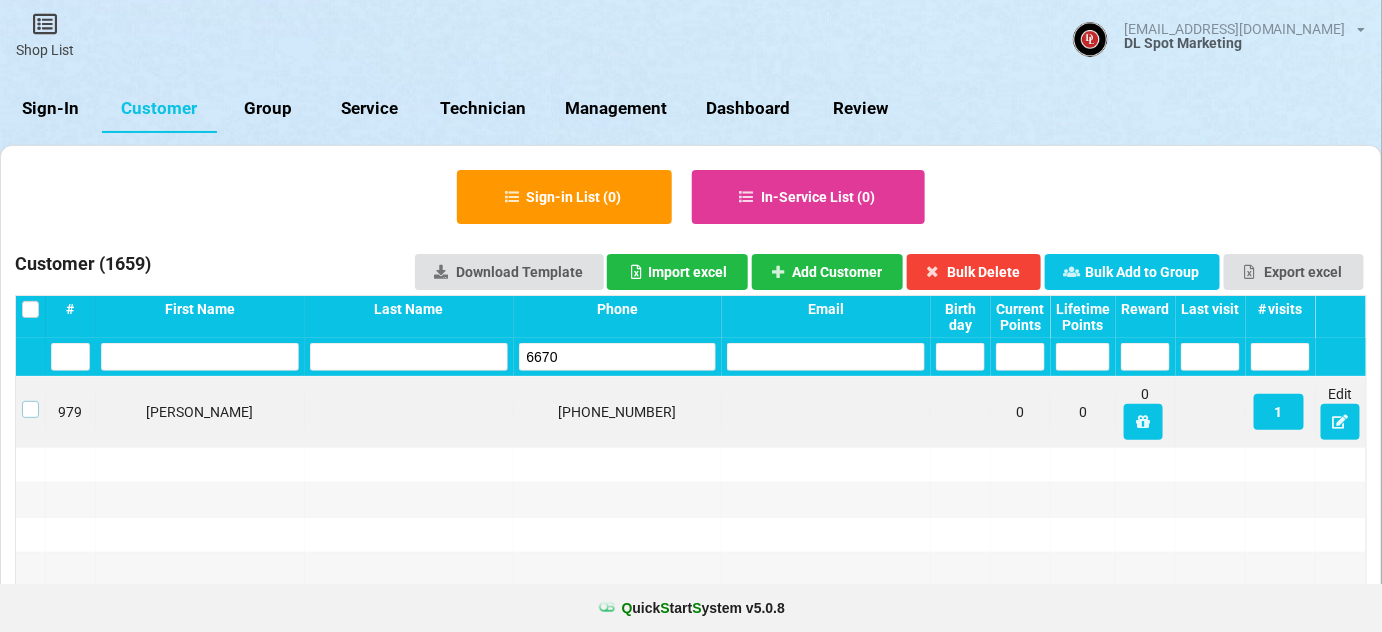 click at bounding box center [30, 401] 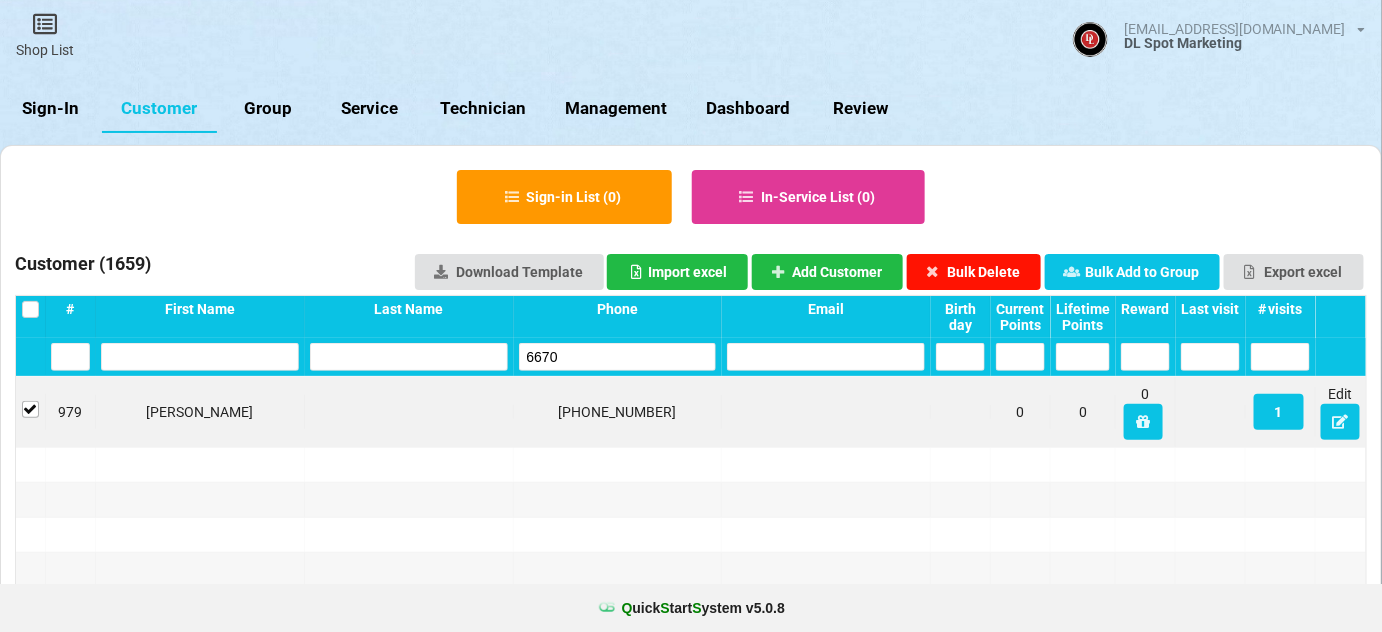 click on "Bulk Delete" at bounding box center (974, 272) 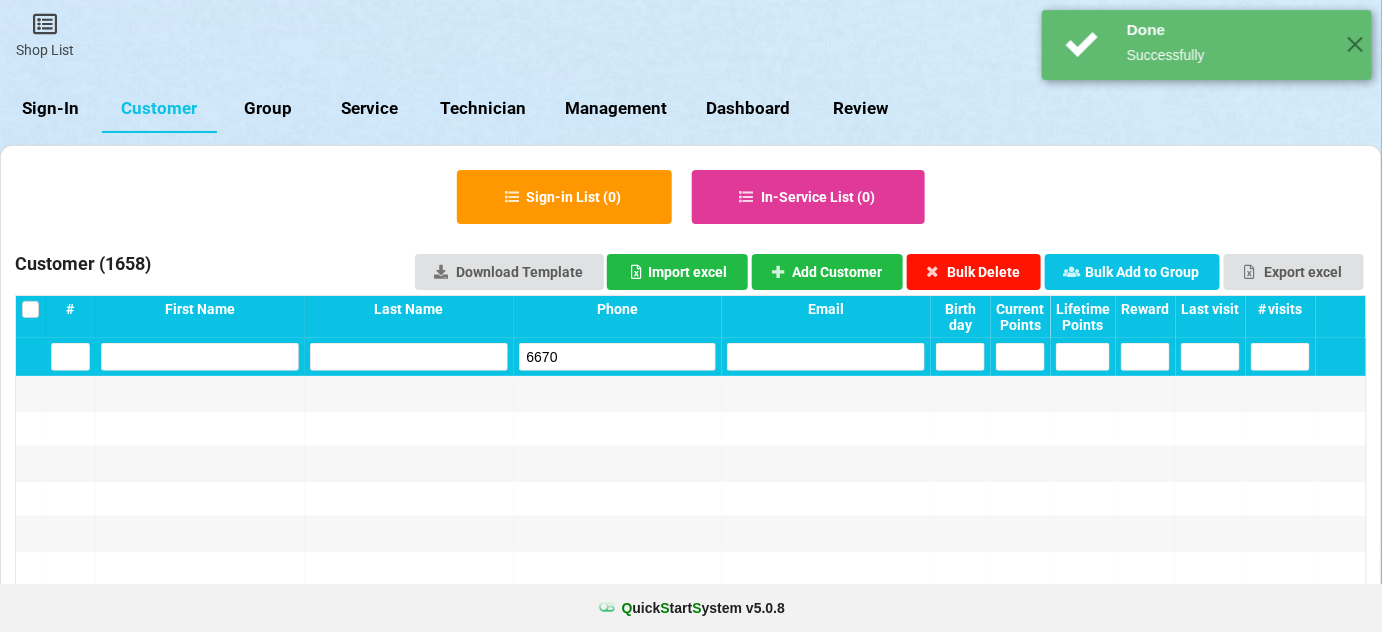 type 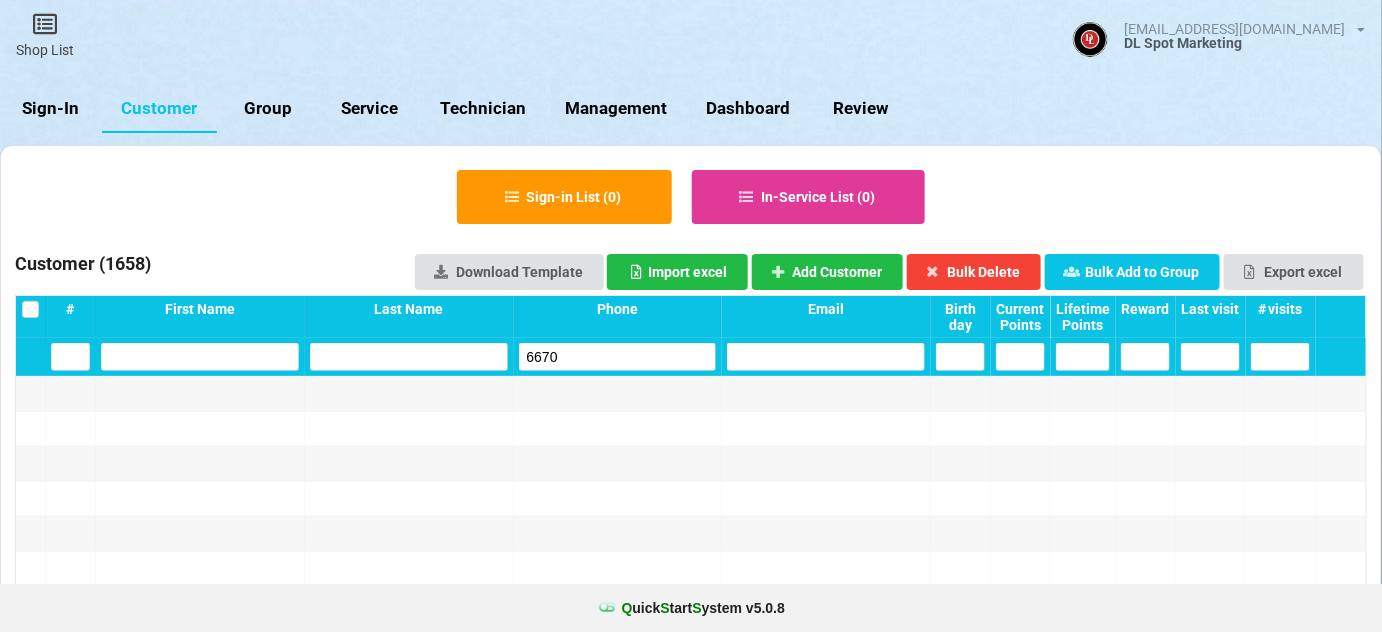 click on "6670" at bounding box center (618, 357) 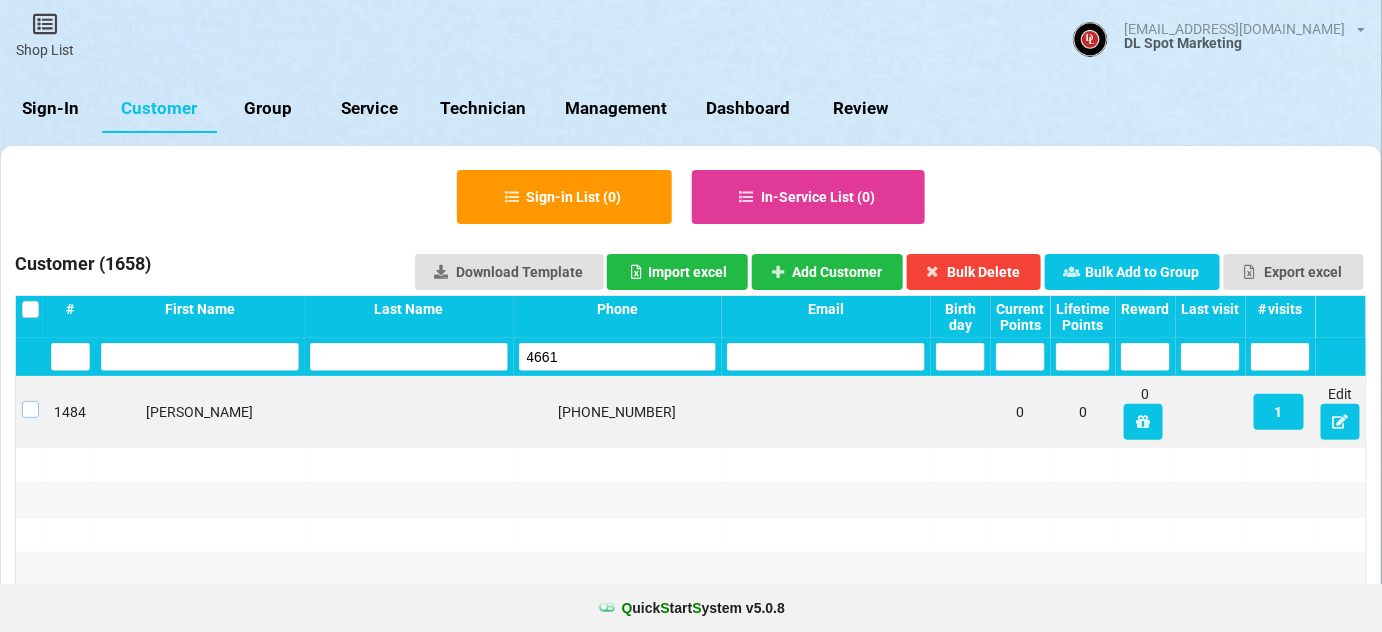 drag, startPoint x: 31, startPoint y: 402, endPoint x: 48, endPoint y: 403, distance: 17.029387 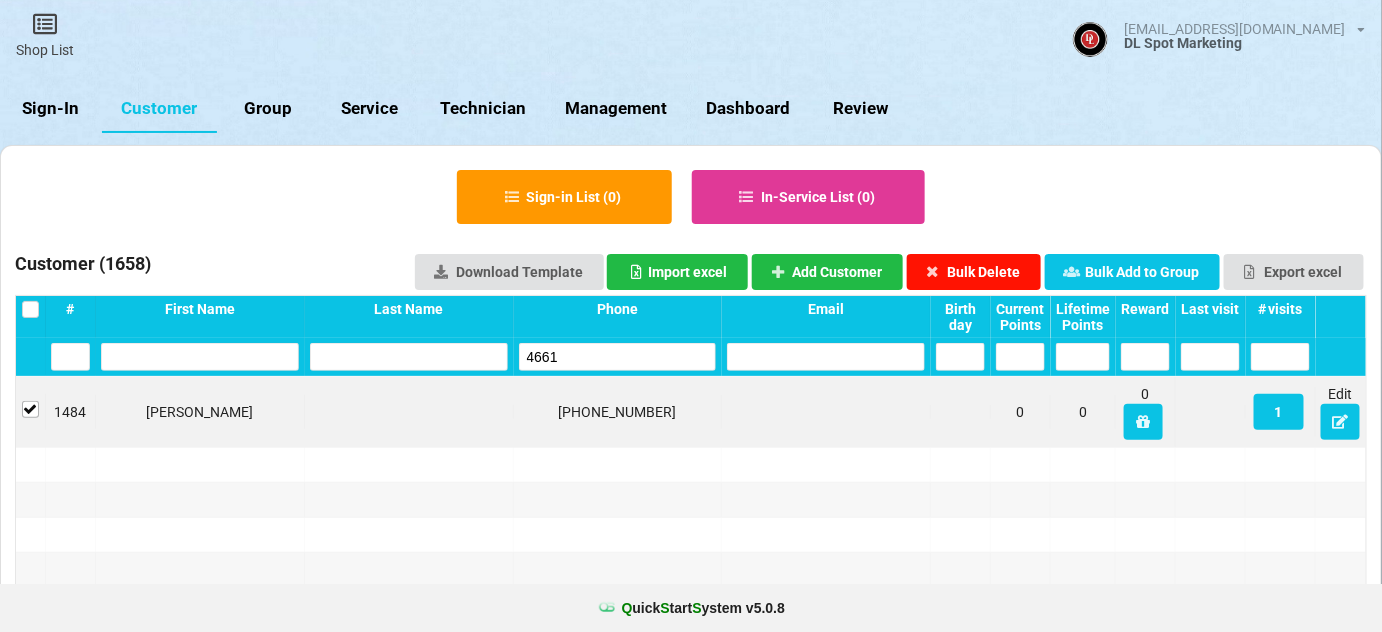click on "Bulk Delete" at bounding box center [974, 272] 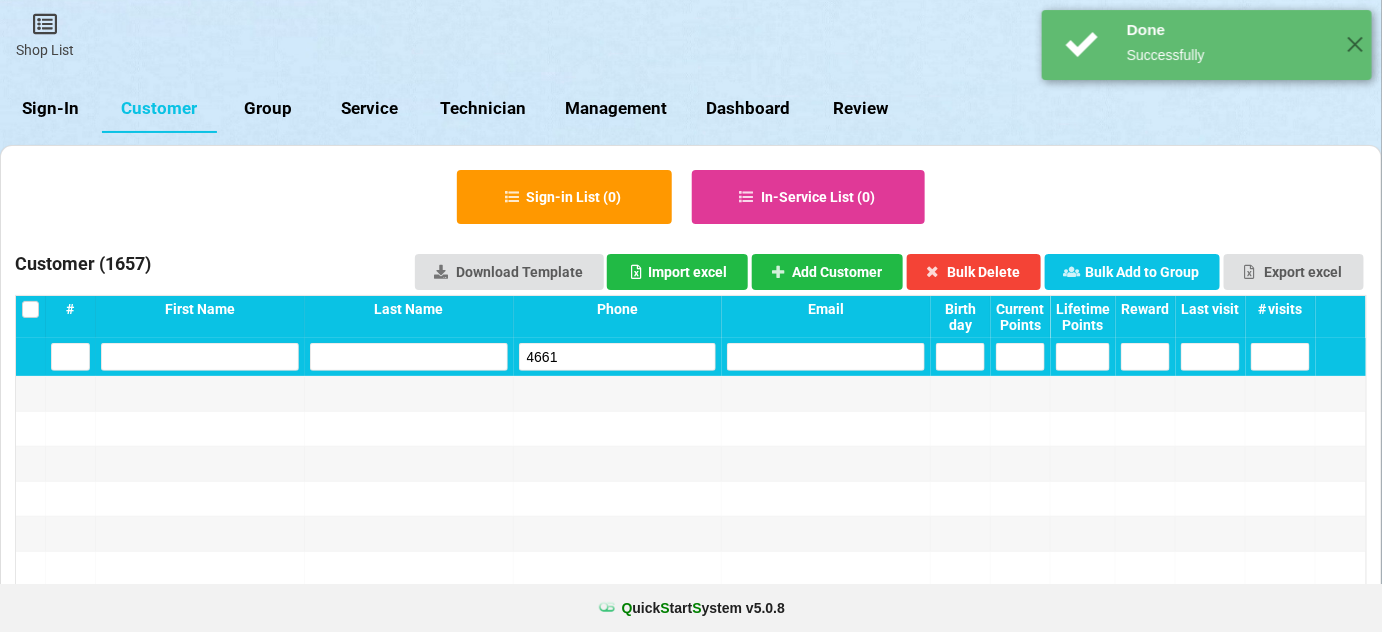click on "4661" at bounding box center (618, 357) 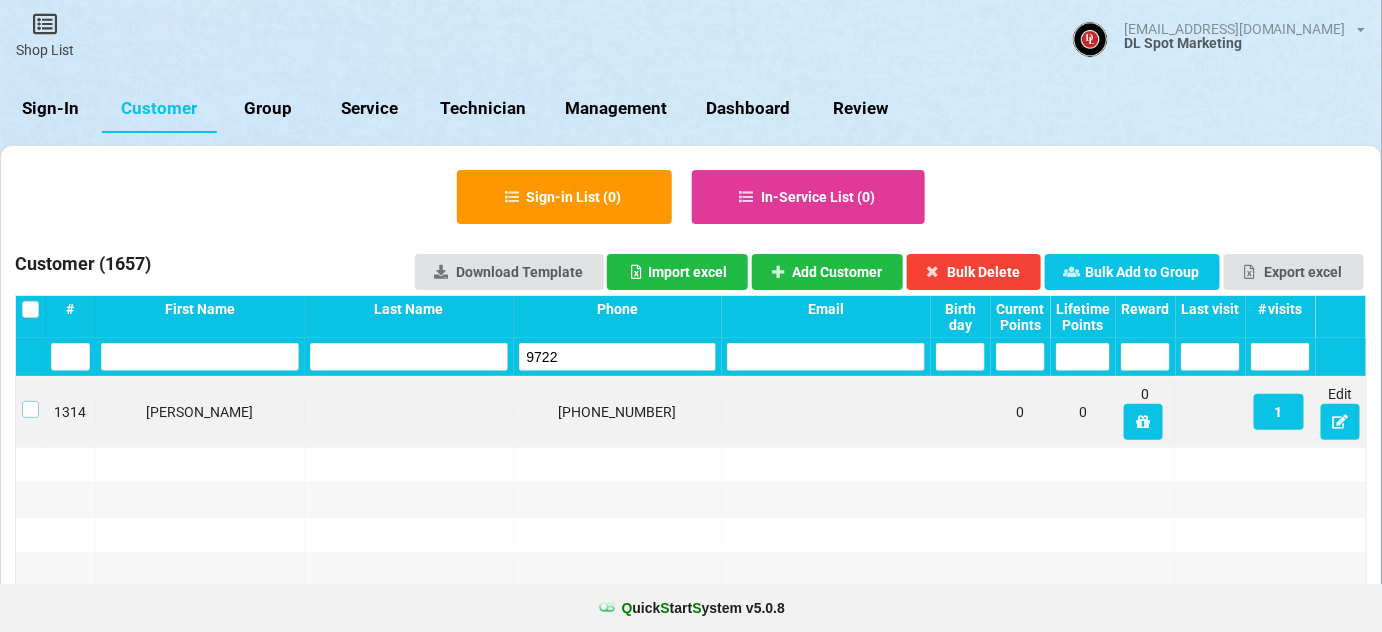 click at bounding box center (30, 401) 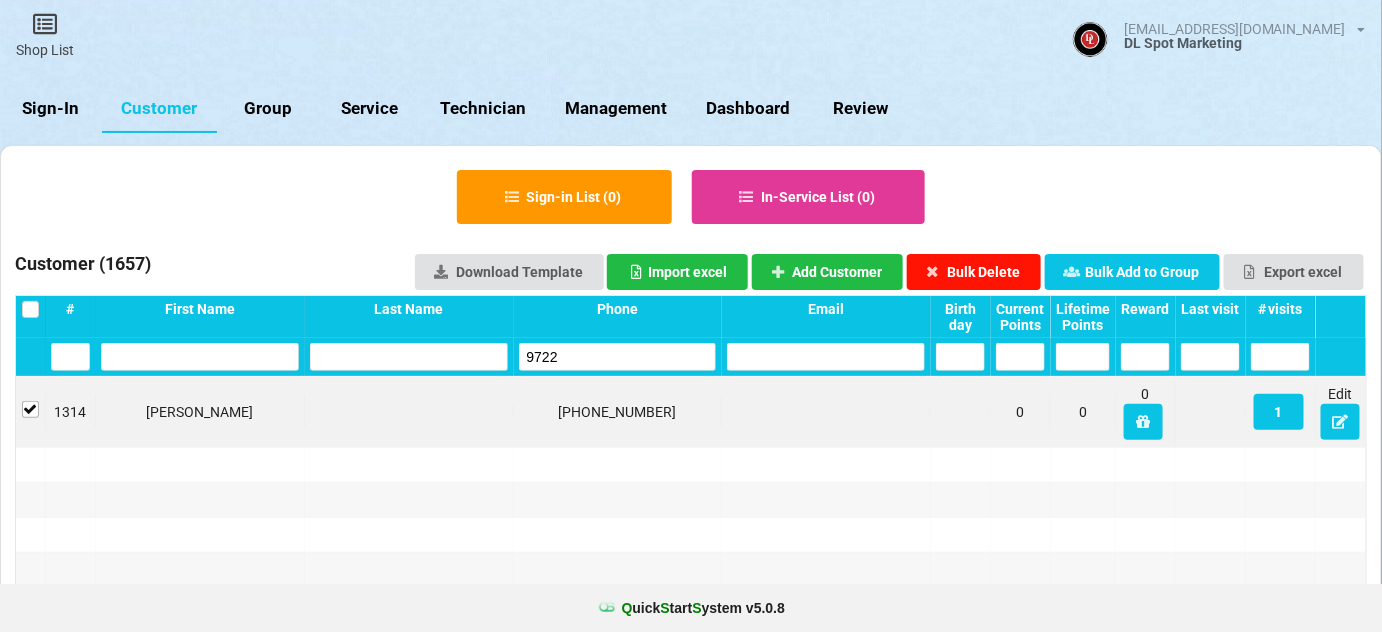 click on "Bulk Delete" at bounding box center (974, 272) 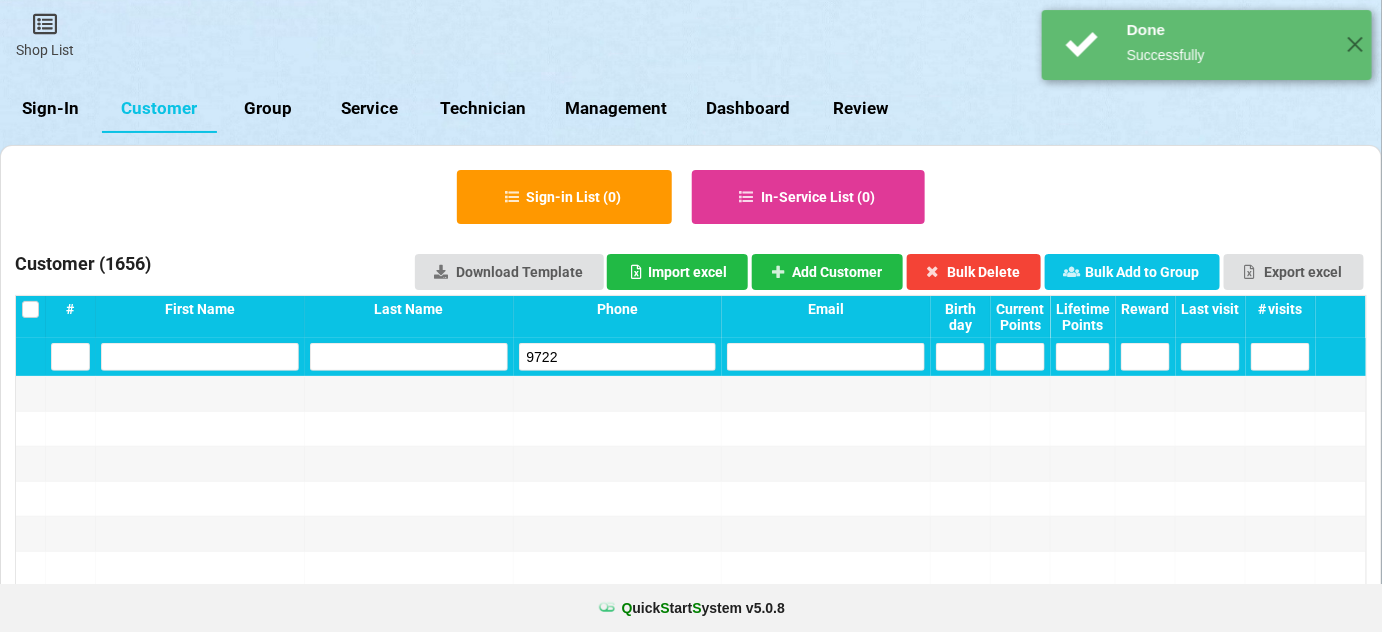 click on "9722" at bounding box center [618, 357] 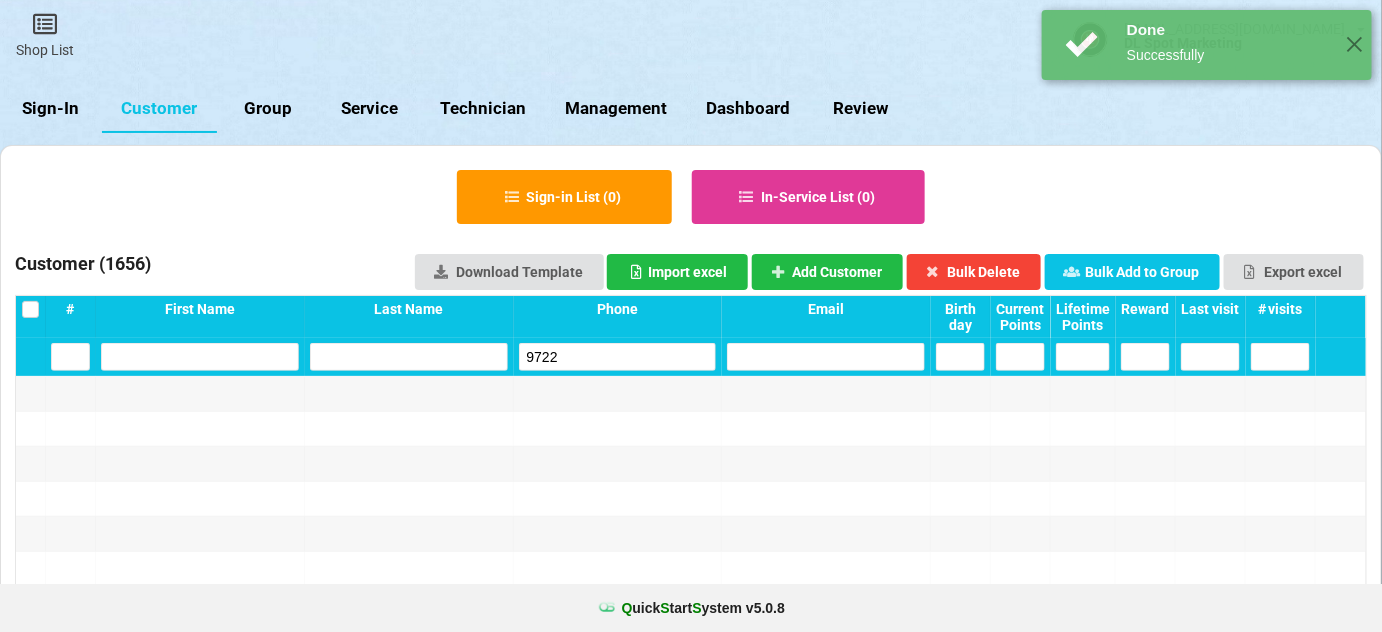 click on "9722" at bounding box center [618, 357] 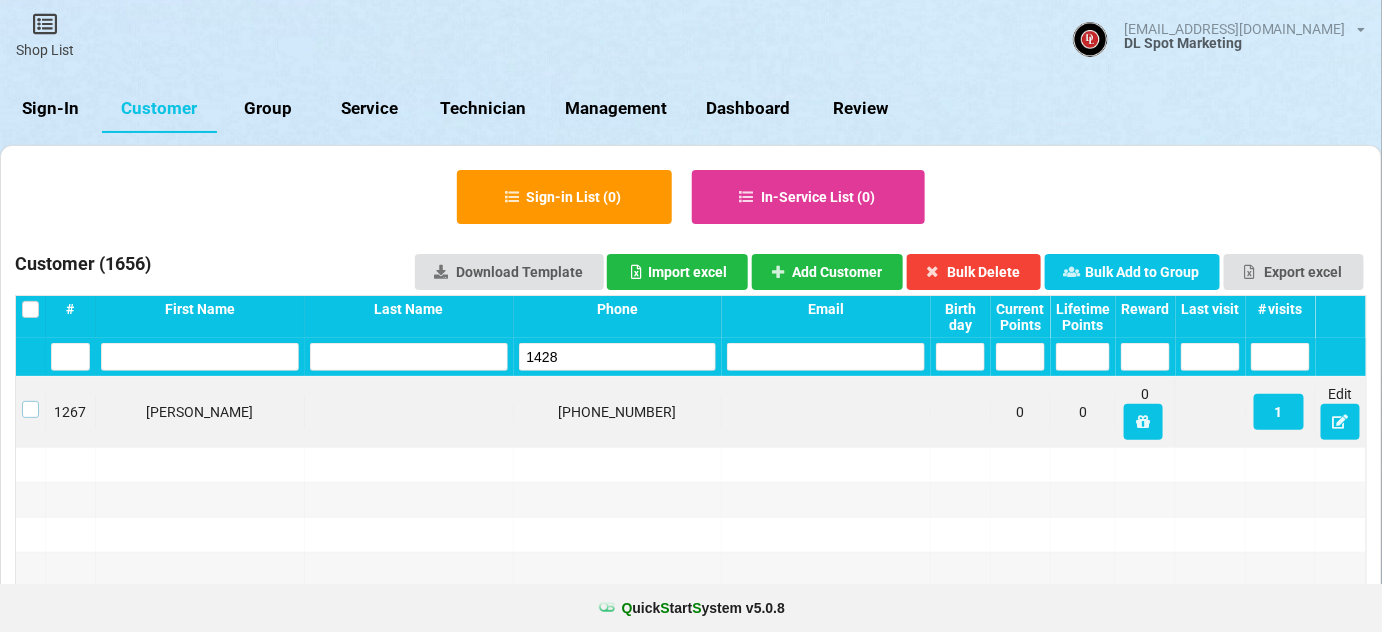 click at bounding box center (30, 401) 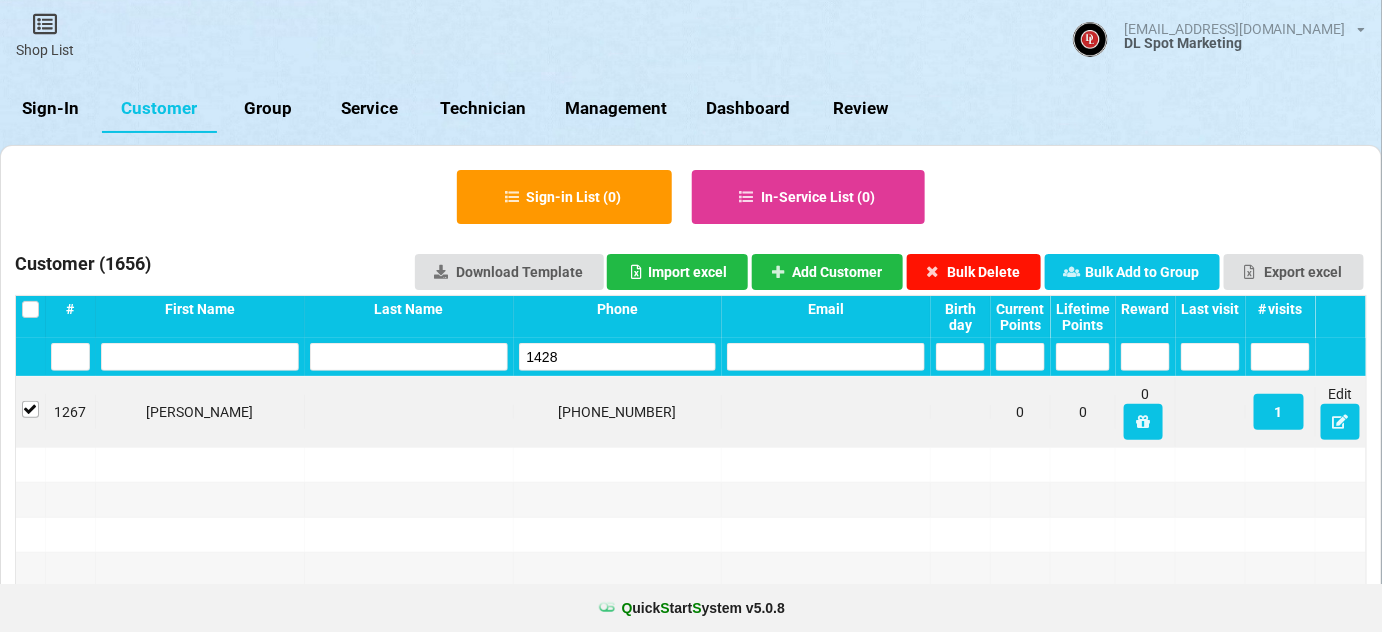 click on "Bulk Delete" at bounding box center (974, 272) 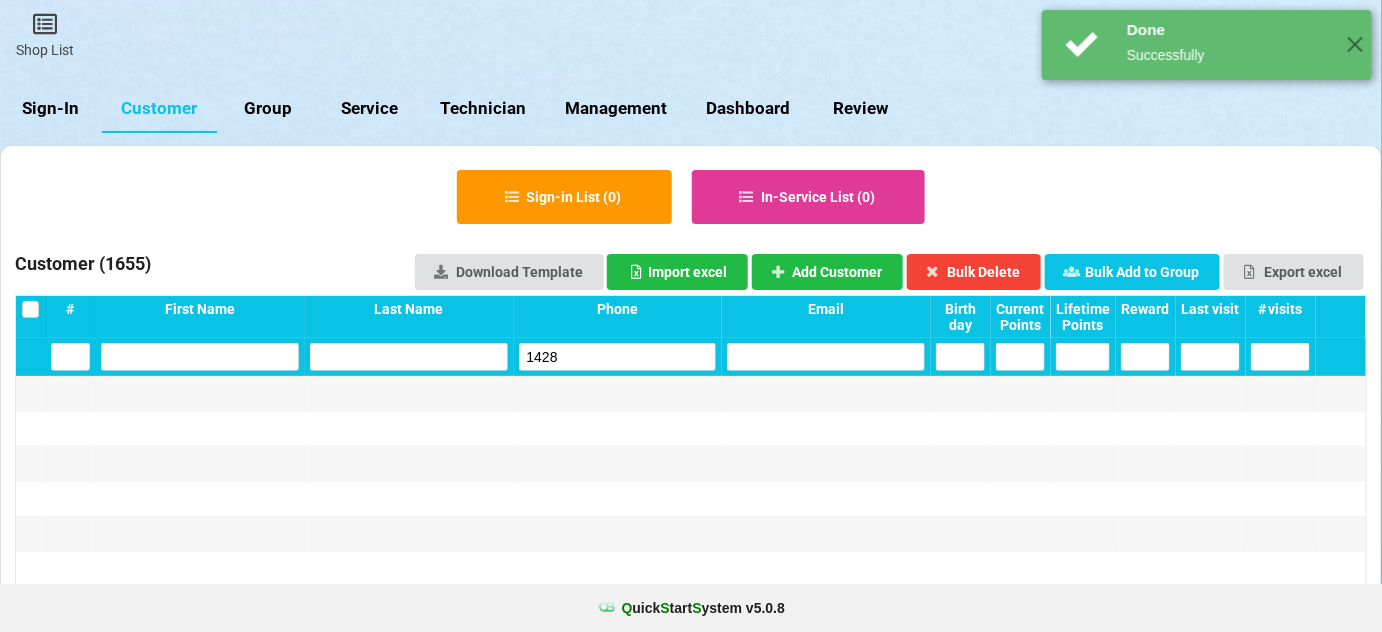 click on "1428" at bounding box center [618, 357] 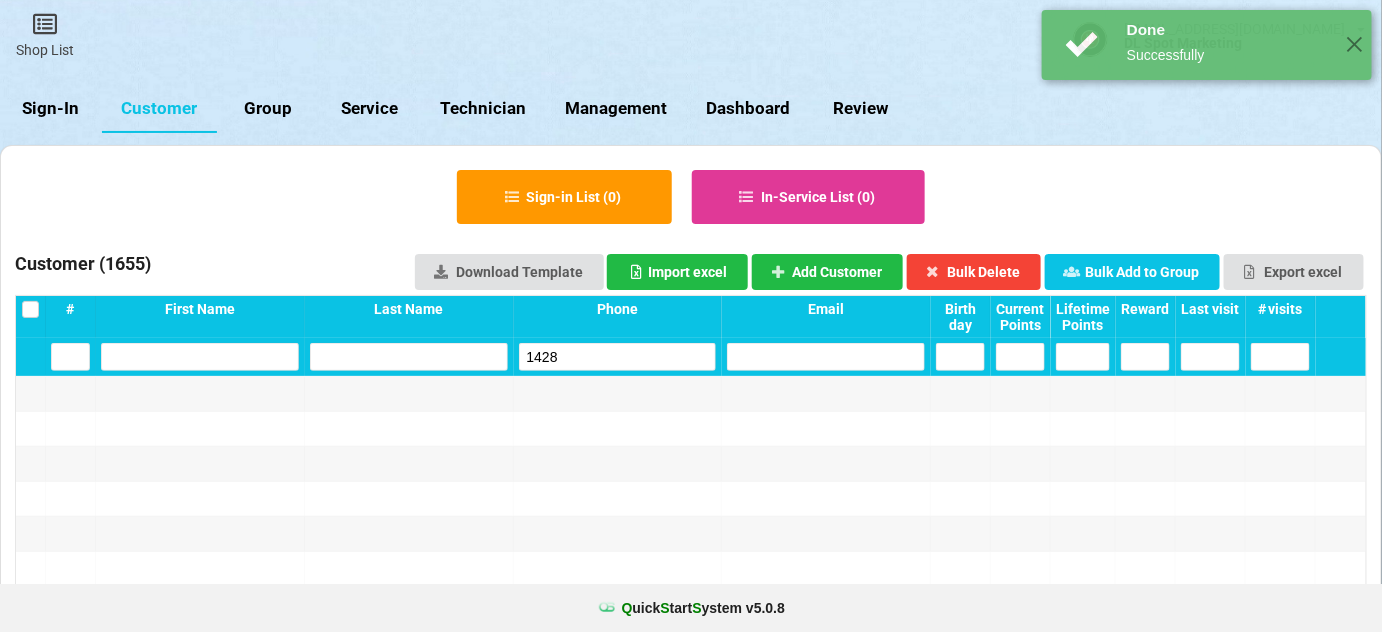 click on "1428" at bounding box center (618, 357) 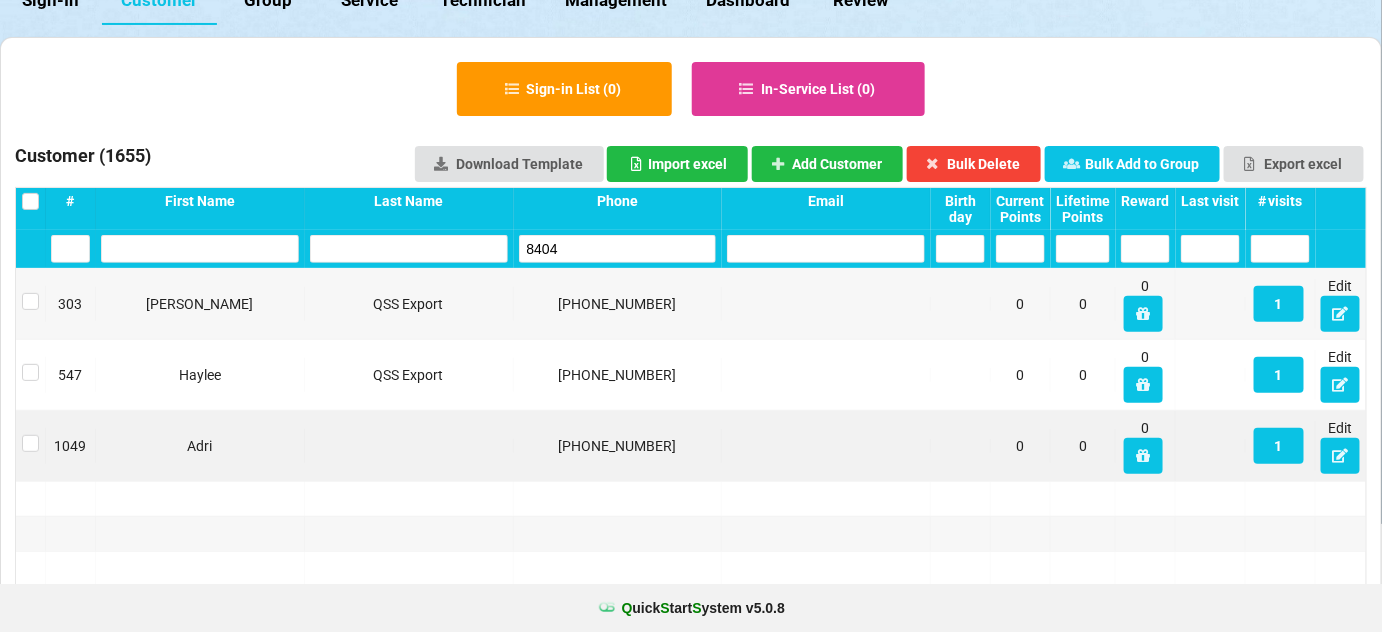 scroll, scrollTop: 121, scrollLeft: 0, axis: vertical 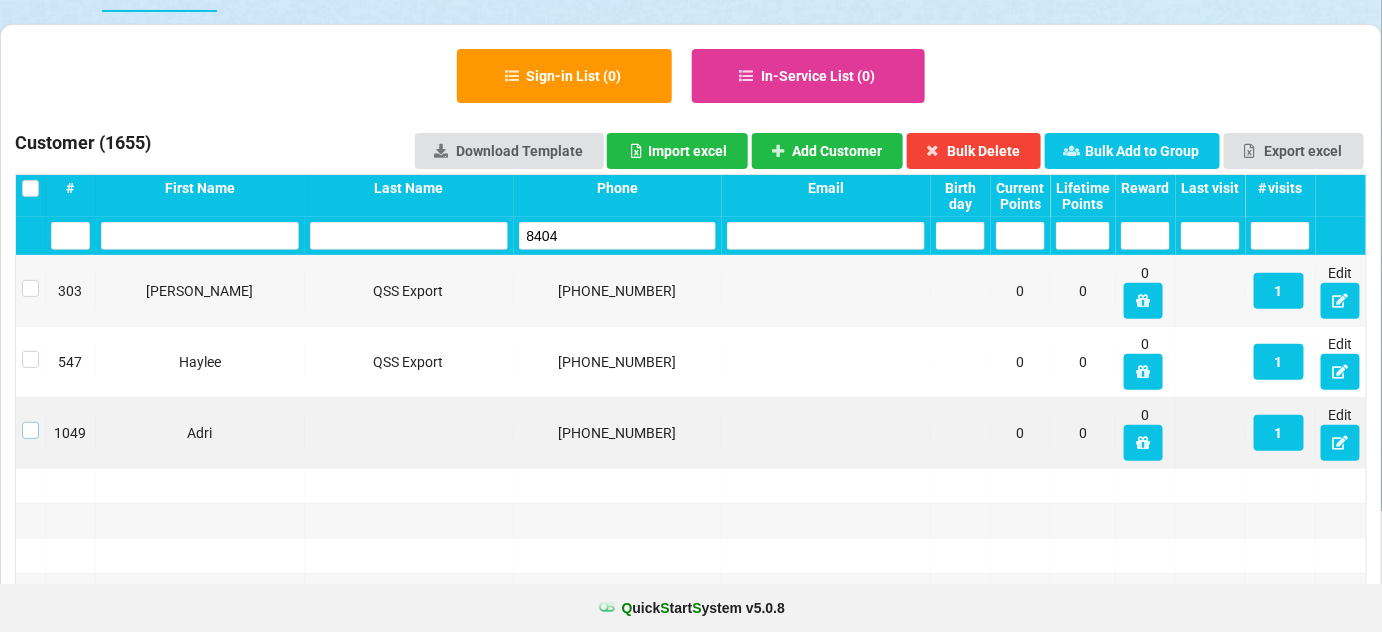 click at bounding box center [30, 422] 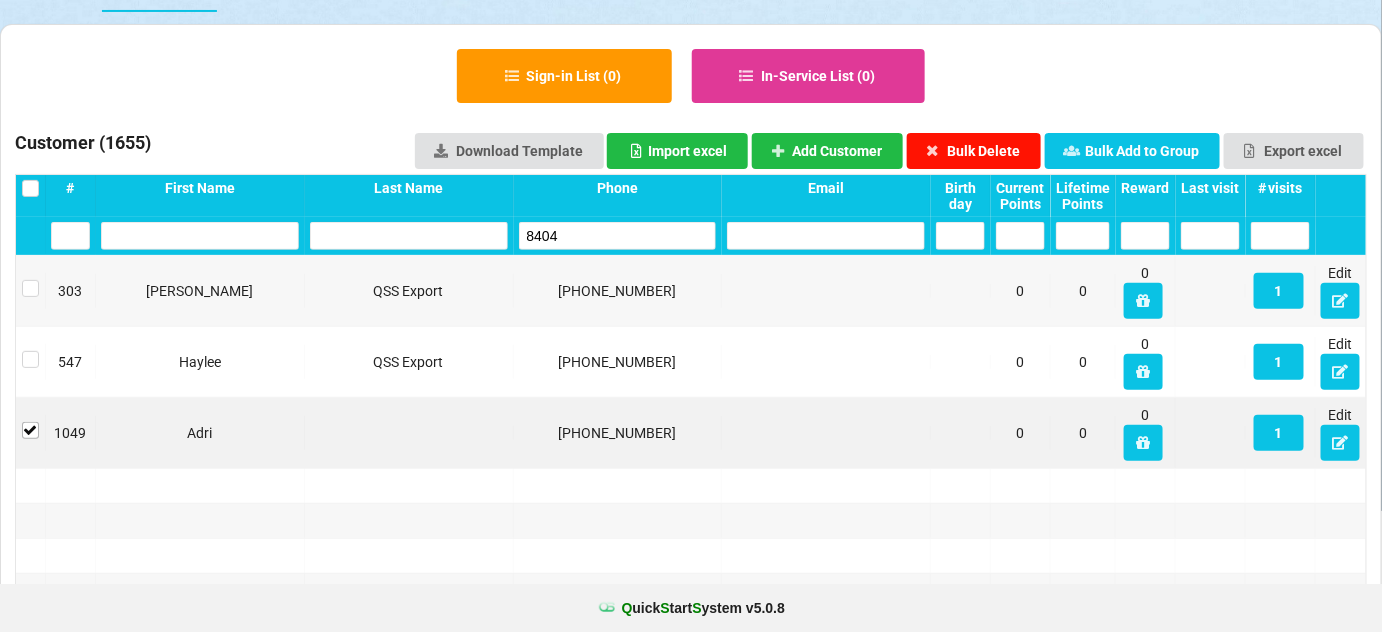 click on "Bulk Delete" at bounding box center (974, 151) 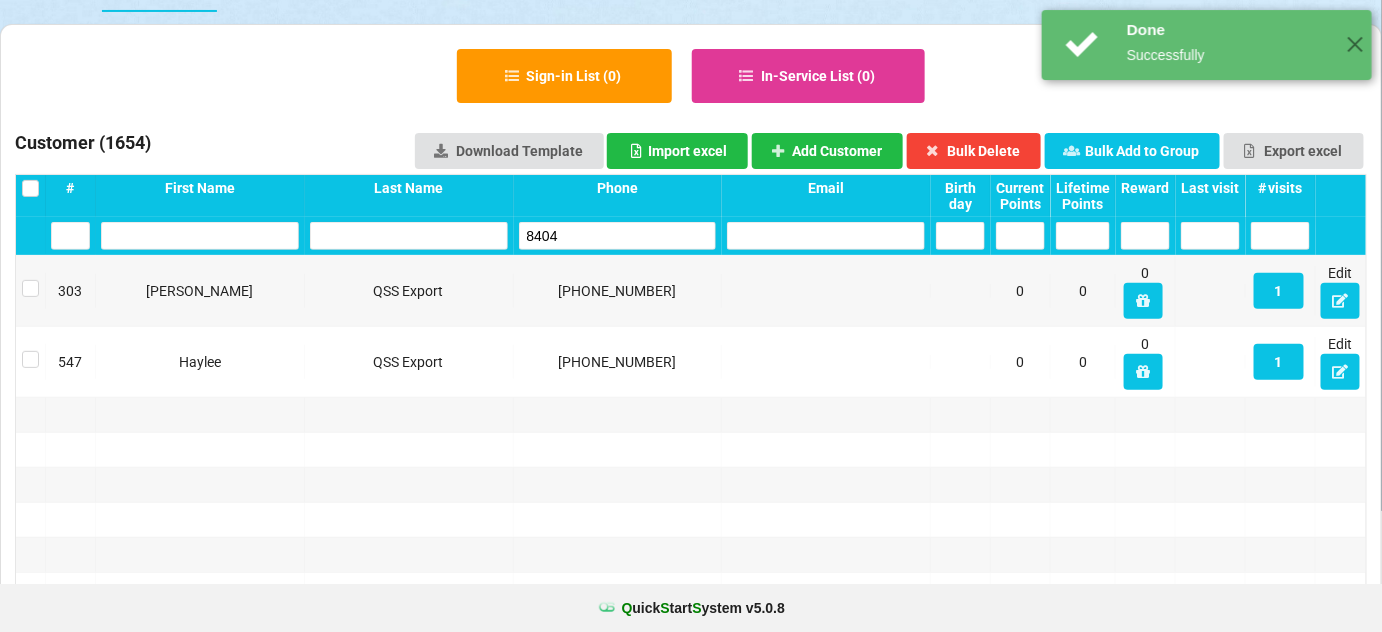 click on "8404" at bounding box center (618, 236) 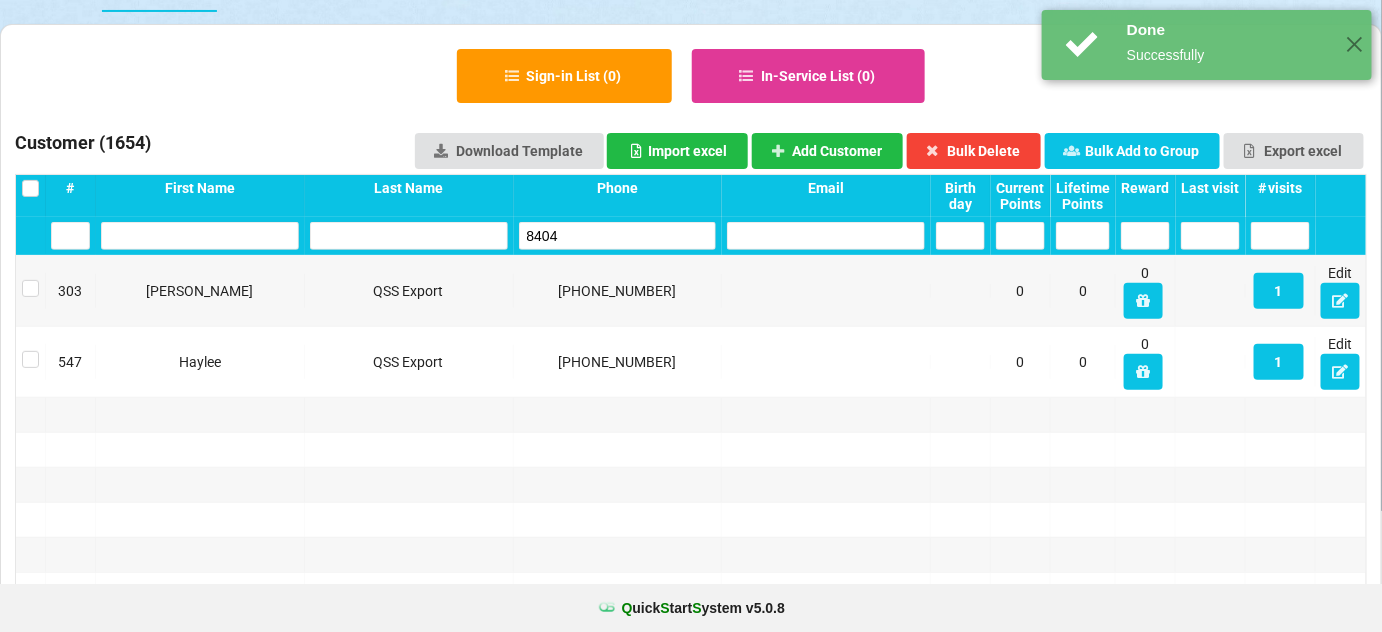 click on "8404" at bounding box center [618, 236] 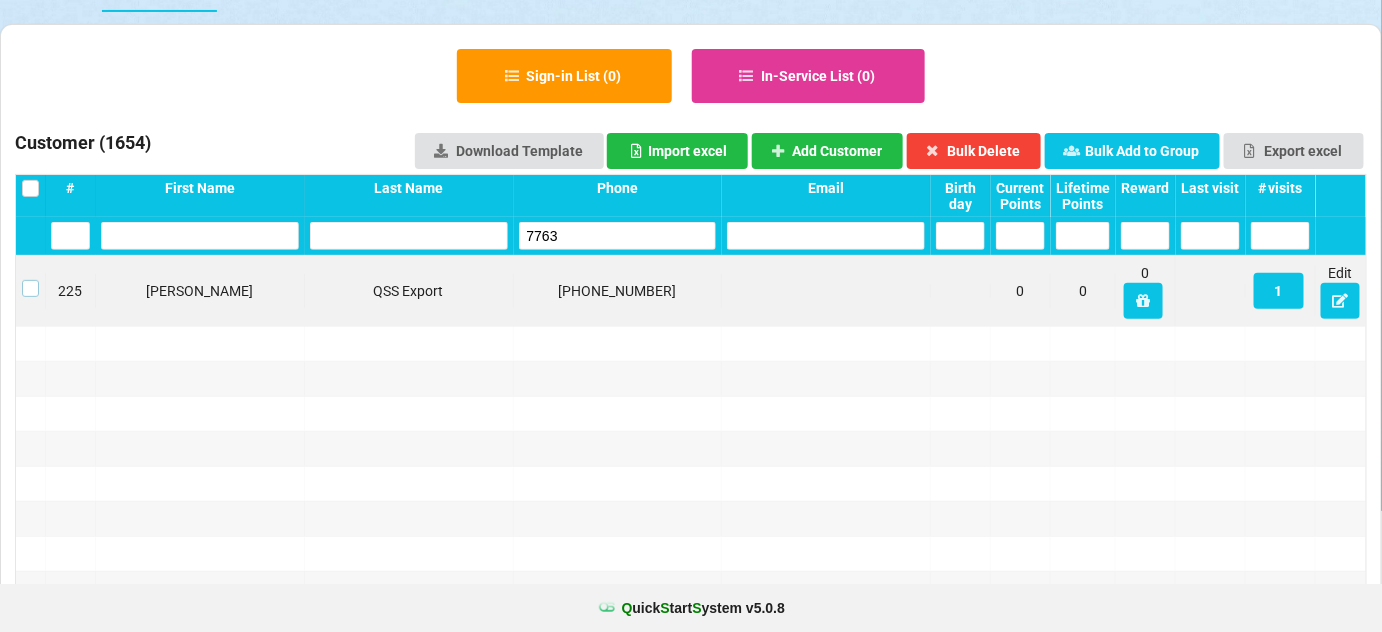 click at bounding box center [30, 280] 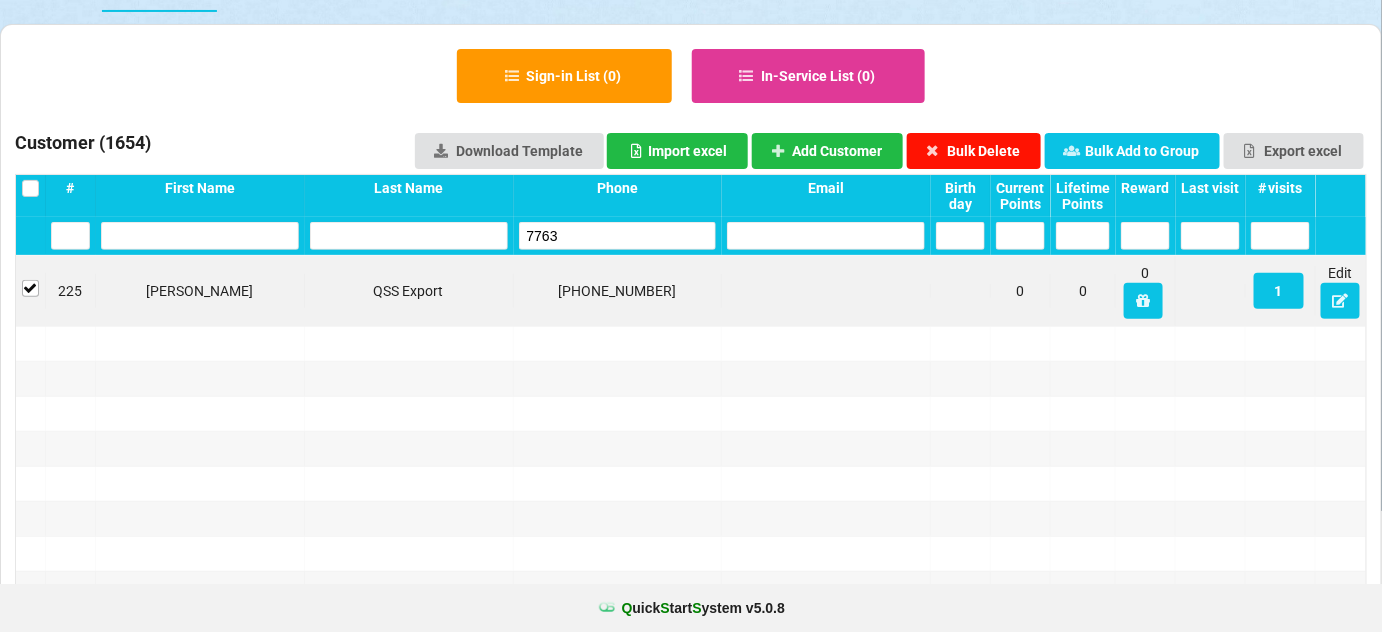 click on "Bulk Delete" at bounding box center [974, 151] 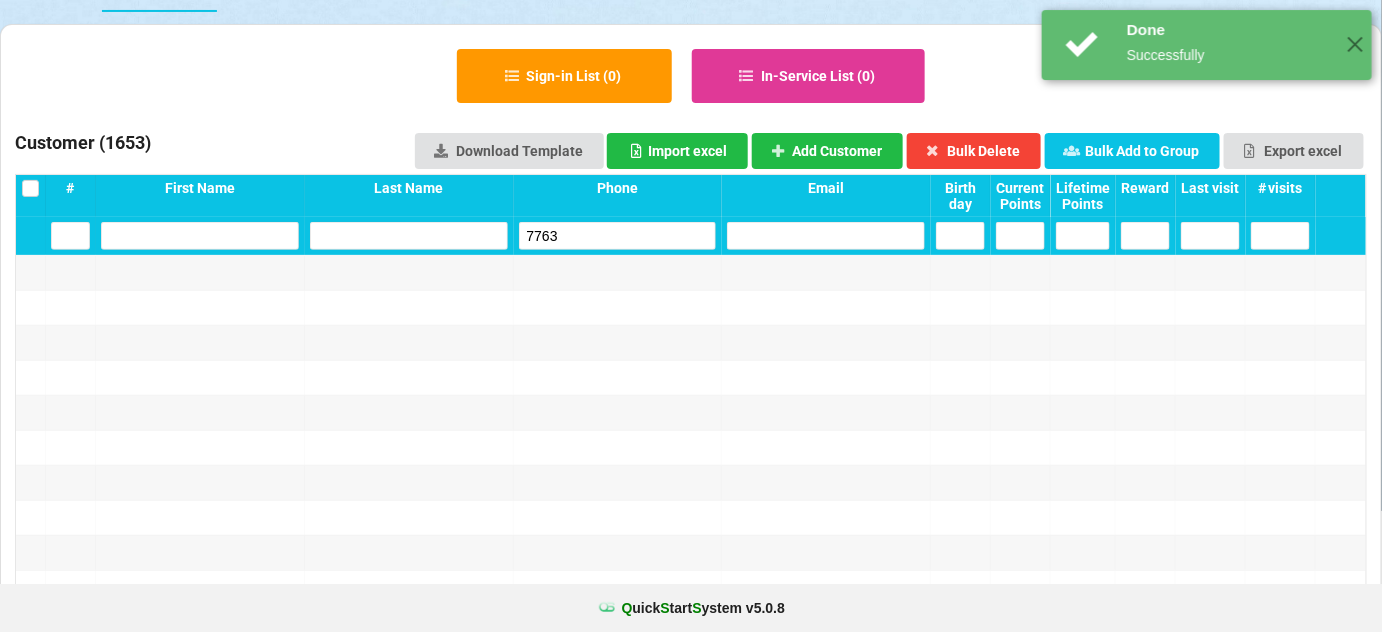 click on "7763" at bounding box center [618, 236] 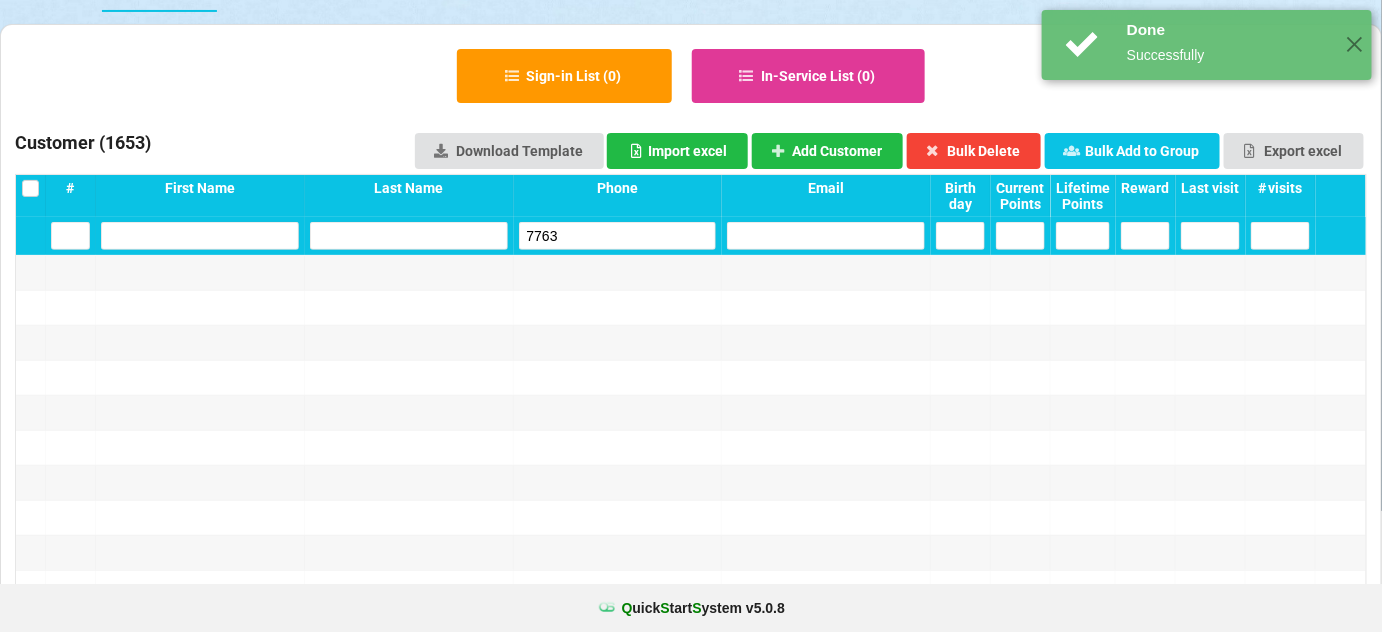 click on "7763" at bounding box center [618, 236] 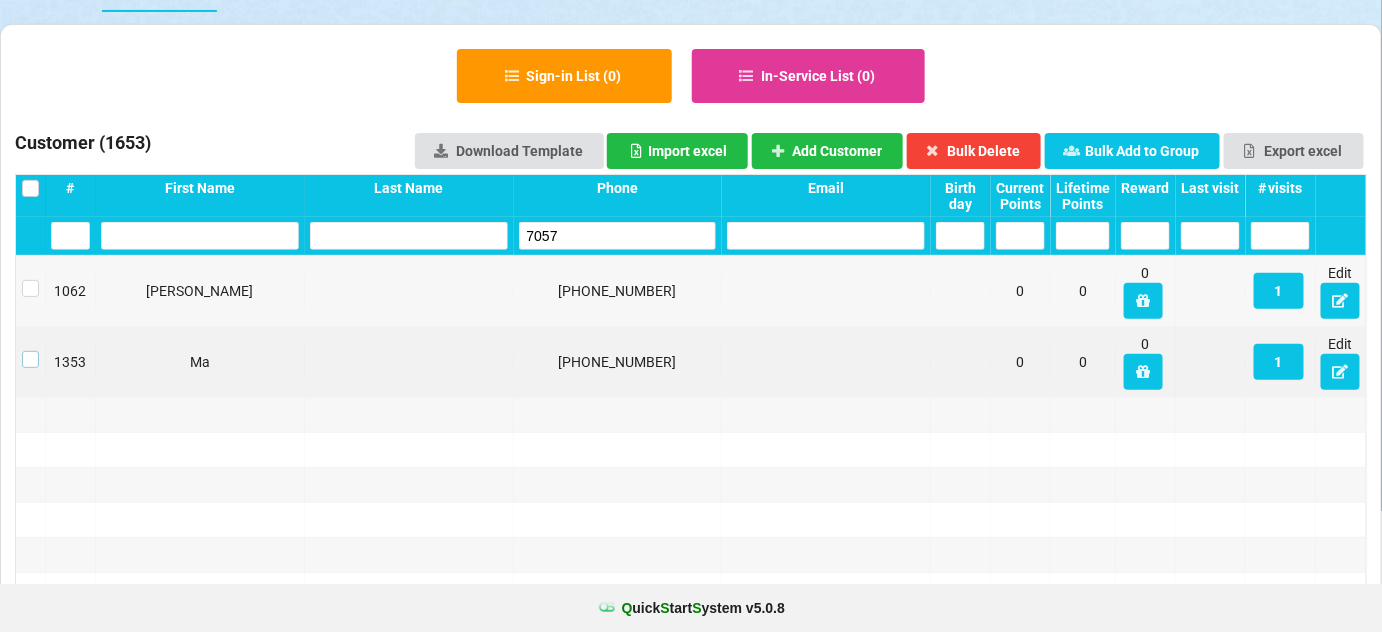 click at bounding box center [30, 351] 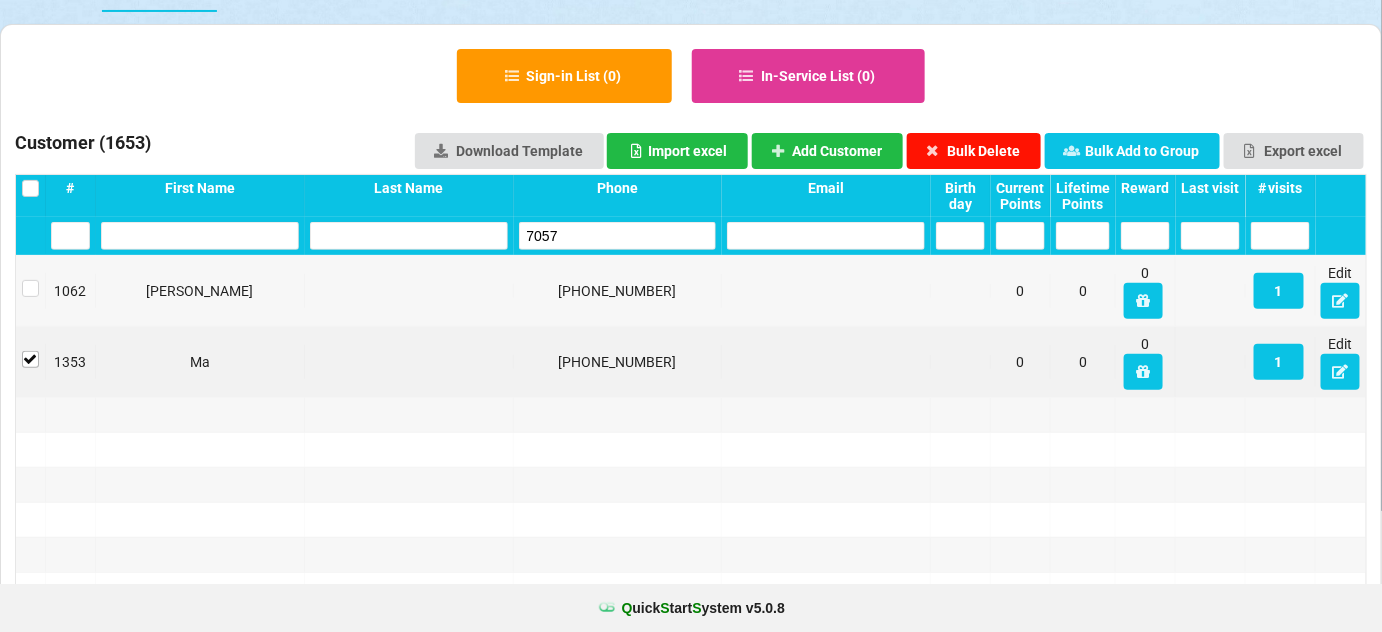 click on "Bulk Delete" at bounding box center (974, 151) 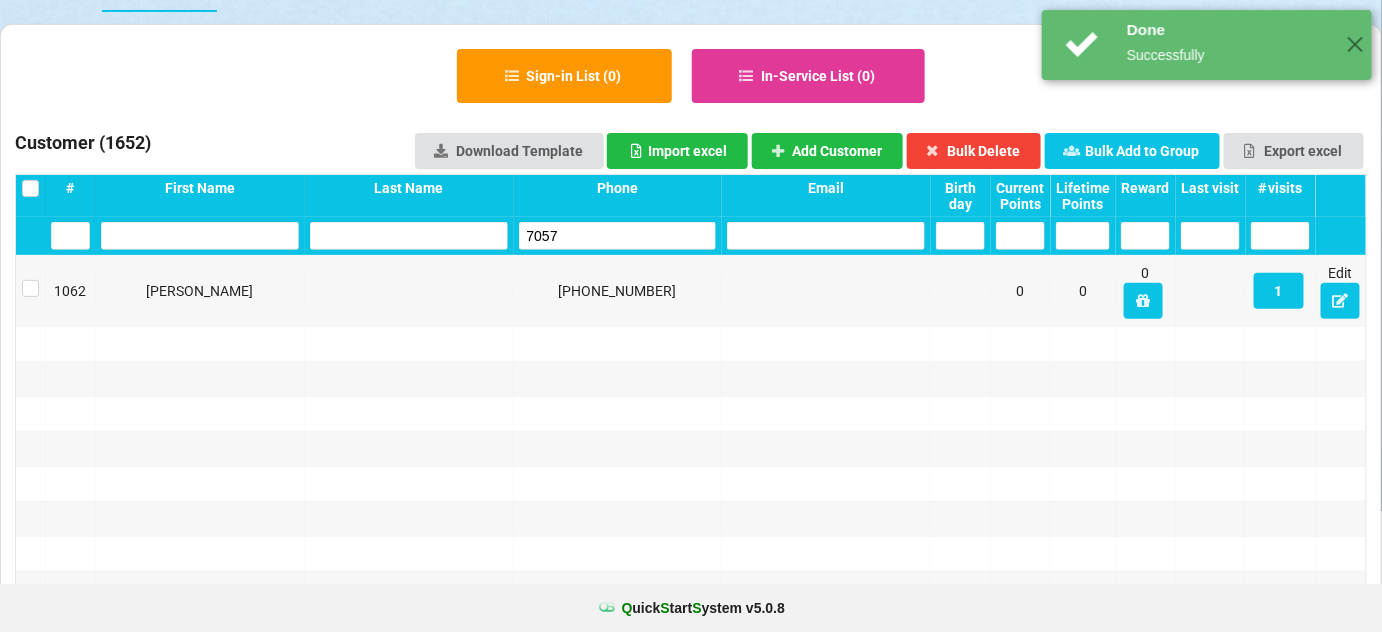 click on "7057" at bounding box center [618, 236] 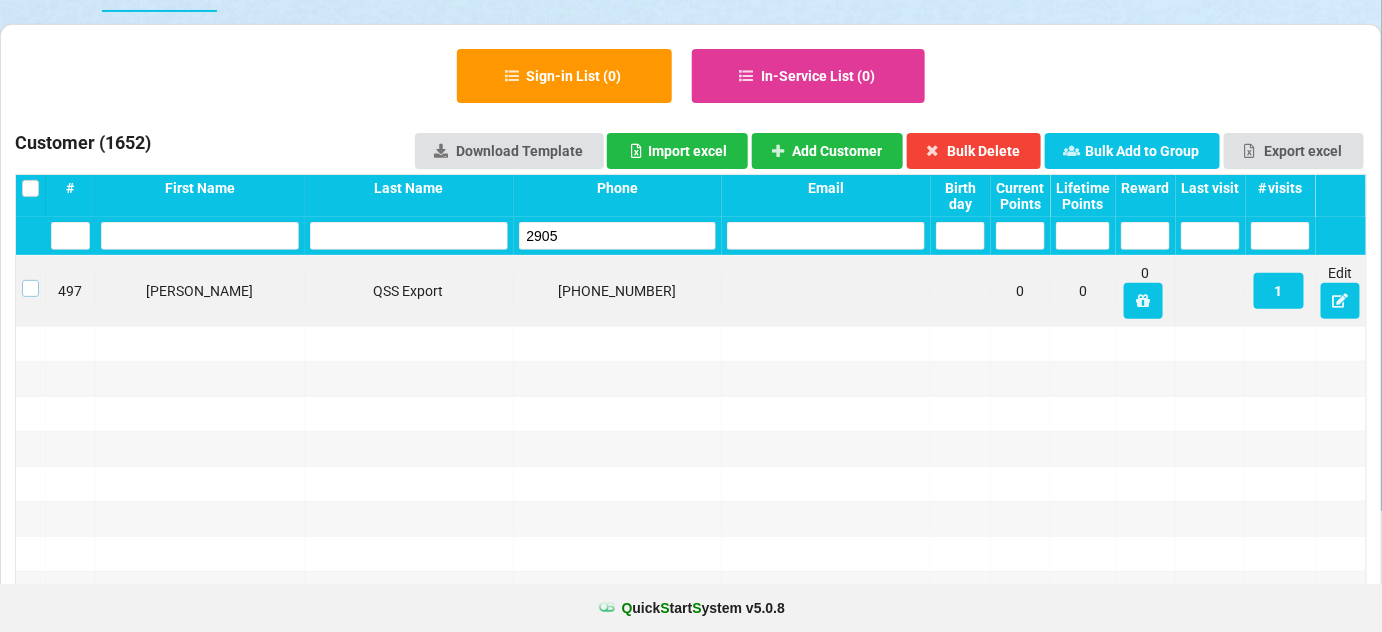 click at bounding box center (30, 280) 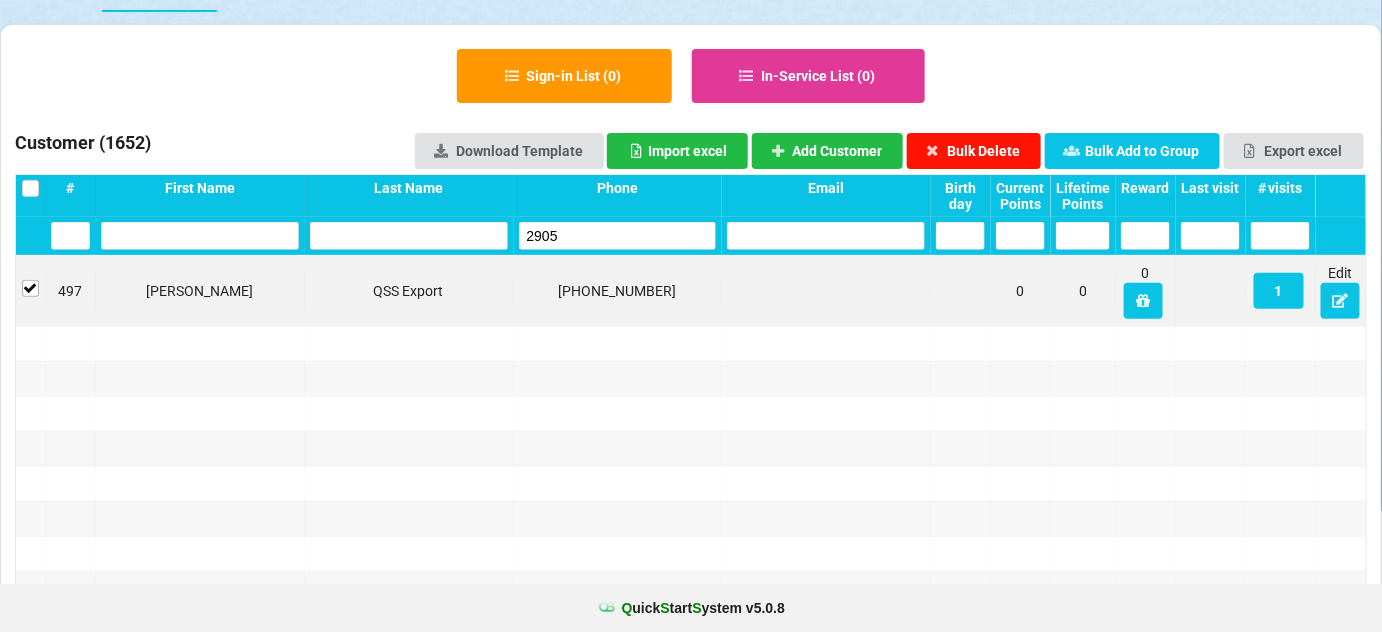 click on "Bulk Delete" at bounding box center [974, 151] 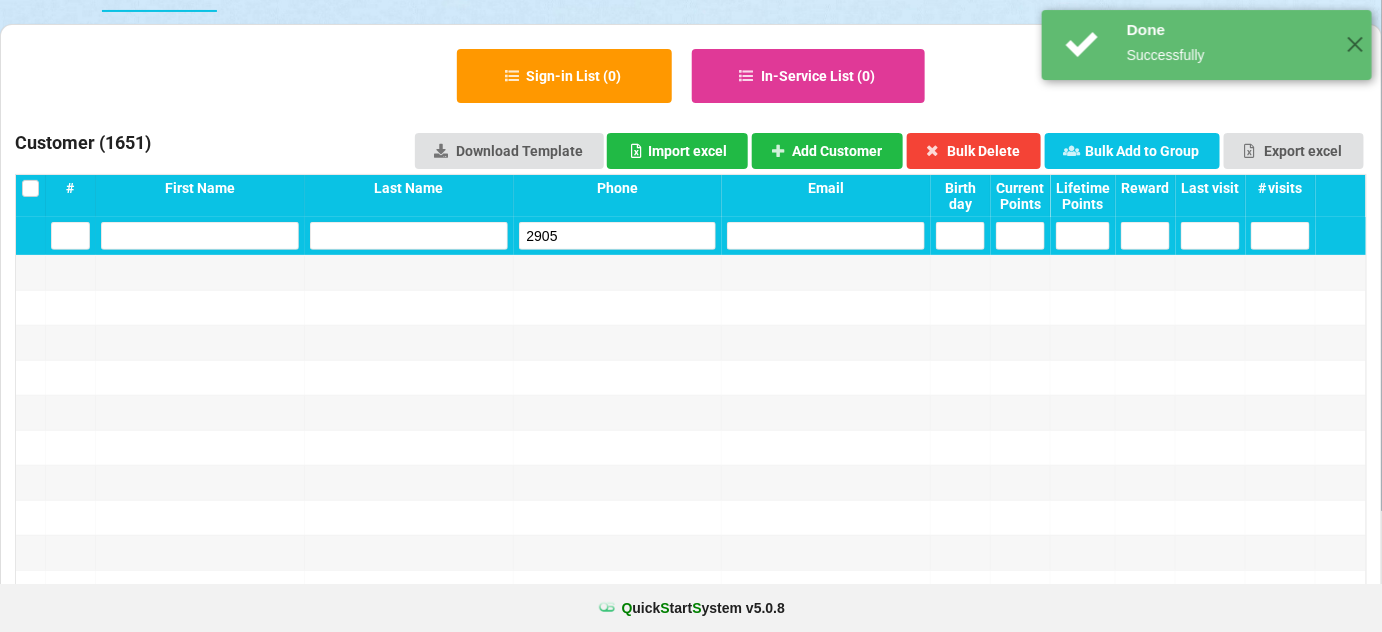 click on "2905" at bounding box center [618, 236] 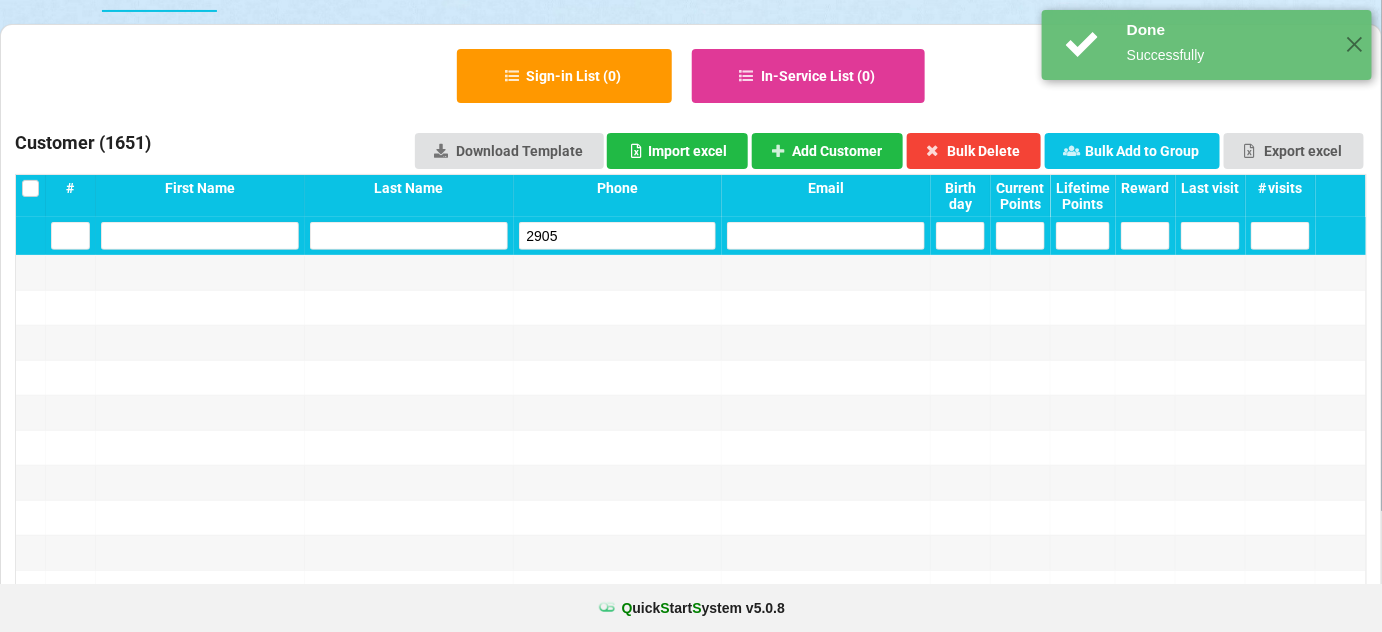 click on "2905" at bounding box center (618, 236) 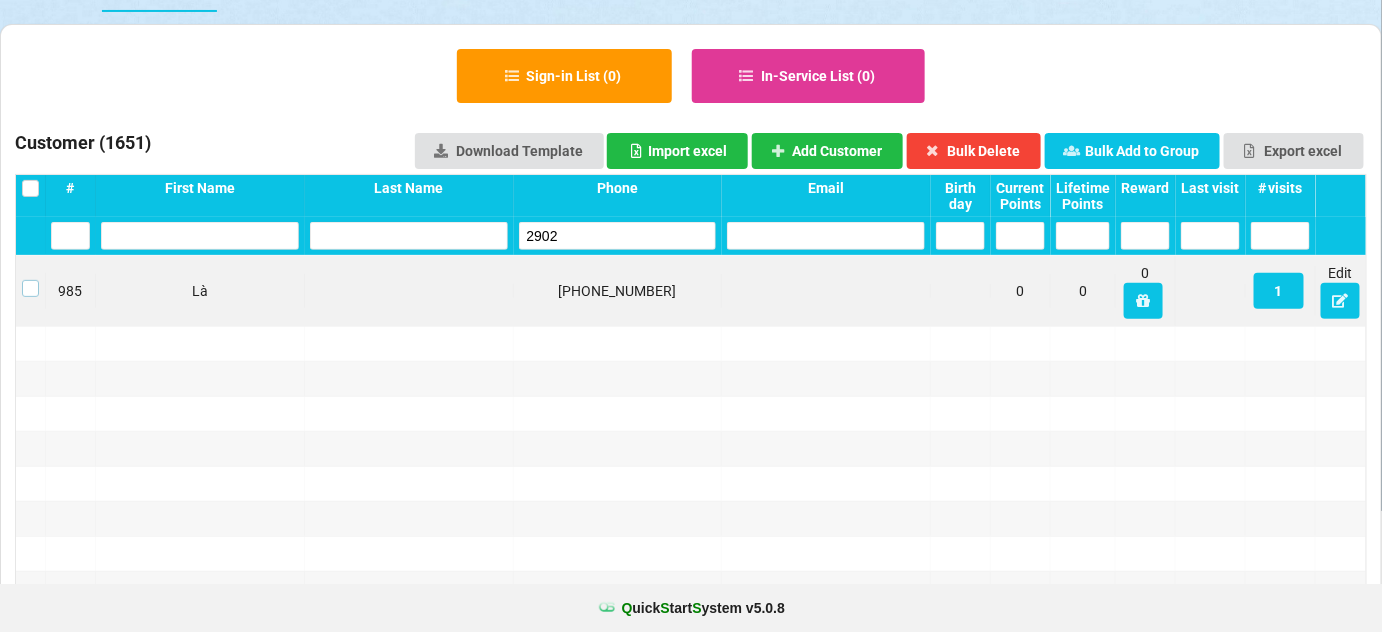 click at bounding box center (30, 280) 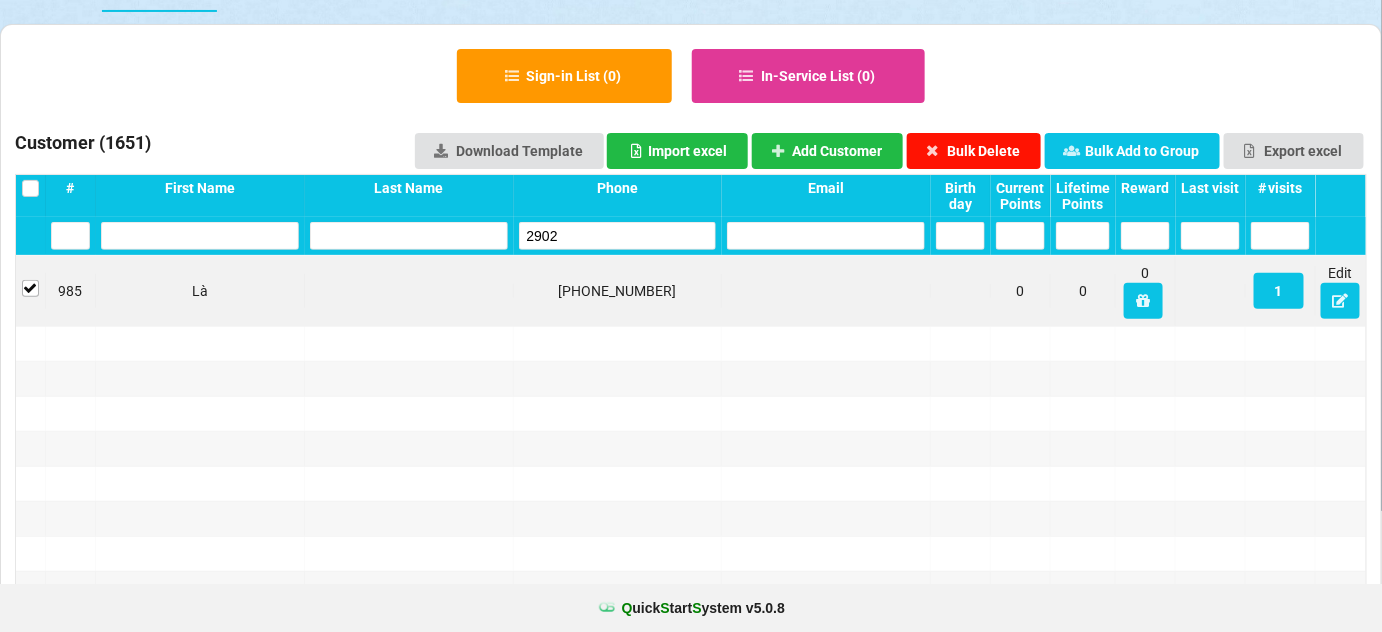 click on "Bulk Delete" at bounding box center [974, 151] 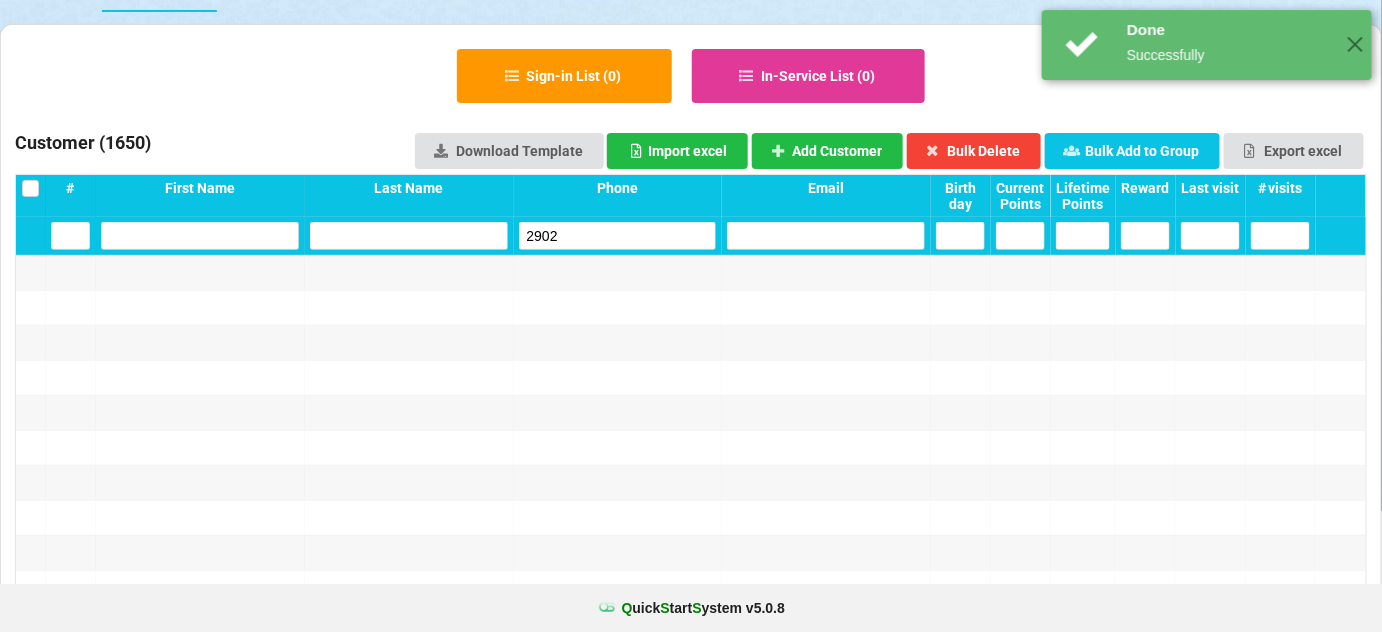 click on "2902" at bounding box center [618, 236] 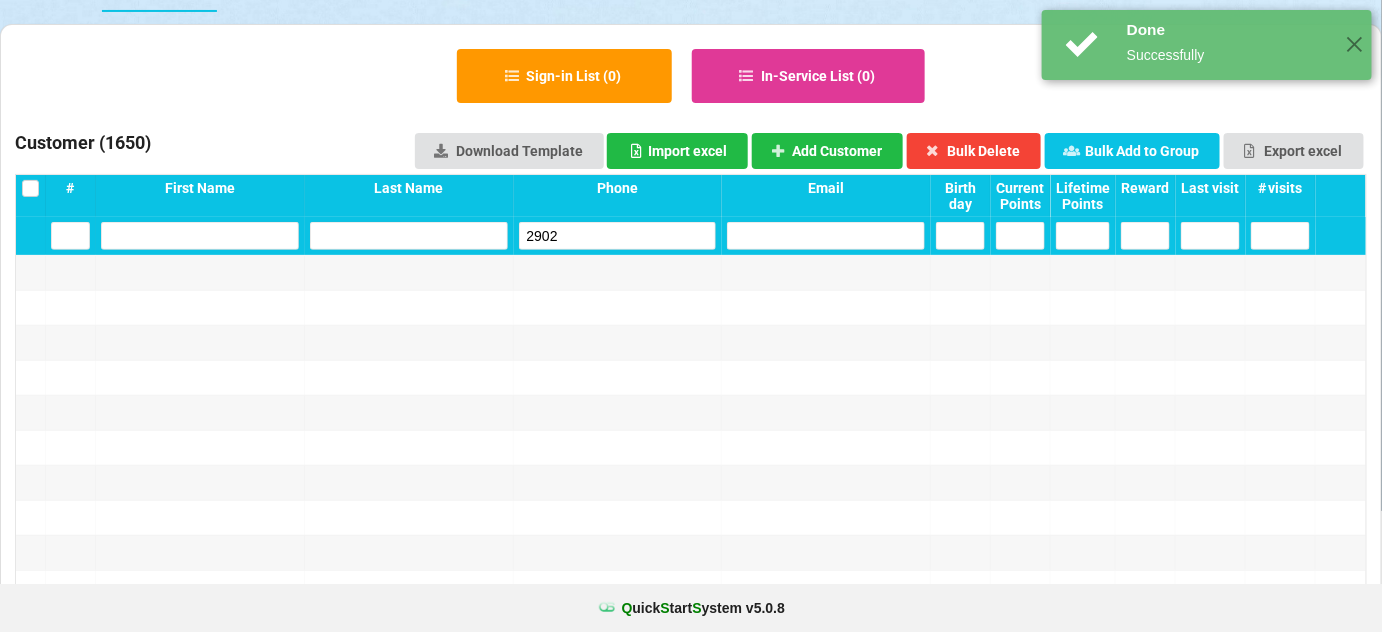 click on "2902" at bounding box center (618, 236) 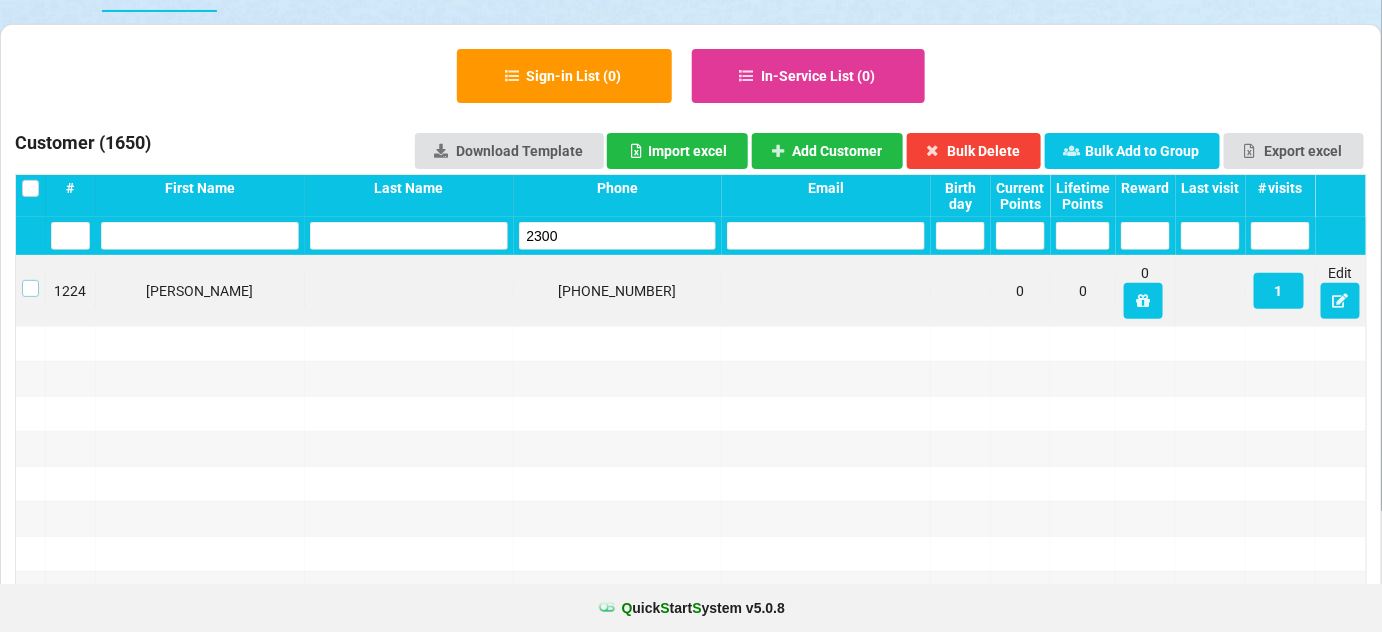 drag, startPoint x: 26, startPoint y: 282, endPoint x: 66, endPoint y: 278, distance: 40.1995 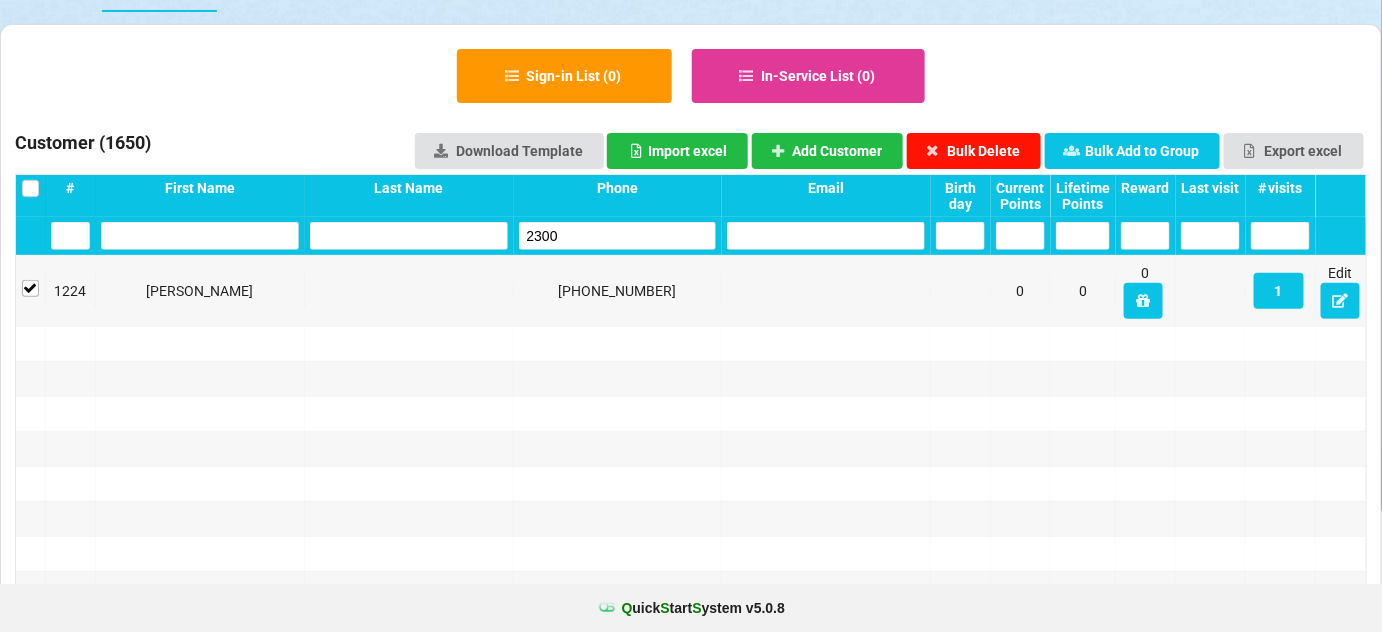 click on "Bulk Delete" at bounding box center [974, 151] 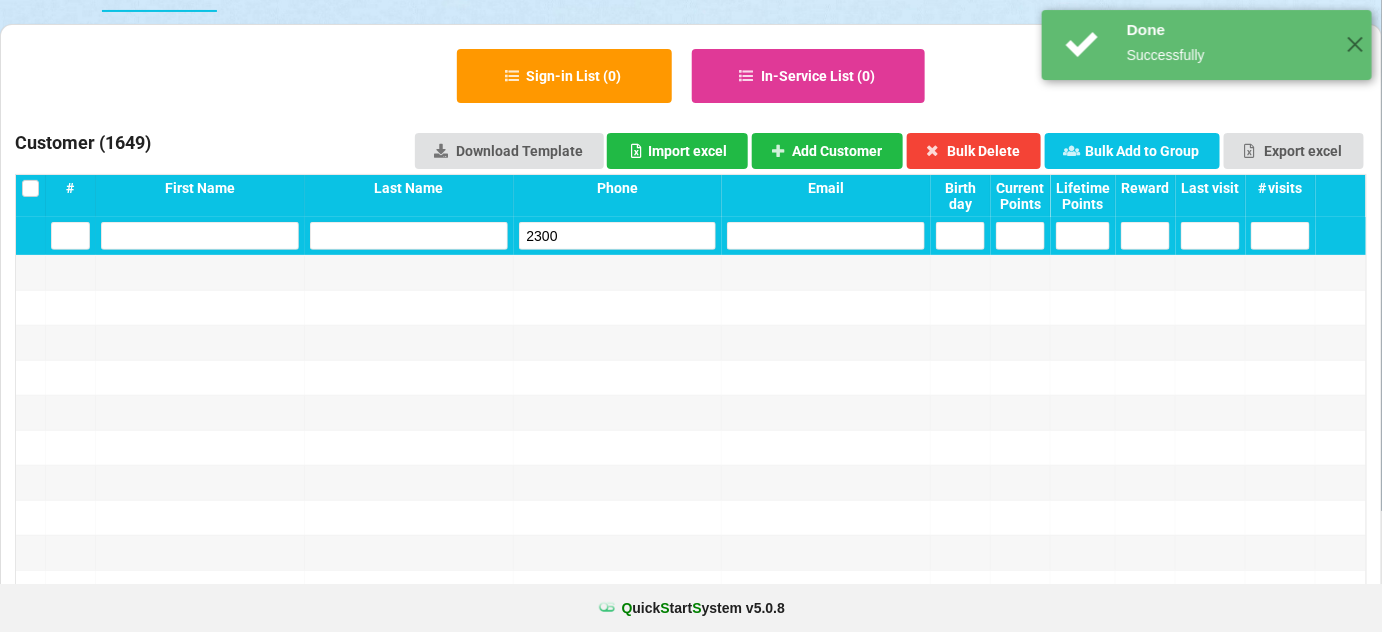 click on "2300" at bounding box center [618, 236] 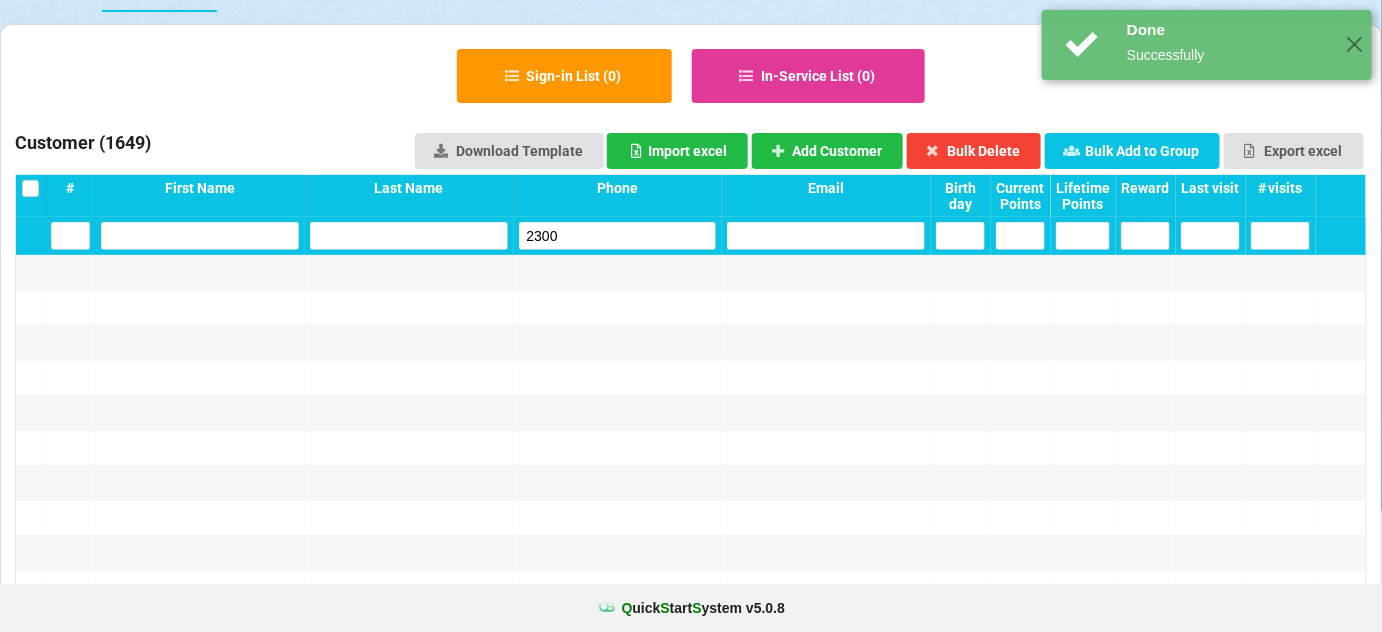 click on "2300" at bounding box center [618, 236] 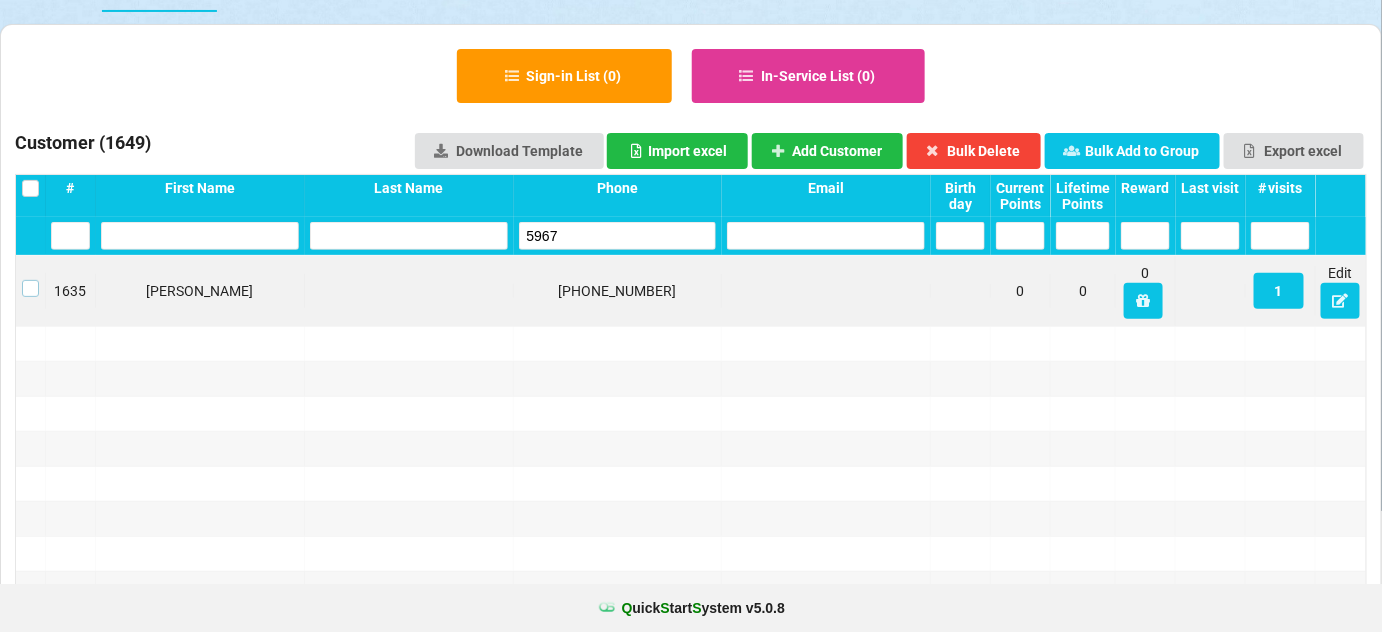 click at bounding box center (30, 280) 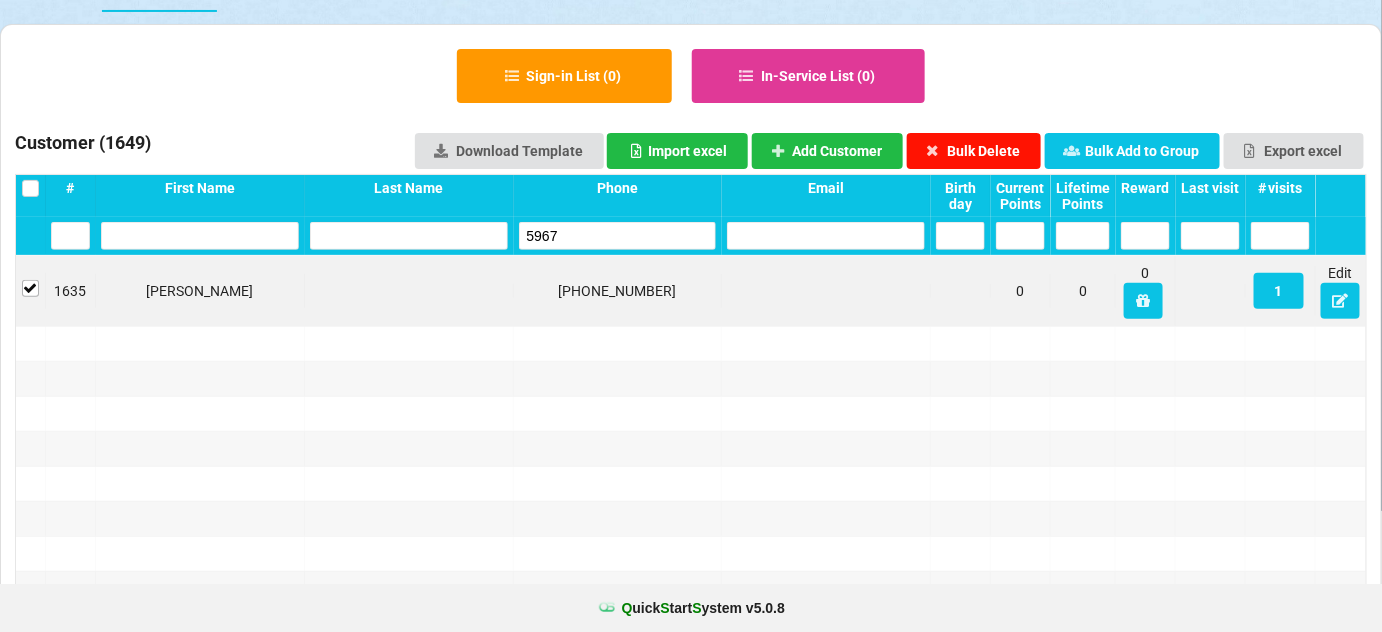 click on "Bulk Delete" at bounding box center (974, 151) 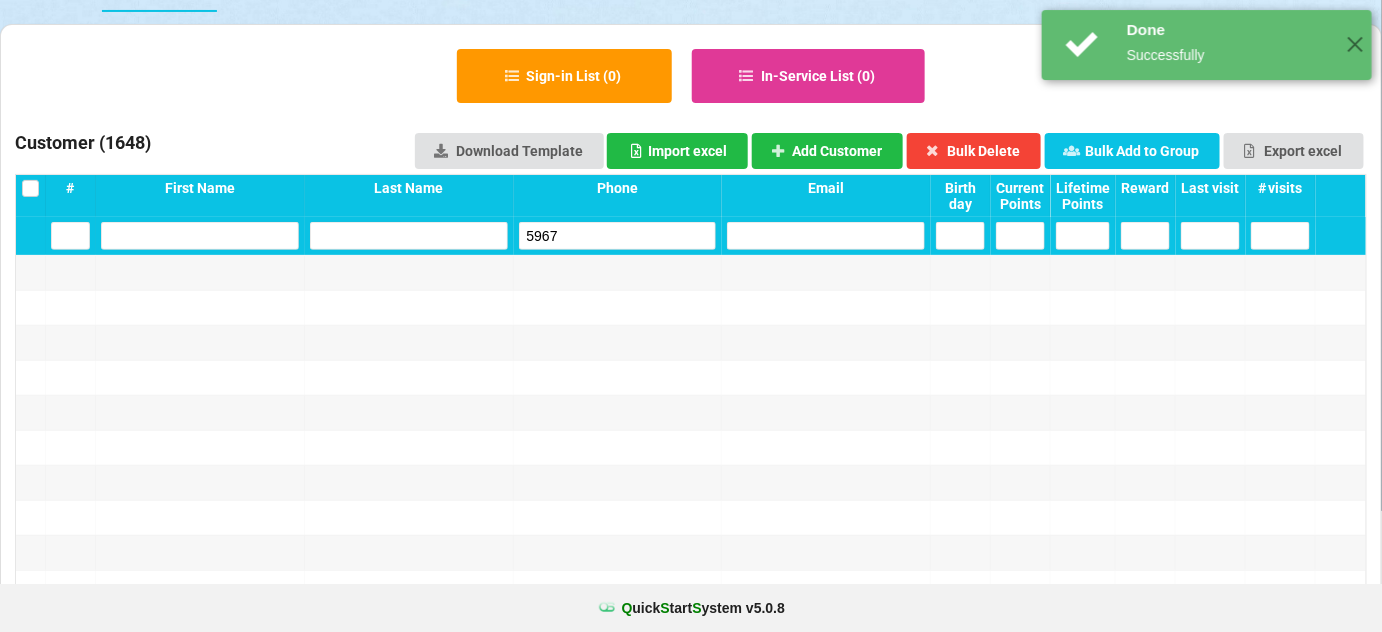 click on "5967" at bounding box center (618, 236) 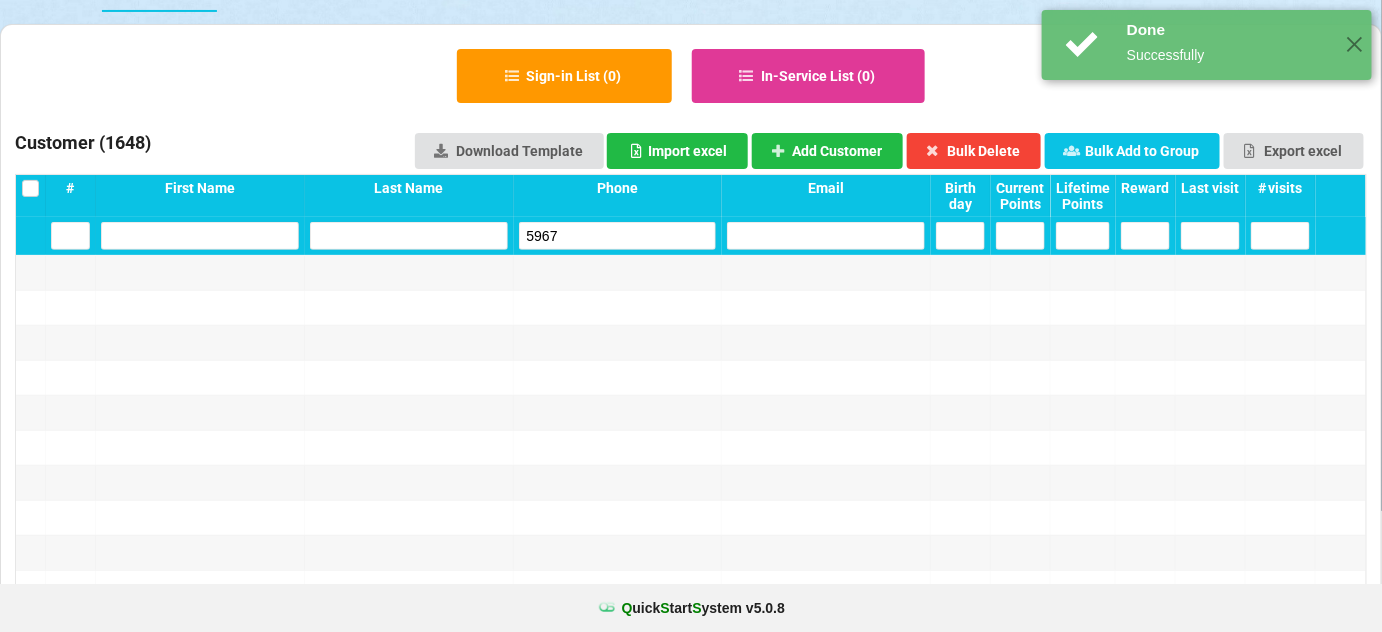click on "5967" at bounding box center [618, 236] 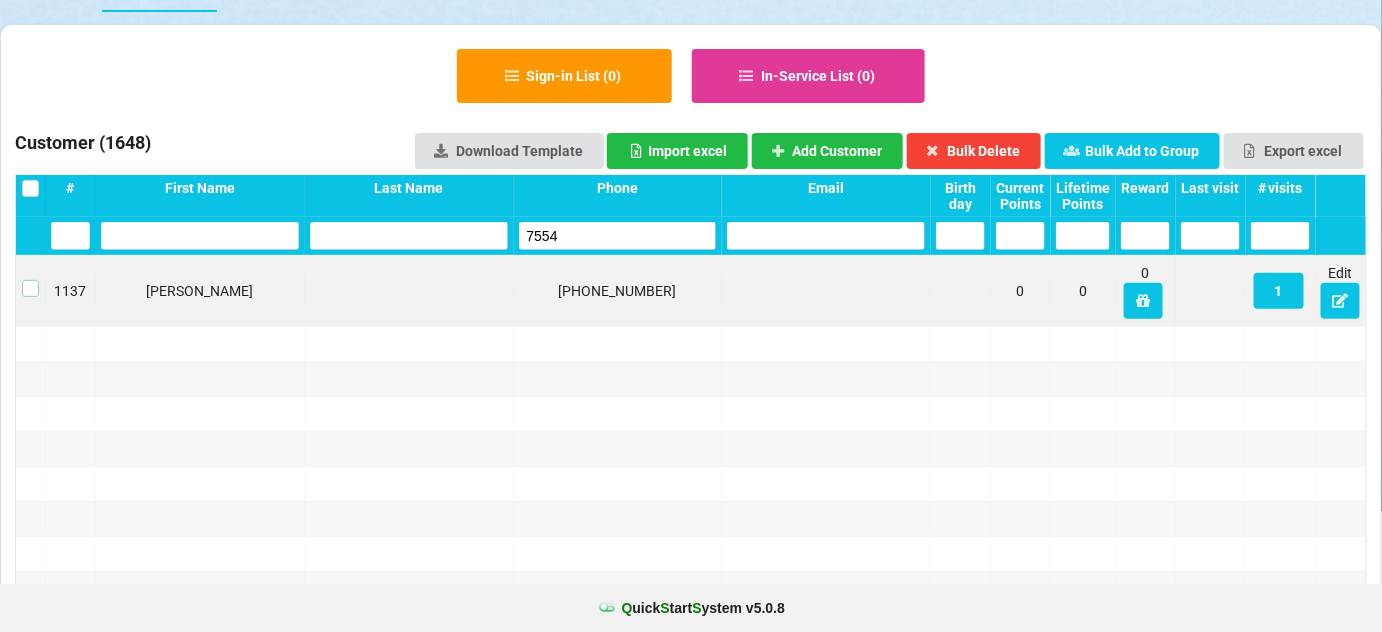 drag, startPoint x: 29, startPoint y: 287, endPoint x: 42, endPoint y: 284, distance: 13.341664 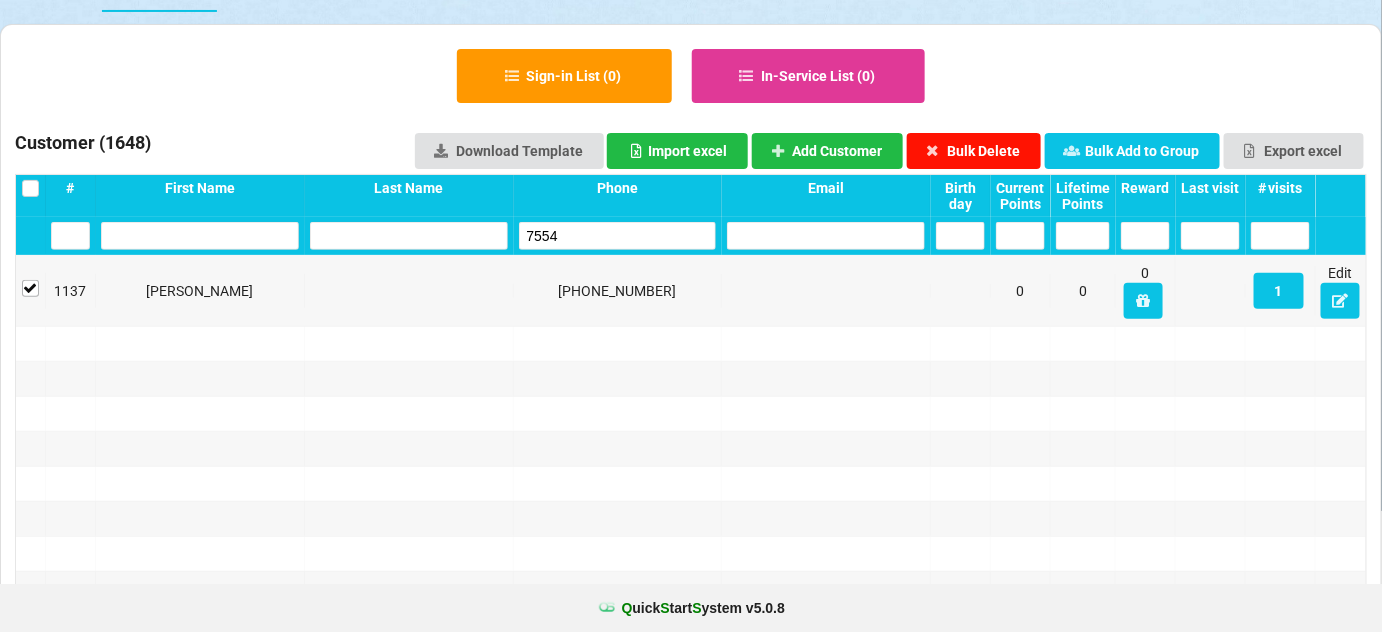 click on "Bulk Delete" at bounding box center [974, 151] 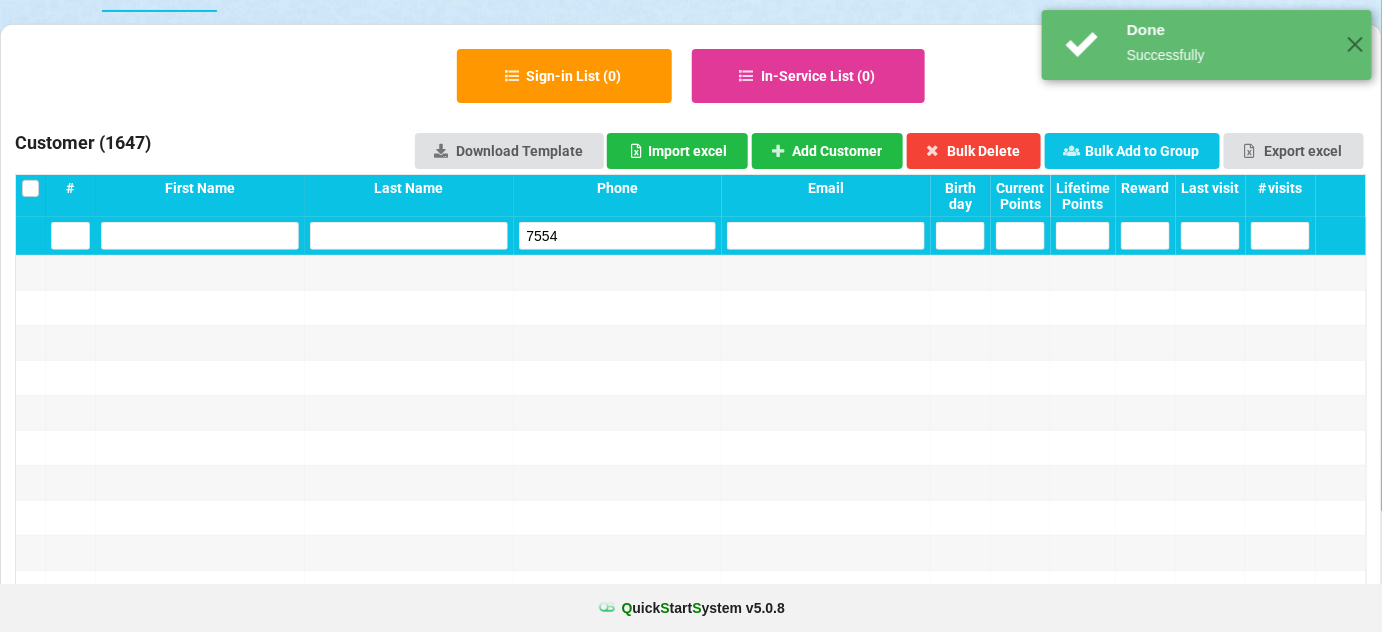 click on "7554" at bounding box center (618, 236) 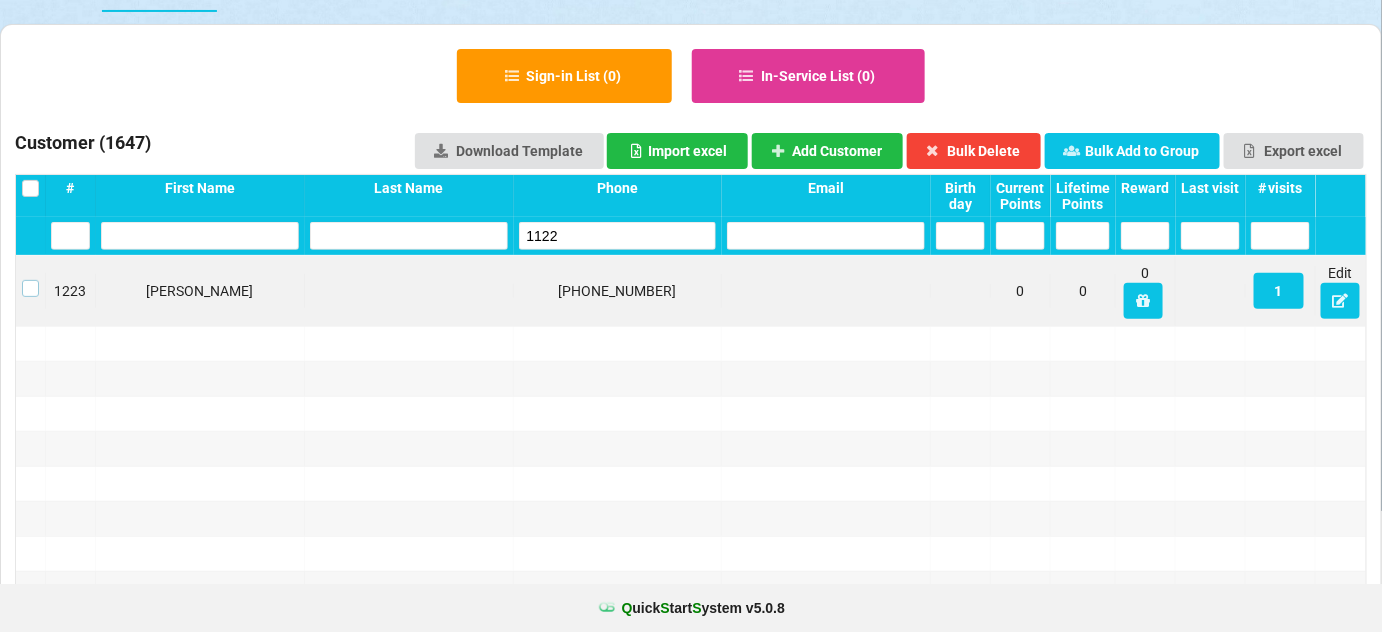 click at bounding box center [30, 280] 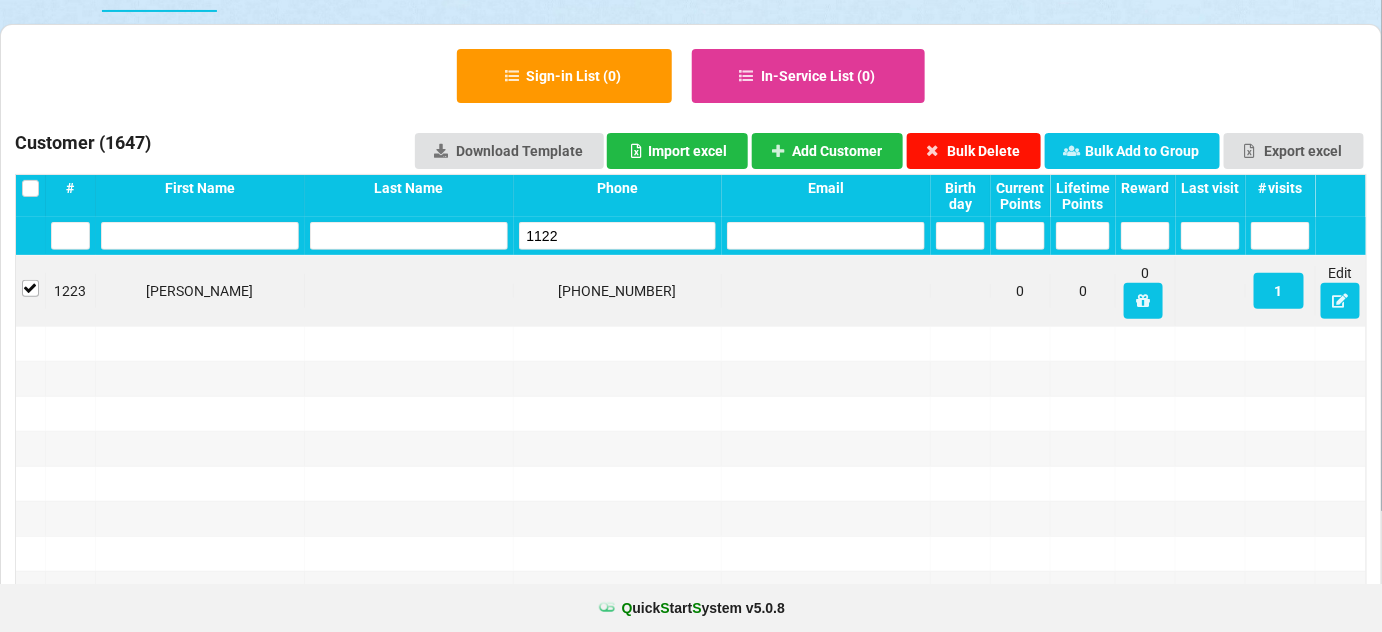 click on "Bulk Delete" at bounding box center [974, 151] 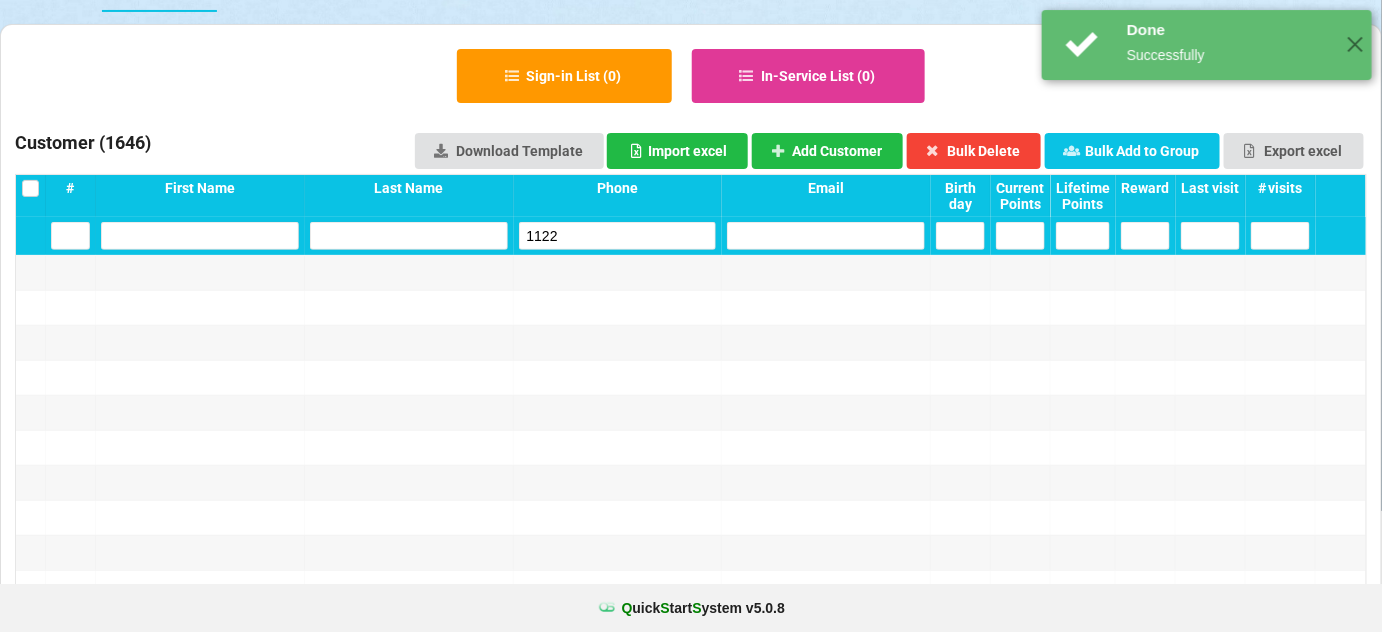 click on "1122" at bounding box center (618, 236) 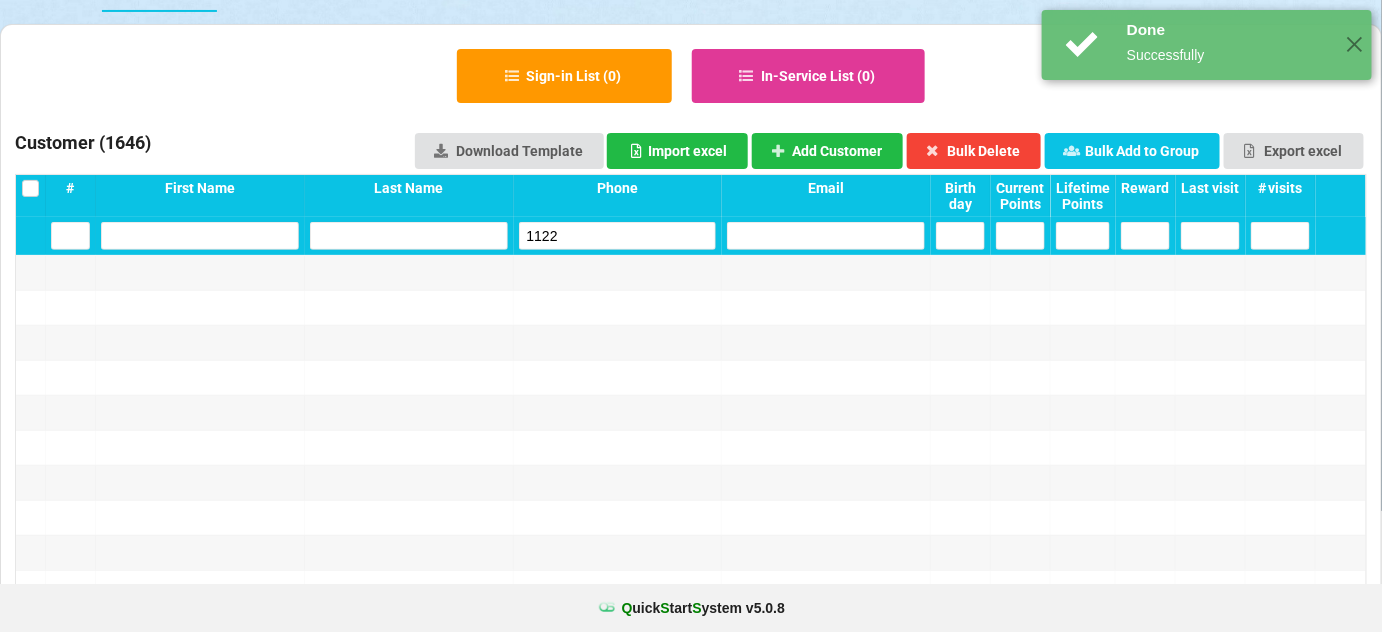 click on "1122" at bounding box center (618, 236) 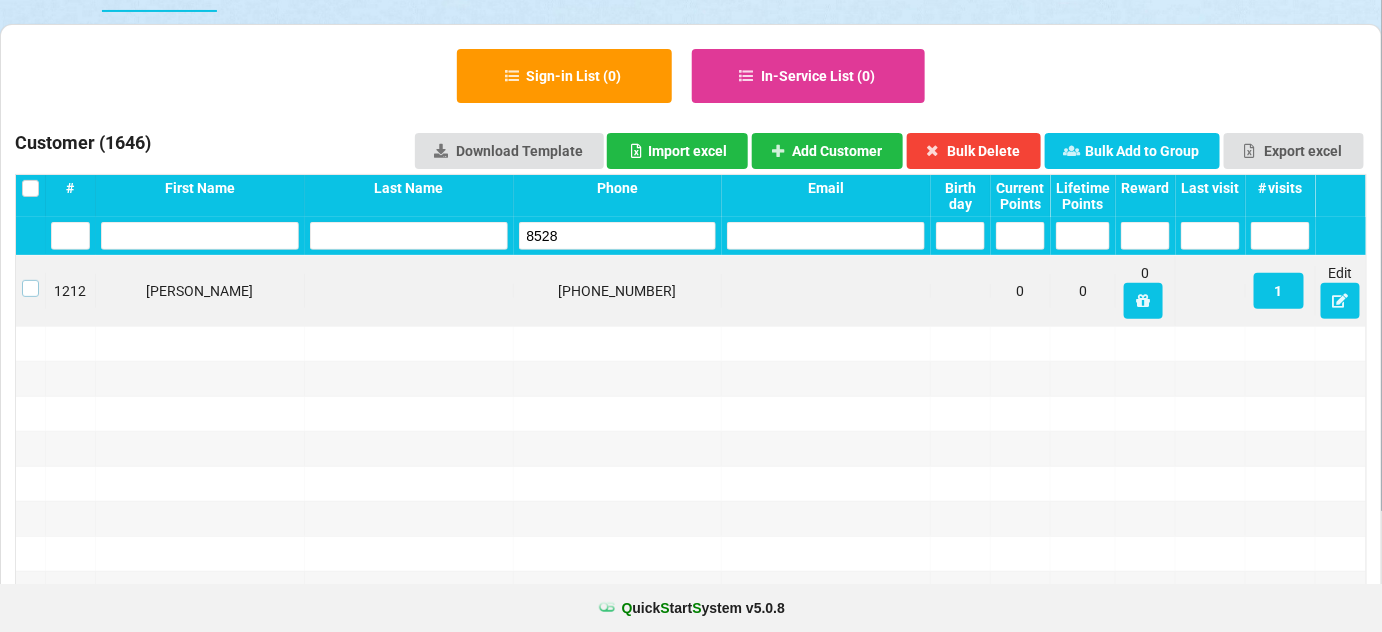 click at bounding box center [30, 280] 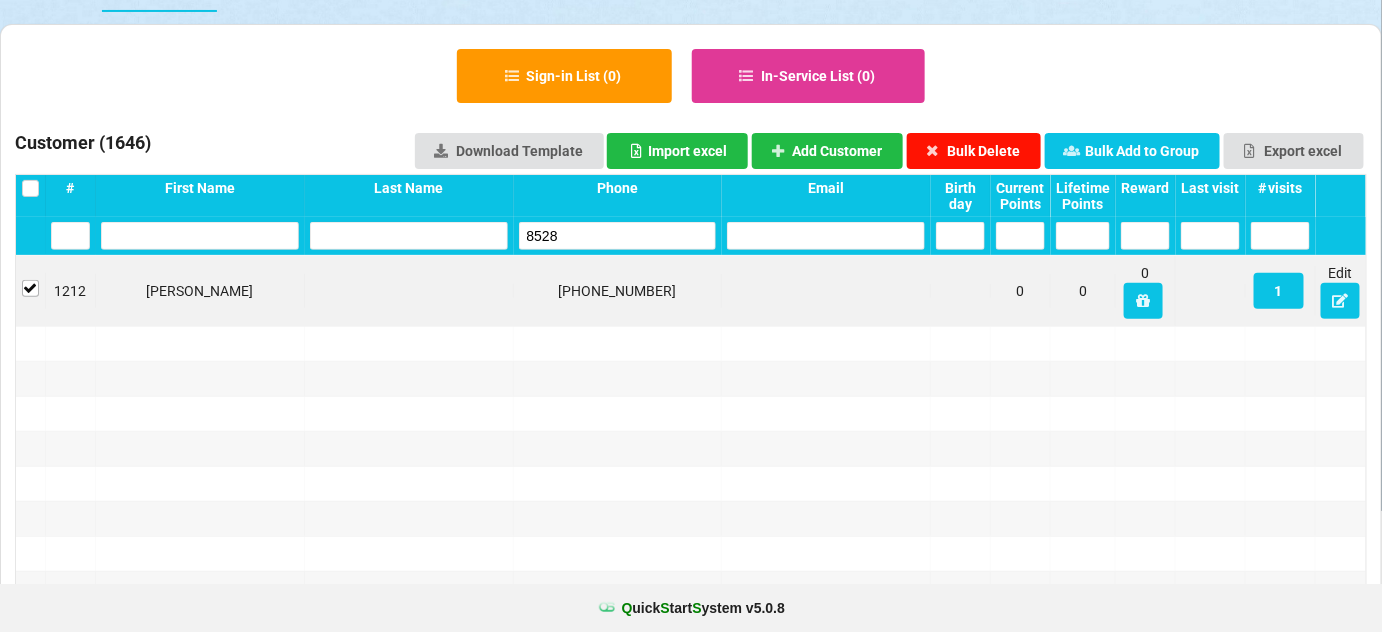 click on "Bulk Delete" at bounding box center (974, 151) 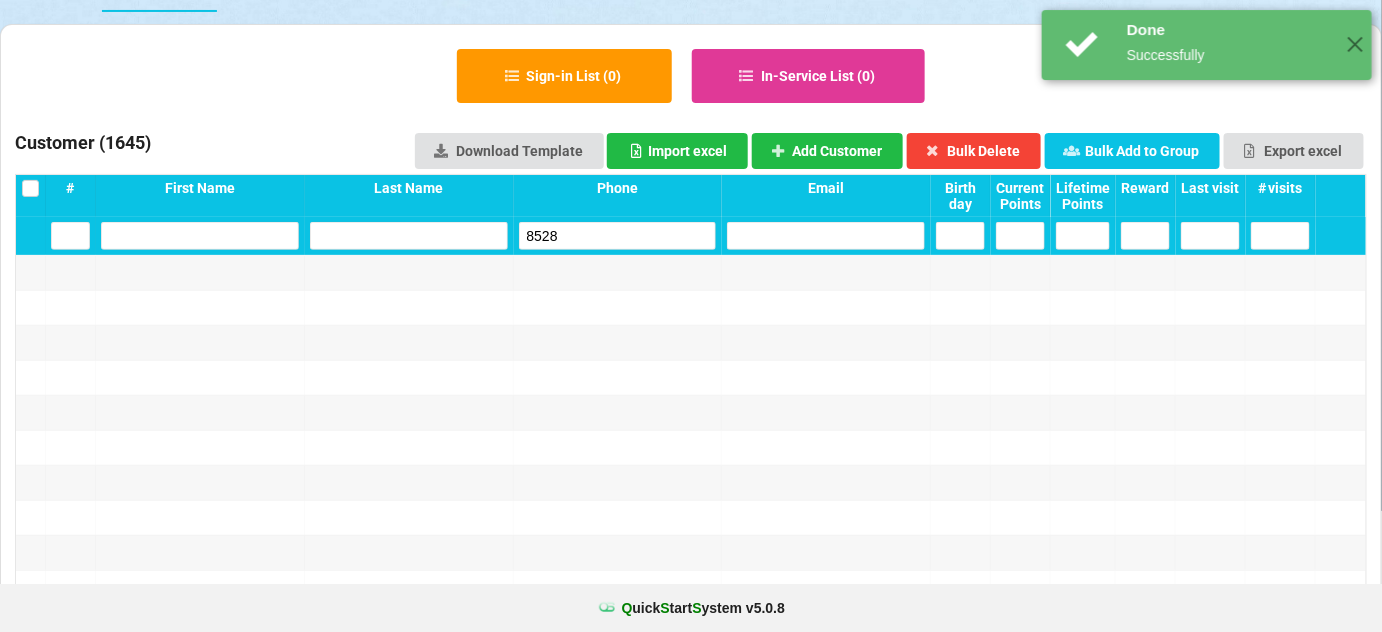 click on "8528" at bounding box center [618, 236] 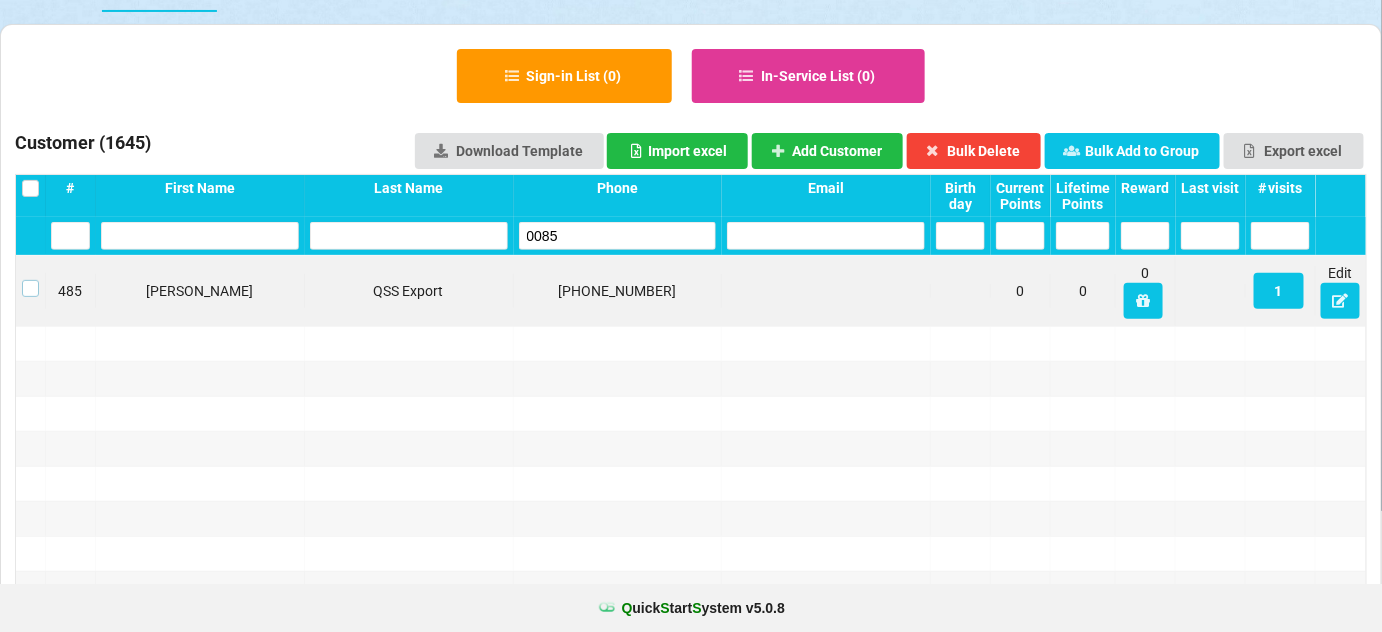 drag, startPoint x: 28, startPoint y: 281, endPoint x: 40, endPoint y: 283, distance: 12.165525 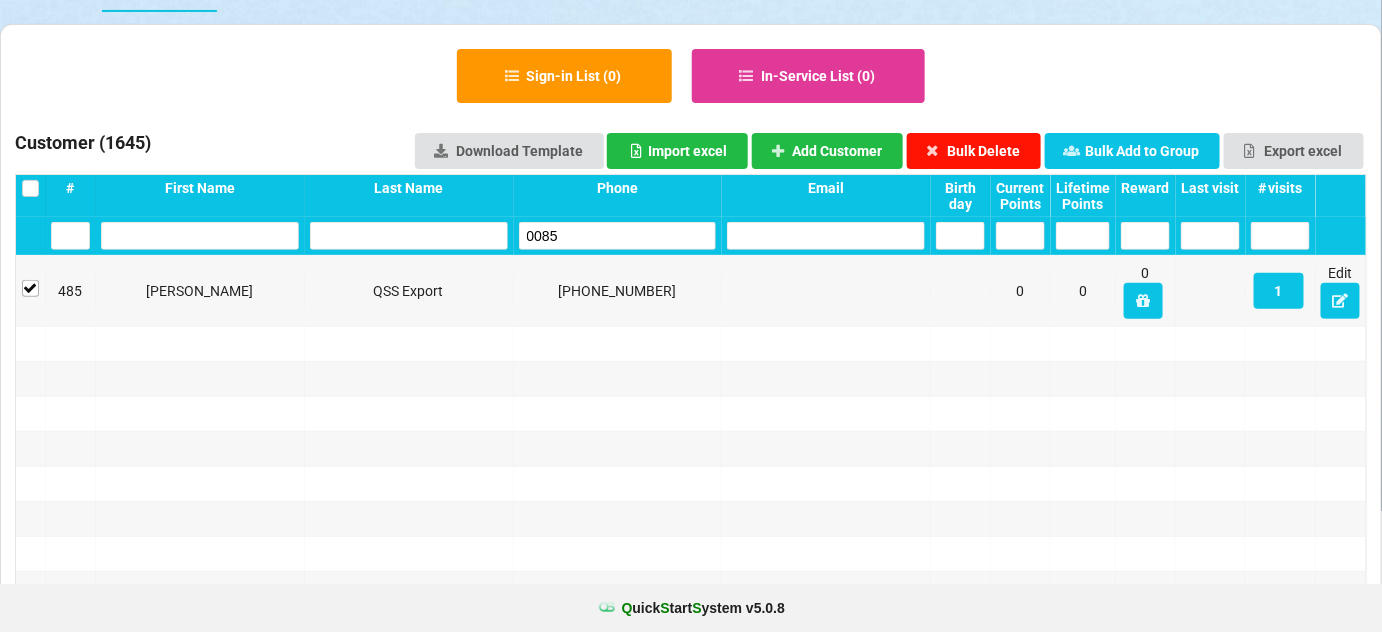 click on "Bulk Delete" at bounding box center [974, 151] 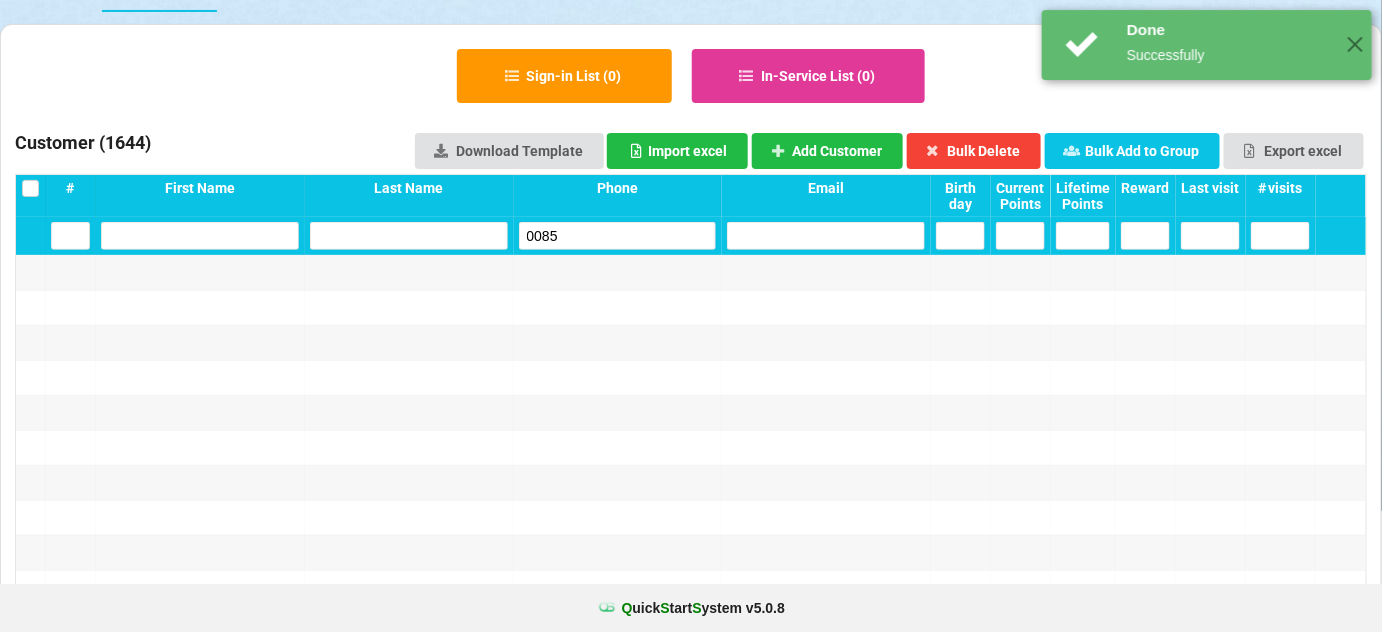 click on "0085" at bounding box center (618, 236) 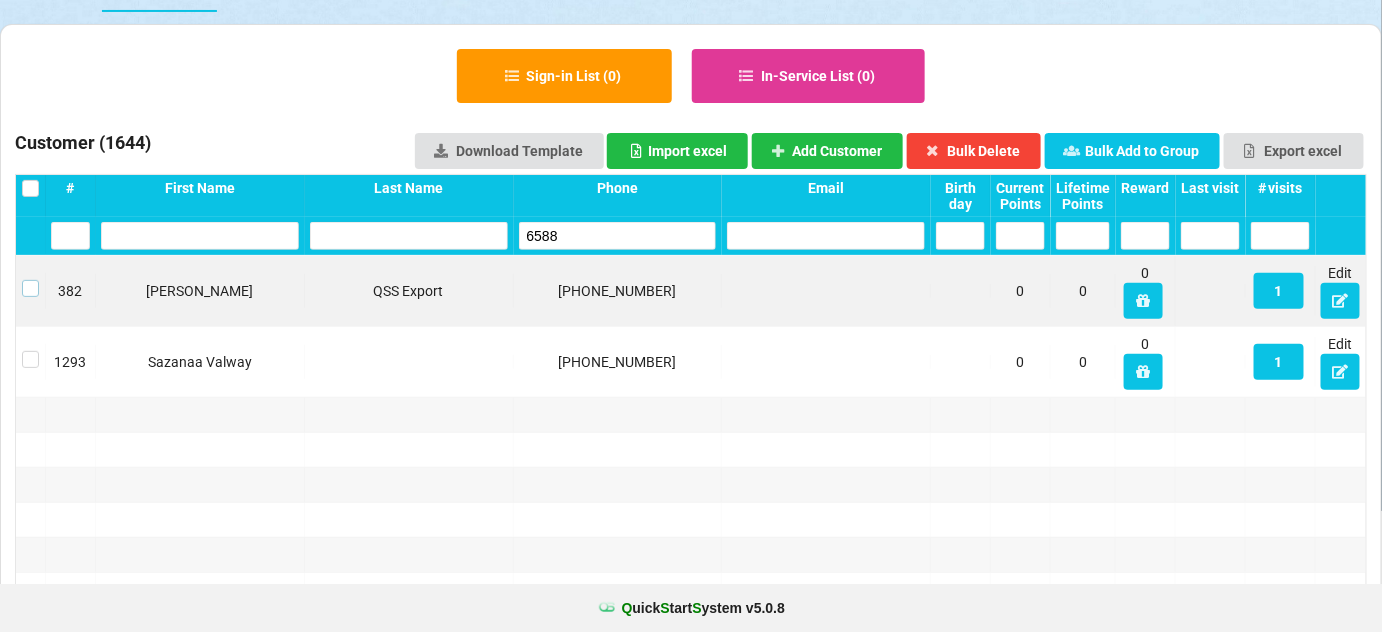click at bounding box center [30, 280] 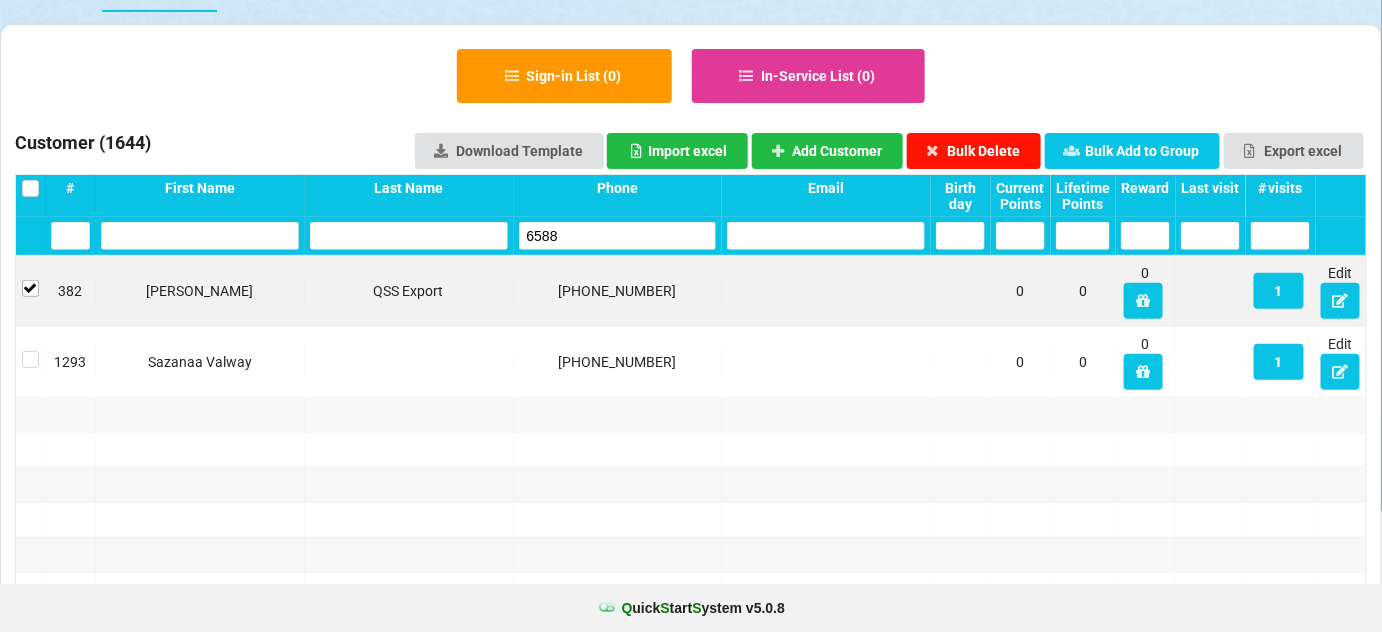 click on "Bulk Delete" at bounding box center (974, 151) 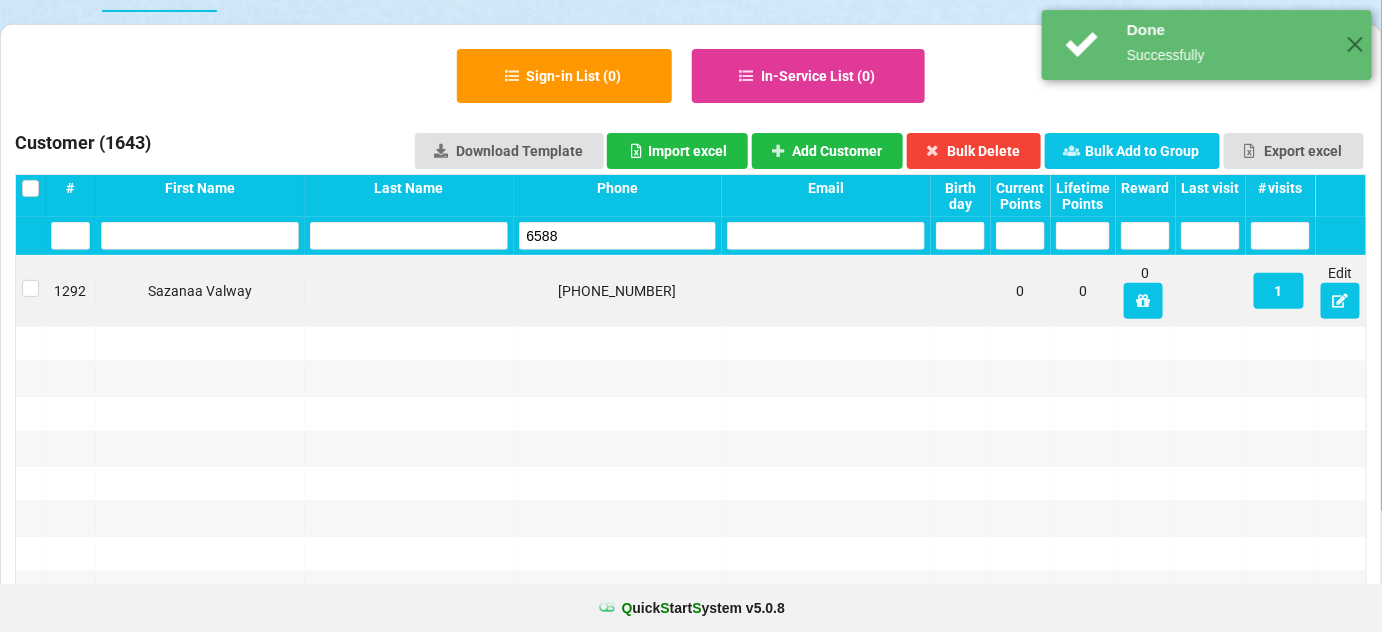 click on "6588" at bounding box center (618, 236) 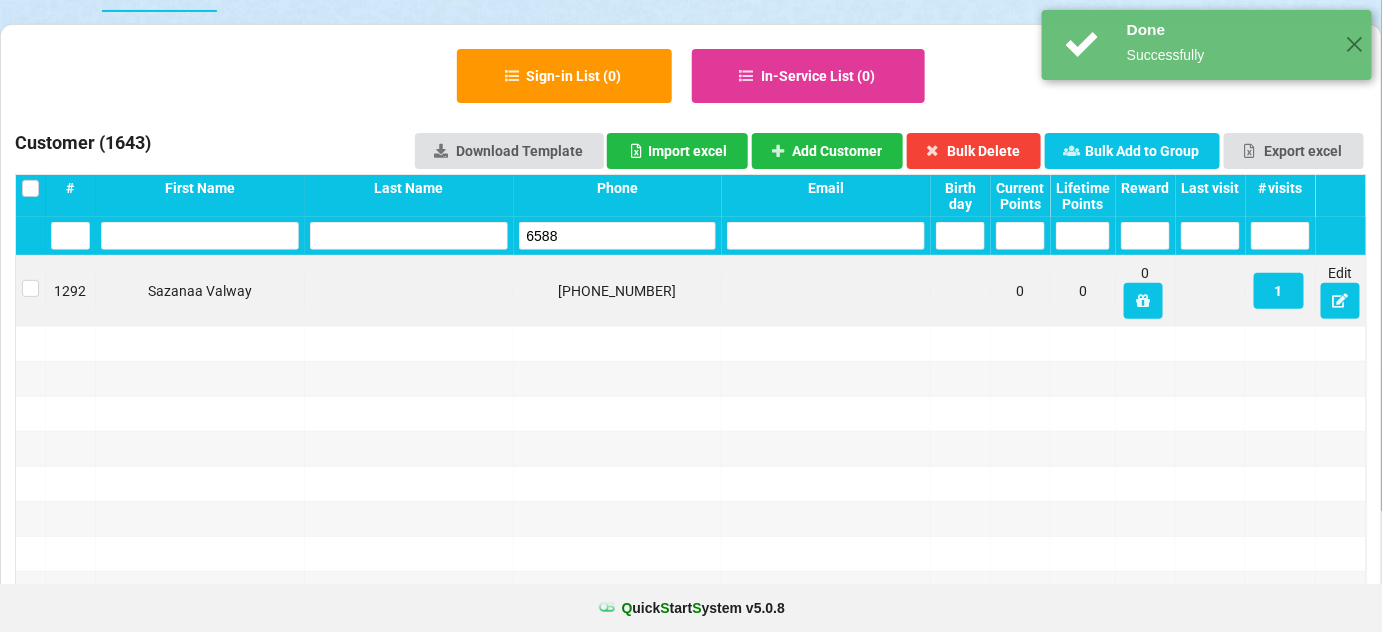 click on "6588" at bounding box center (618, 236) 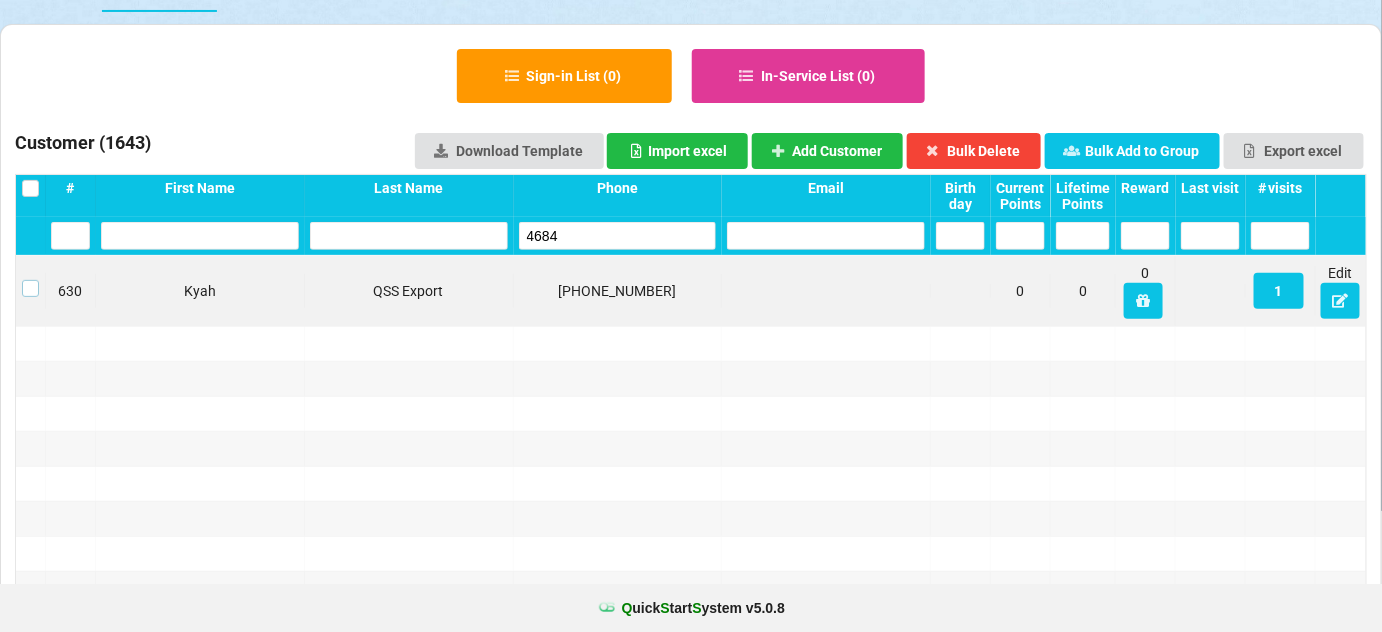 click at bounding box center [30, 280] 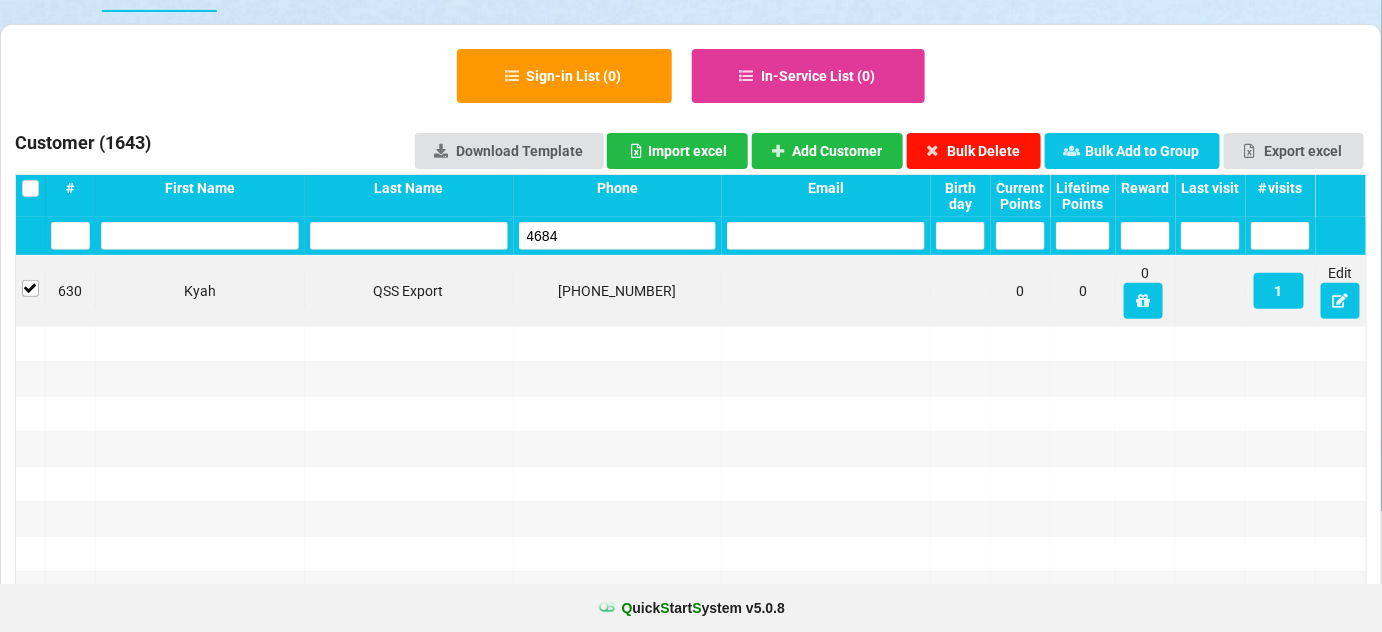 click on "Bulk Delete" at bounding box center (974, 151) 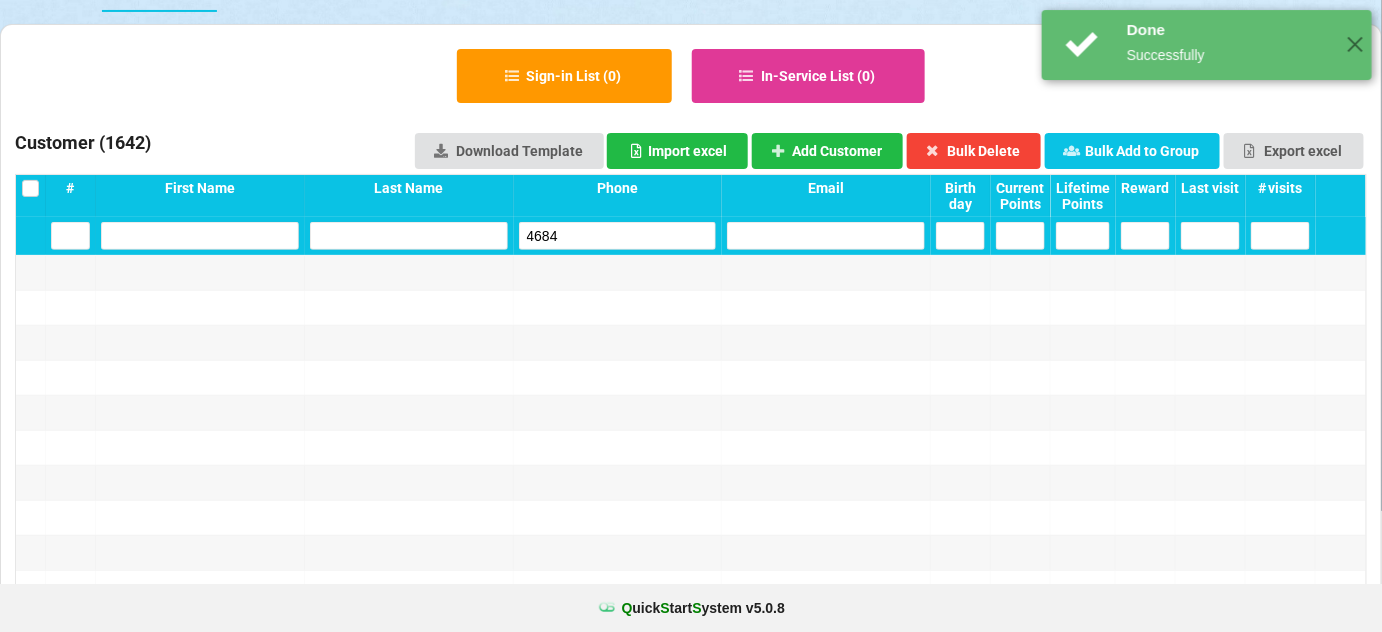 click on "4684" at bounding box center [618, 236] 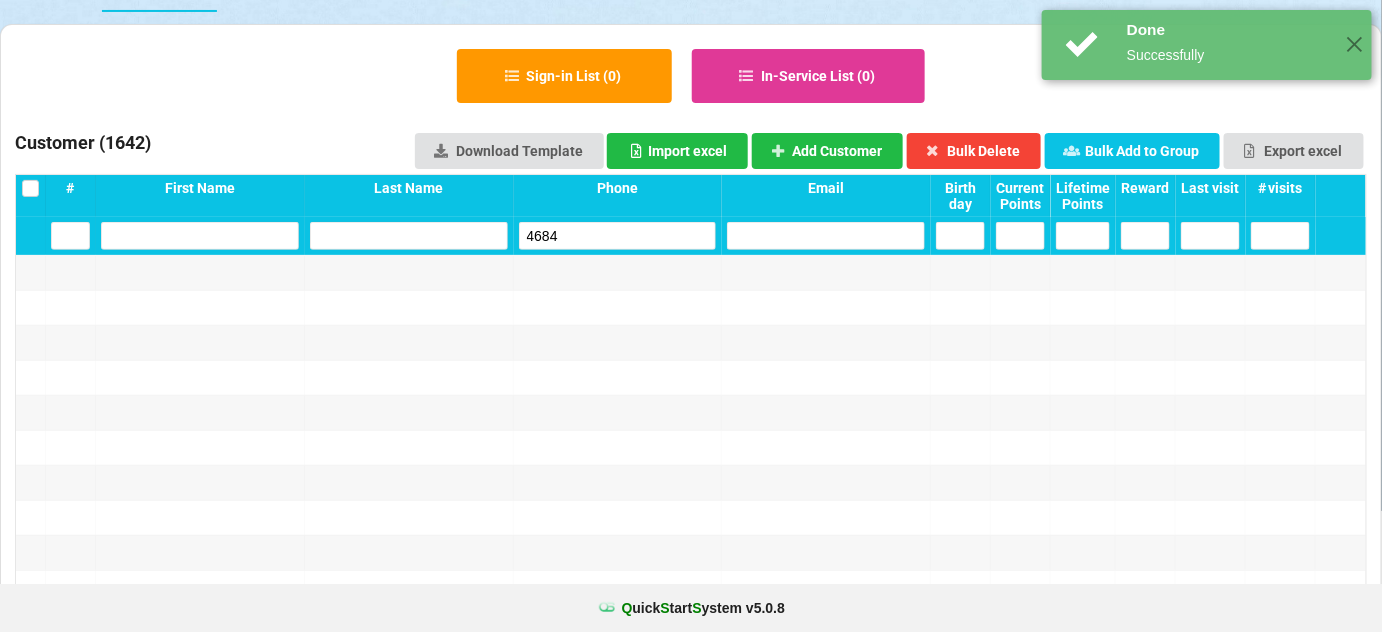 click on "4684" at bounding box center [618, 236] 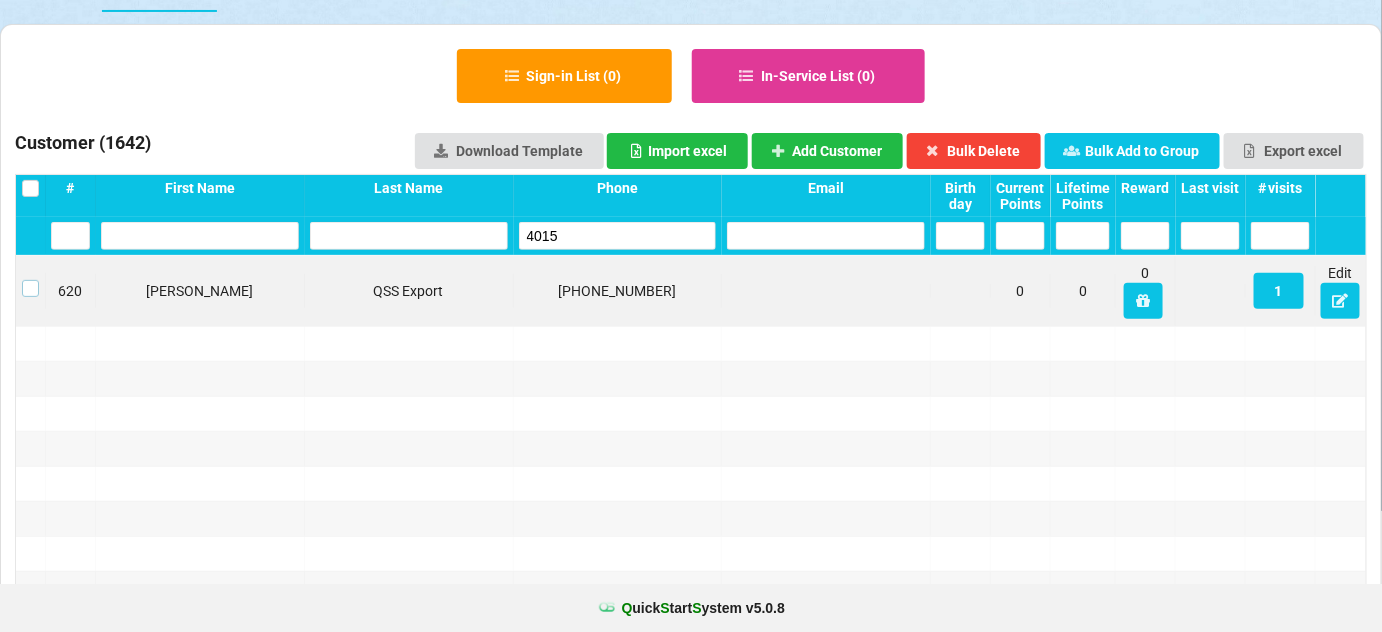 click at bounding box center [30, 280] 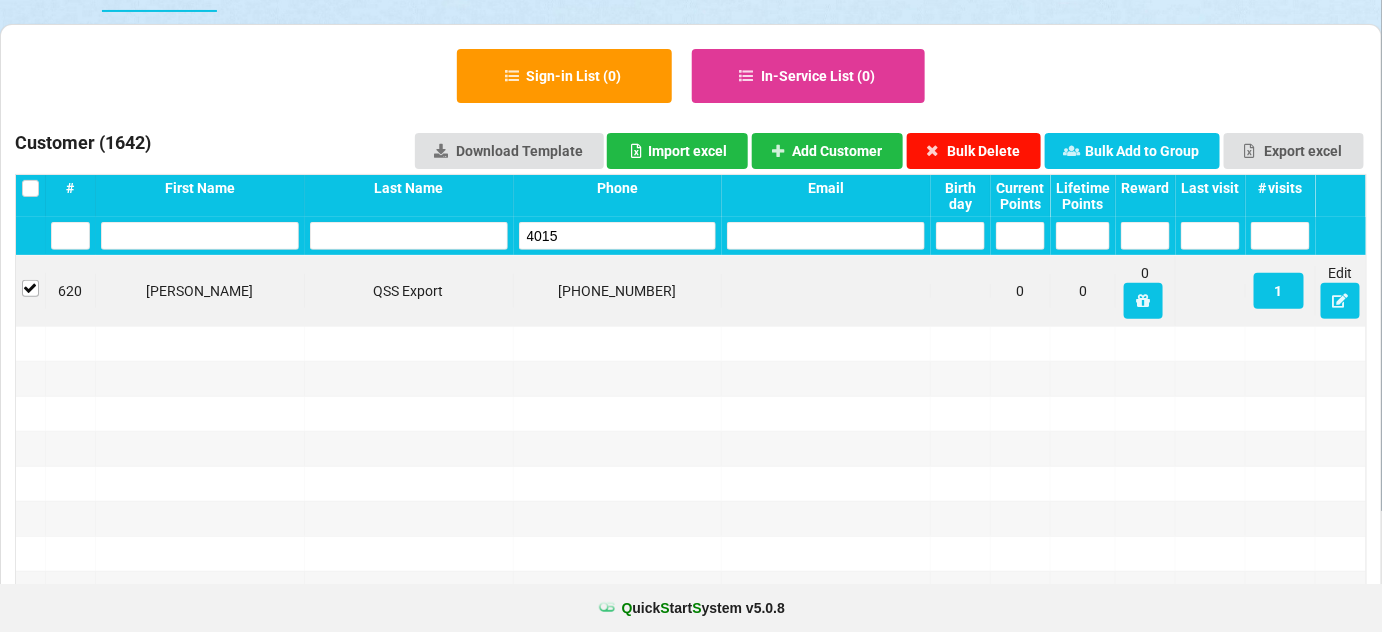 click on "Bulk Delete" at bounding box center [974, 151] 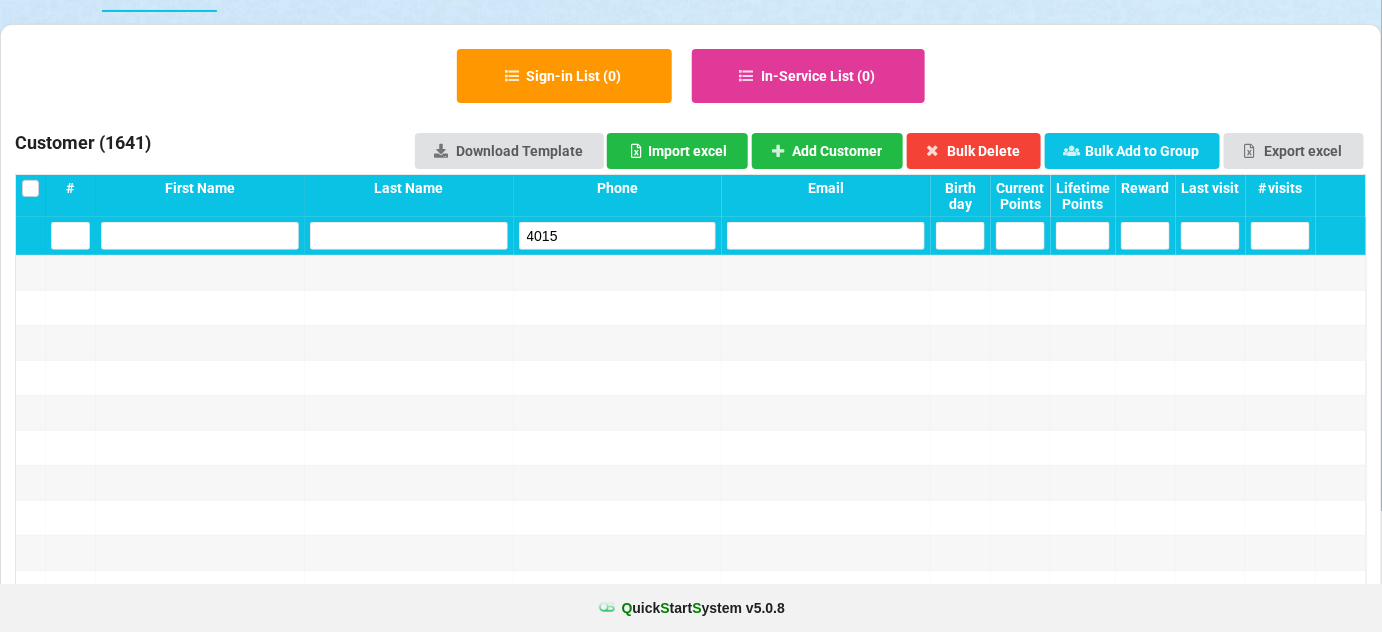 click on "4015" at bounding box center [618, 236] 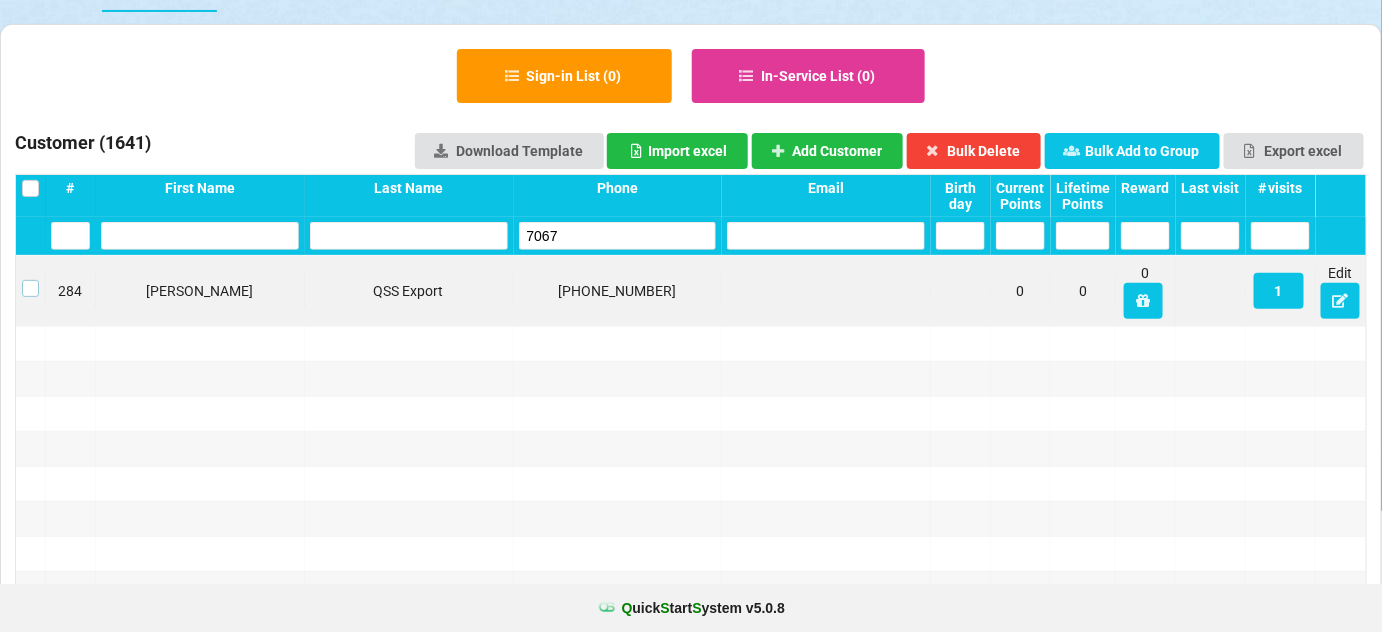 drag, startPoint x: 31, startPoint y: 282, endPoint x: 49, endPoint y: 294, distance: 21.633308 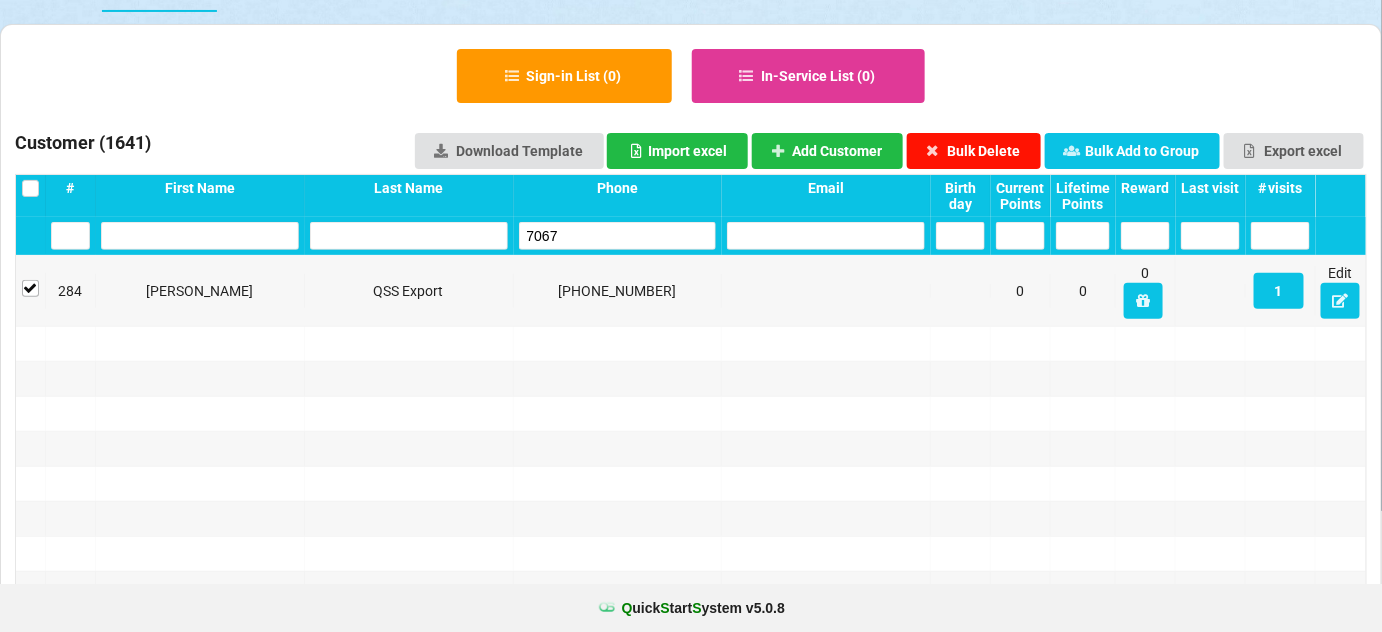 click on "Bulk Delete" at bounding box center [974, 151] 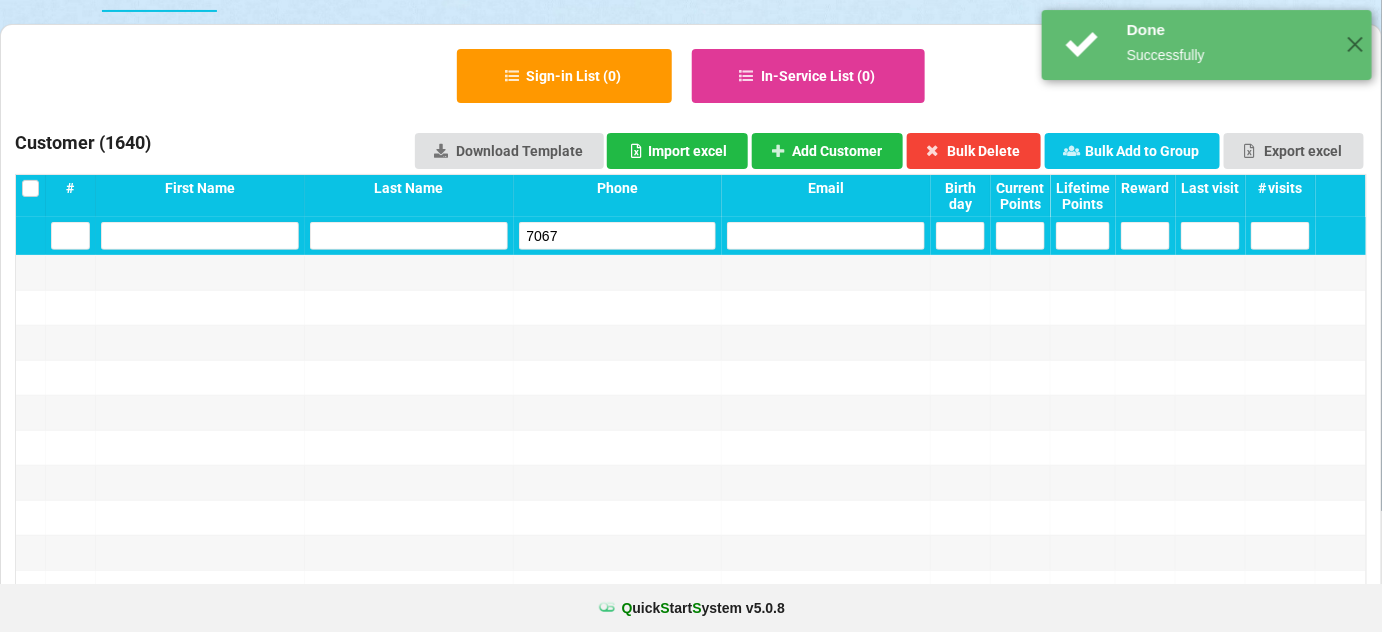 click on "7067" at bounding box center [618, 236] 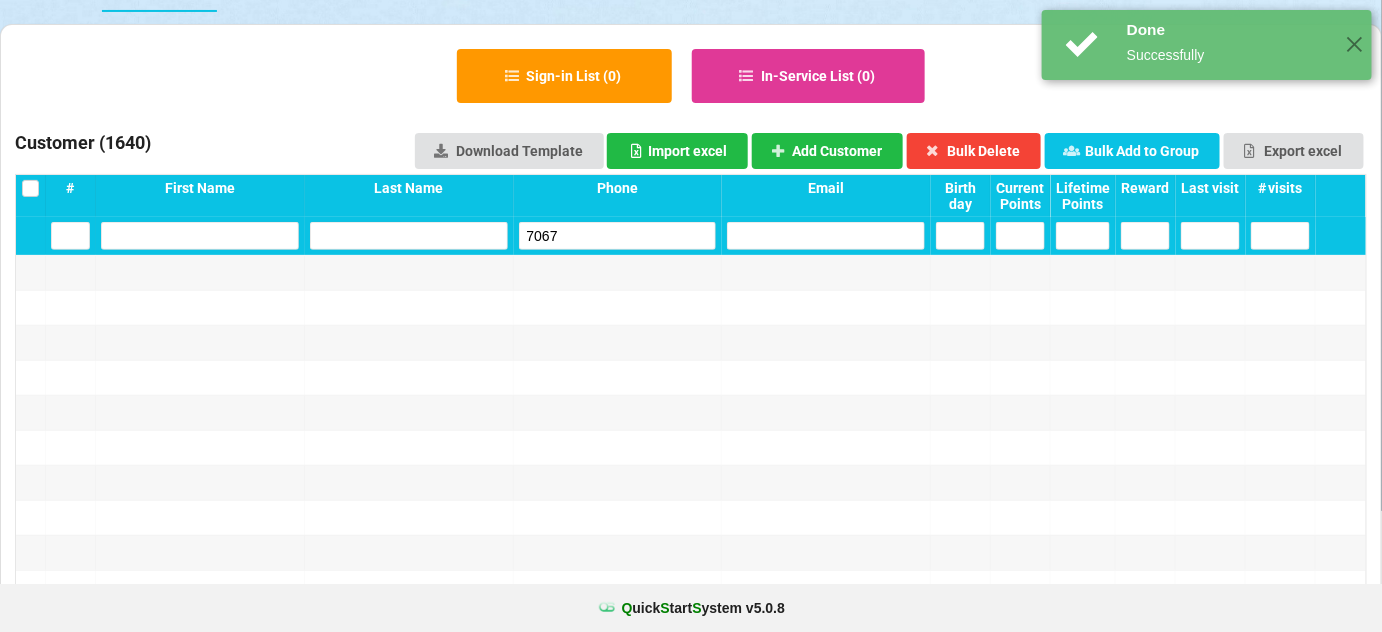 click on "7067" at bounding box center [618, 236] 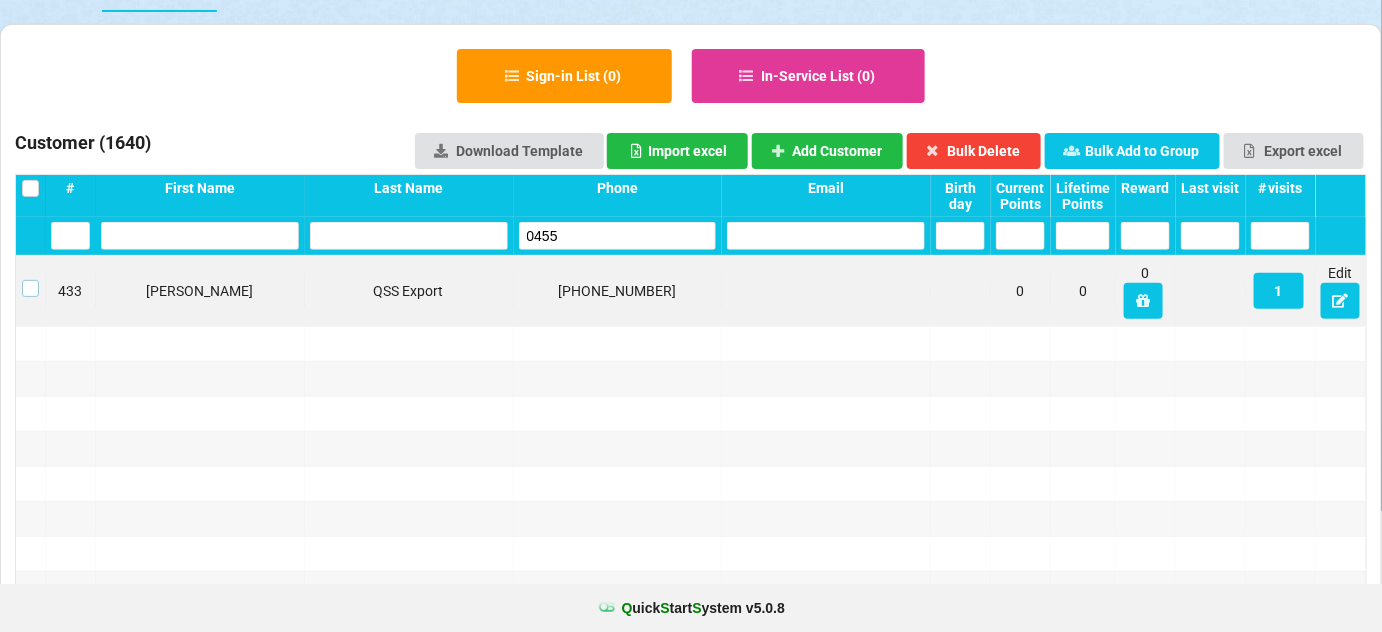 click at bounding box center (30, 280) 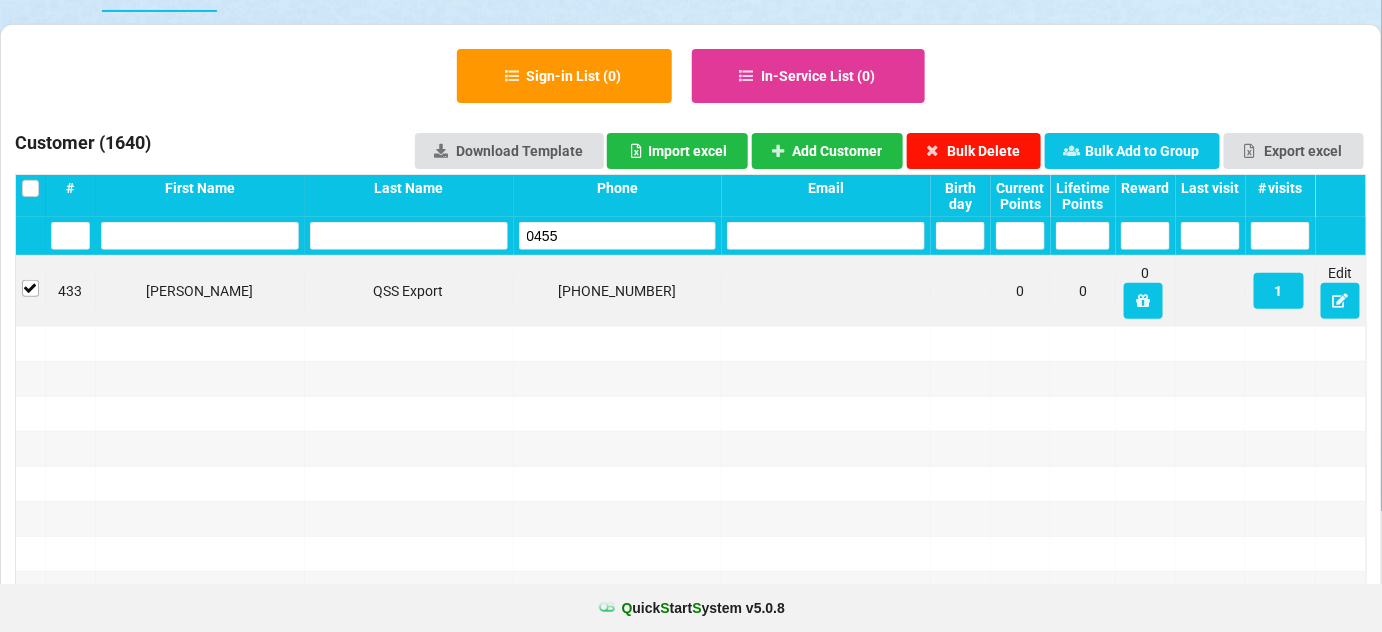 click on "Bulk Delete" at bounding box center [974, 151] 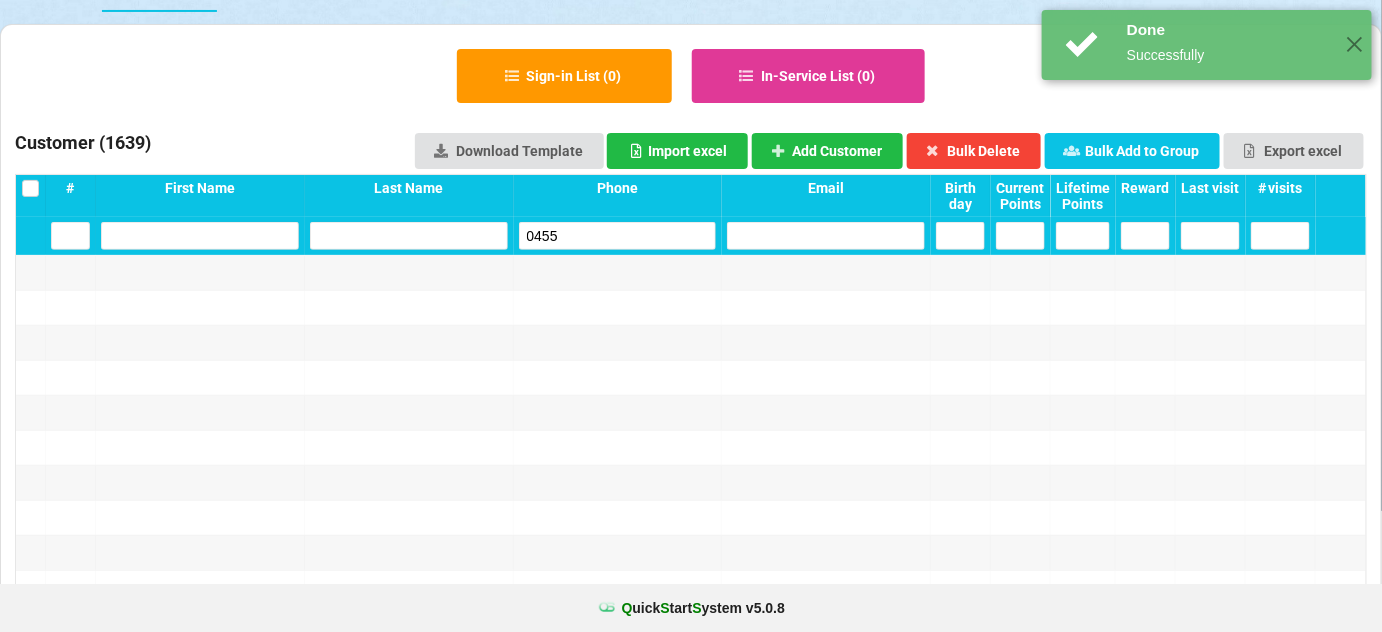 click on "0455" at bounding box center [618, 236] 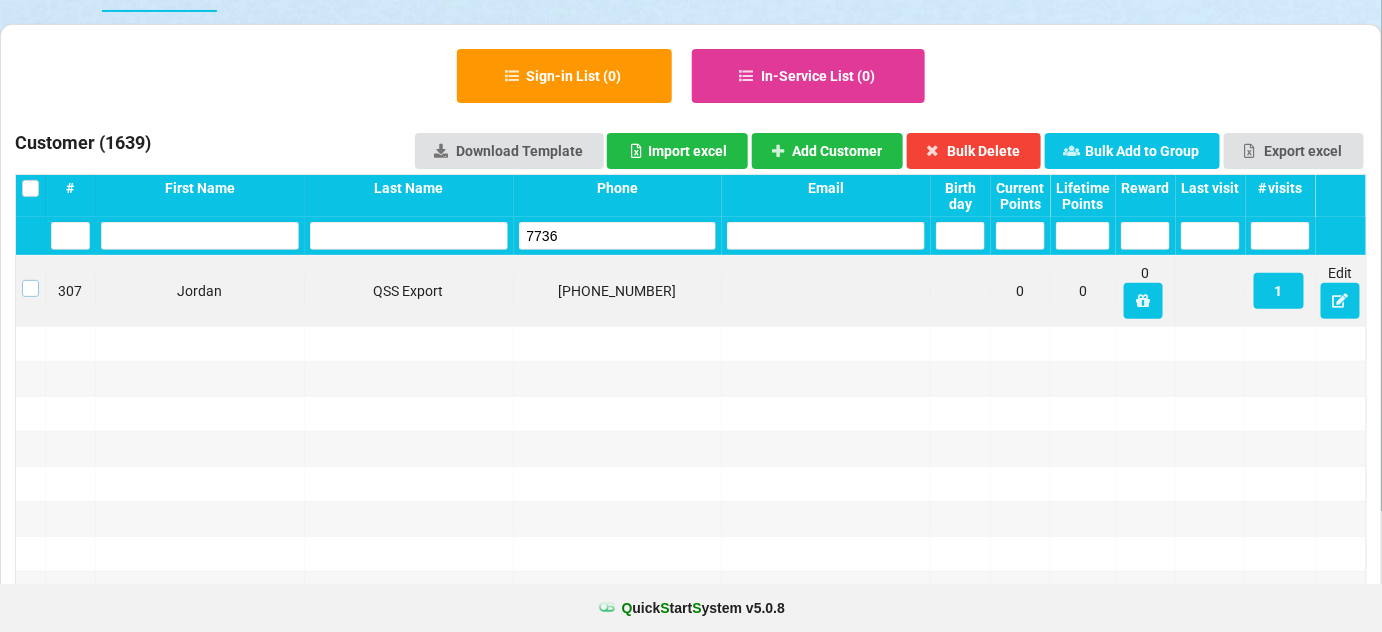 click at bounding box center [30, 280] 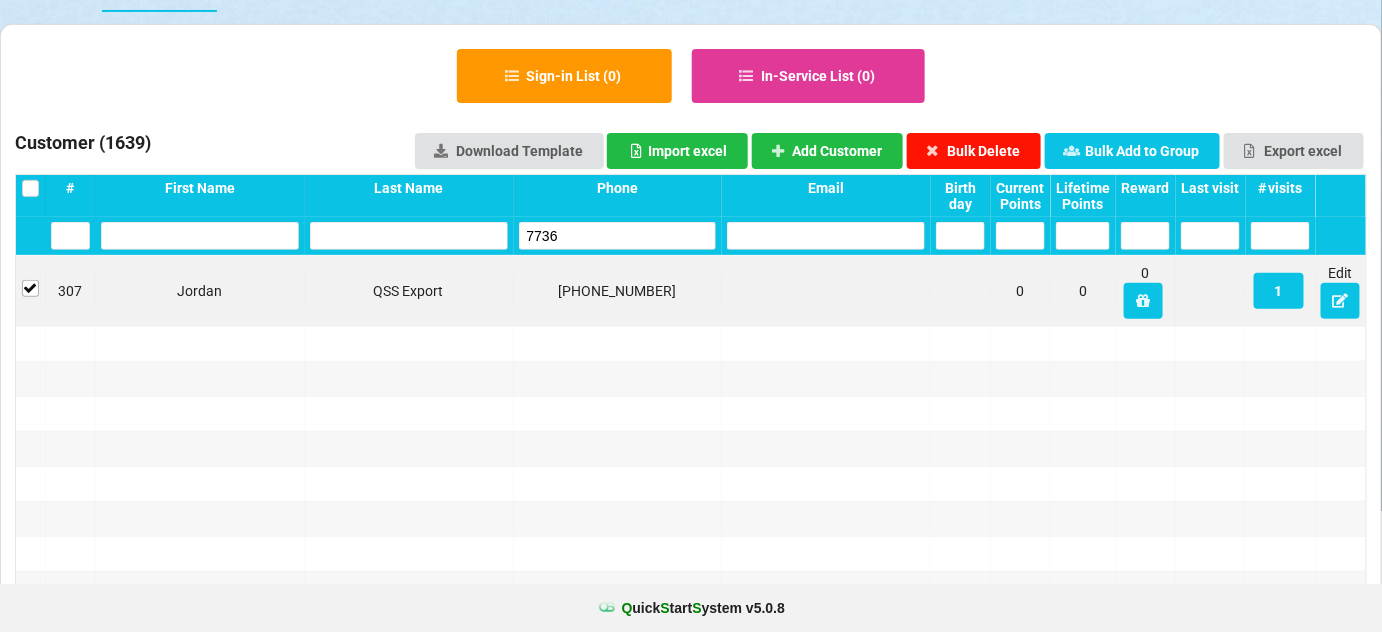 click on "Bulk Delete" at bounding box center (974, 151) 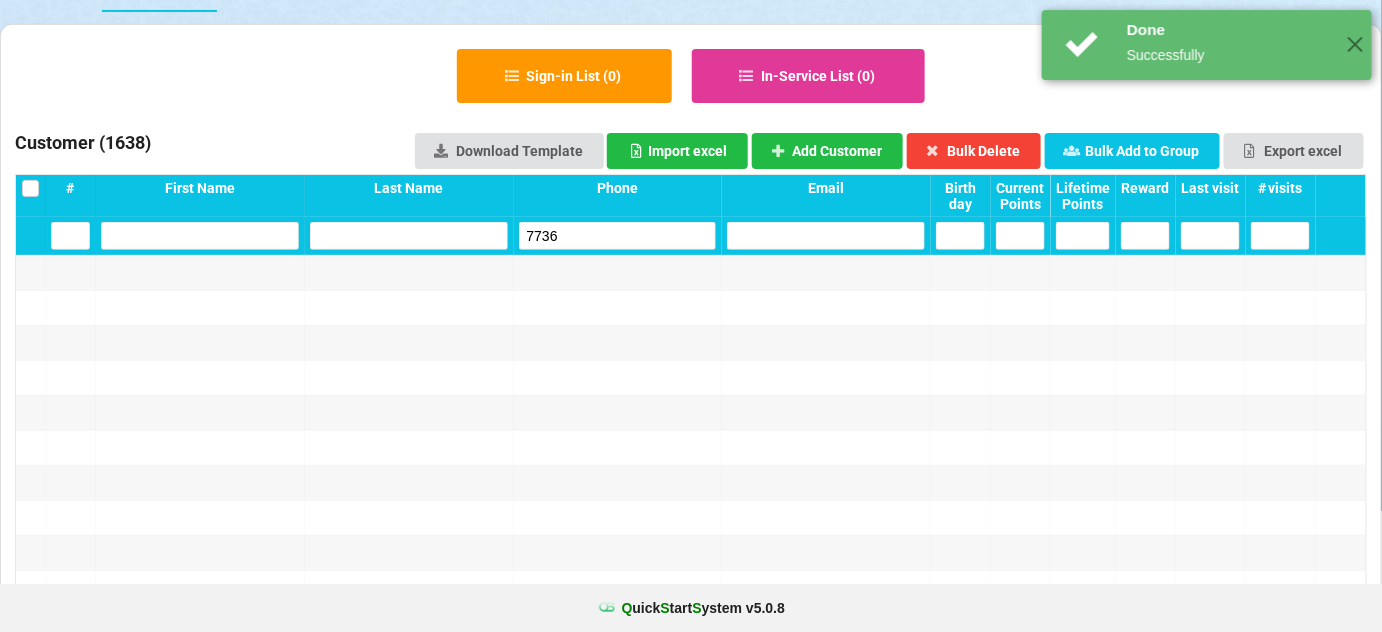 click on "7736" at bounding box center [618, 236] 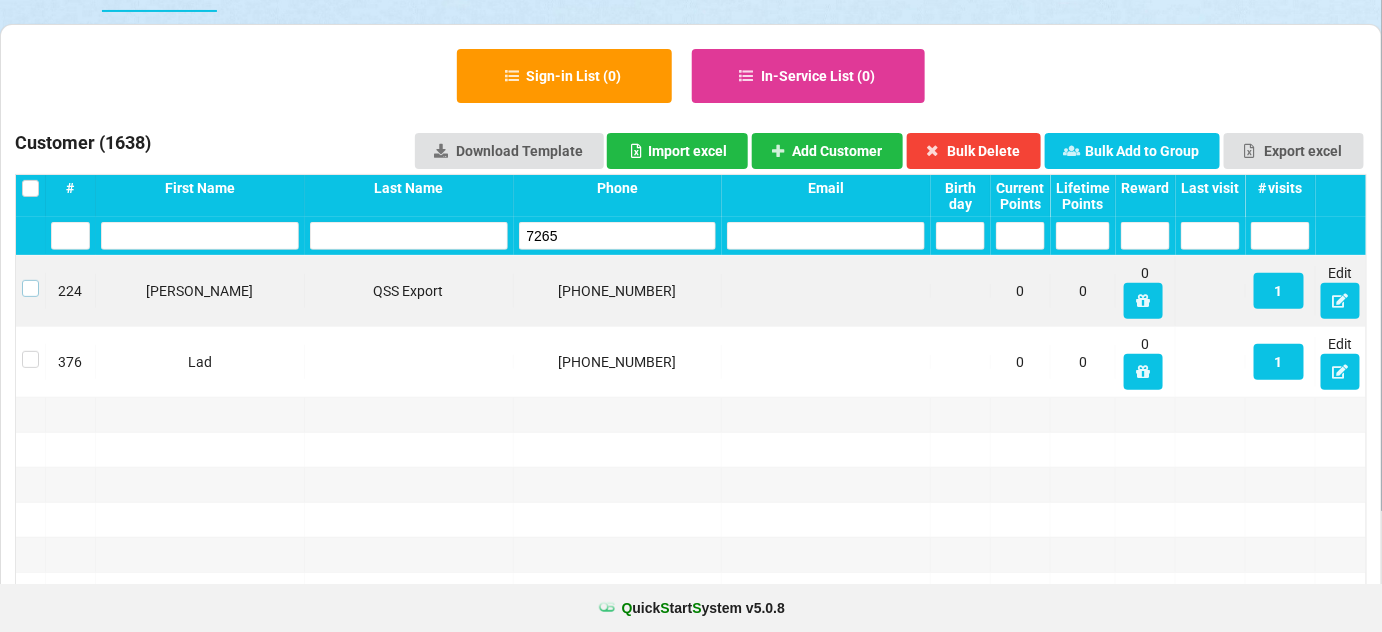 click at bounding box center [30, 280] 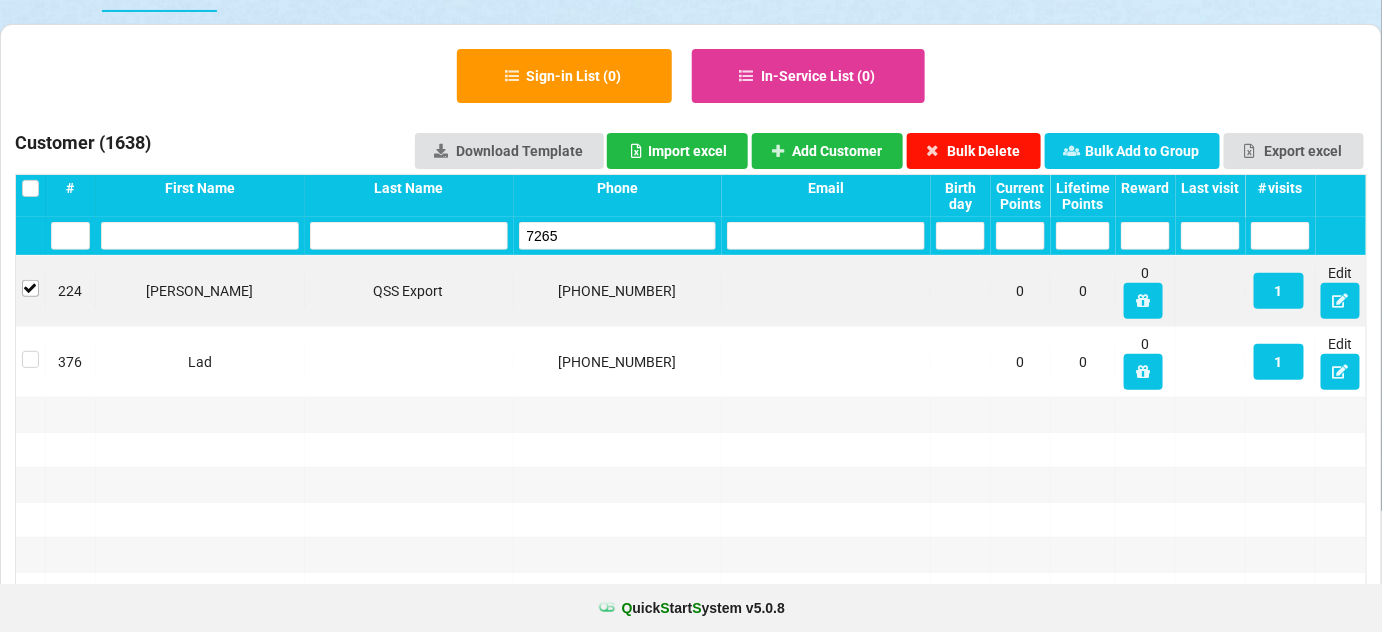 click on "Bulk Delete" at bounding box center (974, 151) 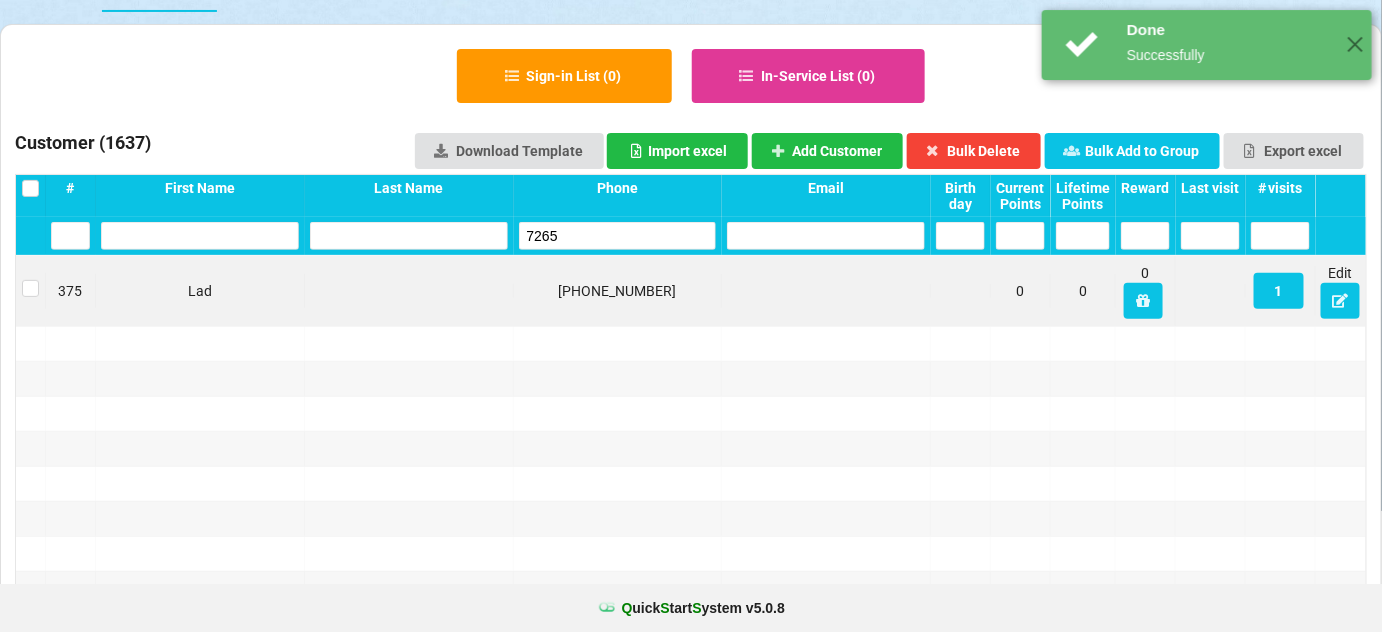click on "7265" at bounding box center (618, 236) 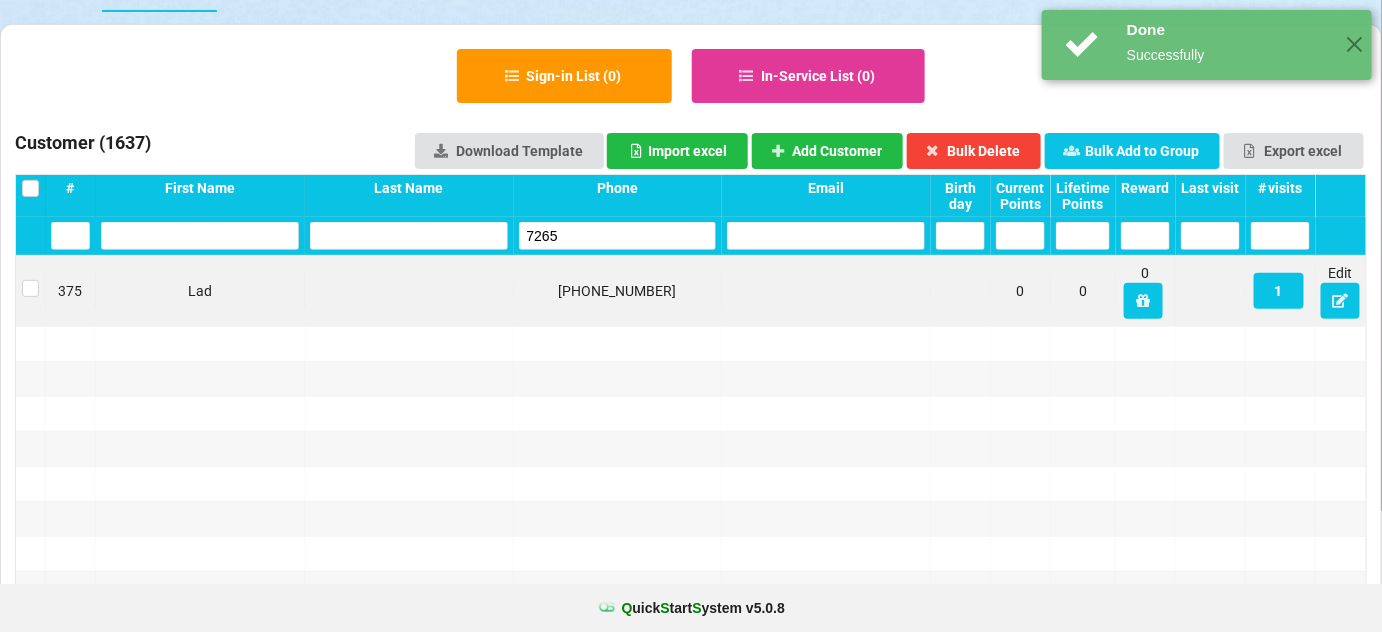click on "7265" at bounding box center [618, 236] 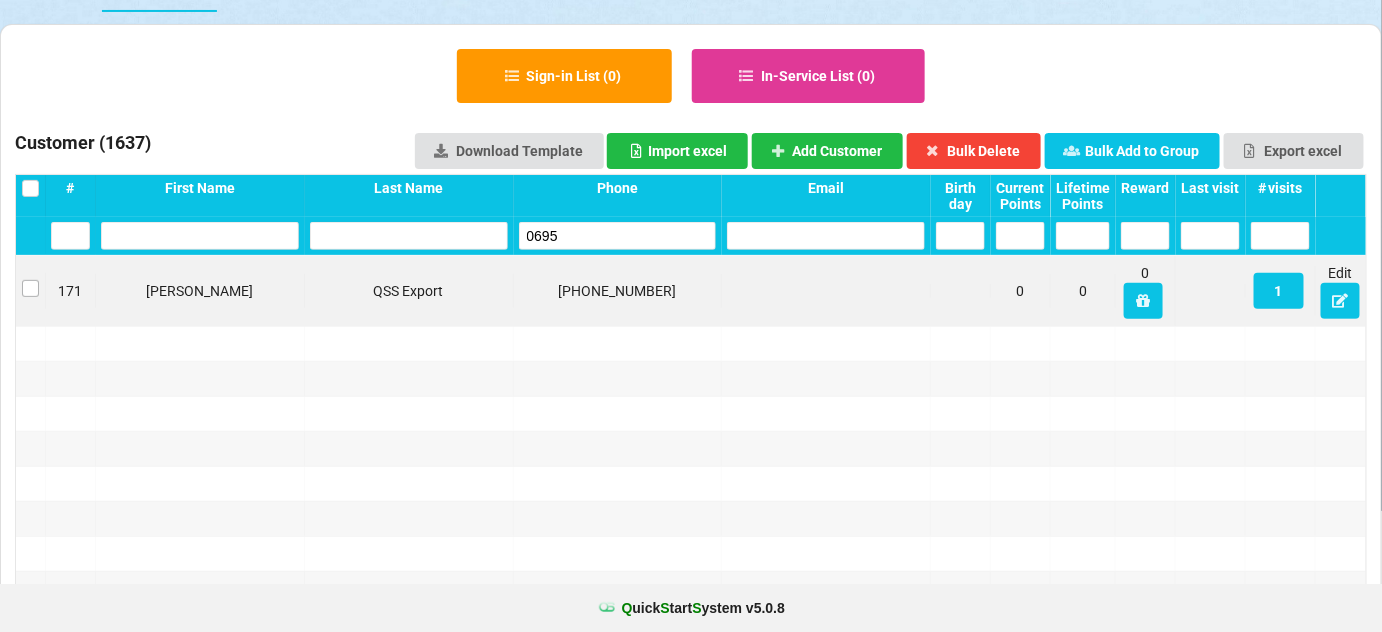 type on "0695" 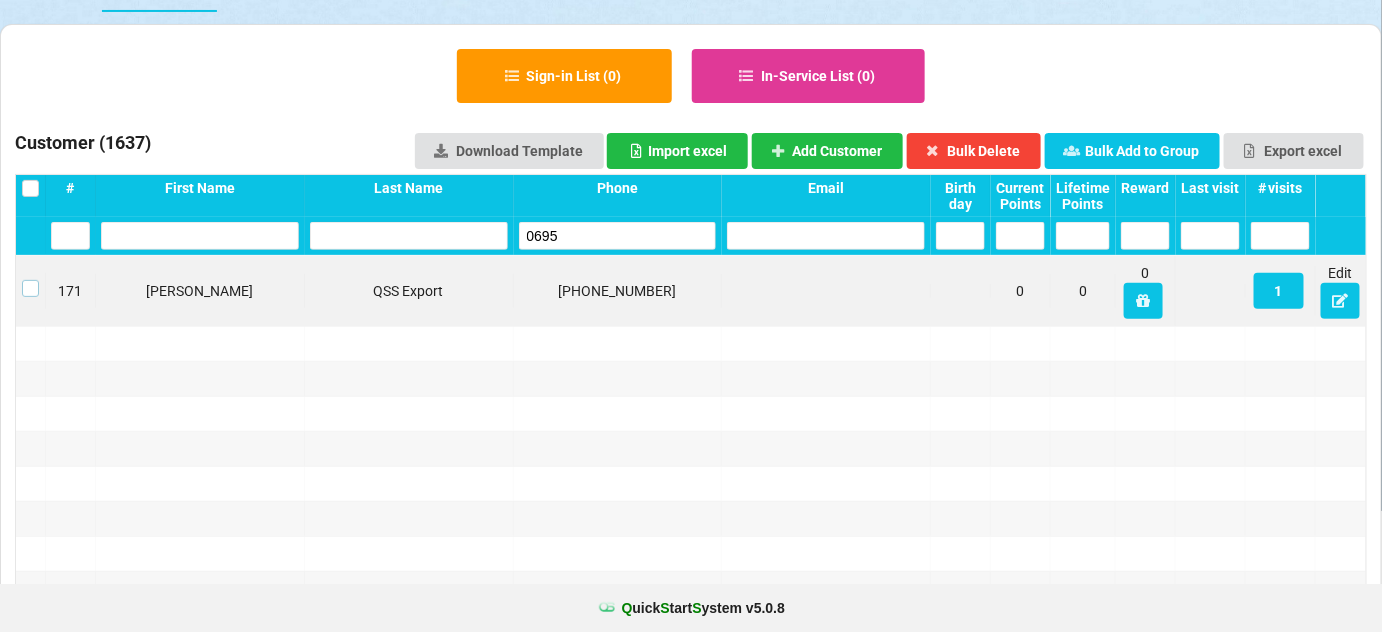 click at bounding box center (30, 280) 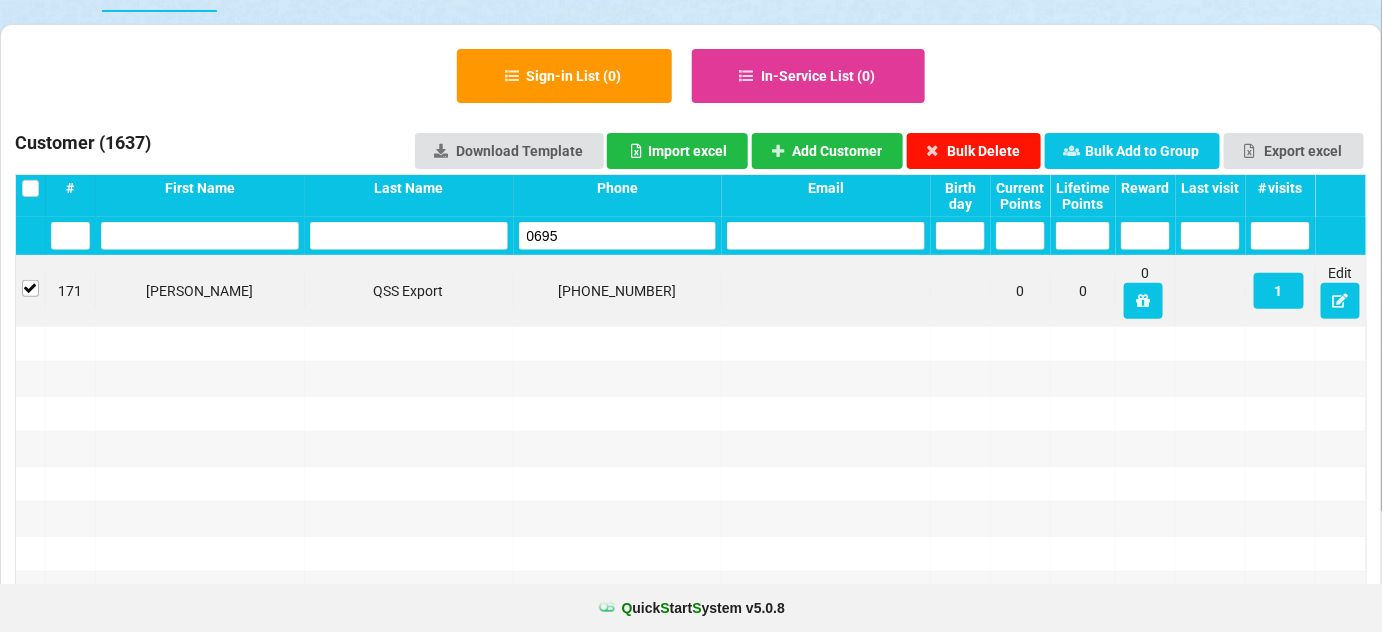 click on "Bulk Delete" at bounding box center [974, 151] 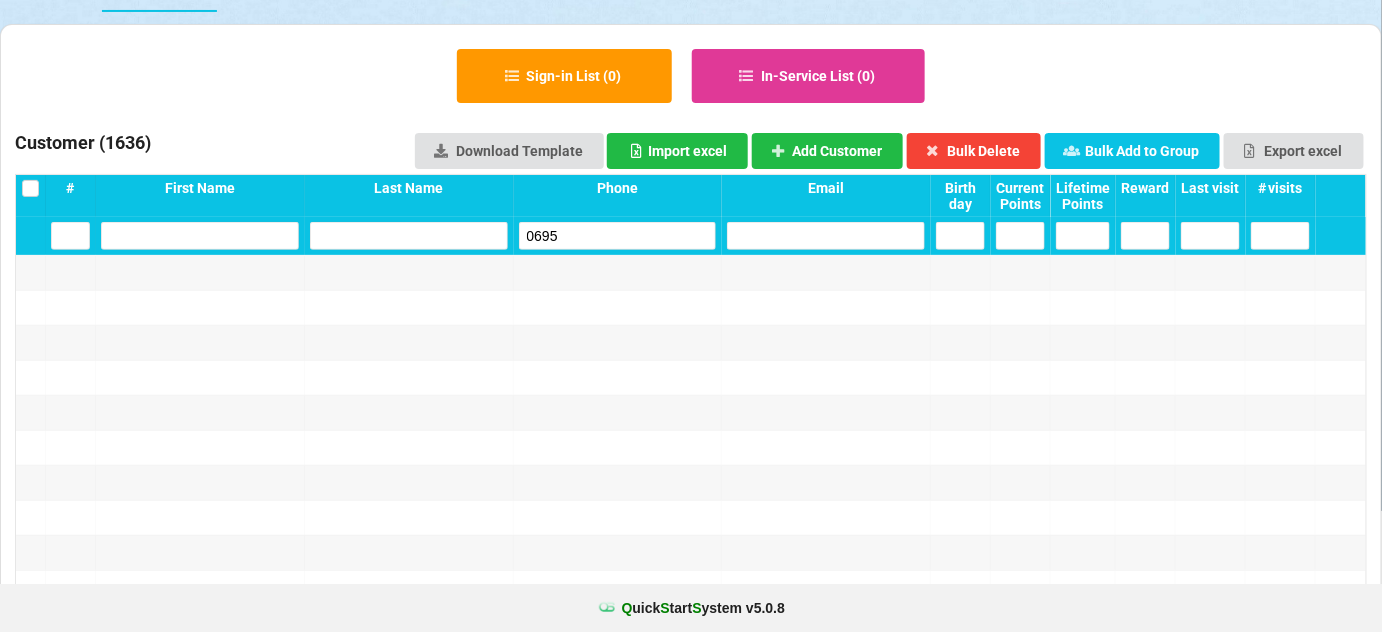 click on "0695" at bounding box center [618, 236] 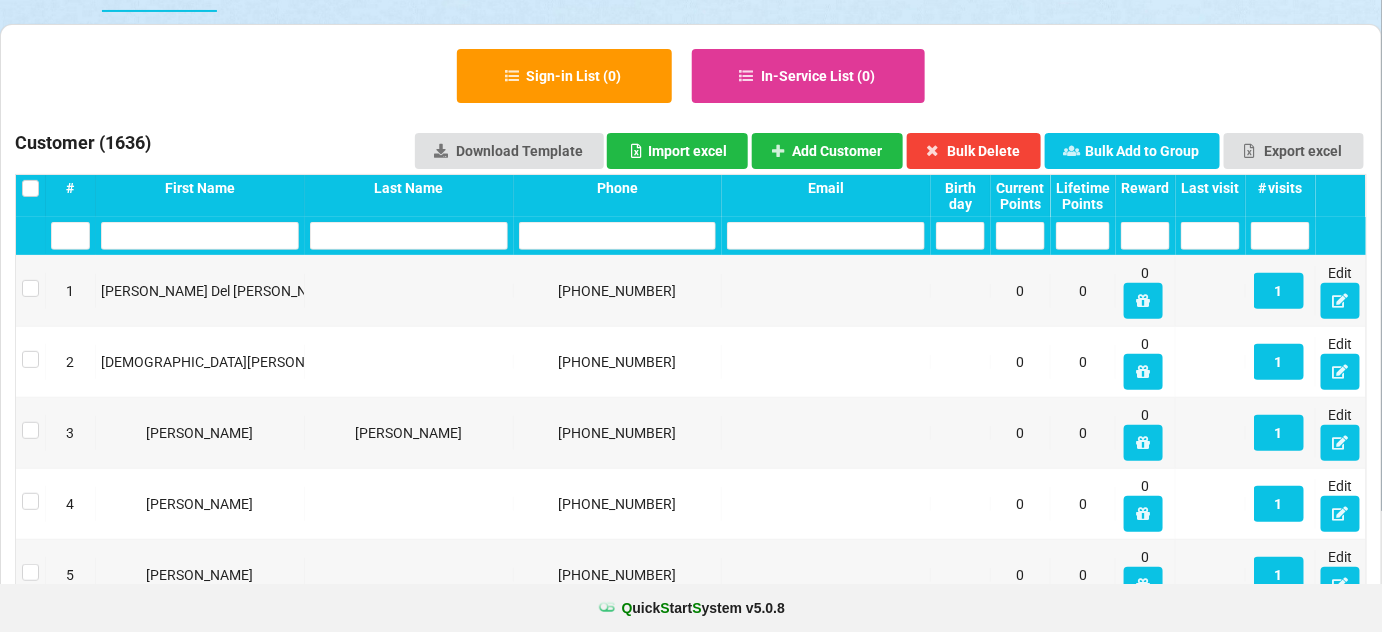 type 